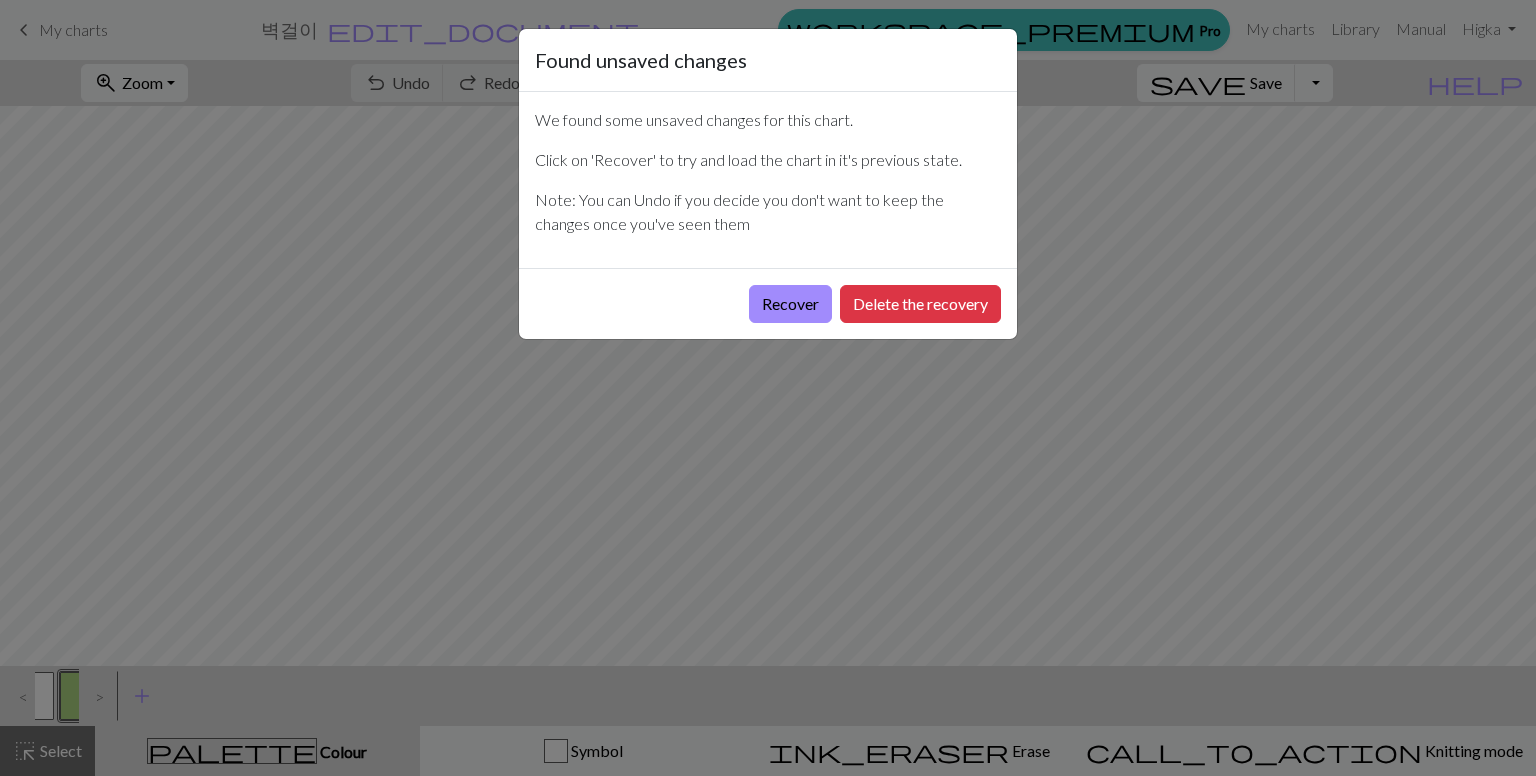 scroll, scrollTop: 0, scrollLeft: 0, axis: both 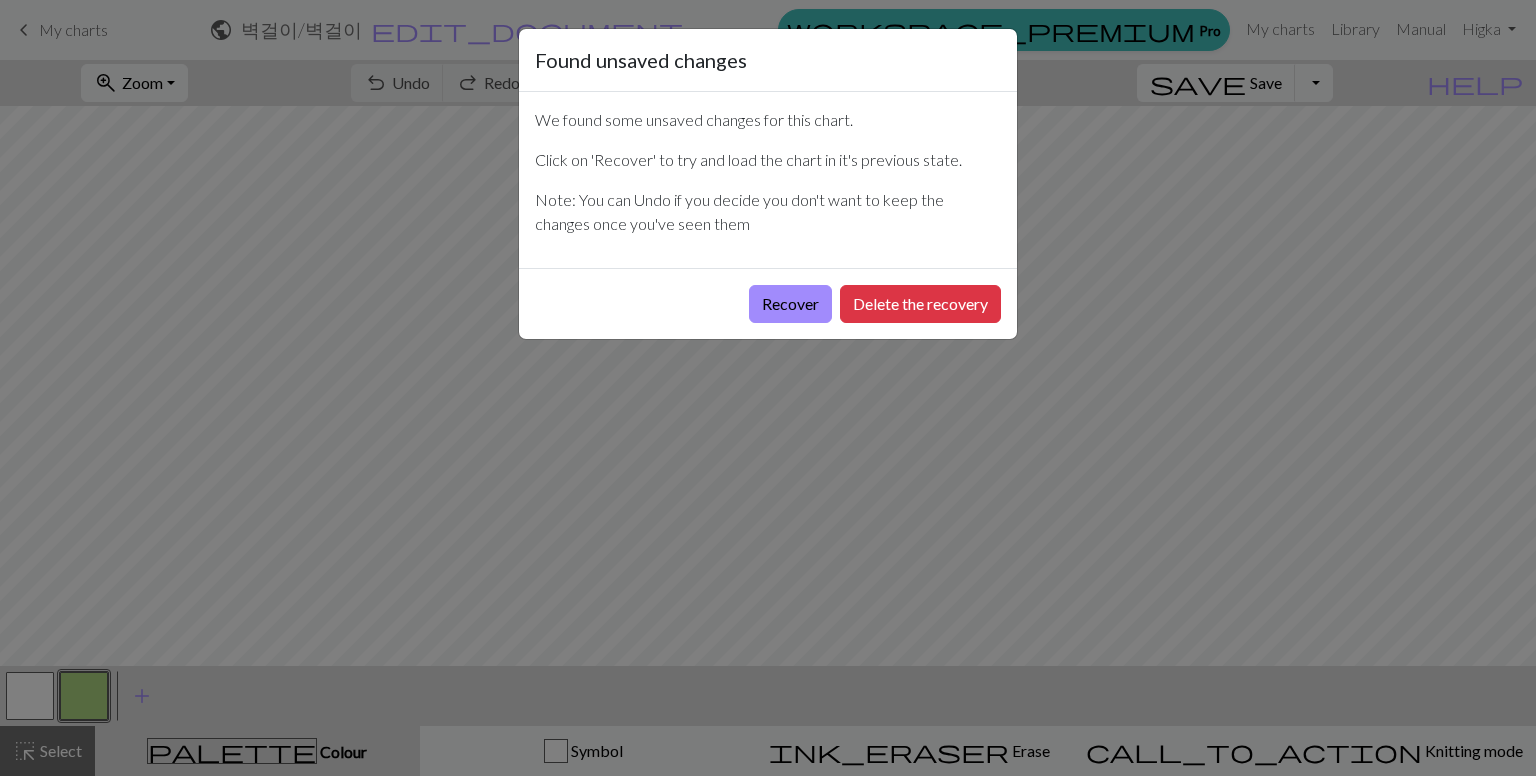 click on "Recover" at bounding box center (790, 304) 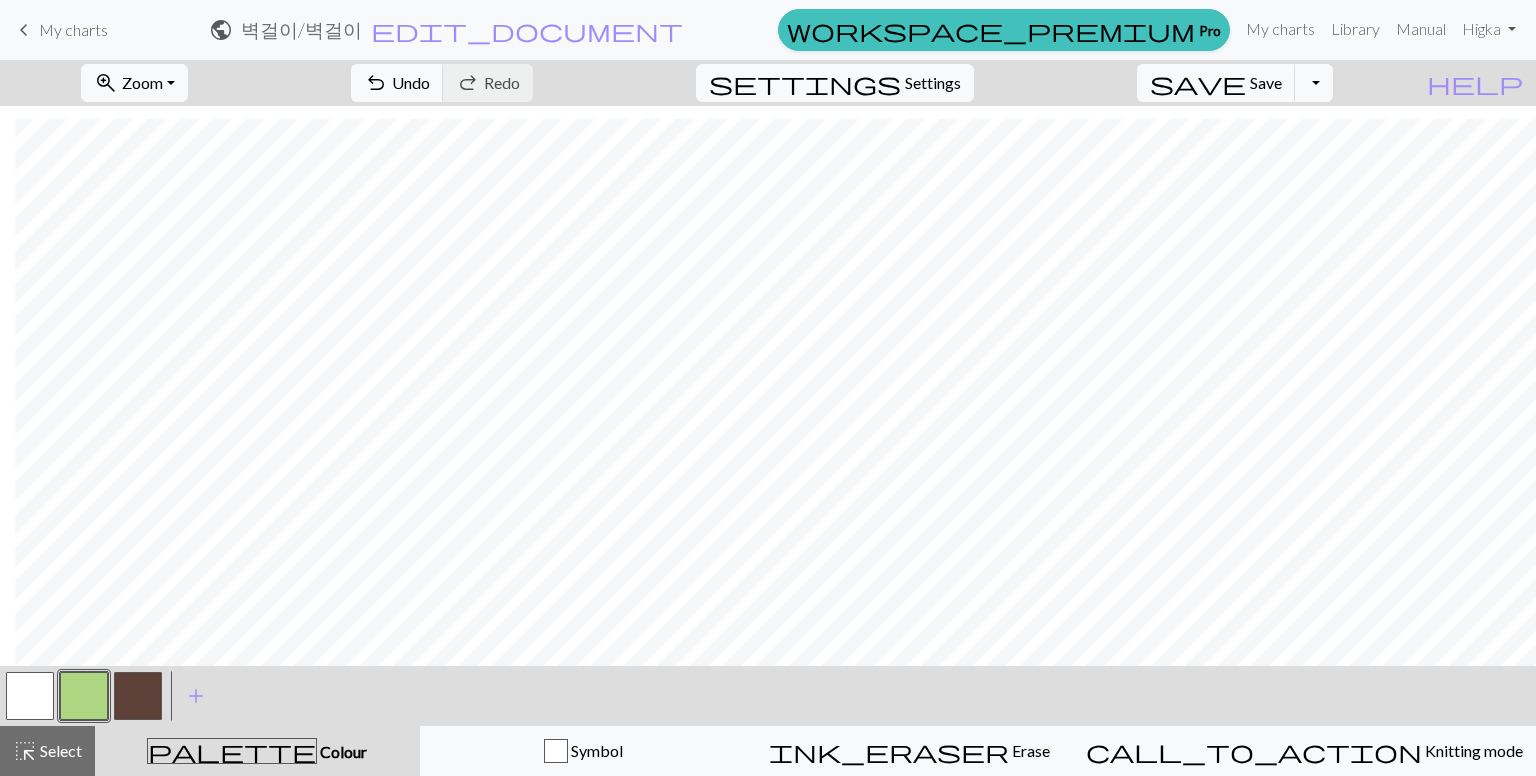 scroll, scrollTop: 24, scrollLeft: 15, axis: both 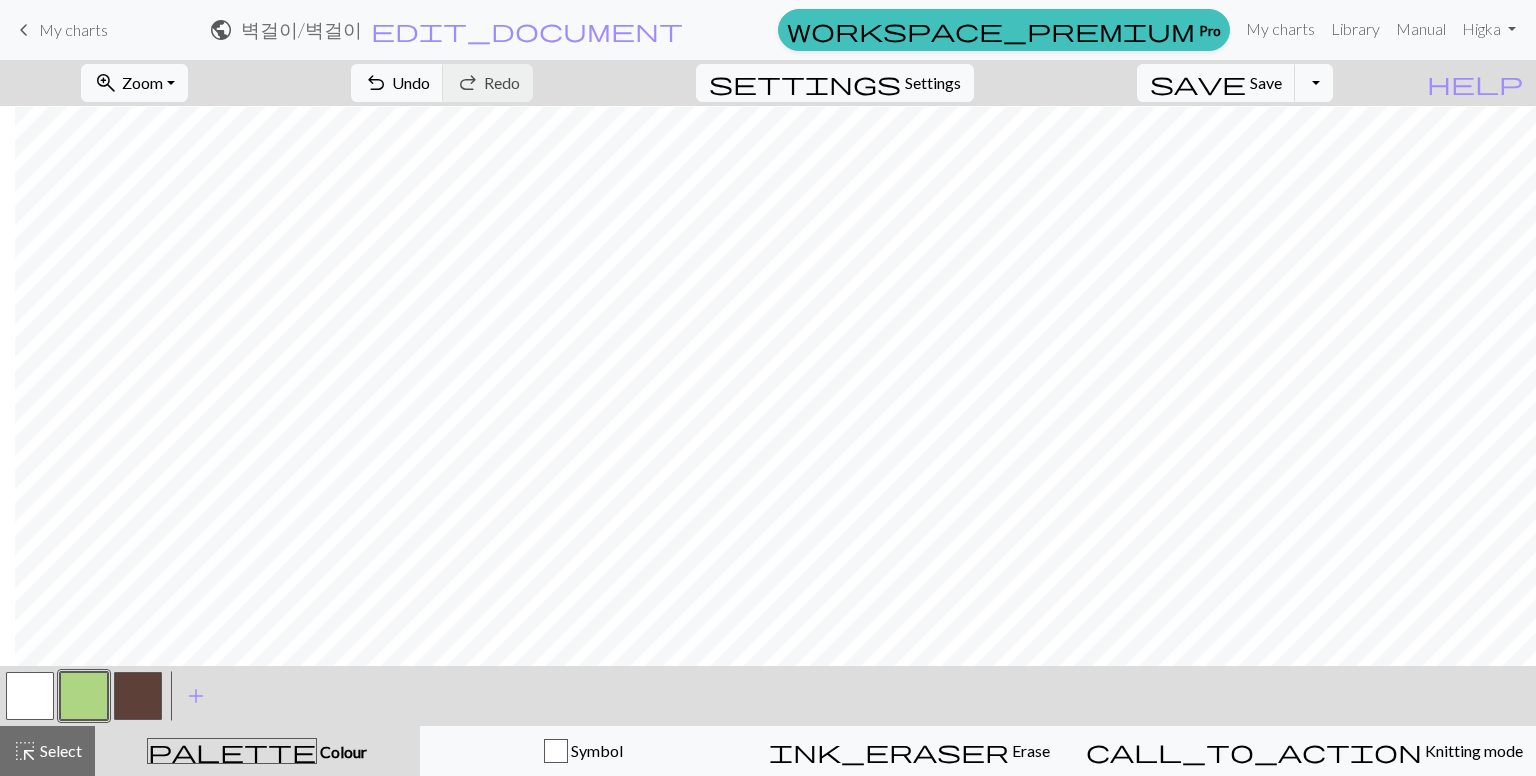 click on "ink_eraser   Erase   Erase" at bounding box center (909, 751) 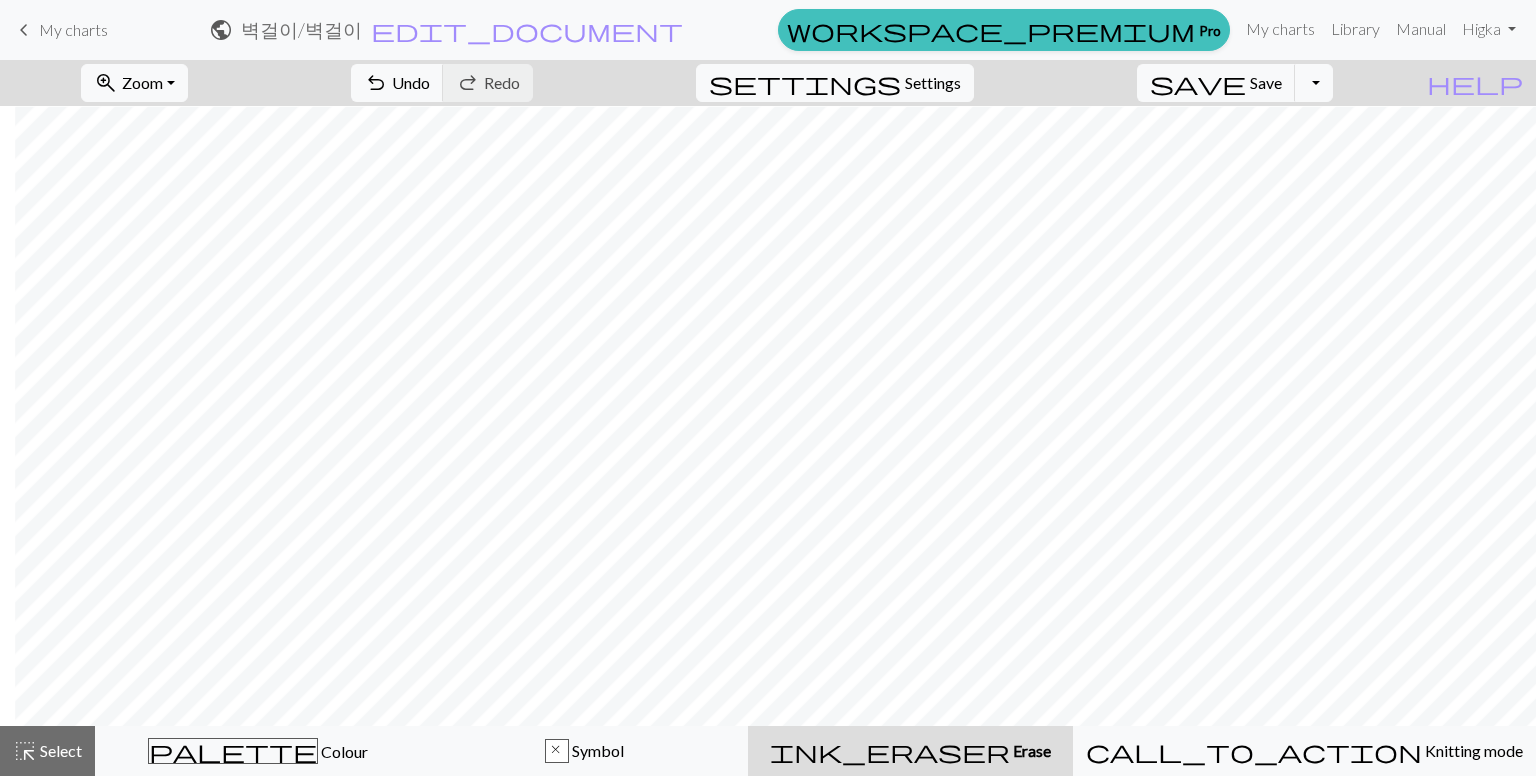 click on "Select" at bounding box center [59, 750] 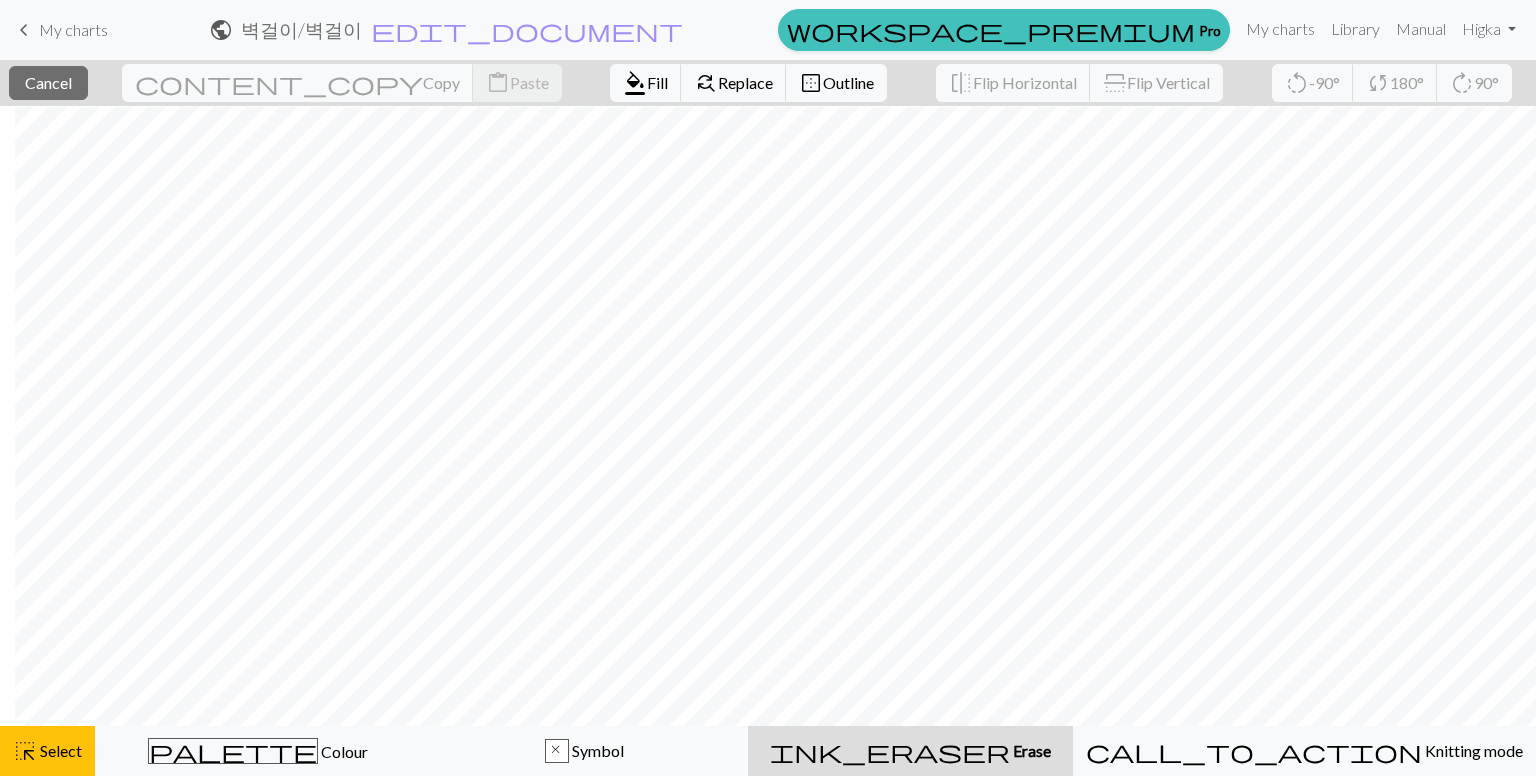 click on "palette   Colour   Colour" at bounding box center [258, 751] 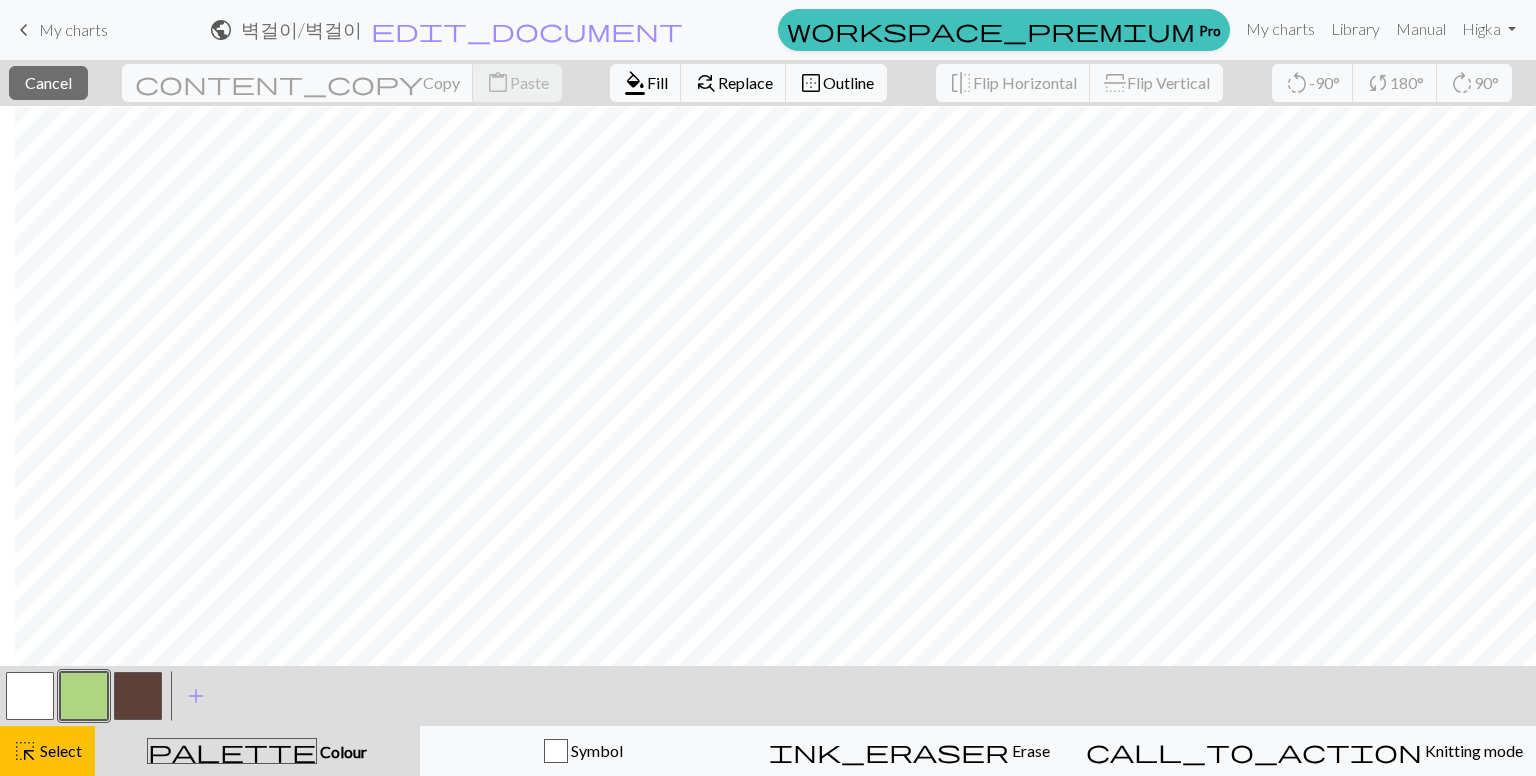 click at bounding box center [138, 696] 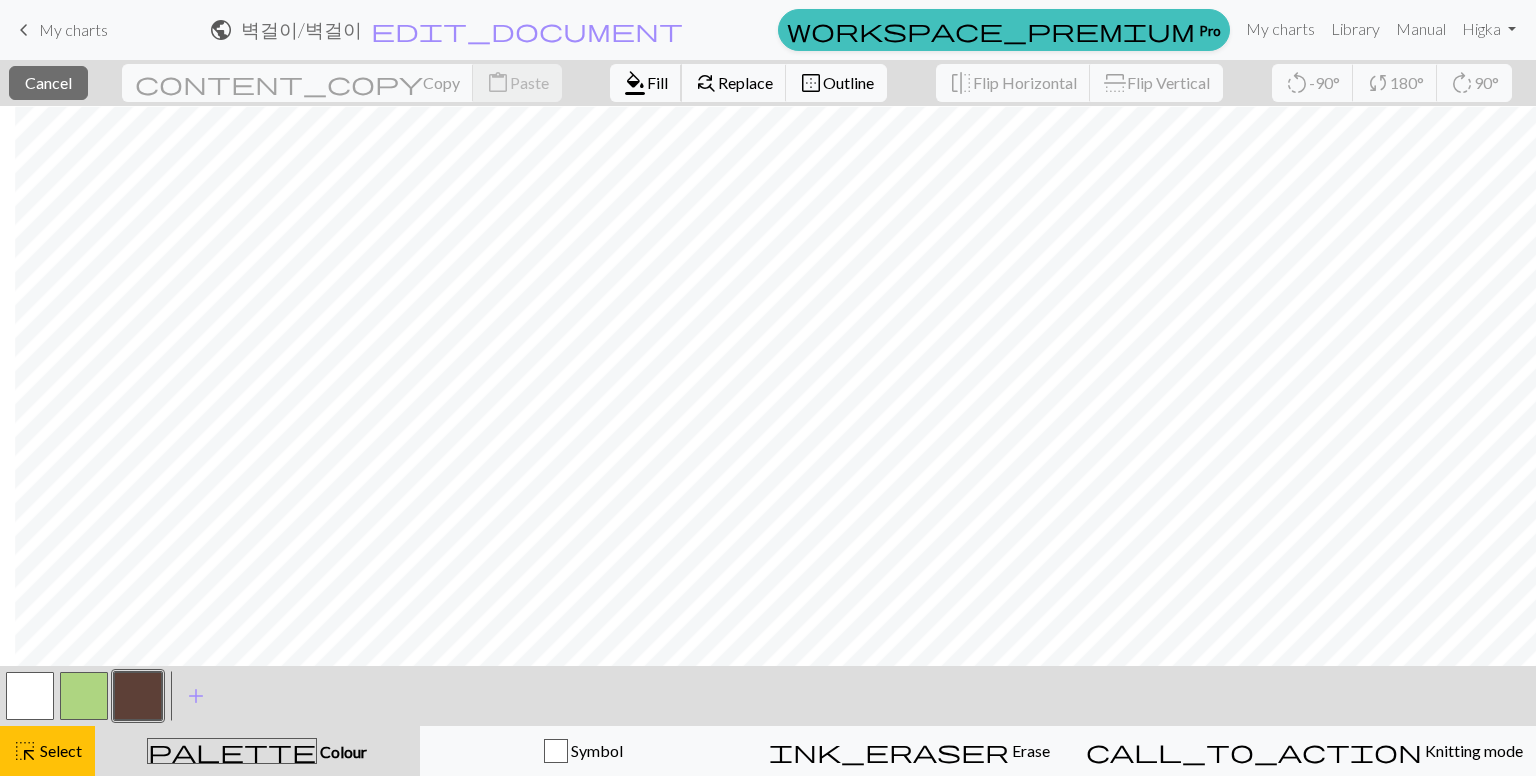 click on "format_color_fill" at bounding box center (635, 83) 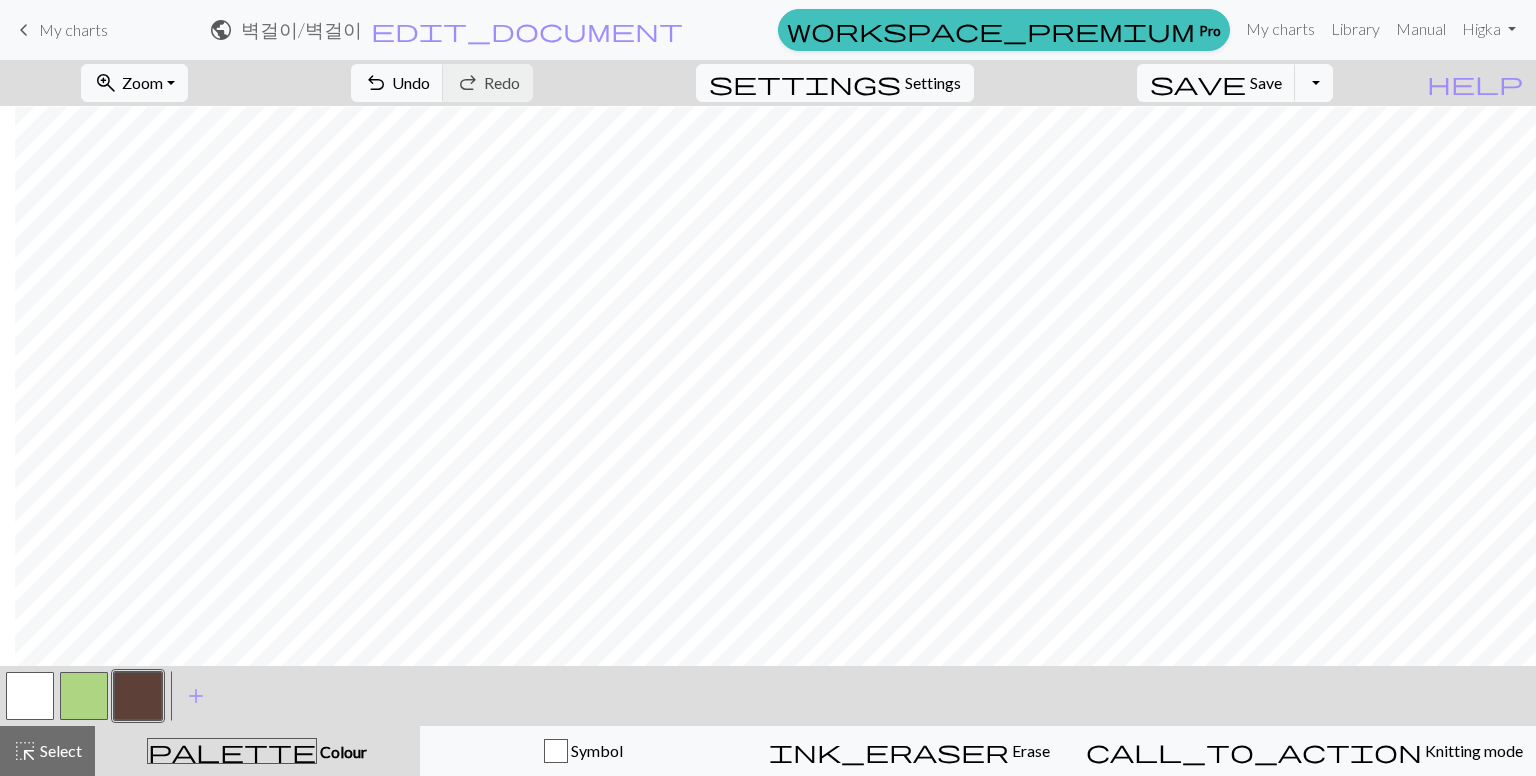 click at bounding box center [30, 696] 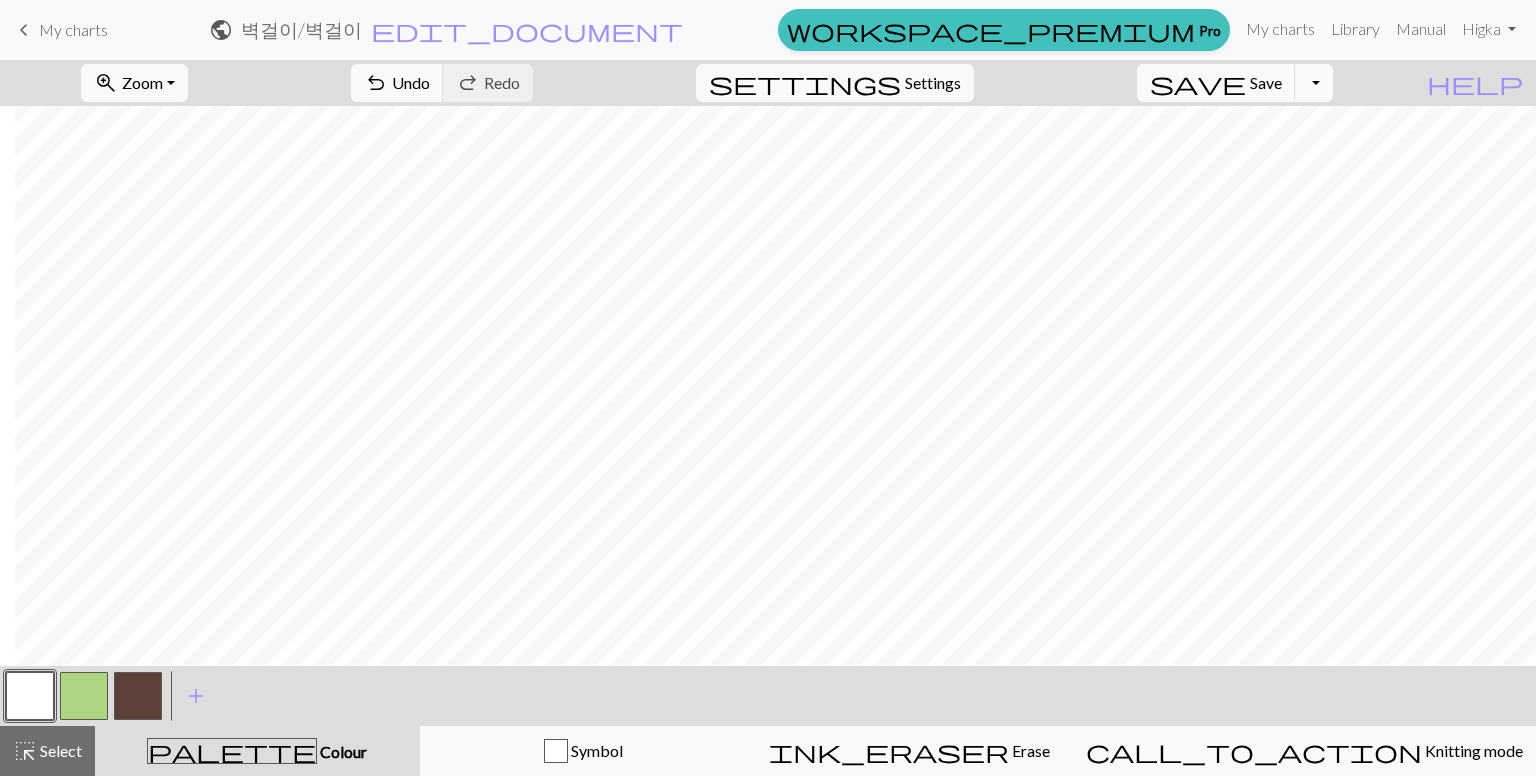 scroll, scrollTop: 180, scrollLeft: 15, axis: both 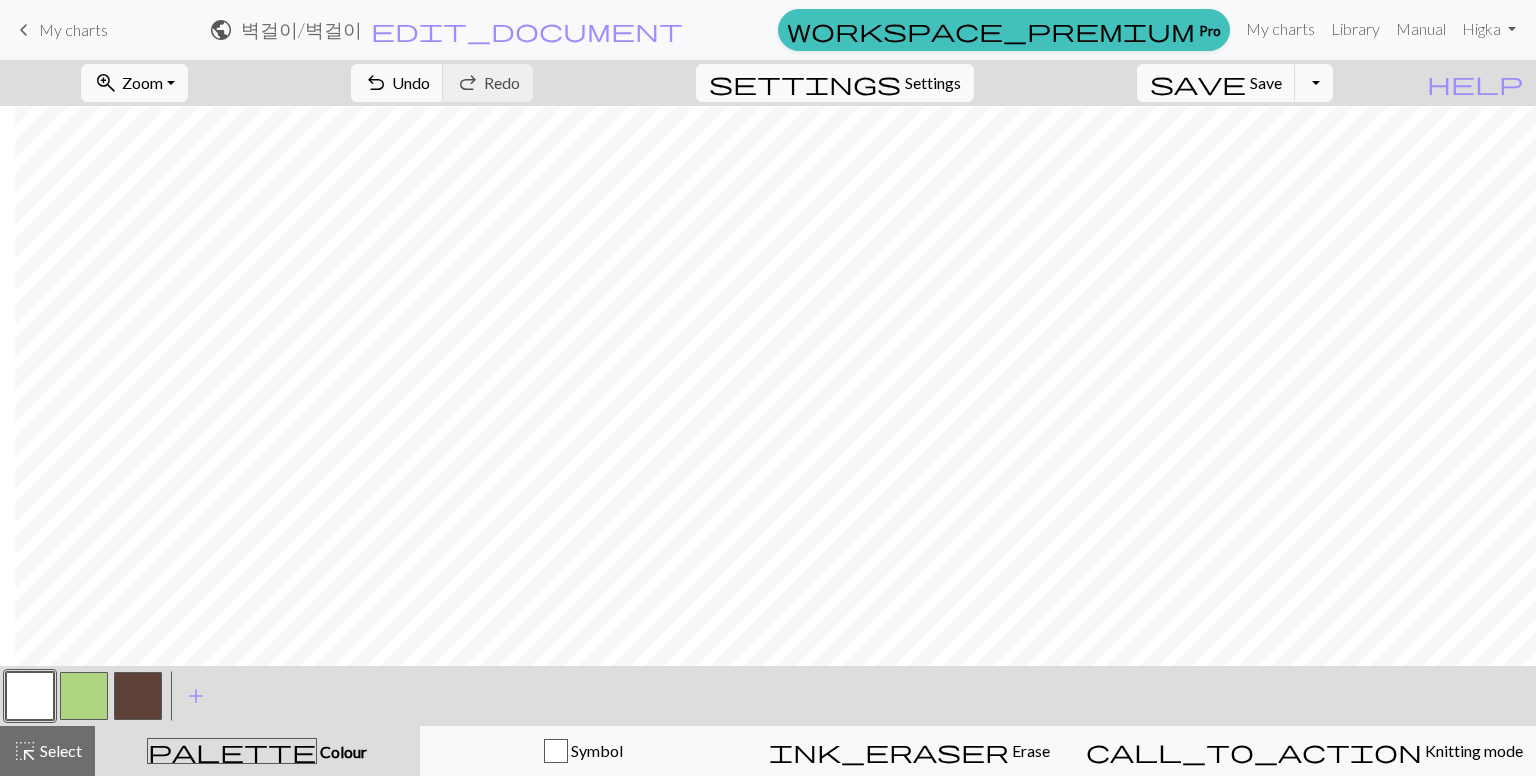 click on "zoom_in Zoom Zoom" at bounding box center (134, 83) 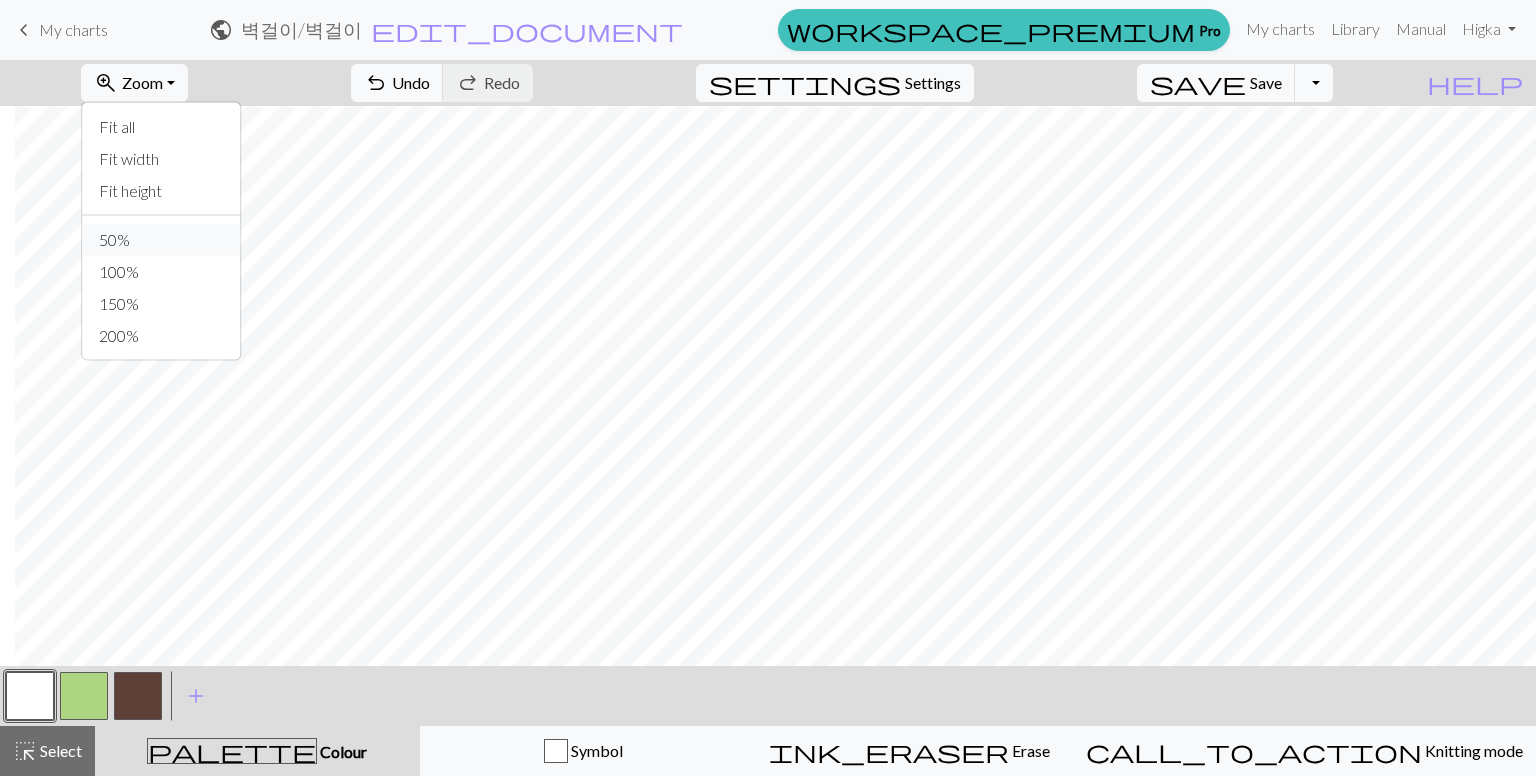 click on "50%" at bounding box center [162, 240] 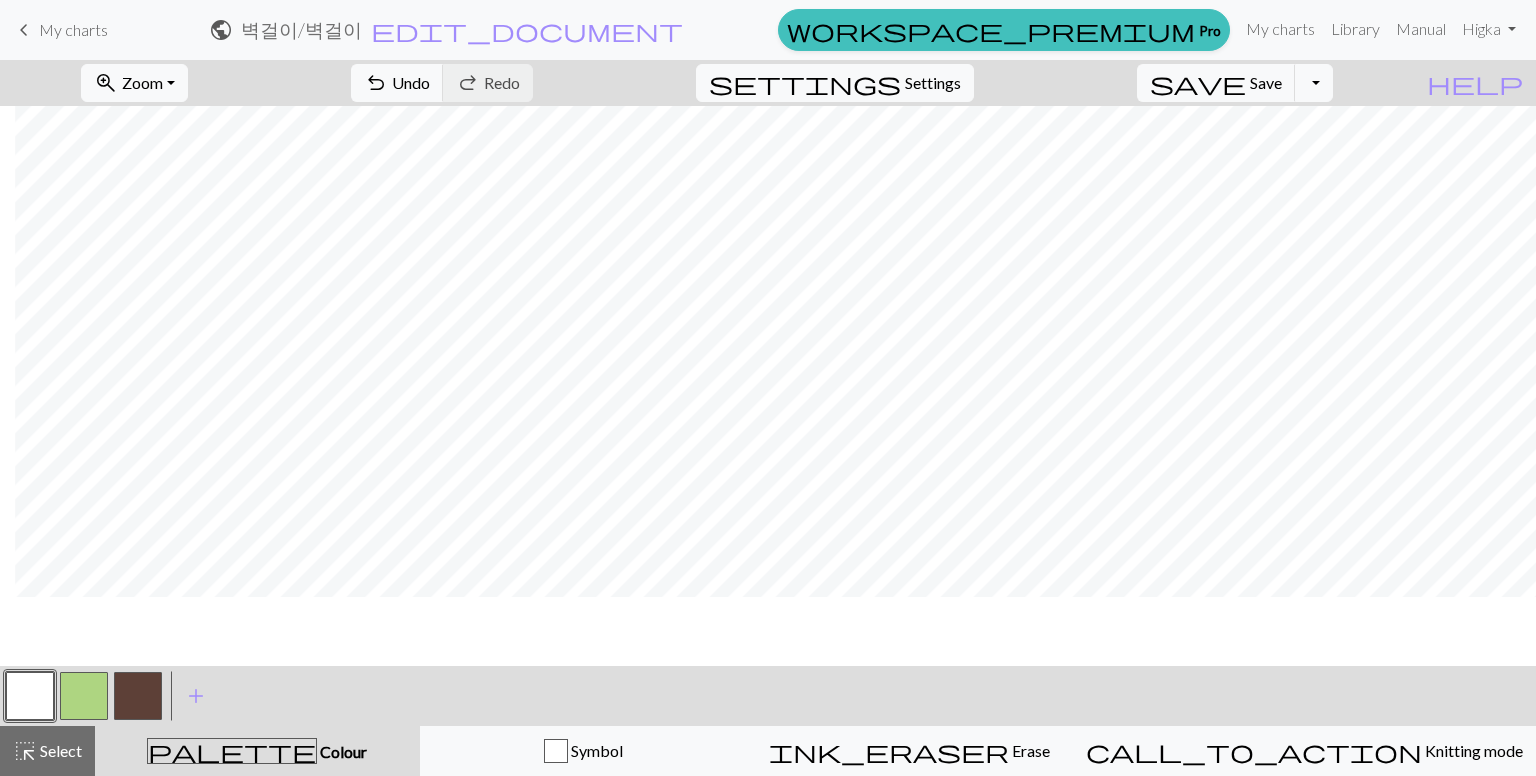scroll, scrollTop: 0, scrollLeft: 15, axis: horizontal 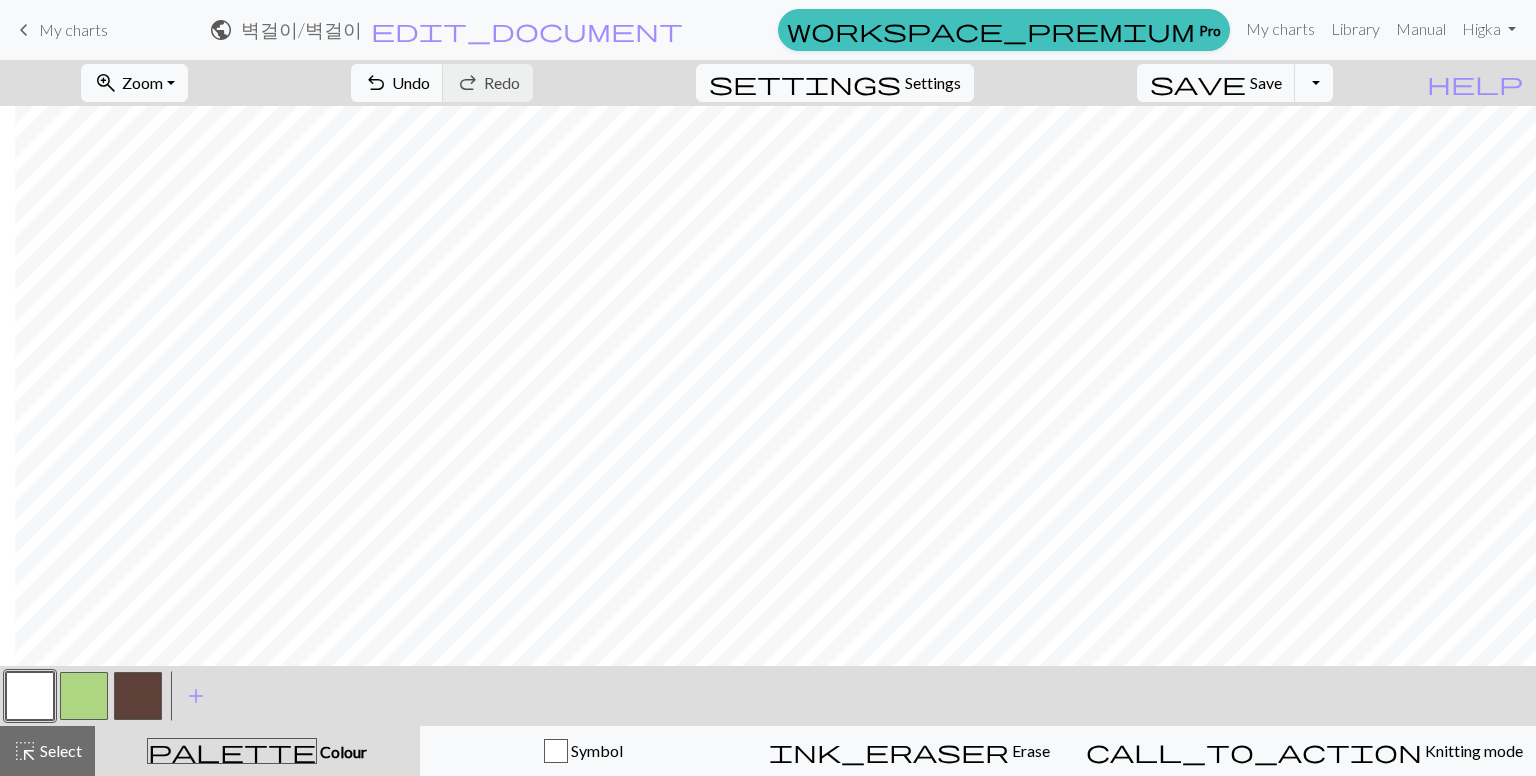 click on "Select" at bounding box center (59, 750) 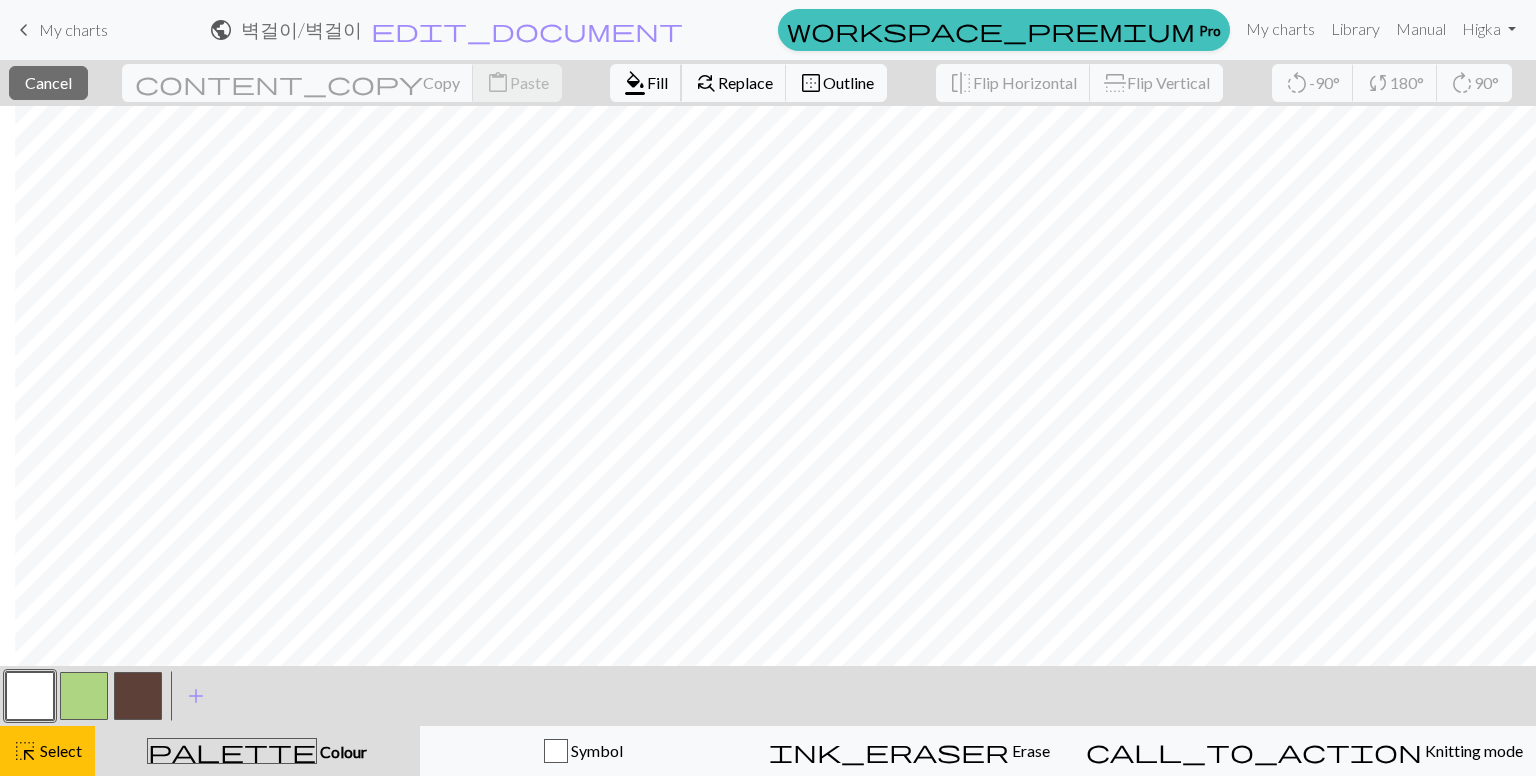 click on "Fill" at bounding box center (657, 82) 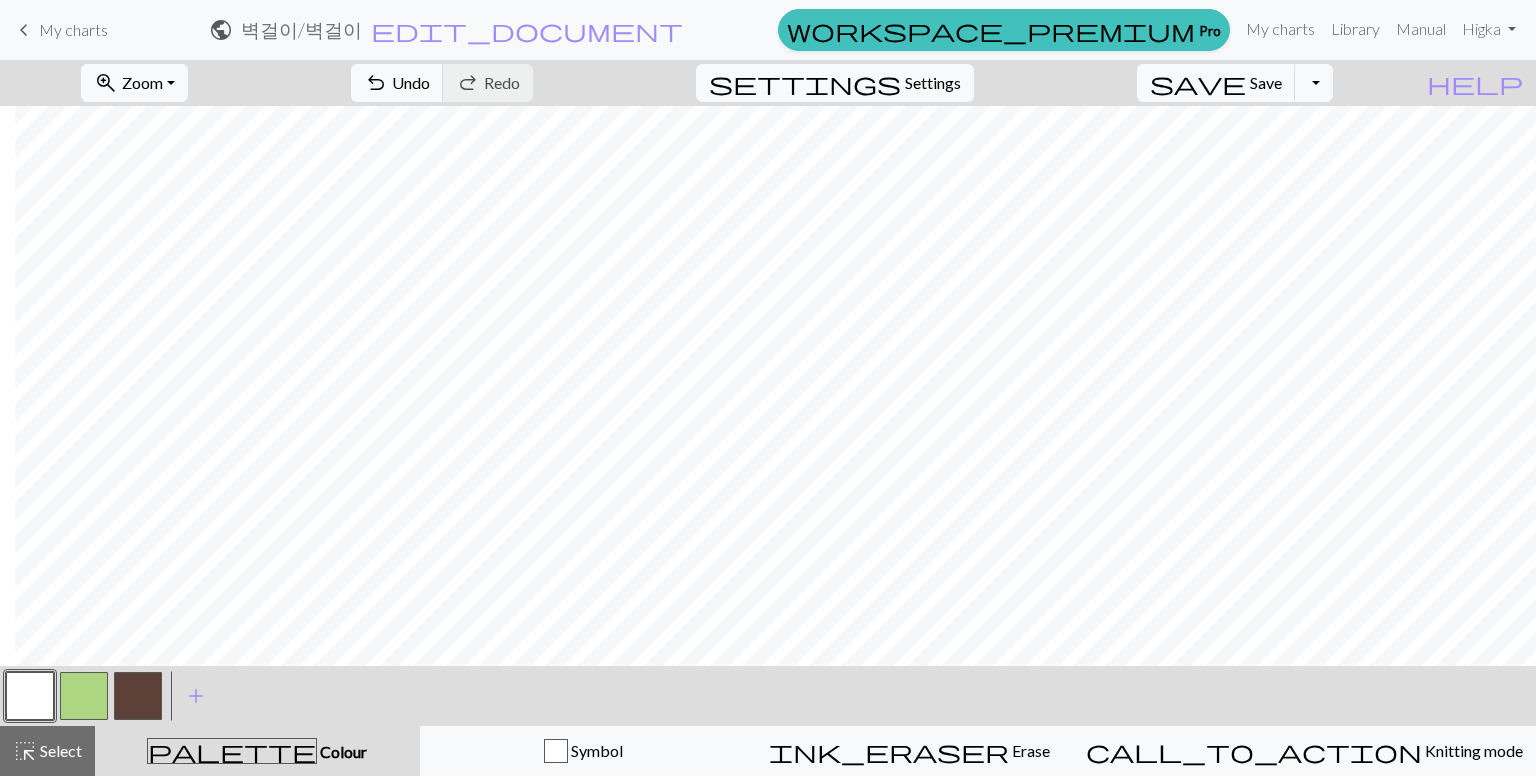 click at bounding box center [138, 696] 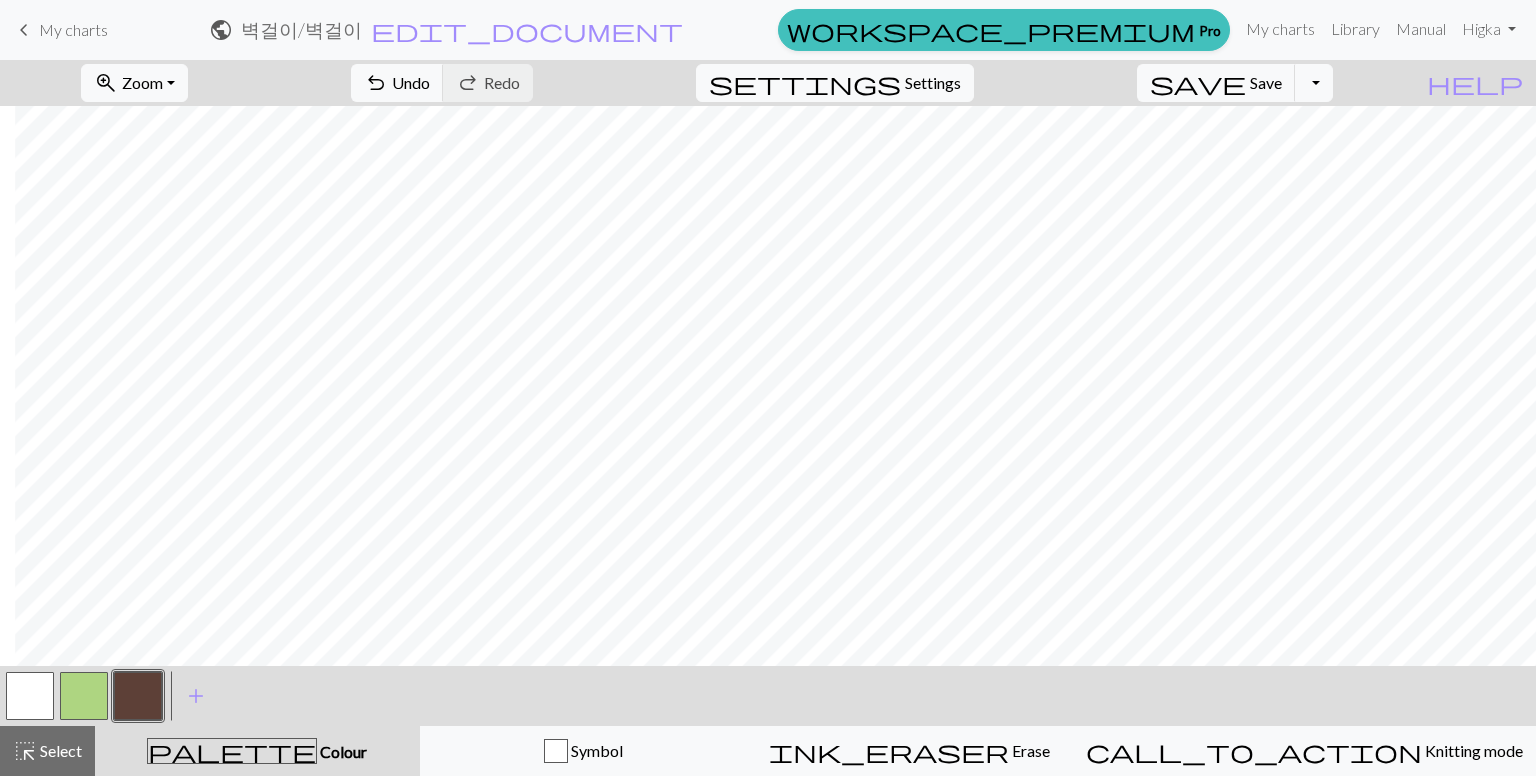 click on "Select" at bounding box center [59, 750] 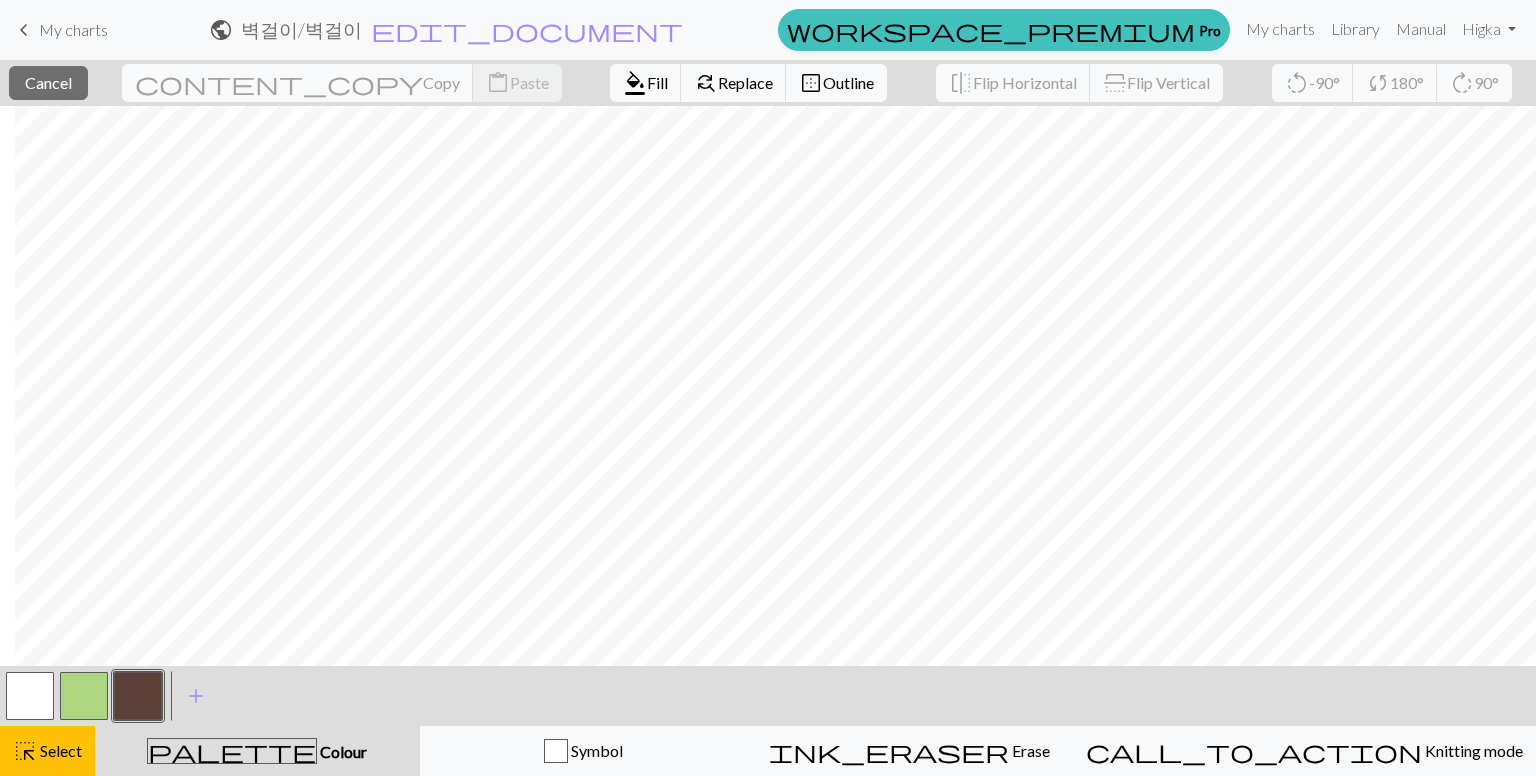 click at bounding box center [138, 696] 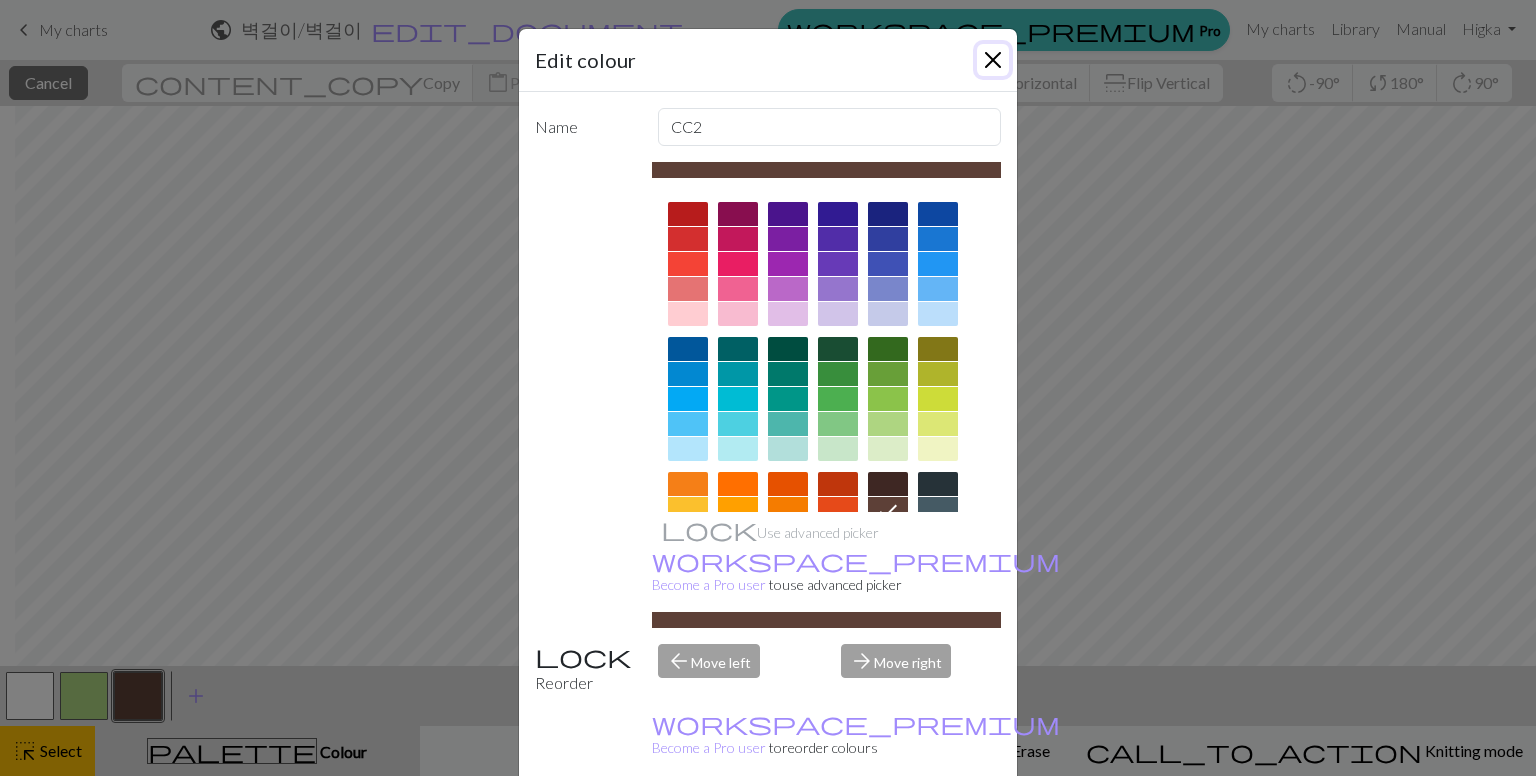 click at bounding box center [993, 60] 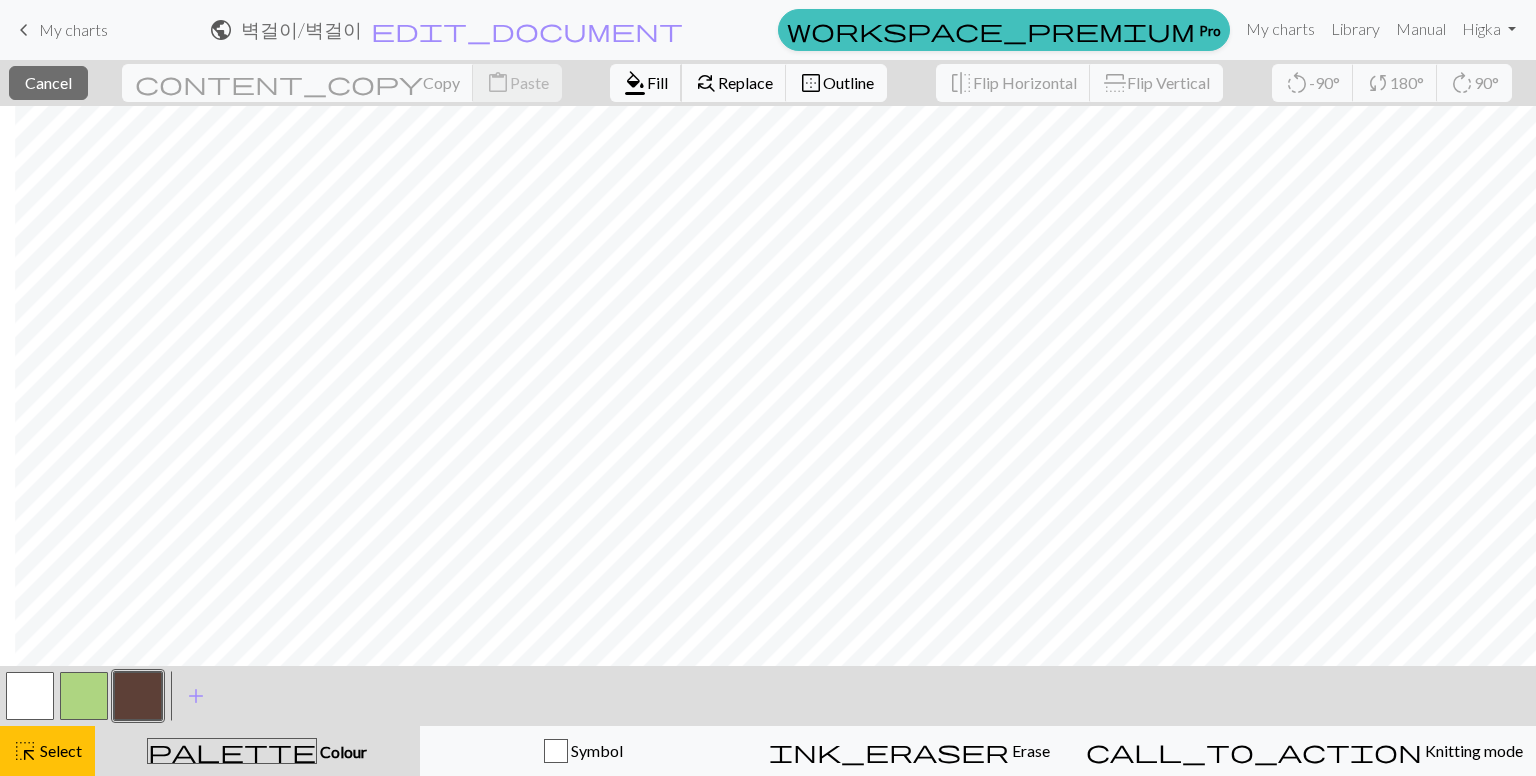 click on "Fill" at bounding box center [657, 82] 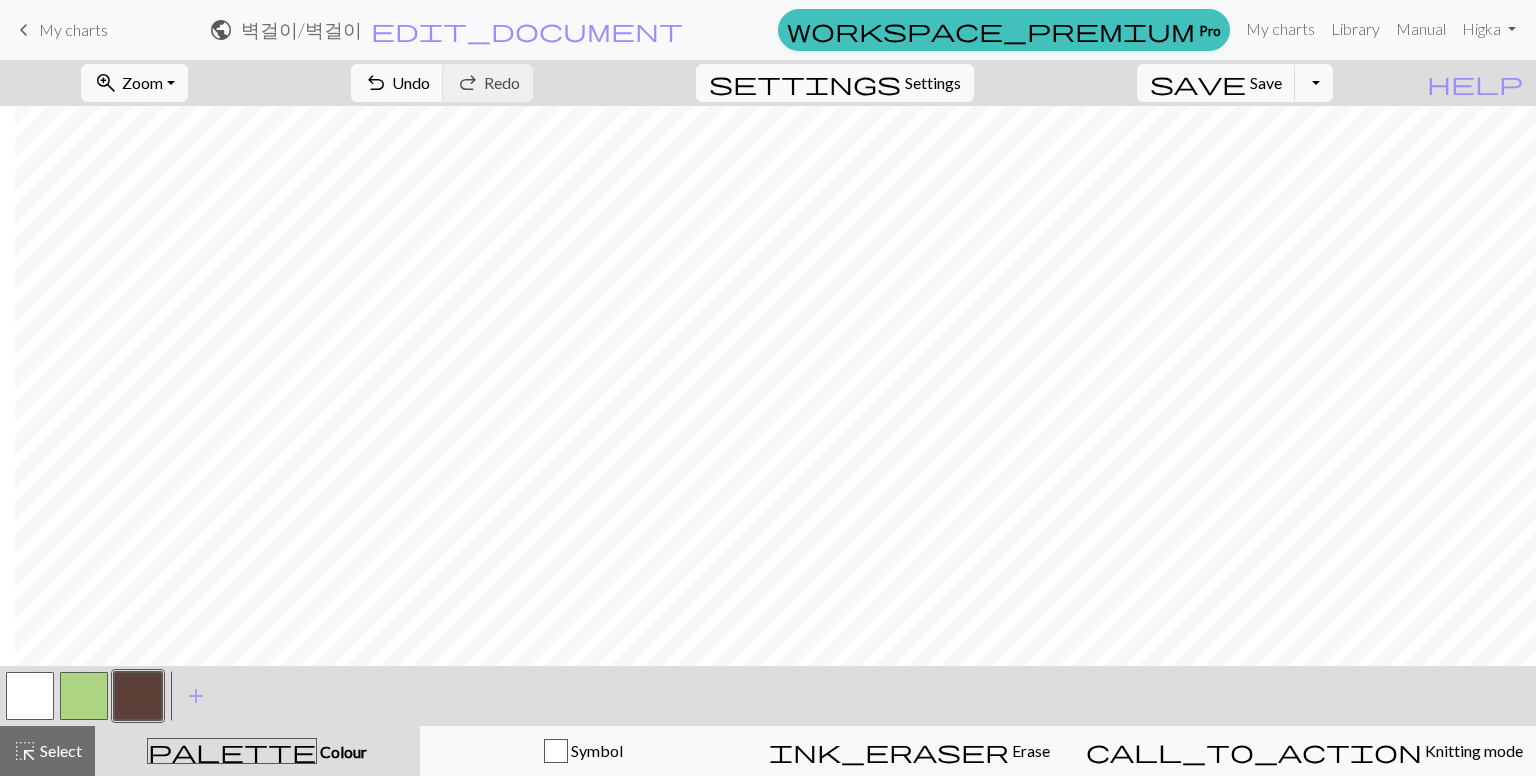 click at bounding box center (30, 696) 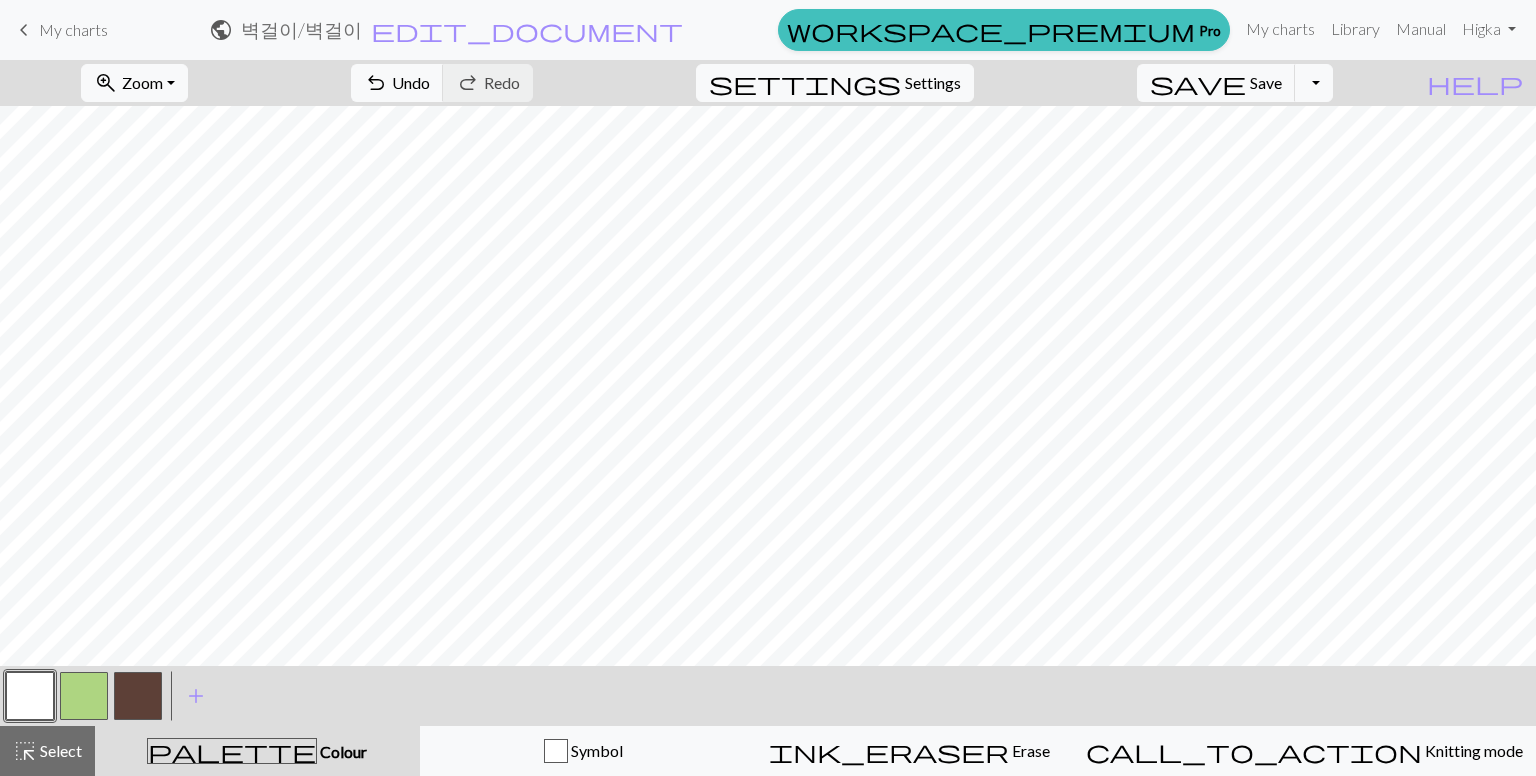 scroll, scrollTop: 0, scrollLeft: 0, axis: both 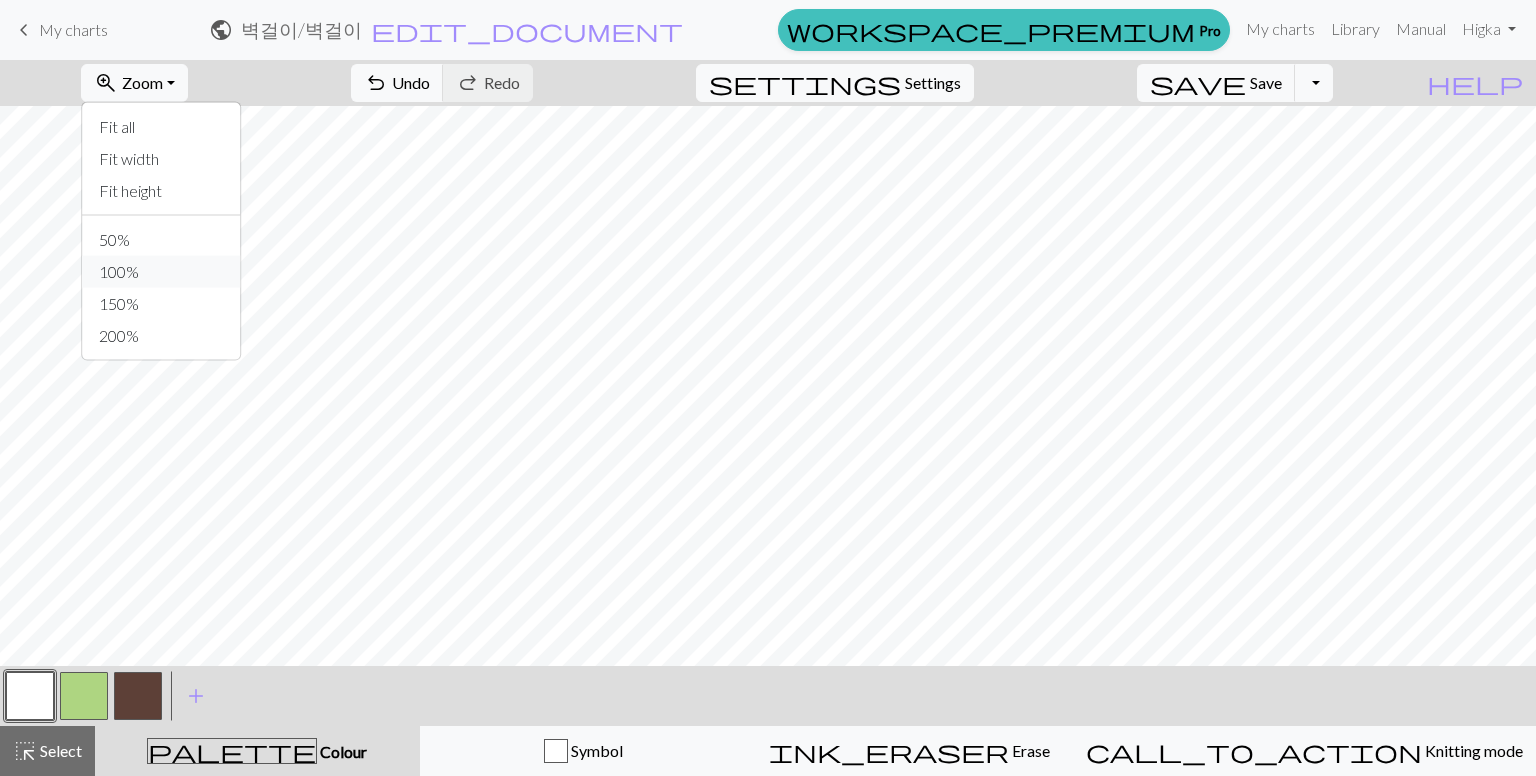 click on "100%" at bounding box center (162, 272) 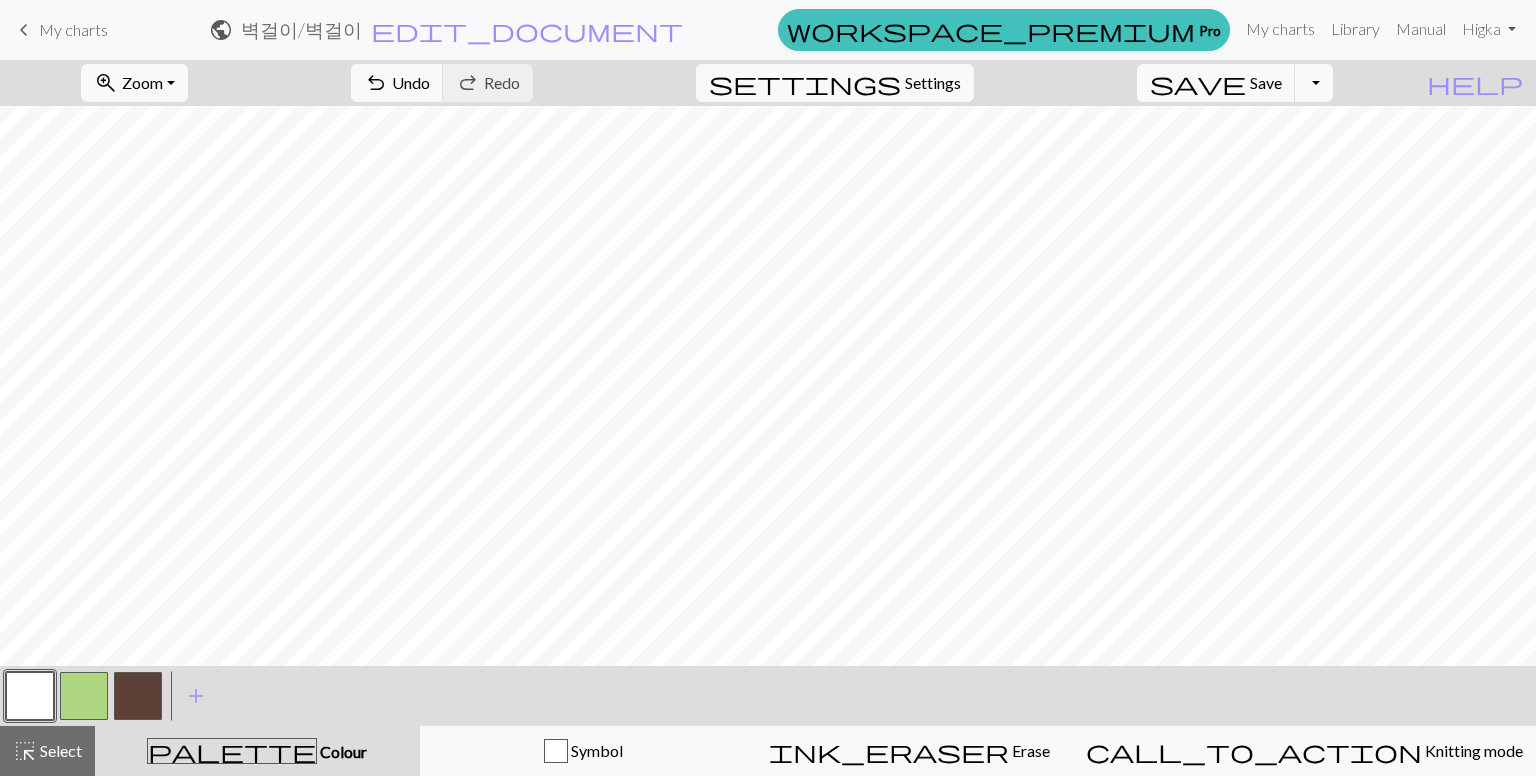 click at bounding box center [138, 696] 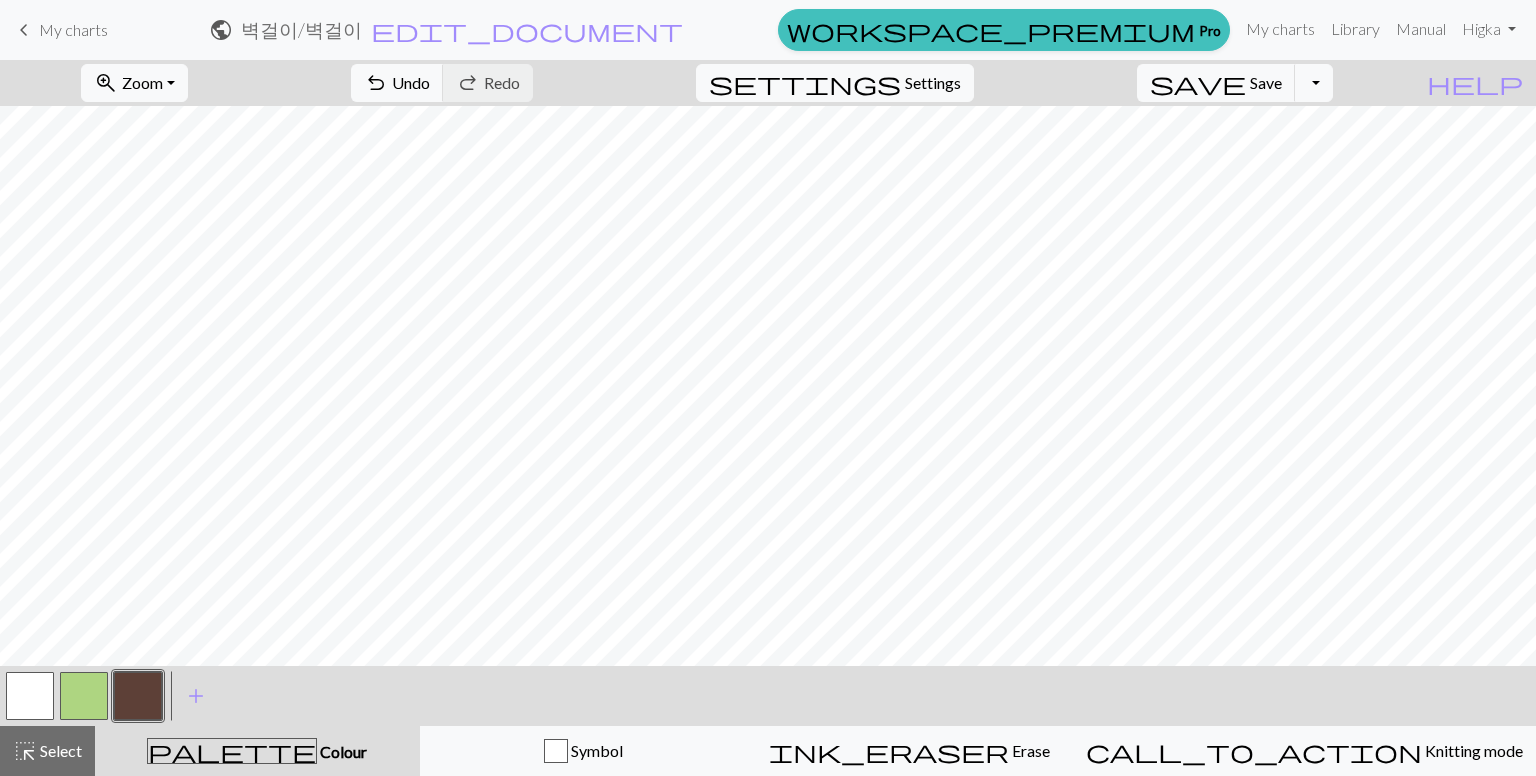click at bounding box center [30, 696] 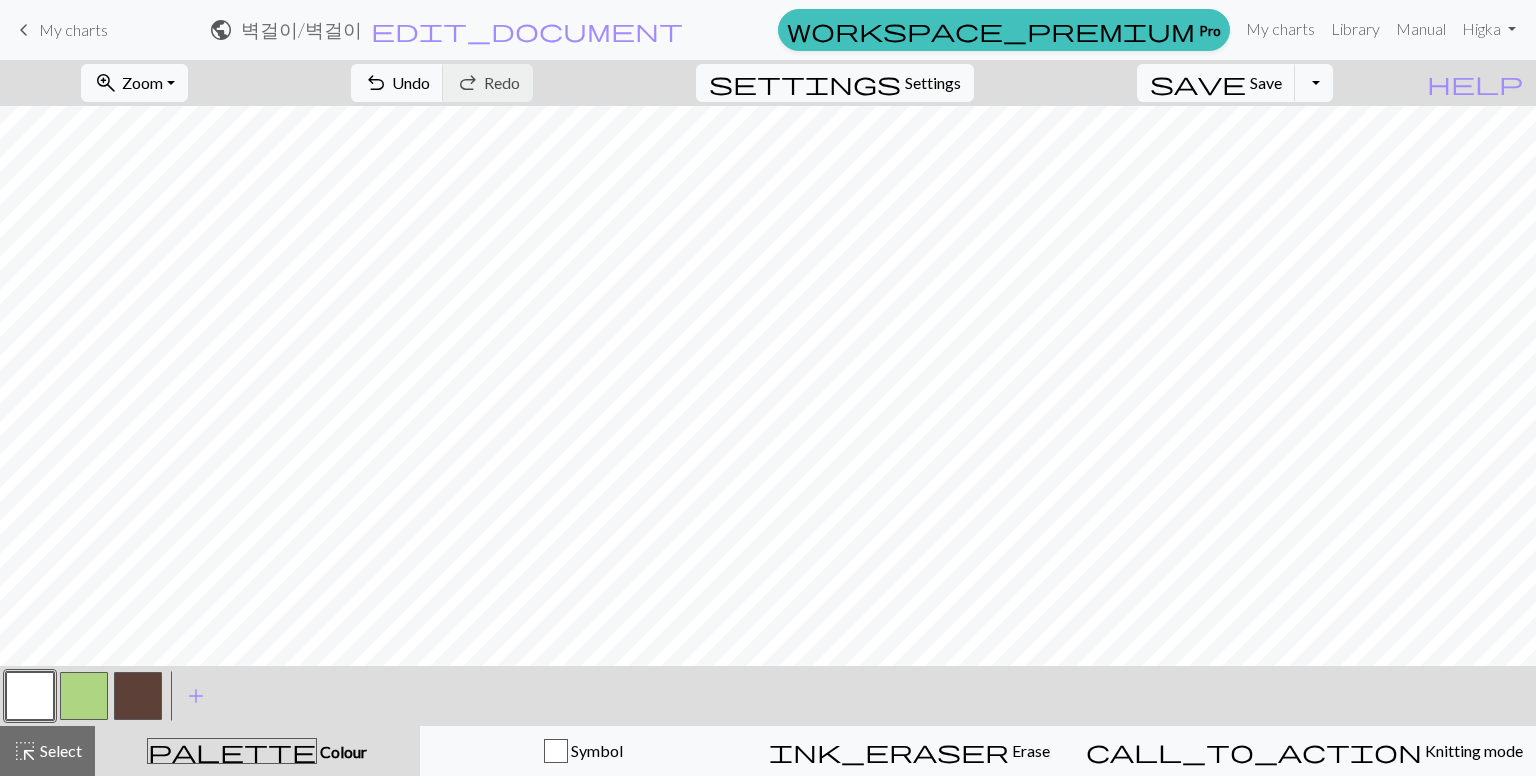 click at bounding box center [138, 696] 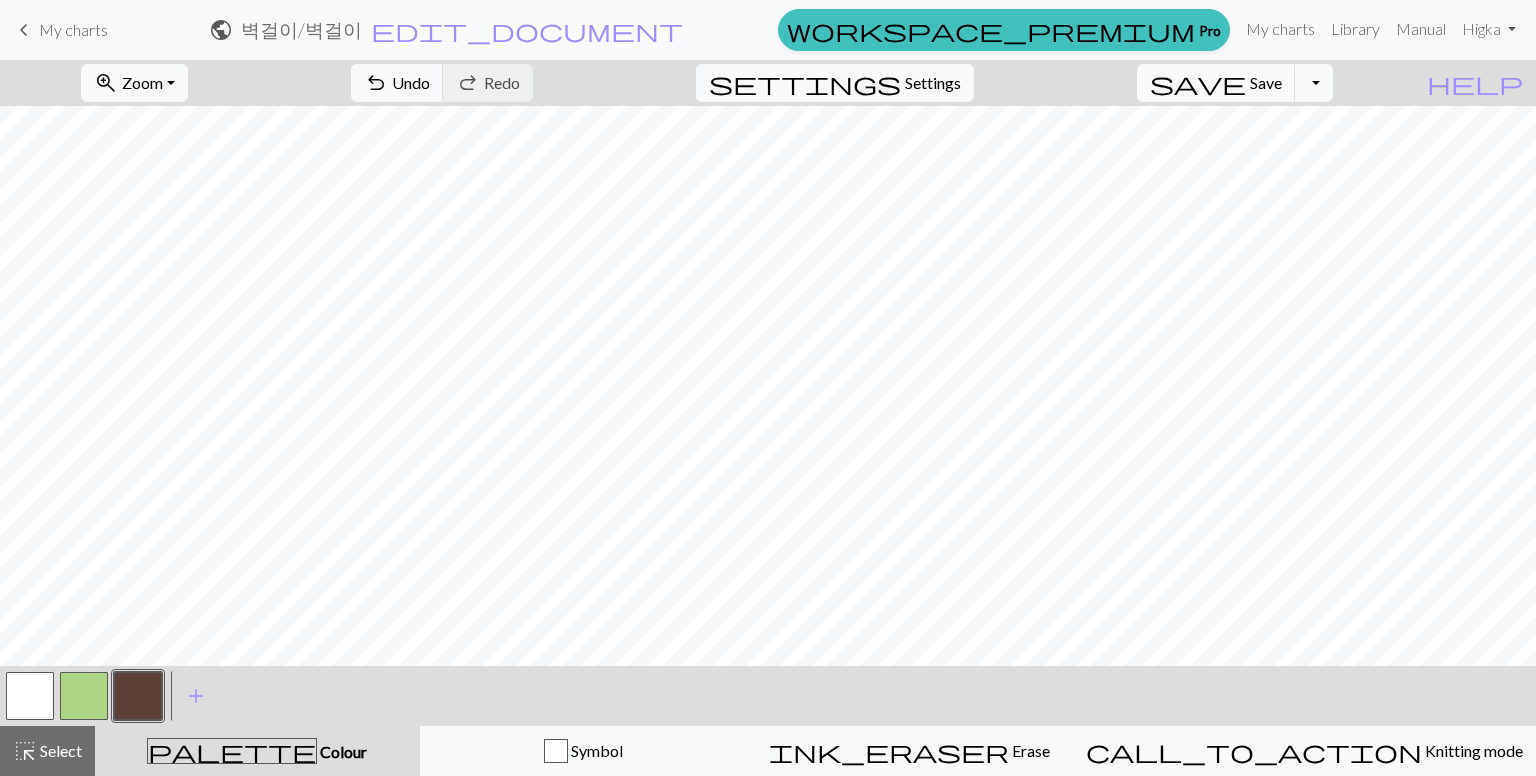 click at bounding box center (30, 696) 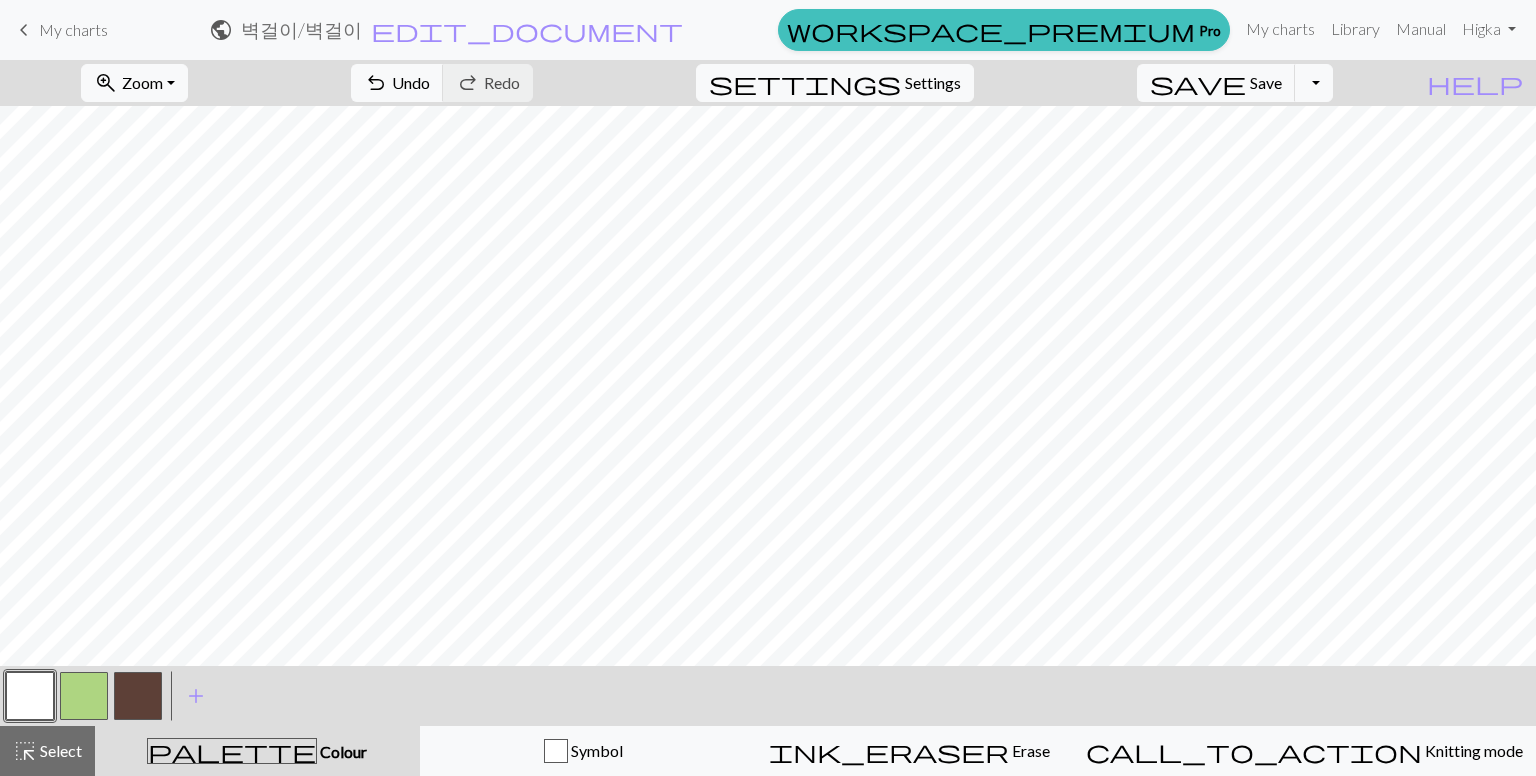 click at bounding box center [138, 696] 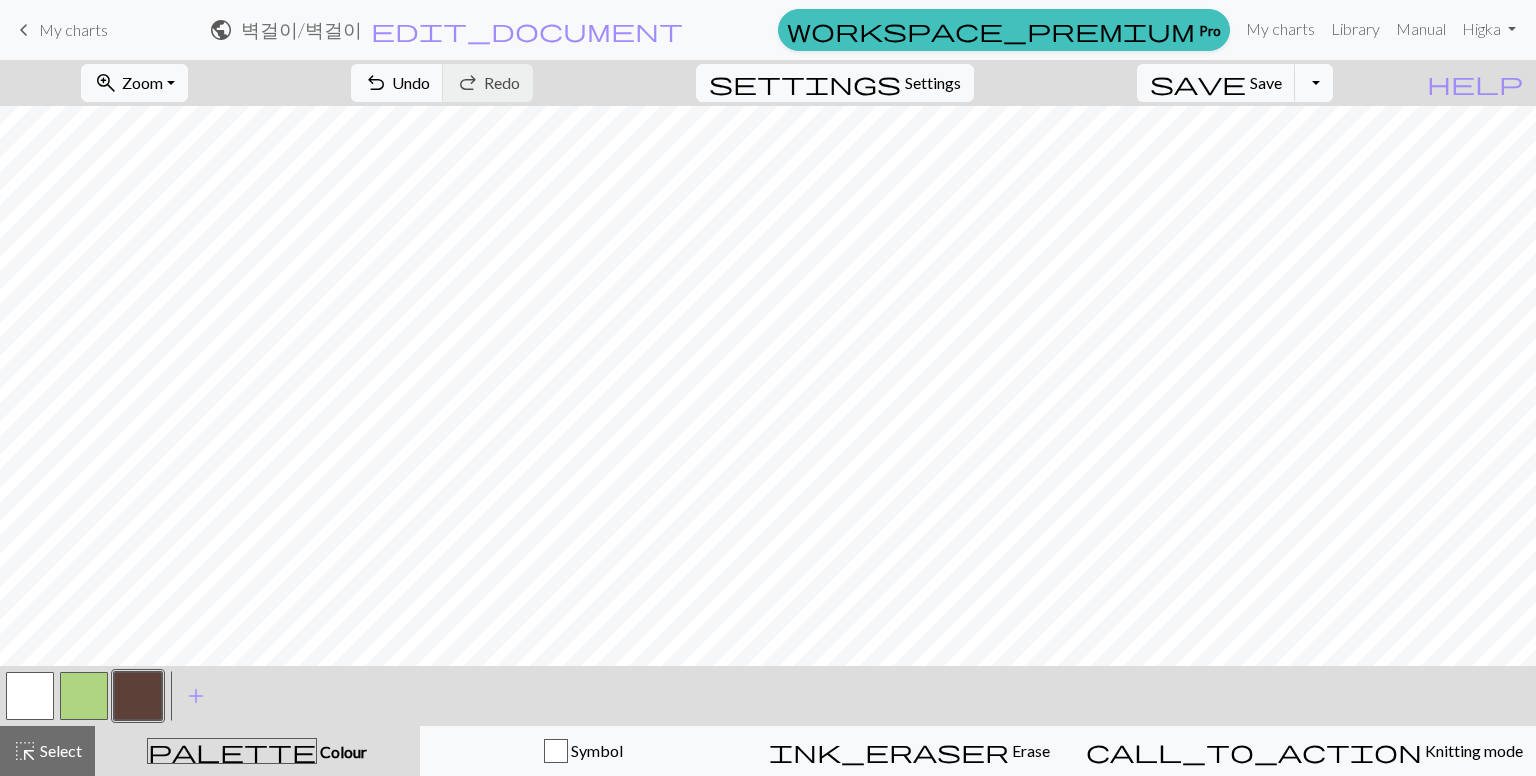click at bounding box center [30, 696] 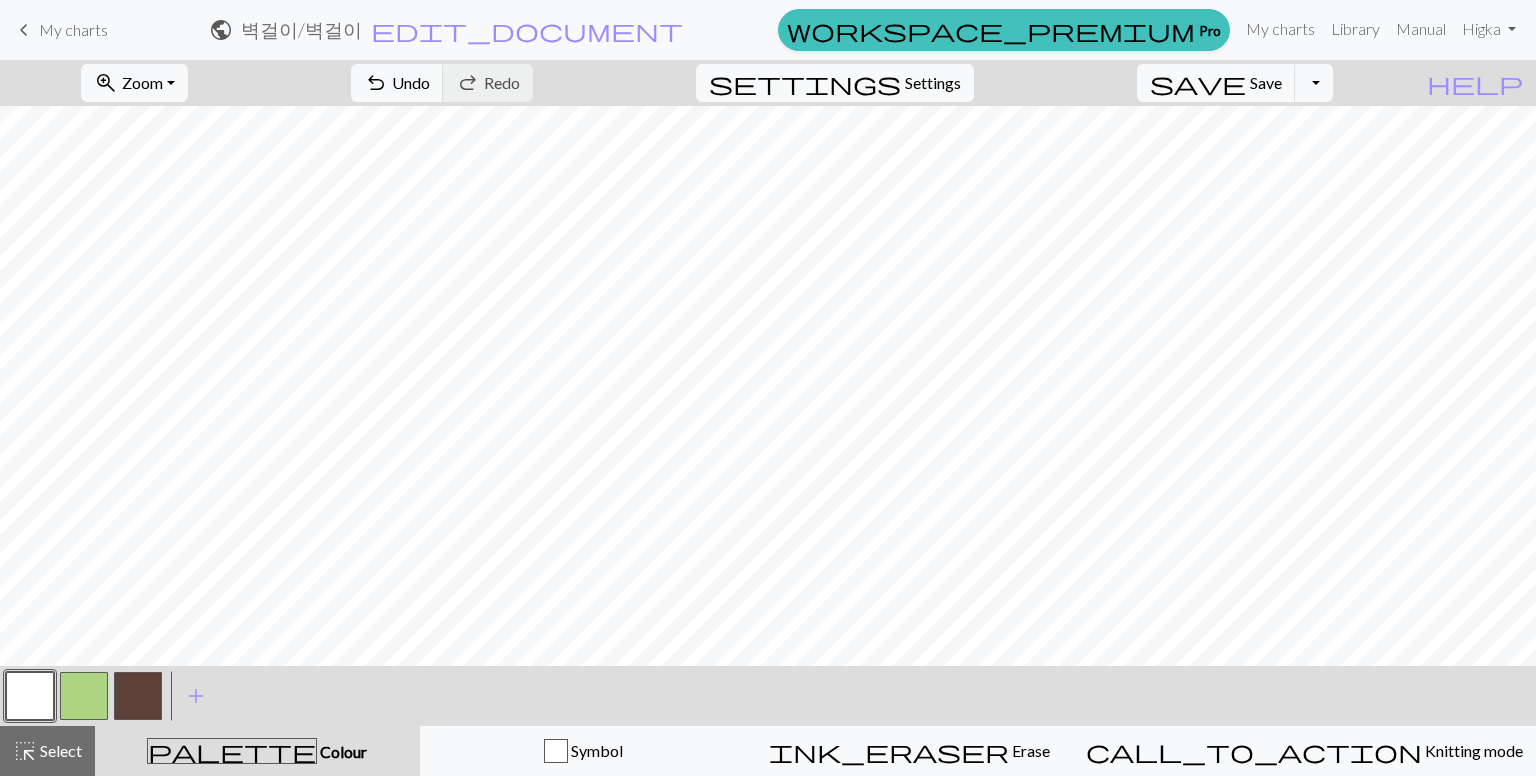 click at bounding box center (138, 696) 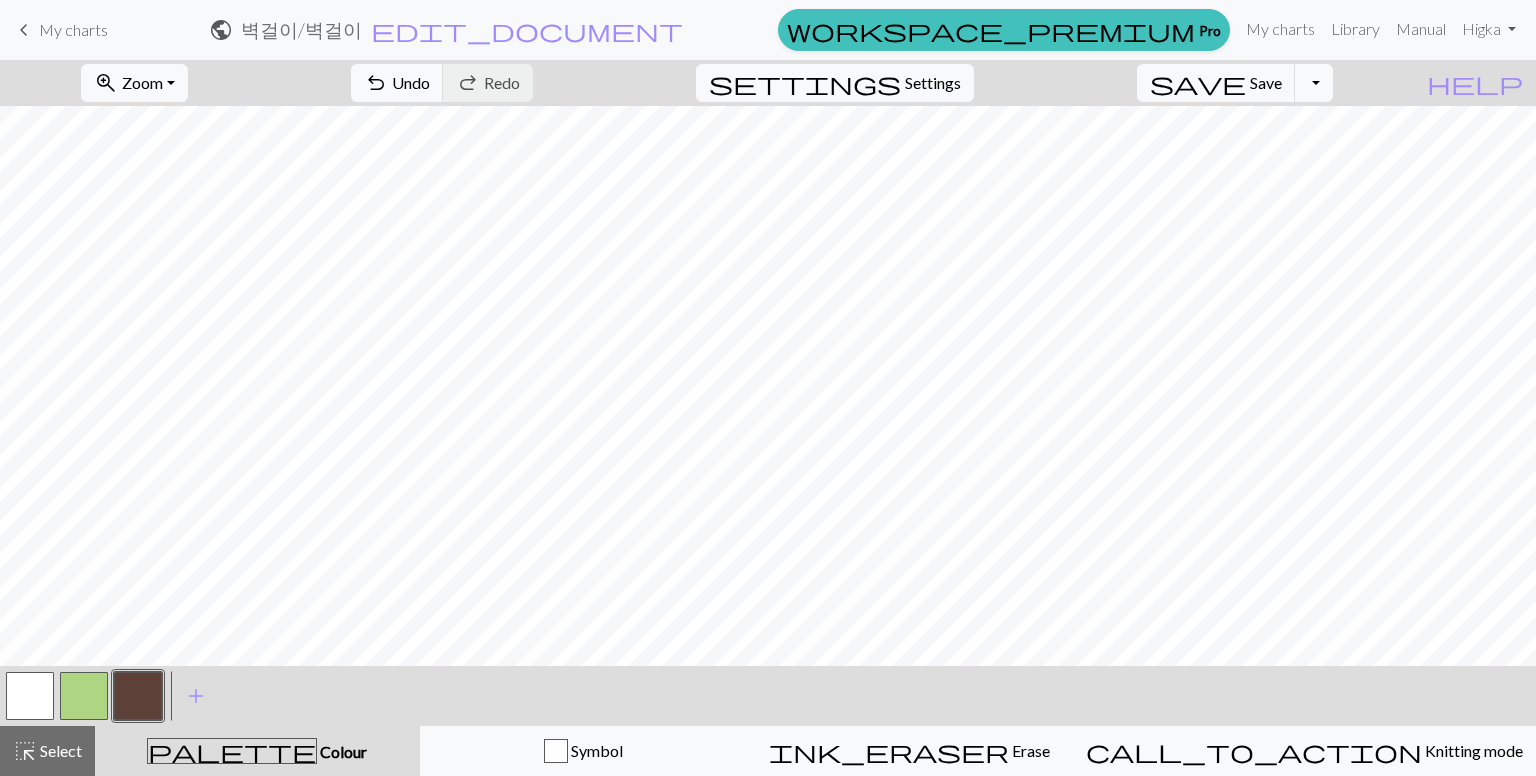 click at bounding box center [30, 696] 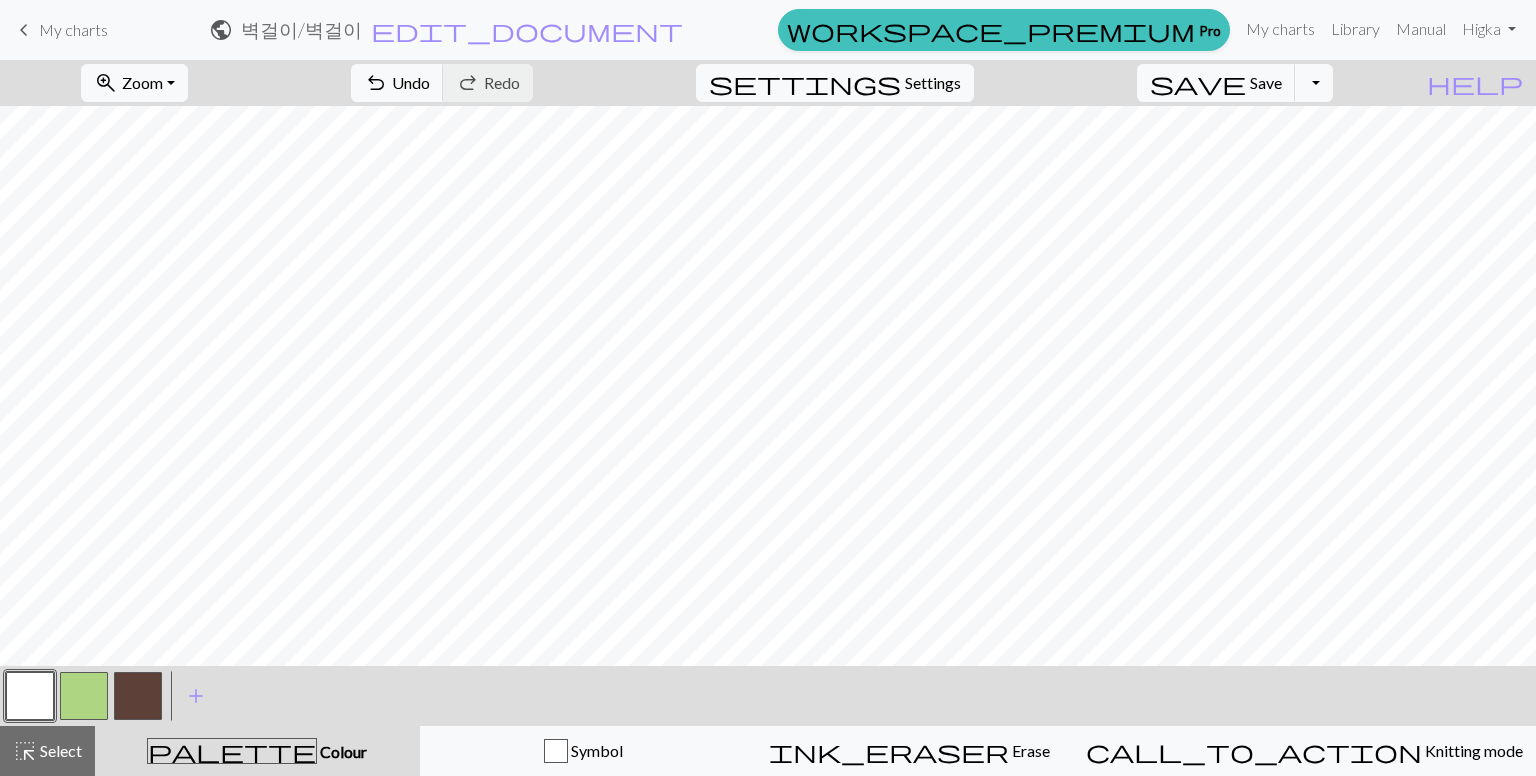 click at bounding box center (138, 696) 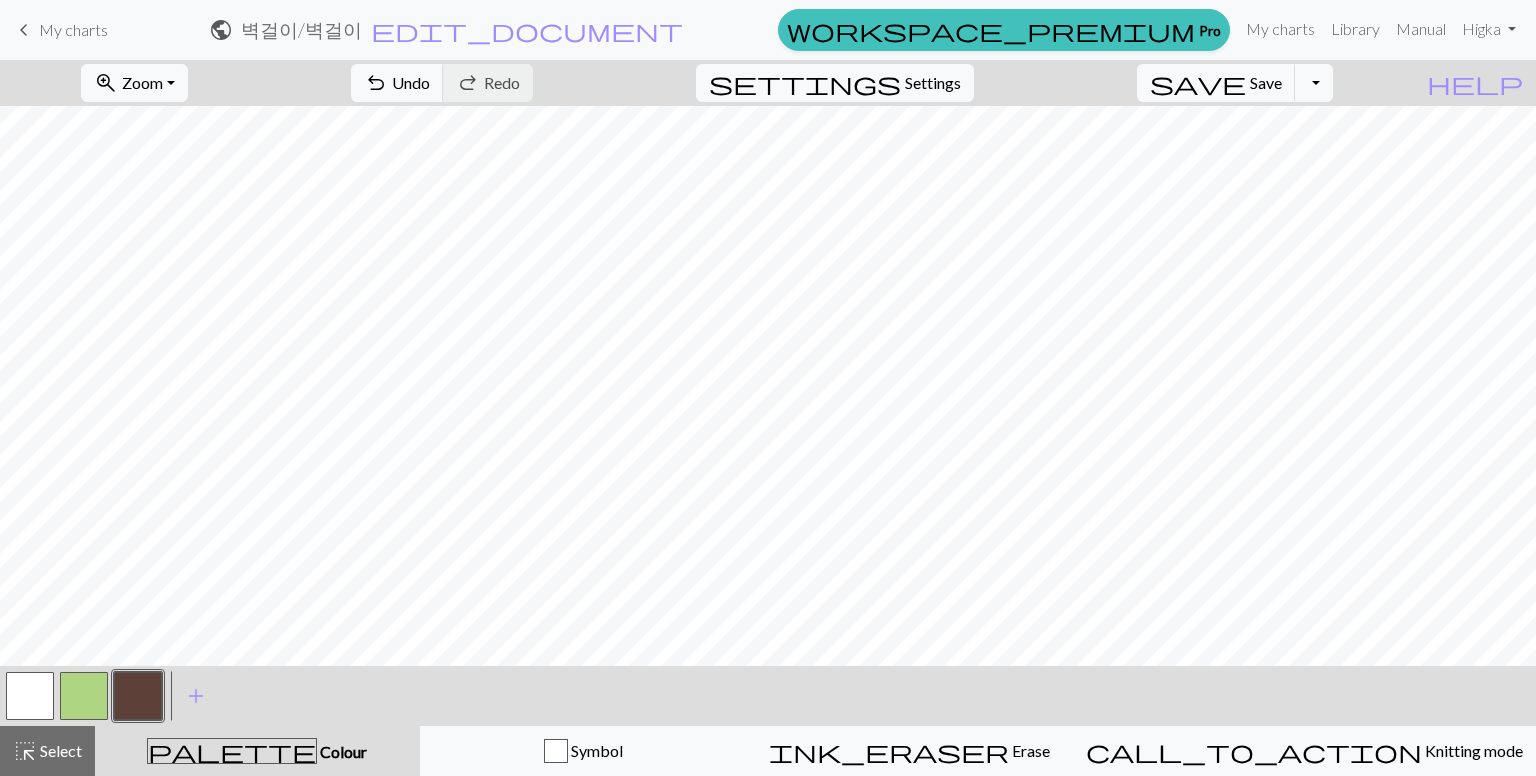 click at bounding box center (30, 696) 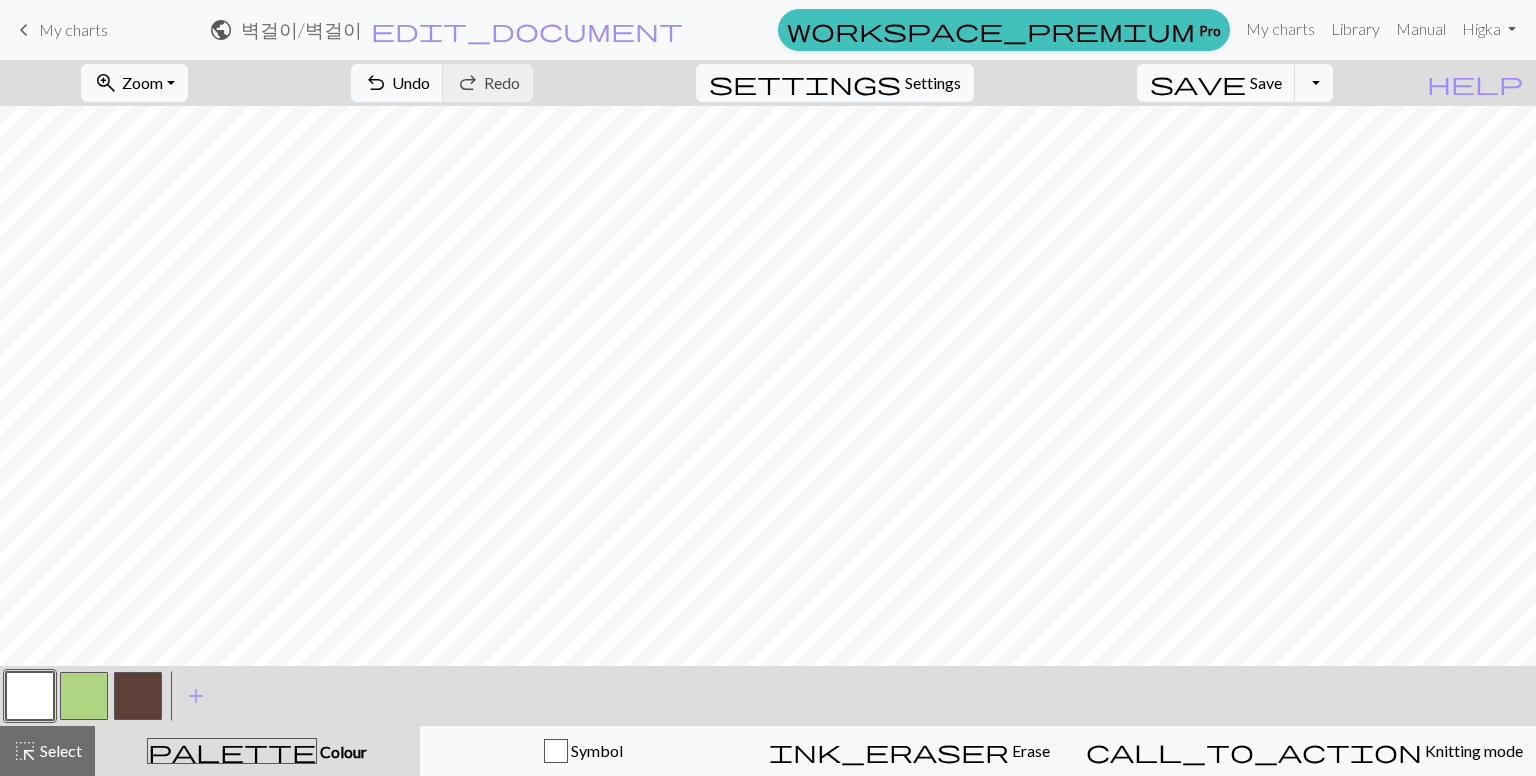 click at bounding box center (138, 696) 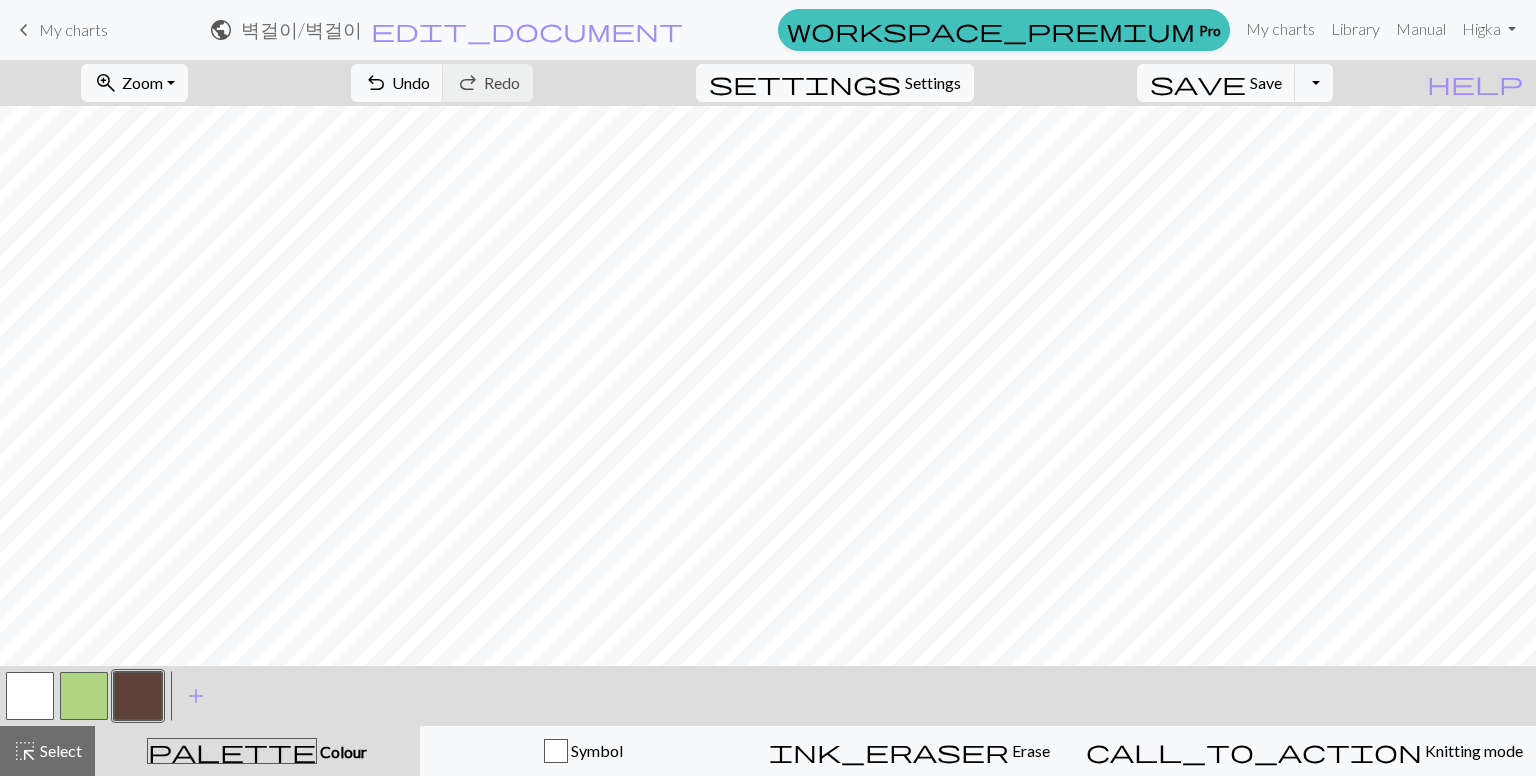 click at bounding box center (30, 696) 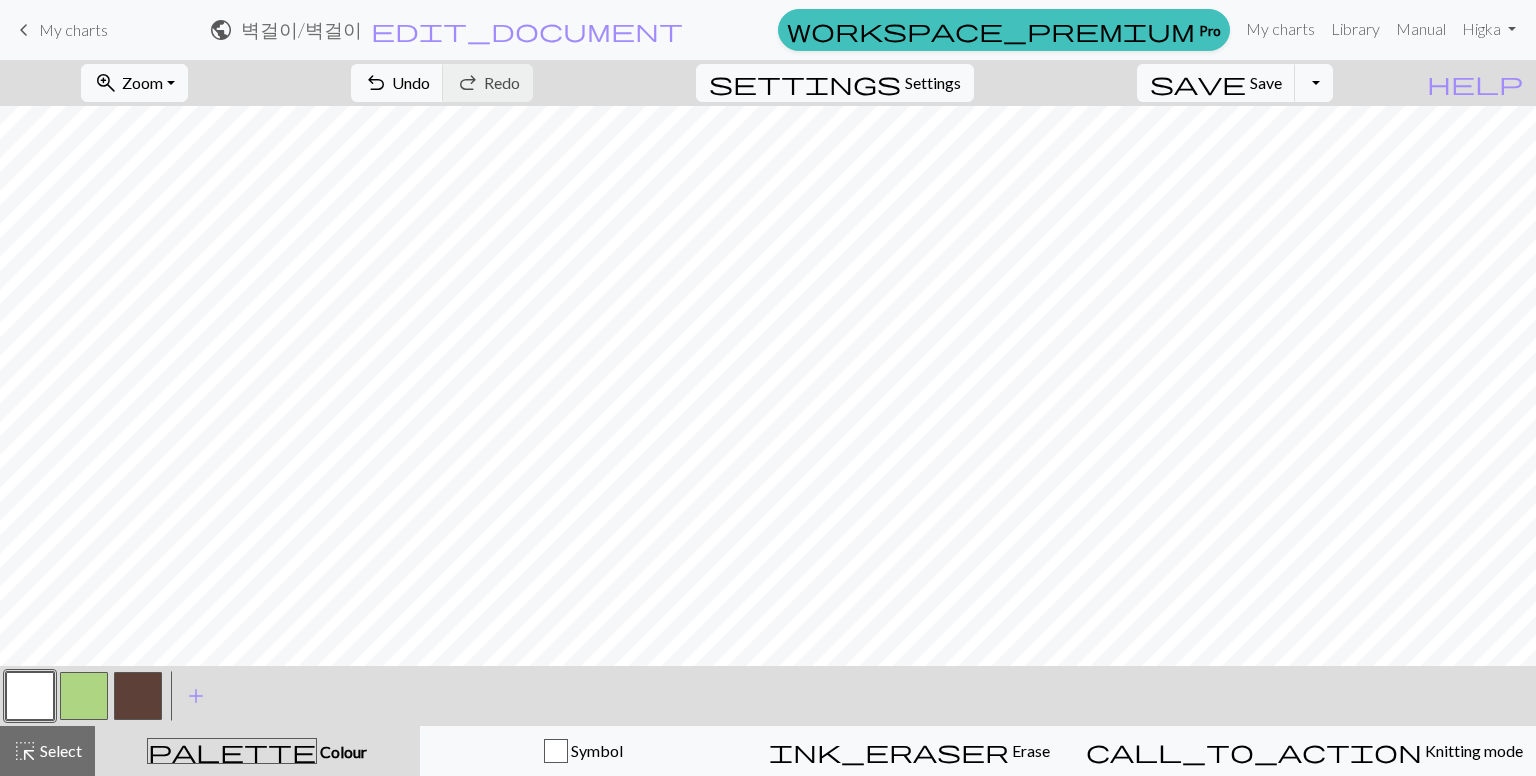 click at bounding box center [138, 696] 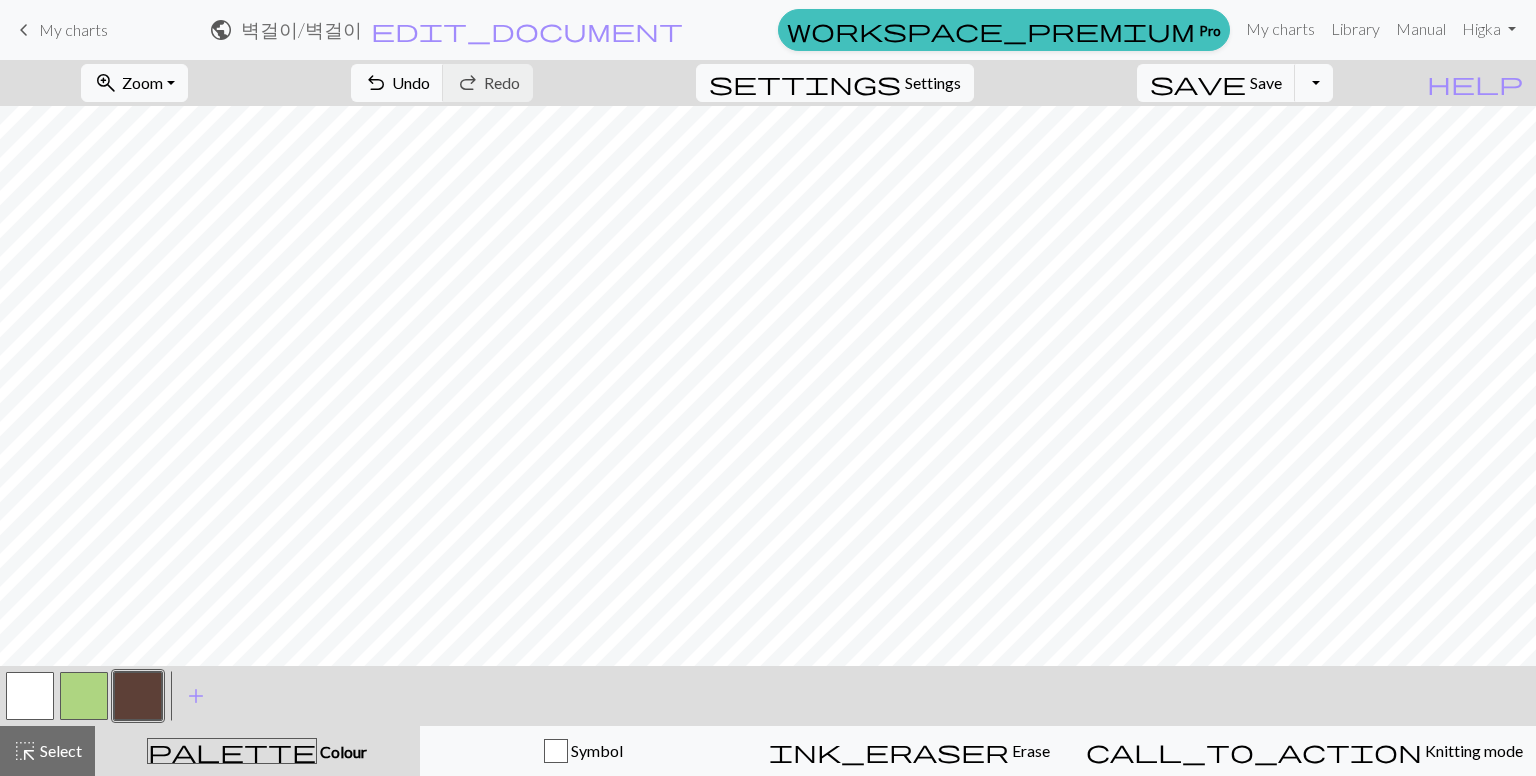 click at bounding box center [30, 696] 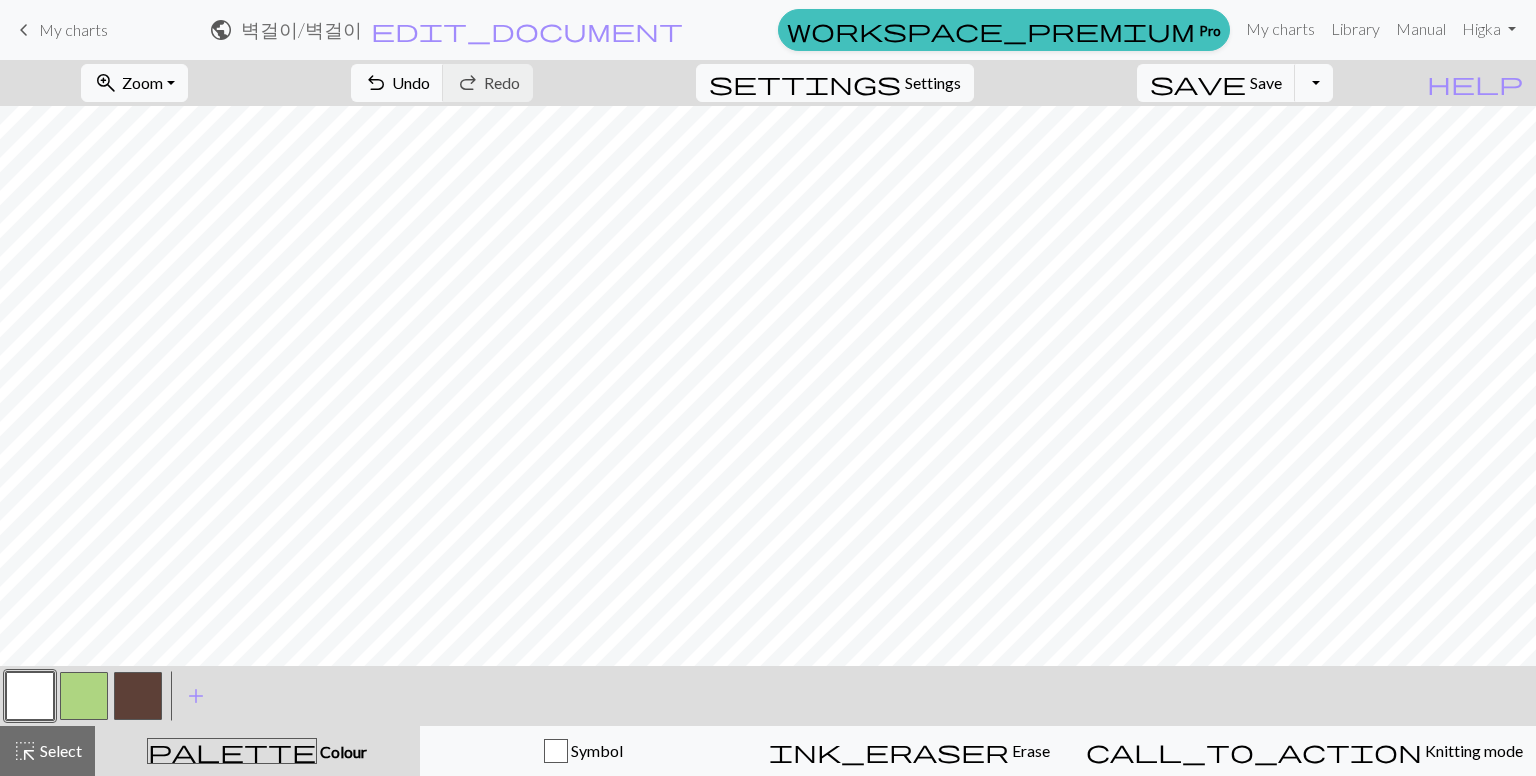 click at bounding box center (138, 696) 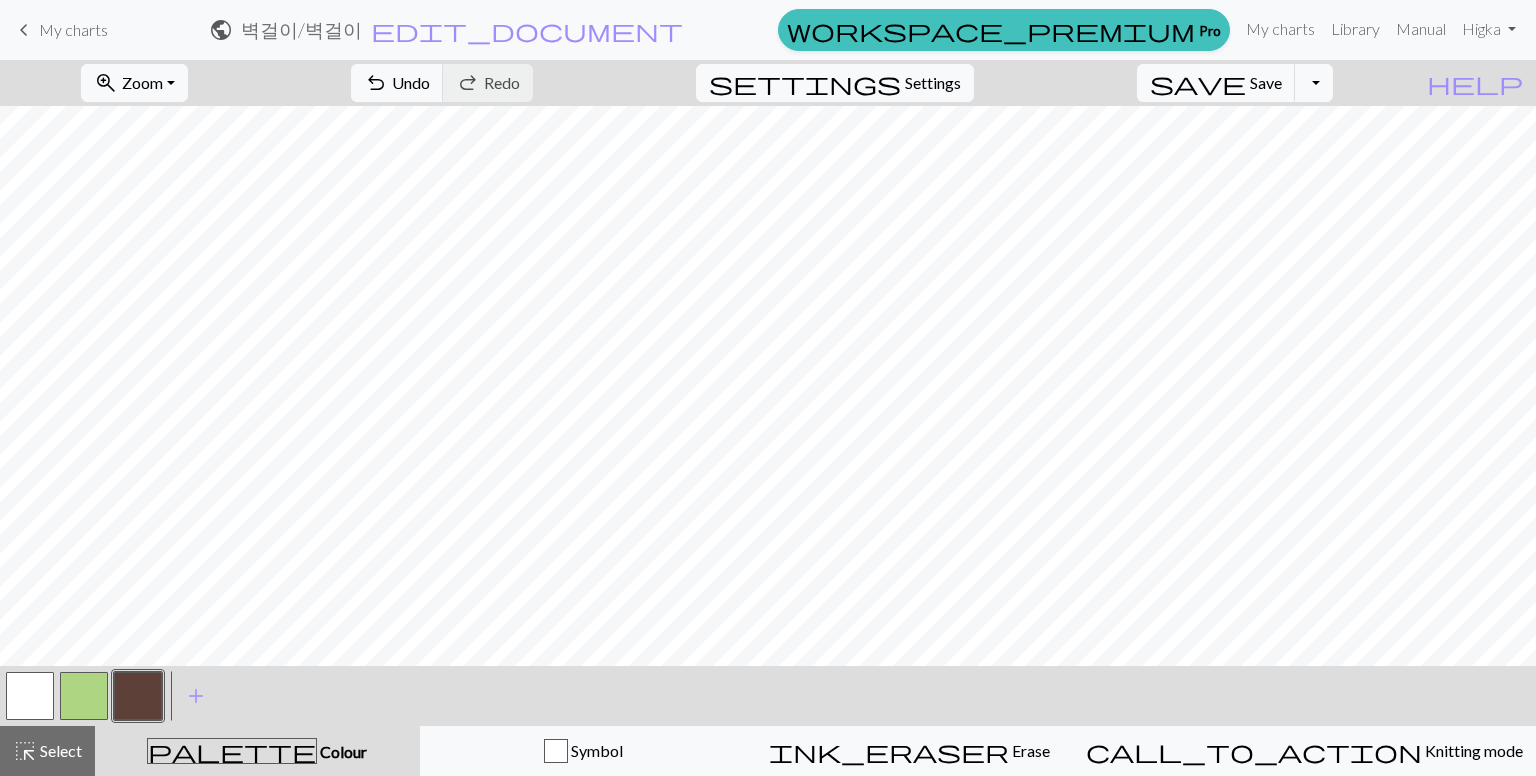 click at bounding box center (30, 696) 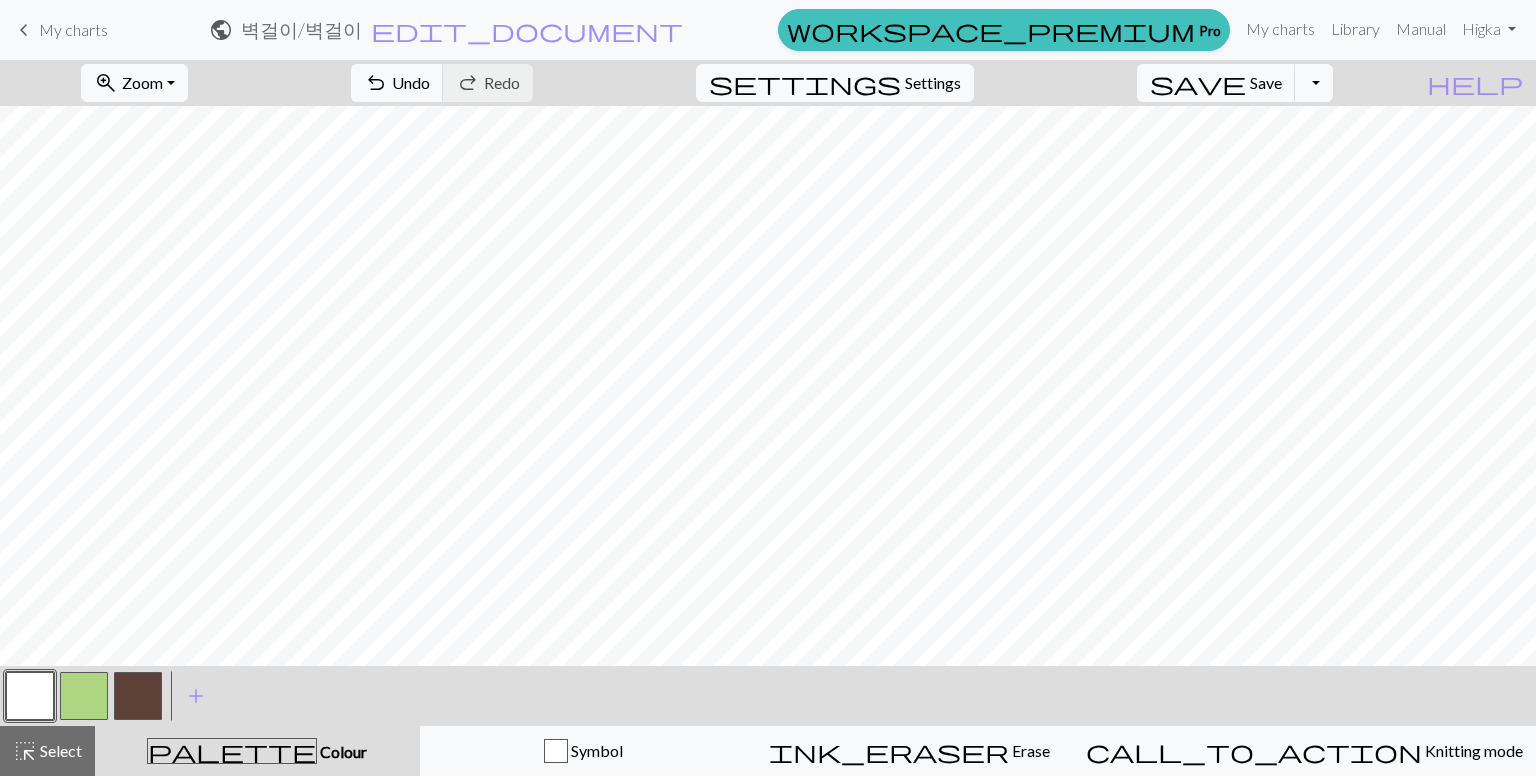 click at bounding box center [138, 696] 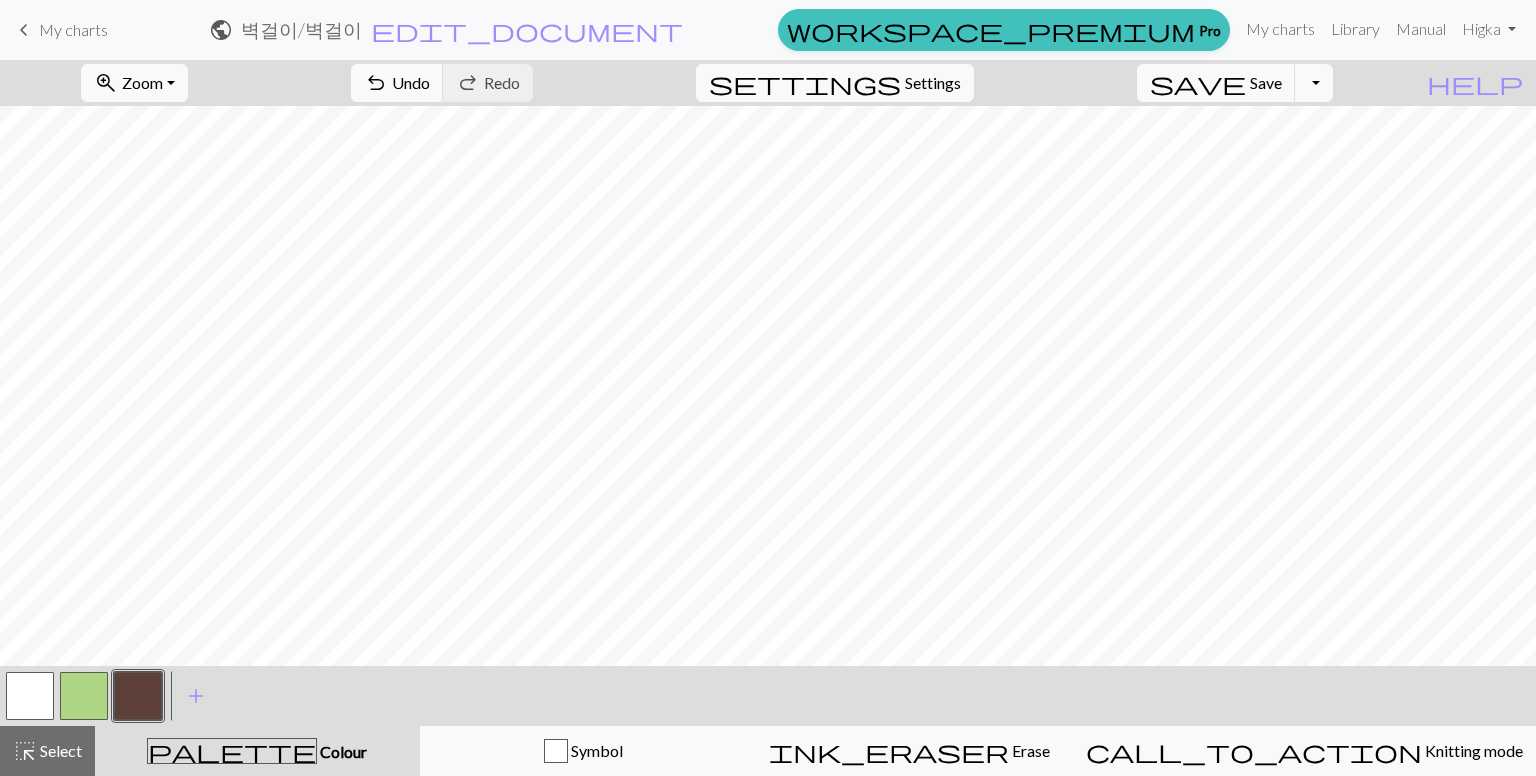 click at bounding box center (30, 696) 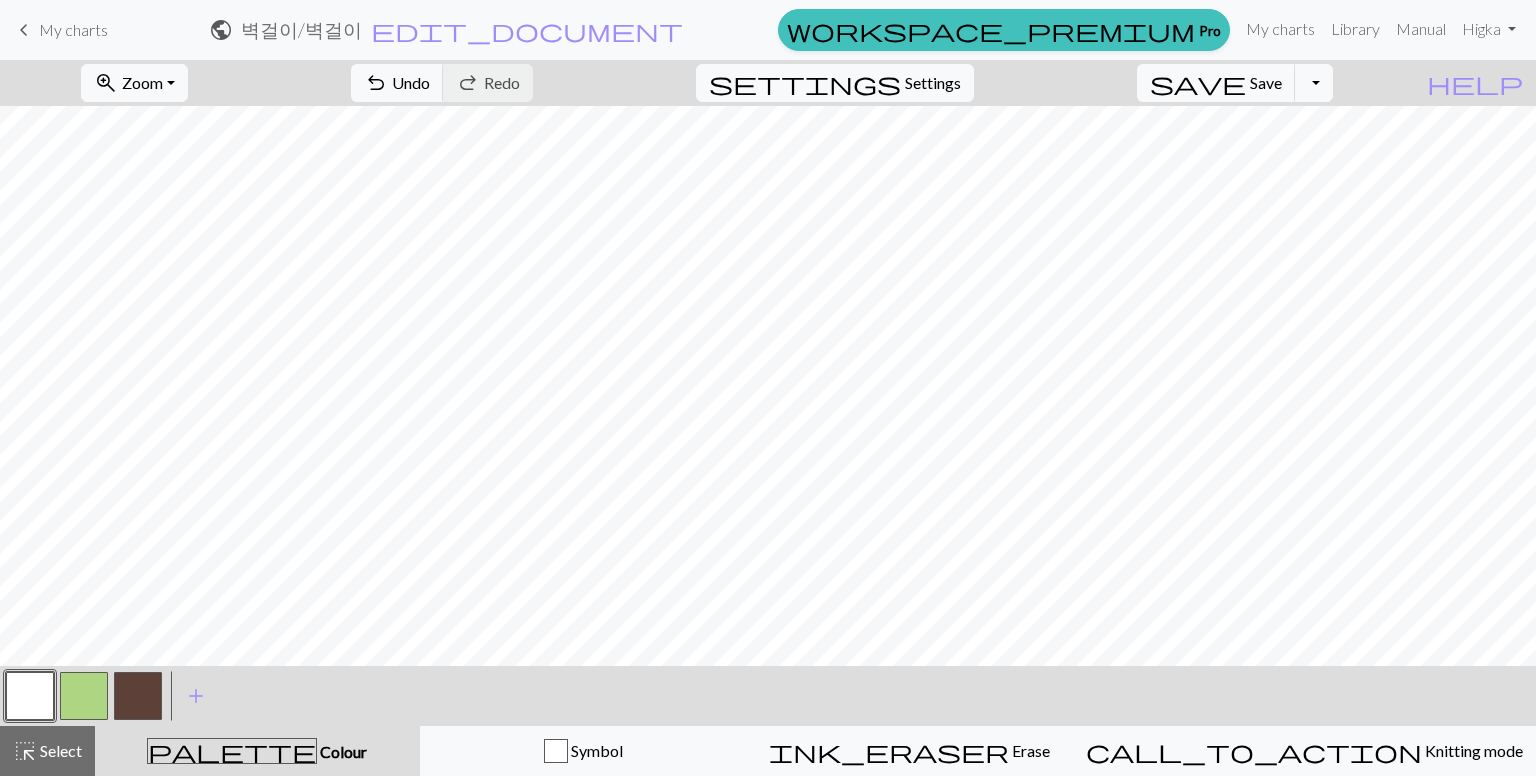 click at bounding box center [138, 696] 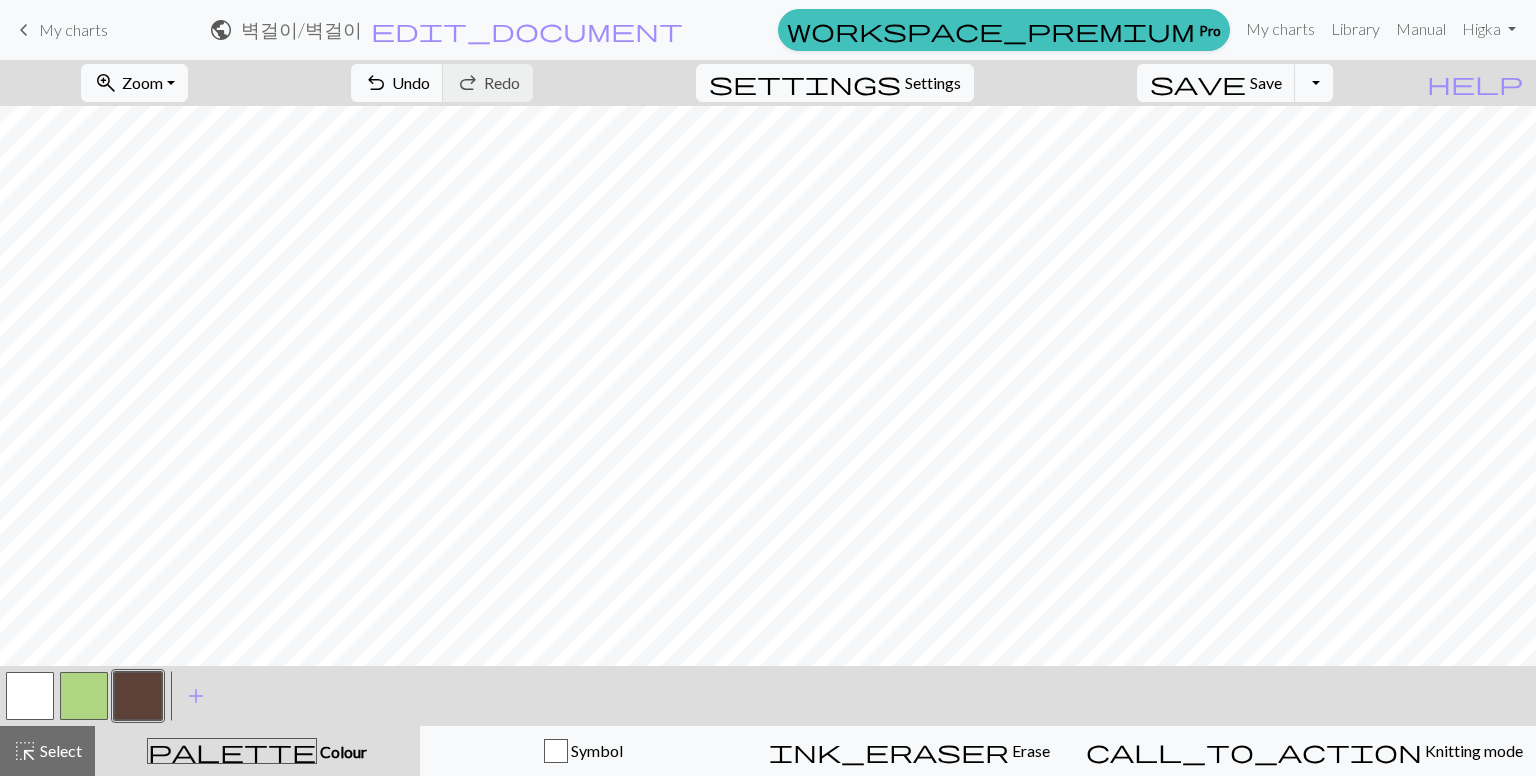 click at bounding box center (30, 696) 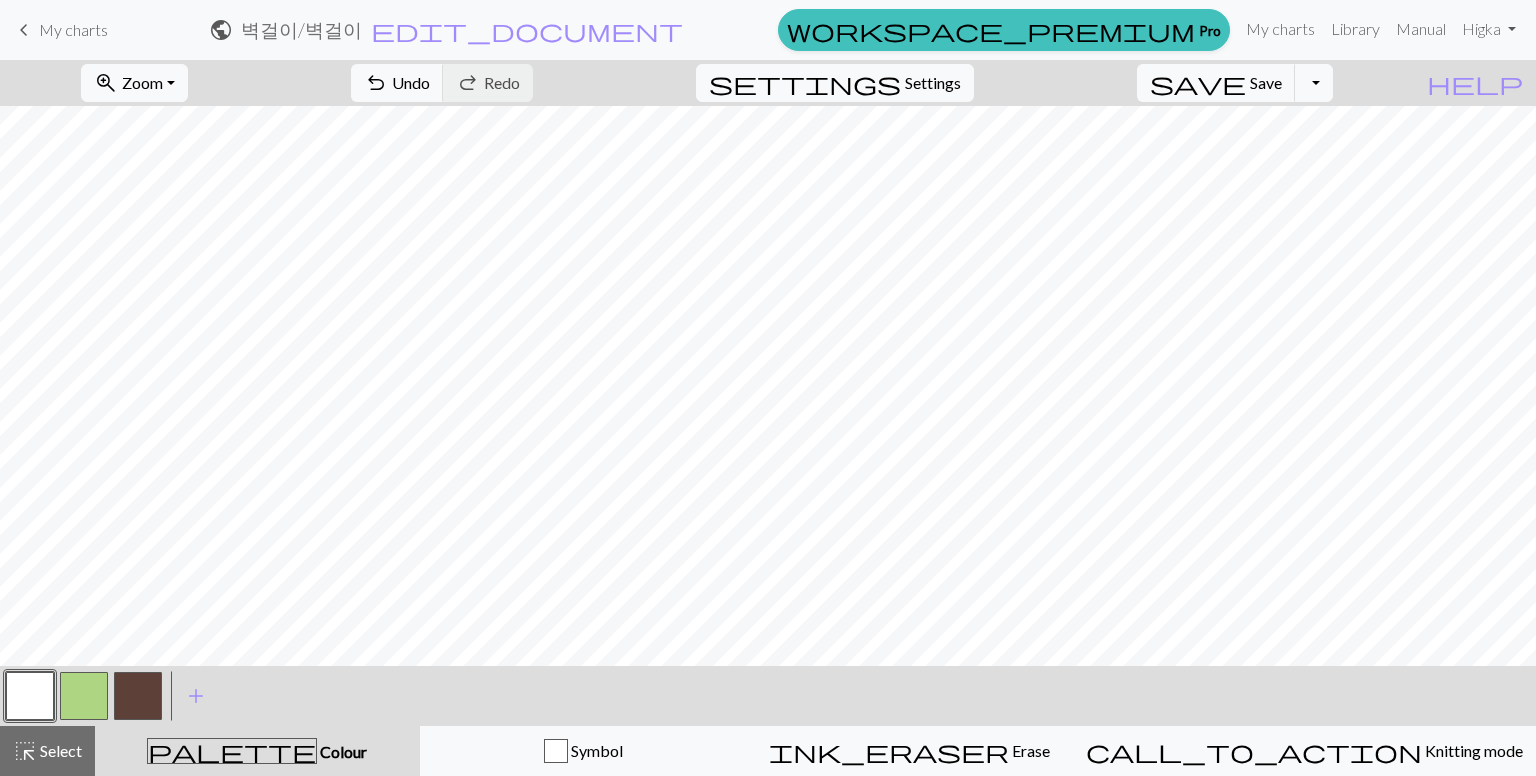 click at bounding box center [138, 696] 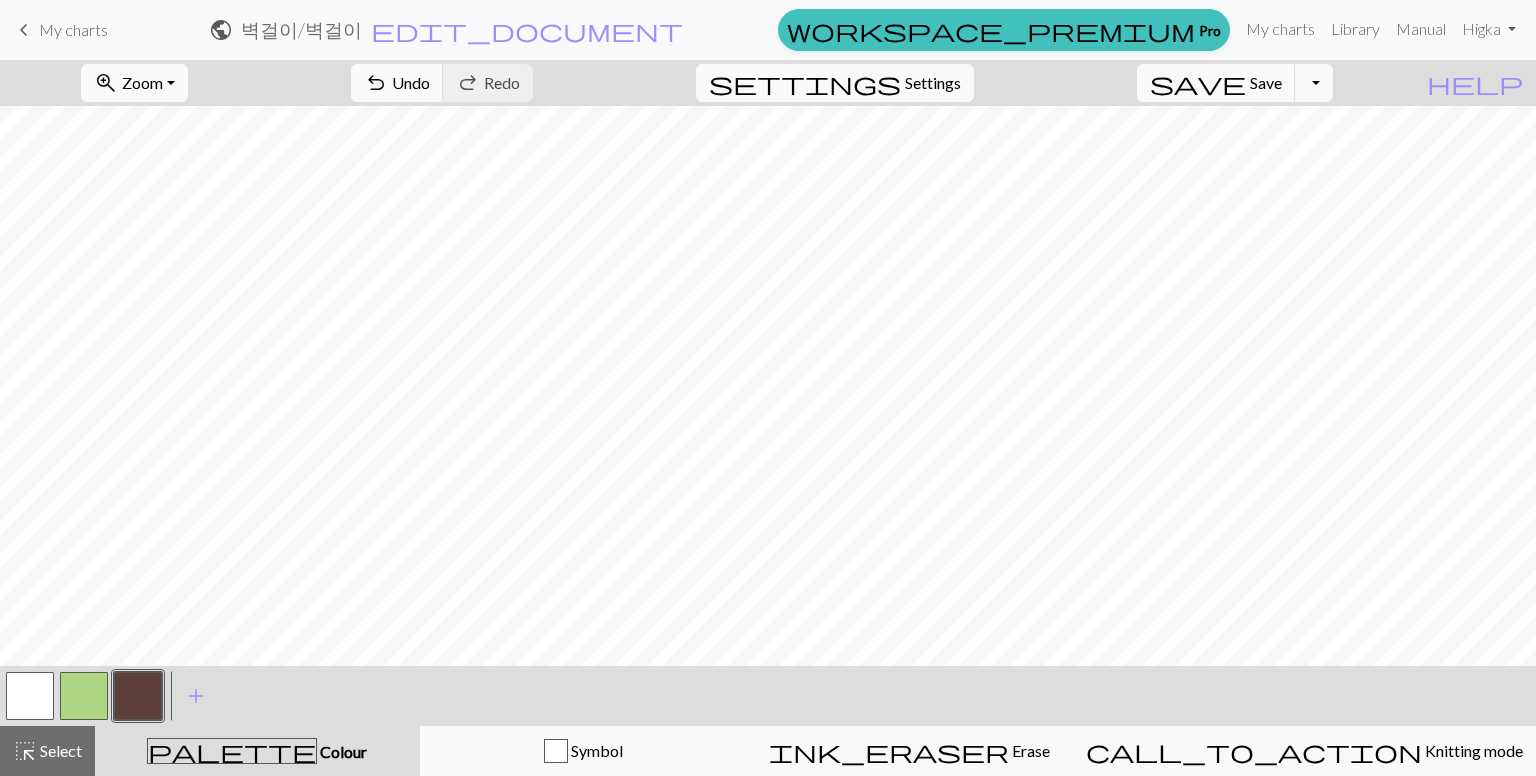 click at bounding box center [30, 696] 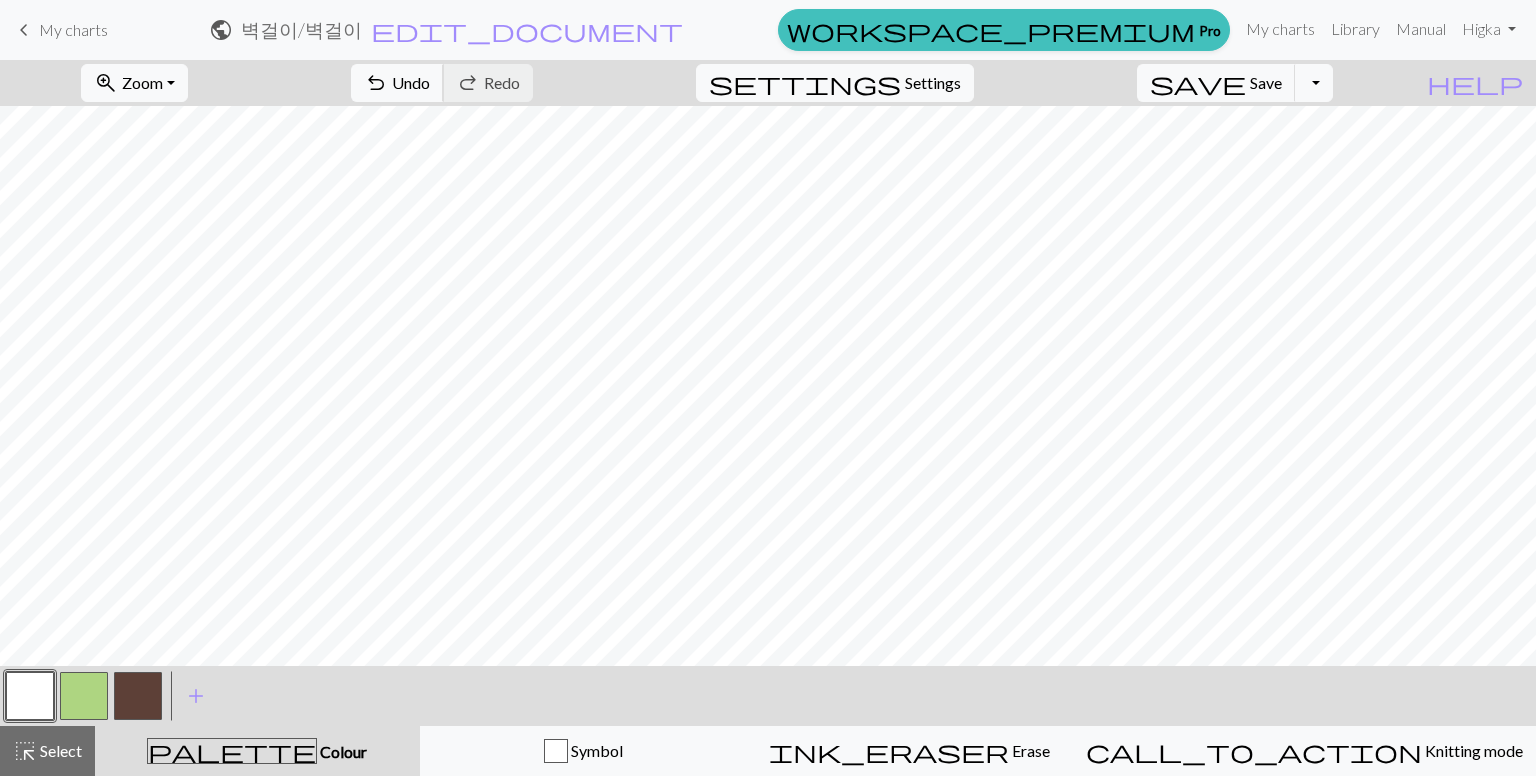 click on "Undo" at bounding box center (411, 82) 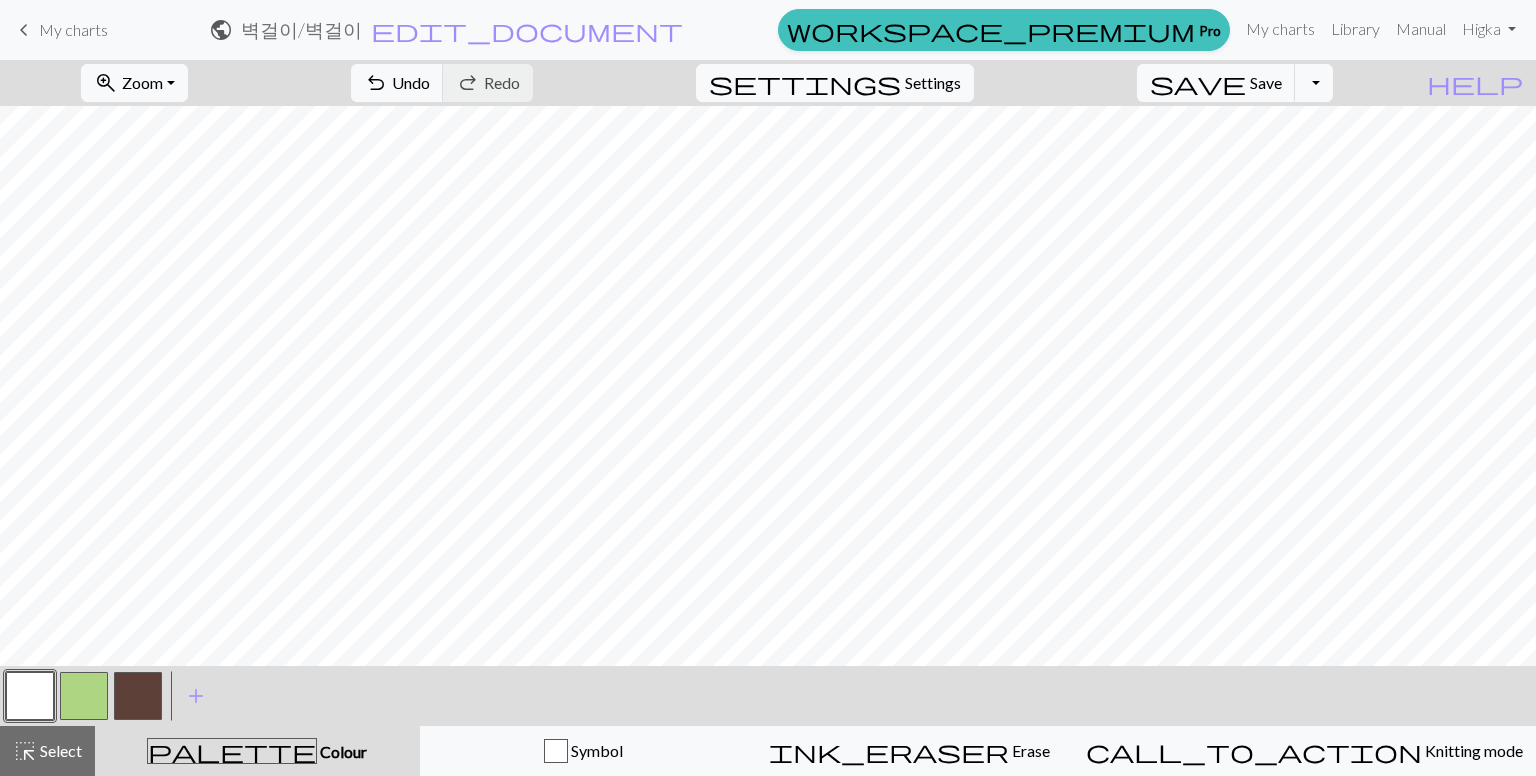 click at bounding box center (138, 696) 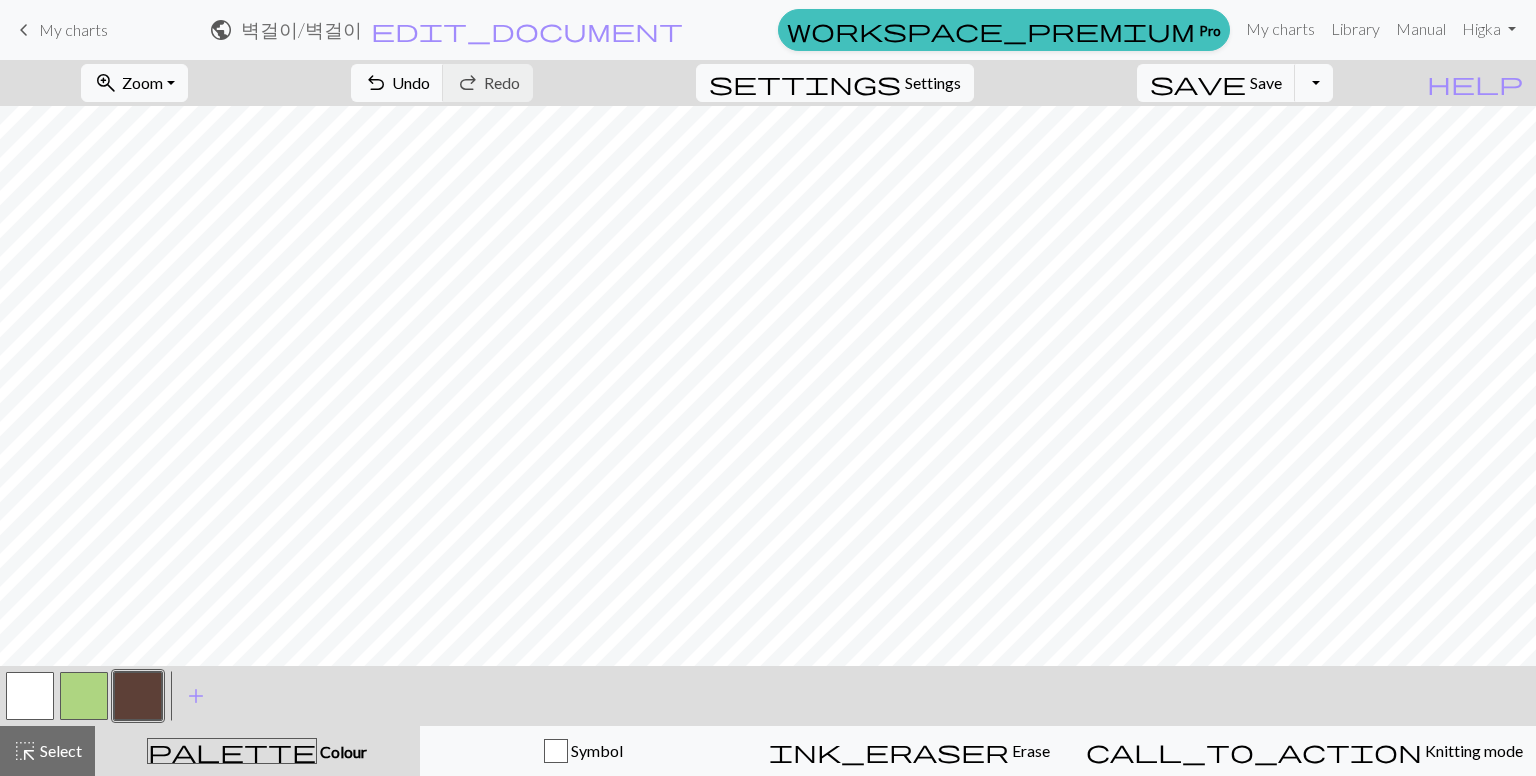 click at bounding box center (30, 696) 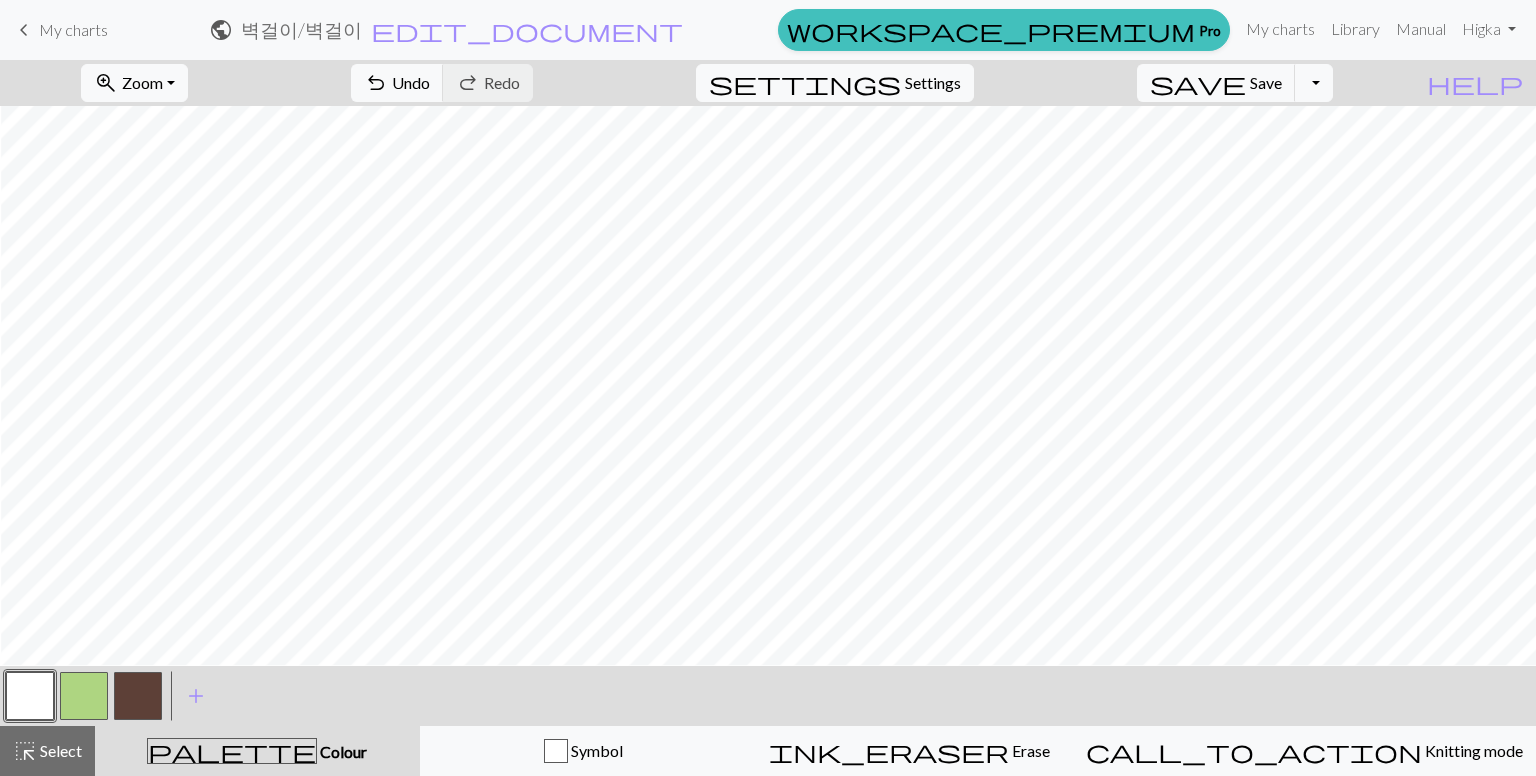 scroll, scrollTop: 51, scrollLeft: 39, axis: both 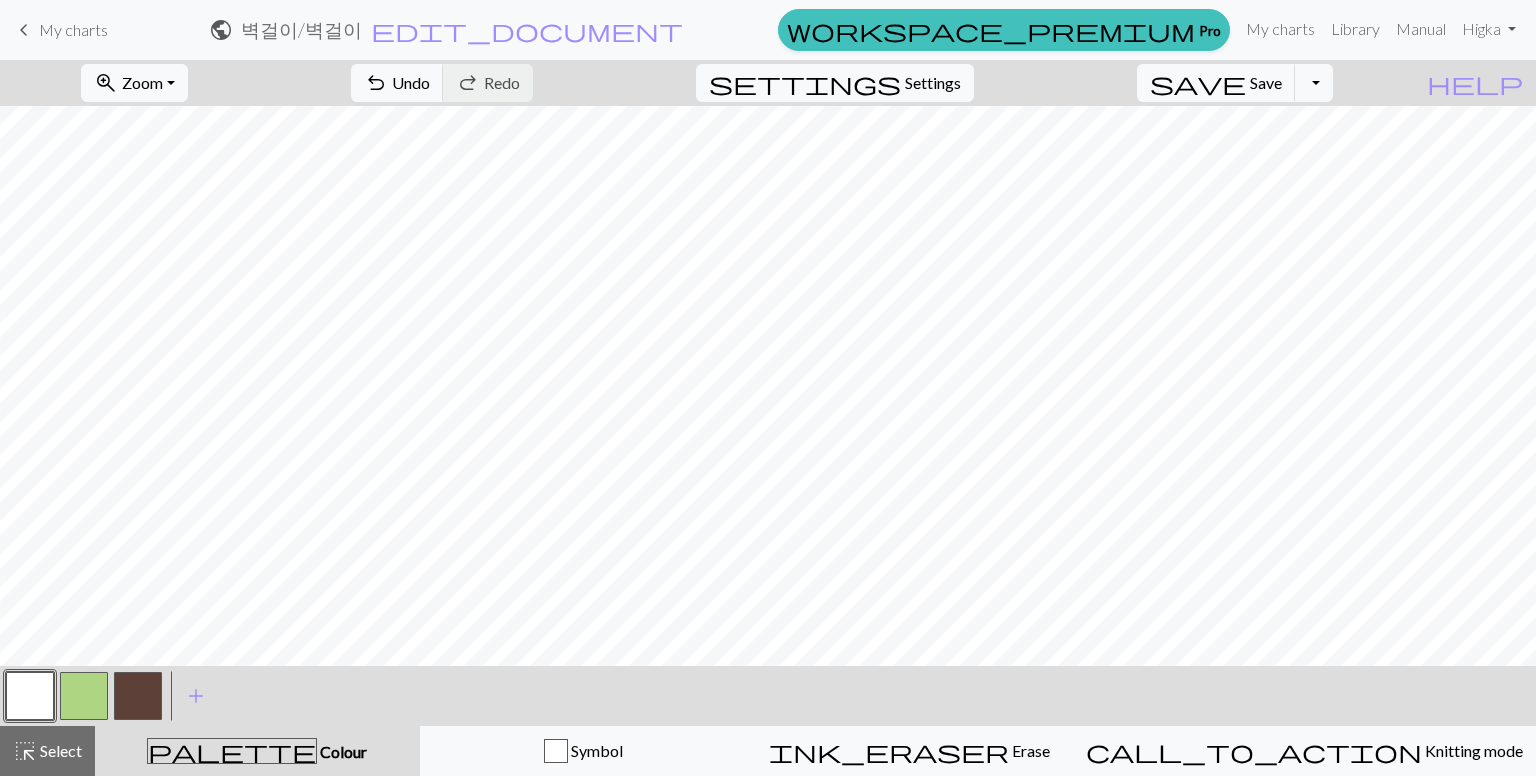 click at bounding box center (138, 696) 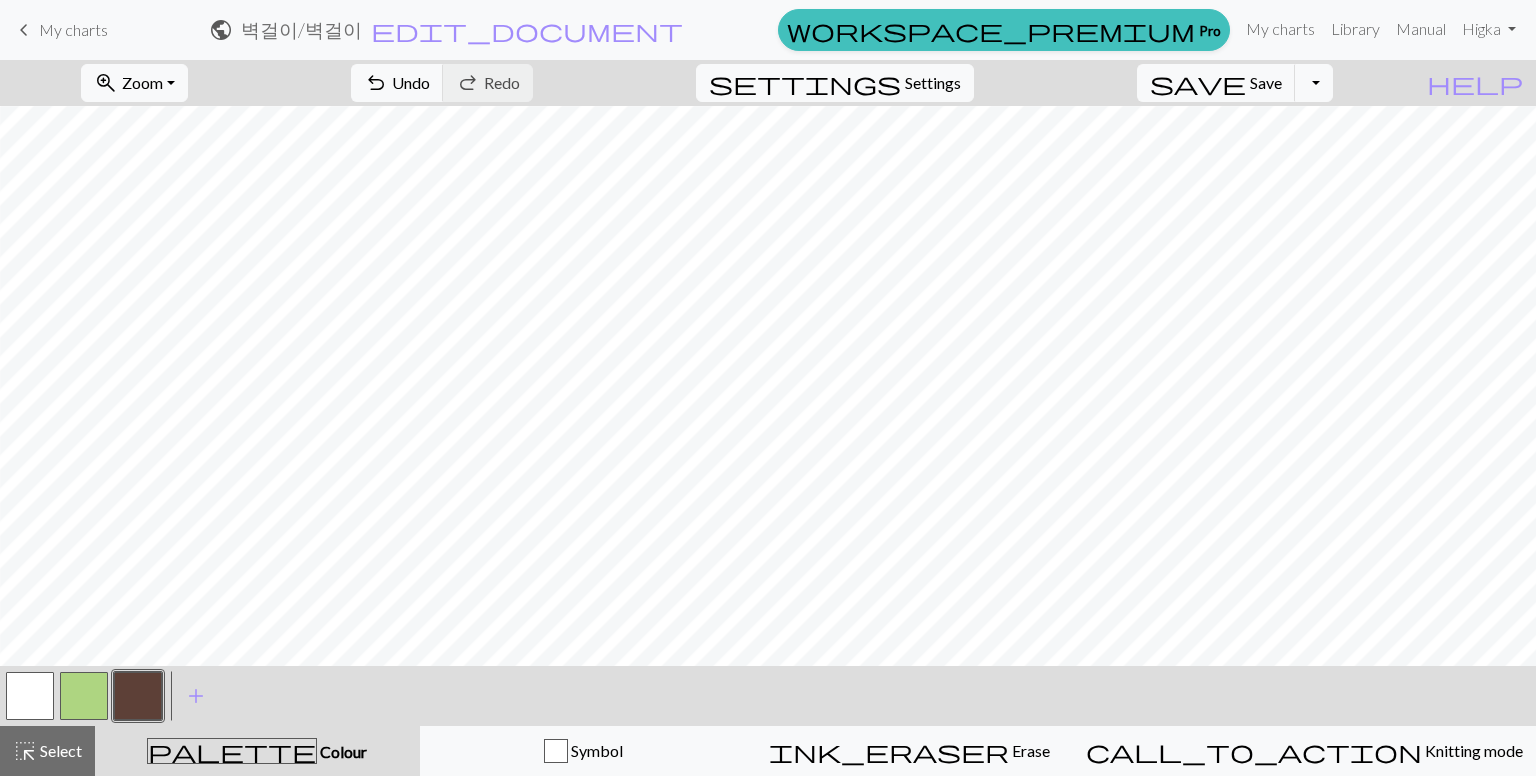 click at bounding box center [30, 696] 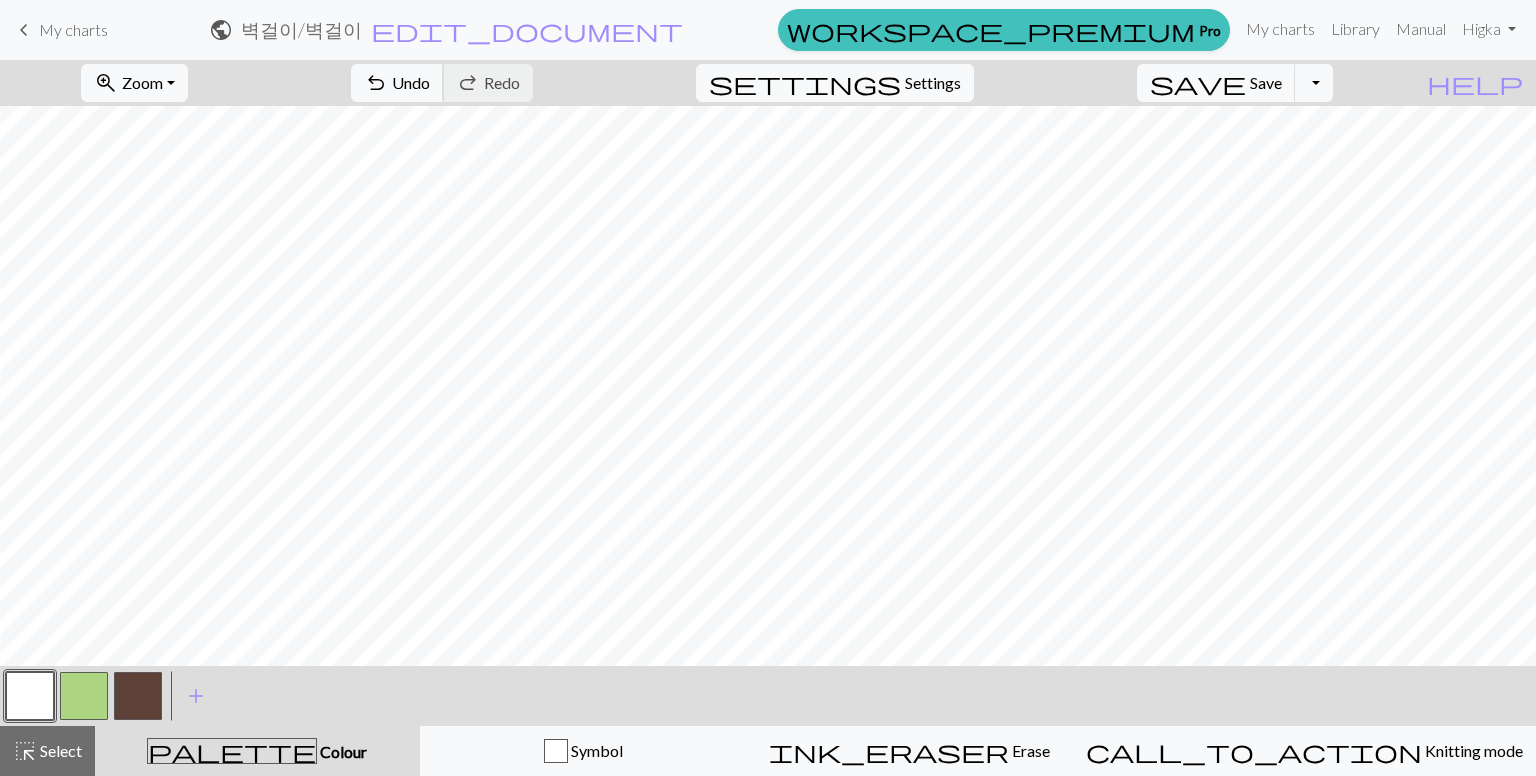 click on "Undo" at bounding box center [411, 82] 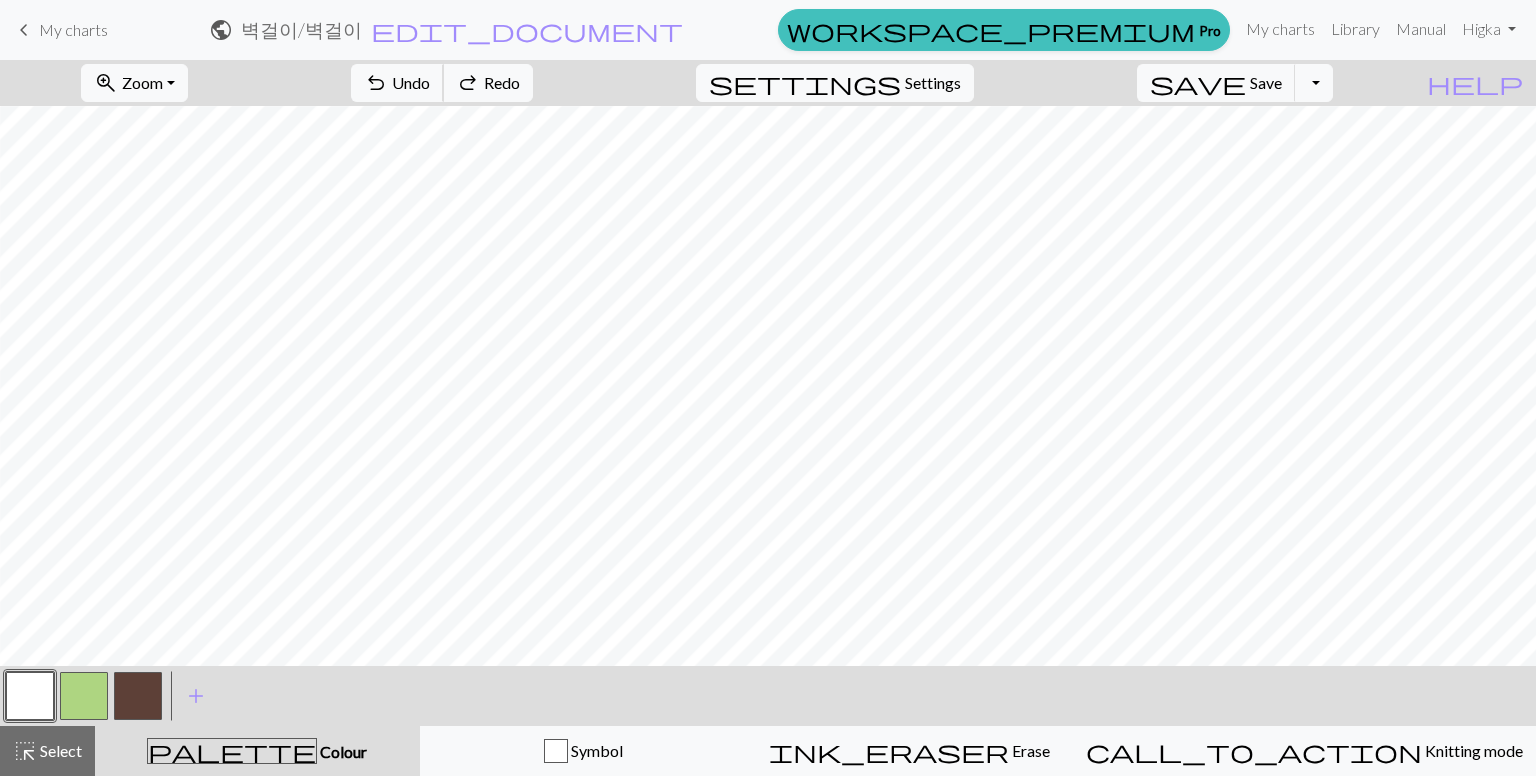 click on "Undo" at bounding box center [411, 82] 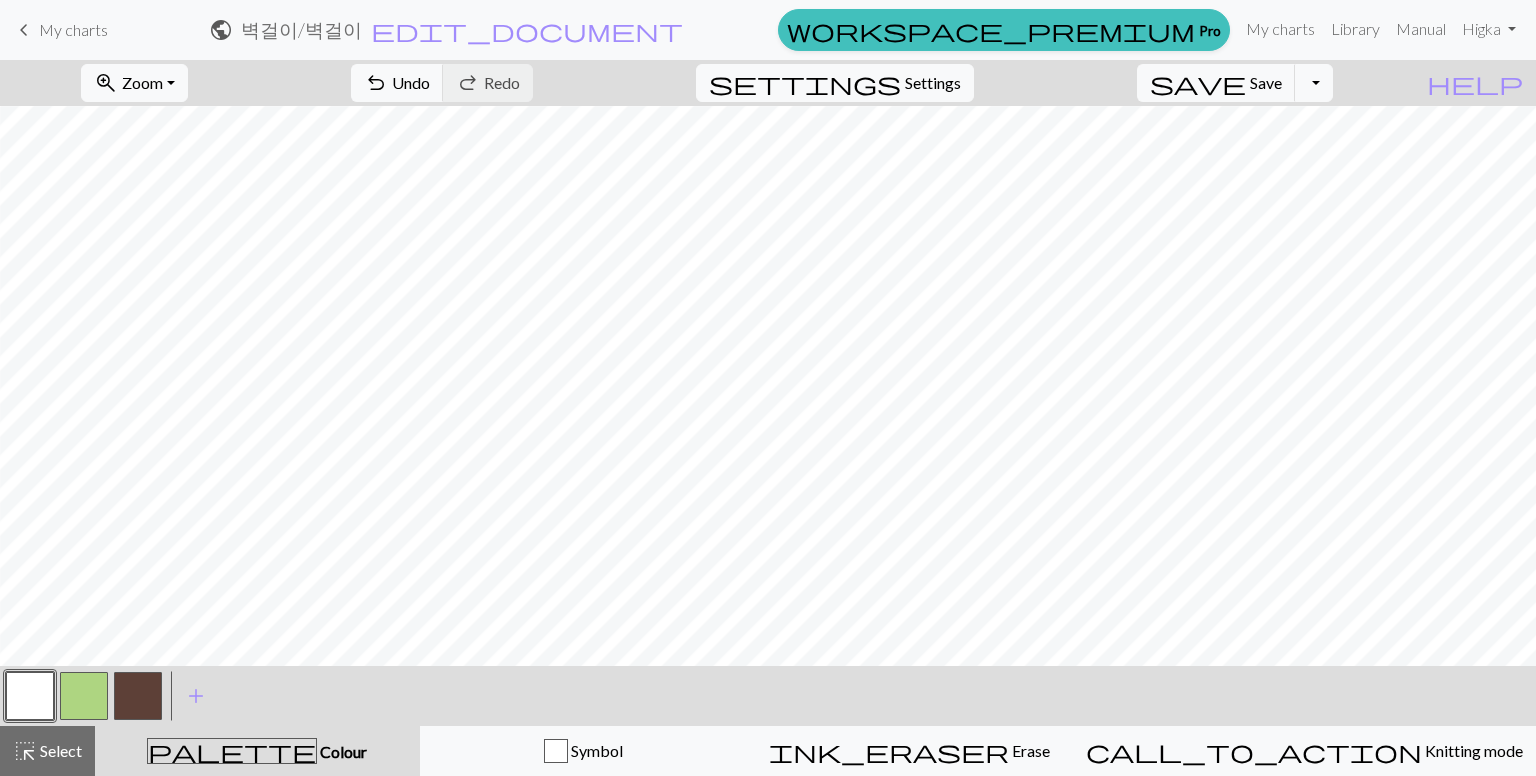 click at bounding box center (138, 696) 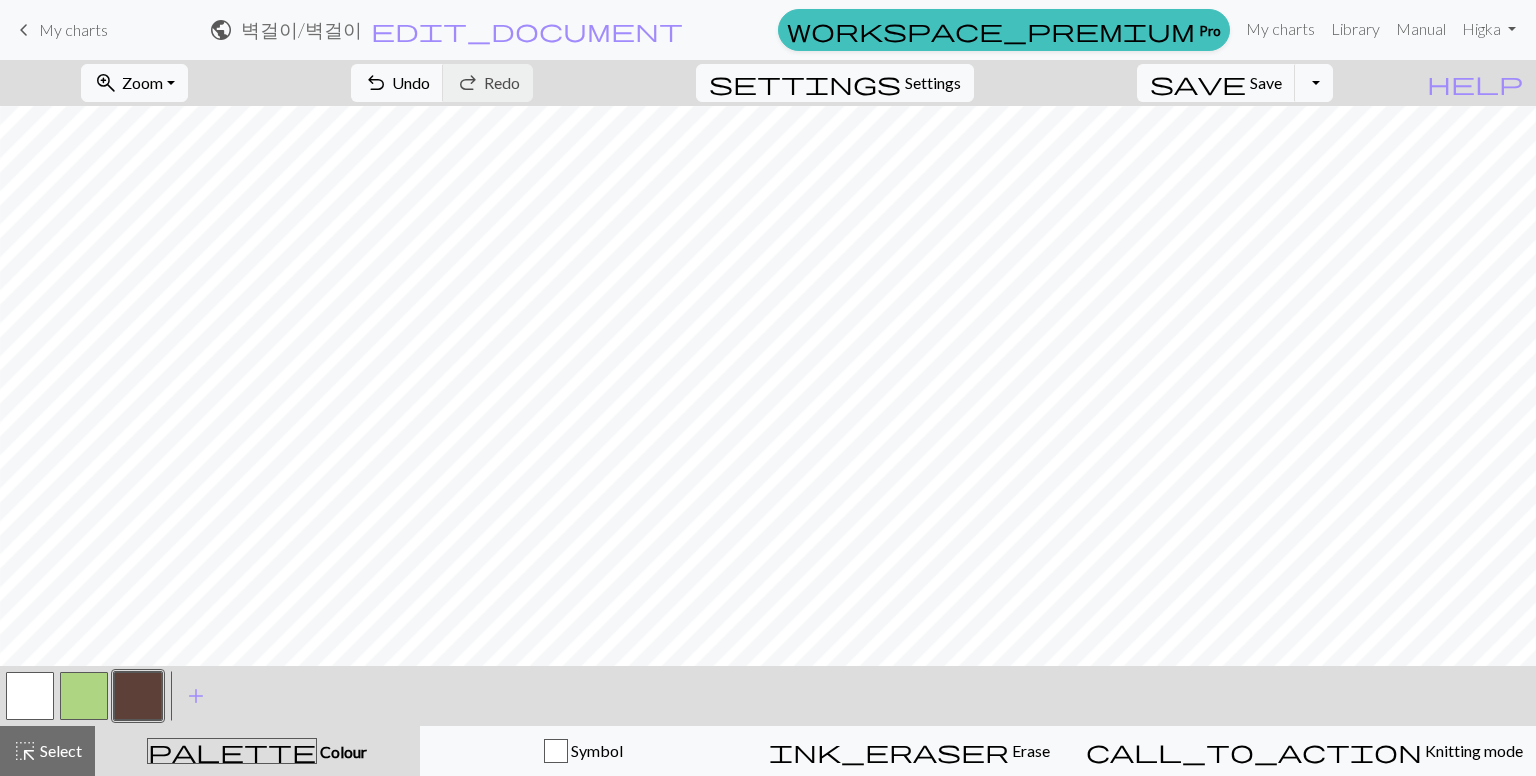 click at bounding box center [30, 696] 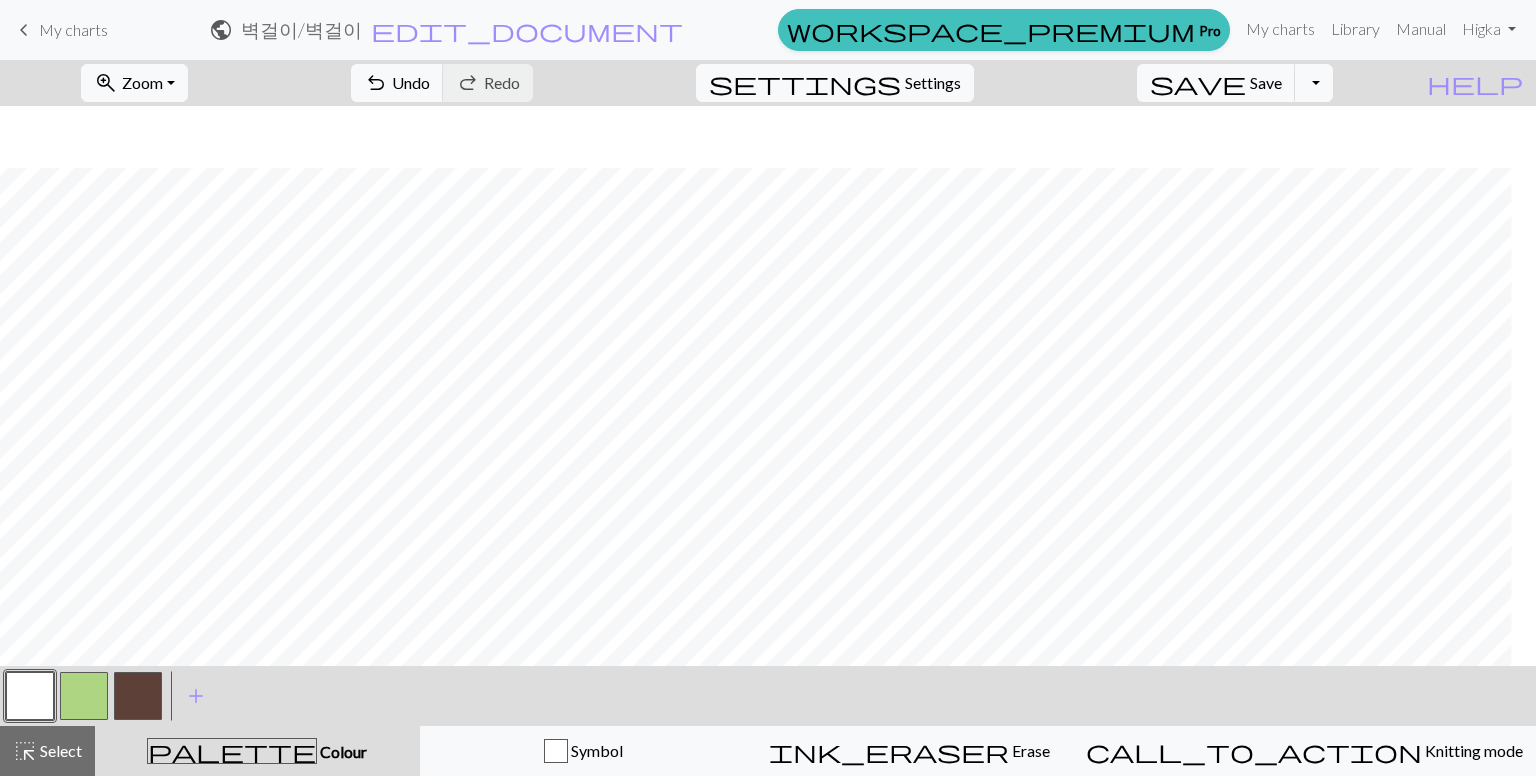 scroll, scrollTop: 112, scrollLeft: 14, axis: both 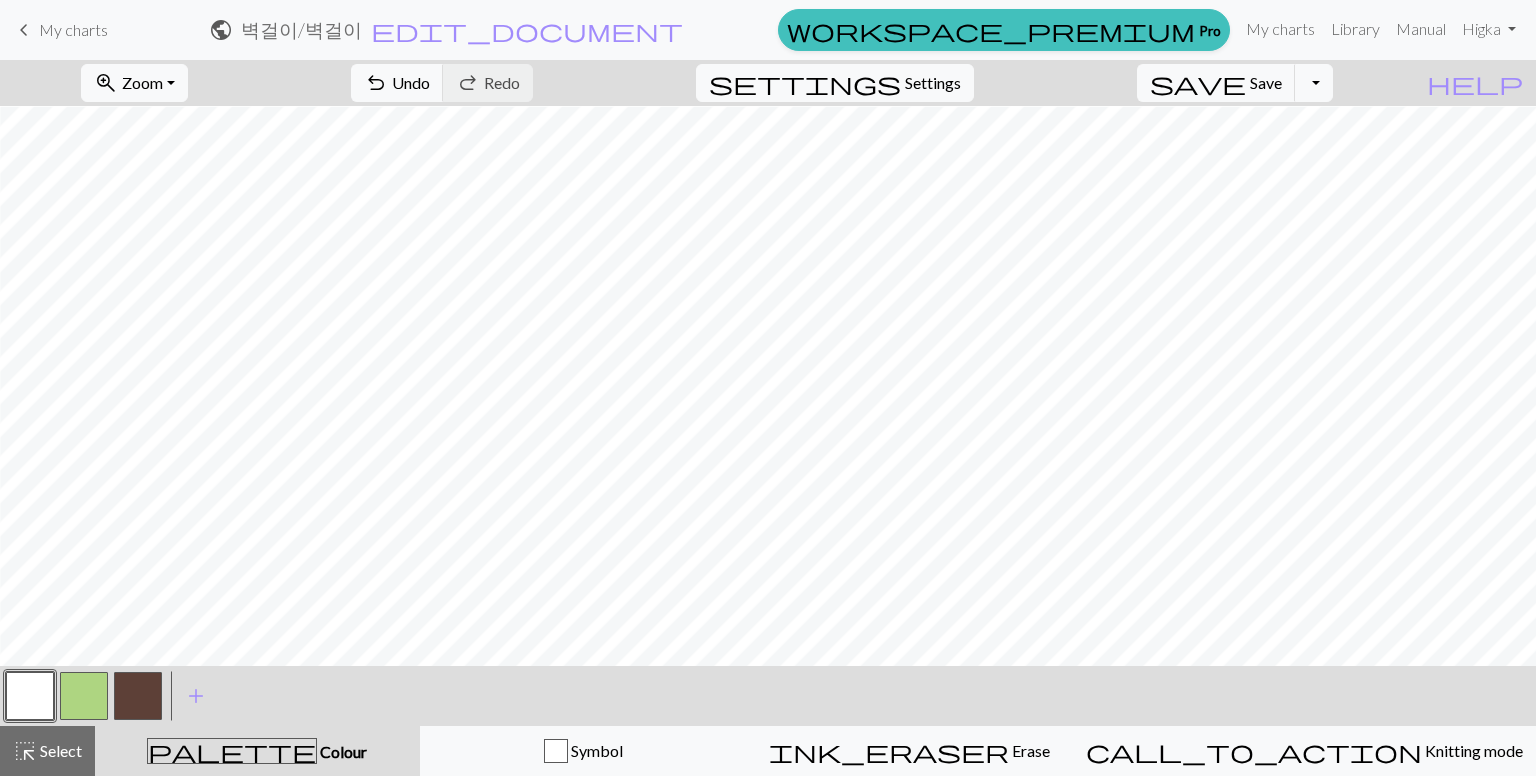 click on "Select" at bounding box center [59, 750] 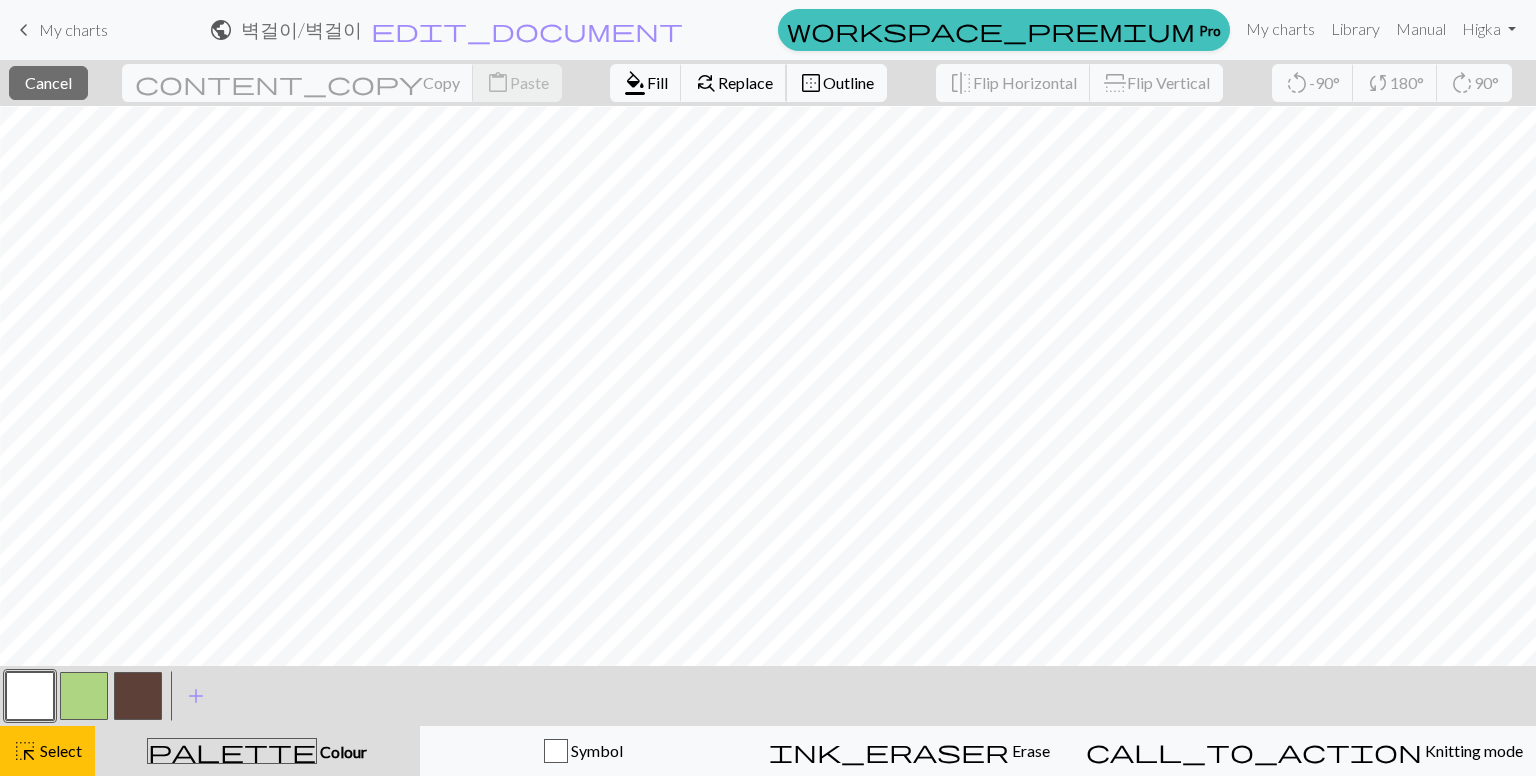 click on "Replace" at bounding box center [745, 82] 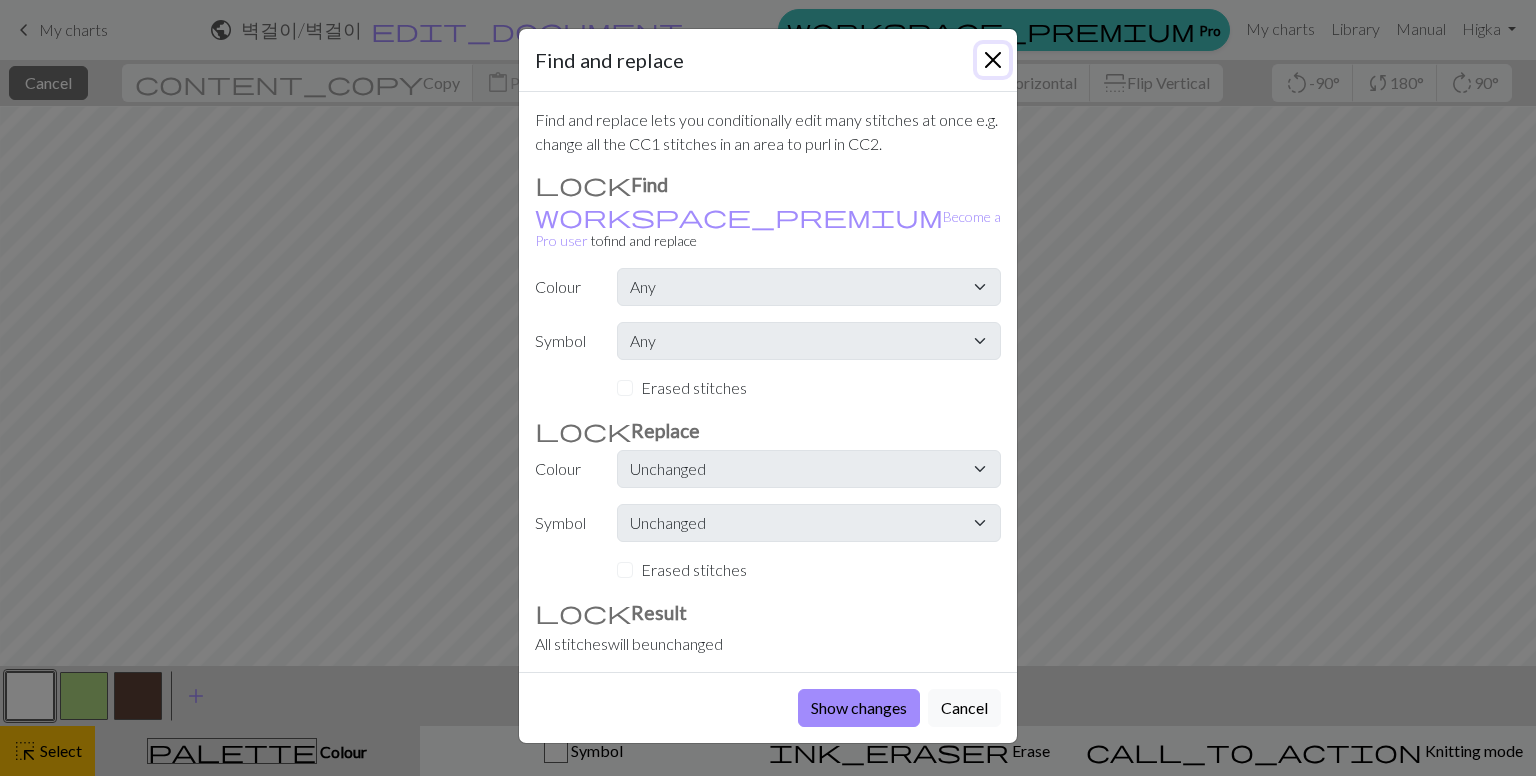 click at bounding box center [993, 60] 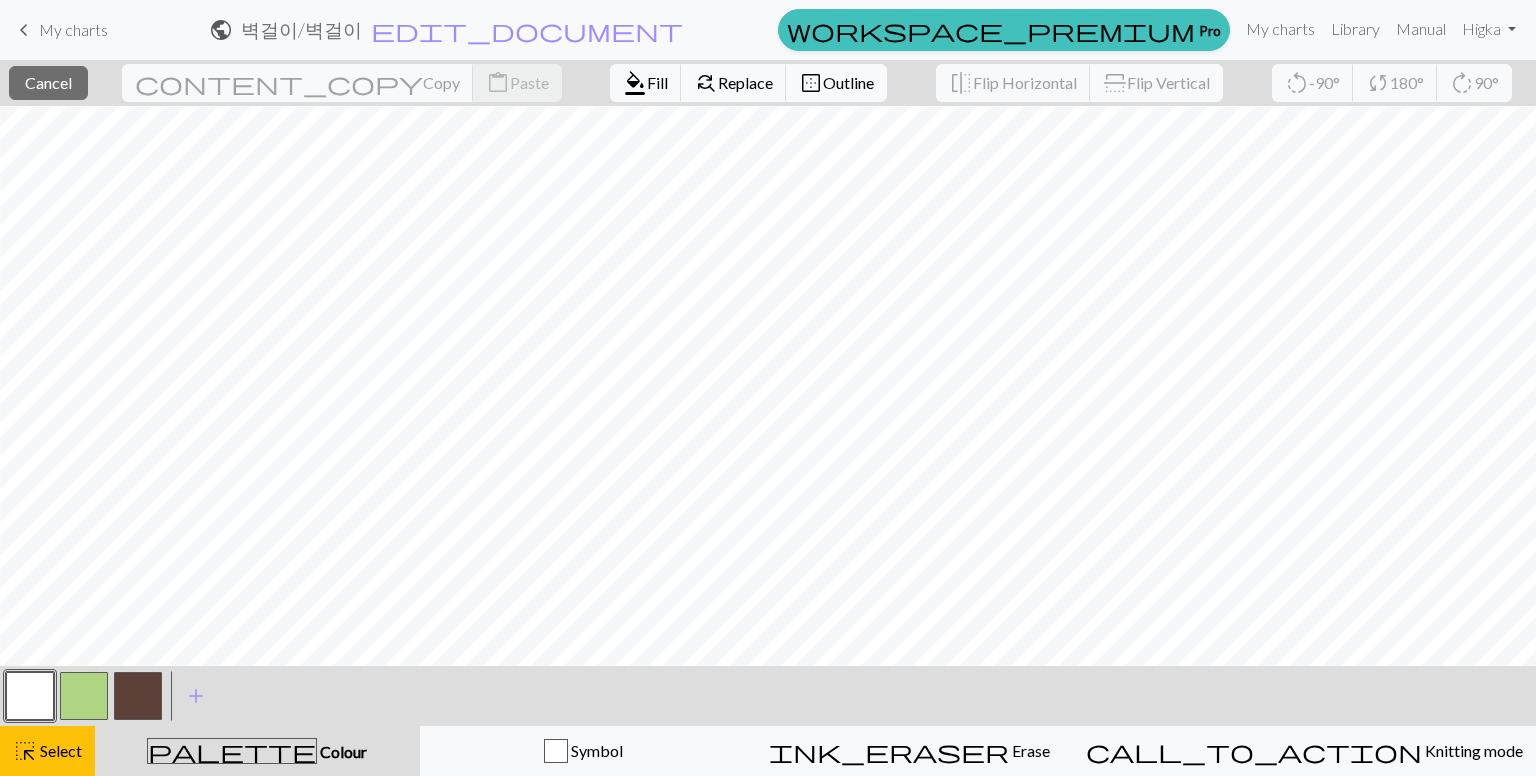 click on "close Cancel content_copy  Copy content_paste  Paste format_color_fill  Fill find_replace  Replace border_outer  Outline flip  Flip Horizontal flip  Flip Vertical rotate_left  -90° sync  180° rotate_right  90°" at bounding box center (768, 83) 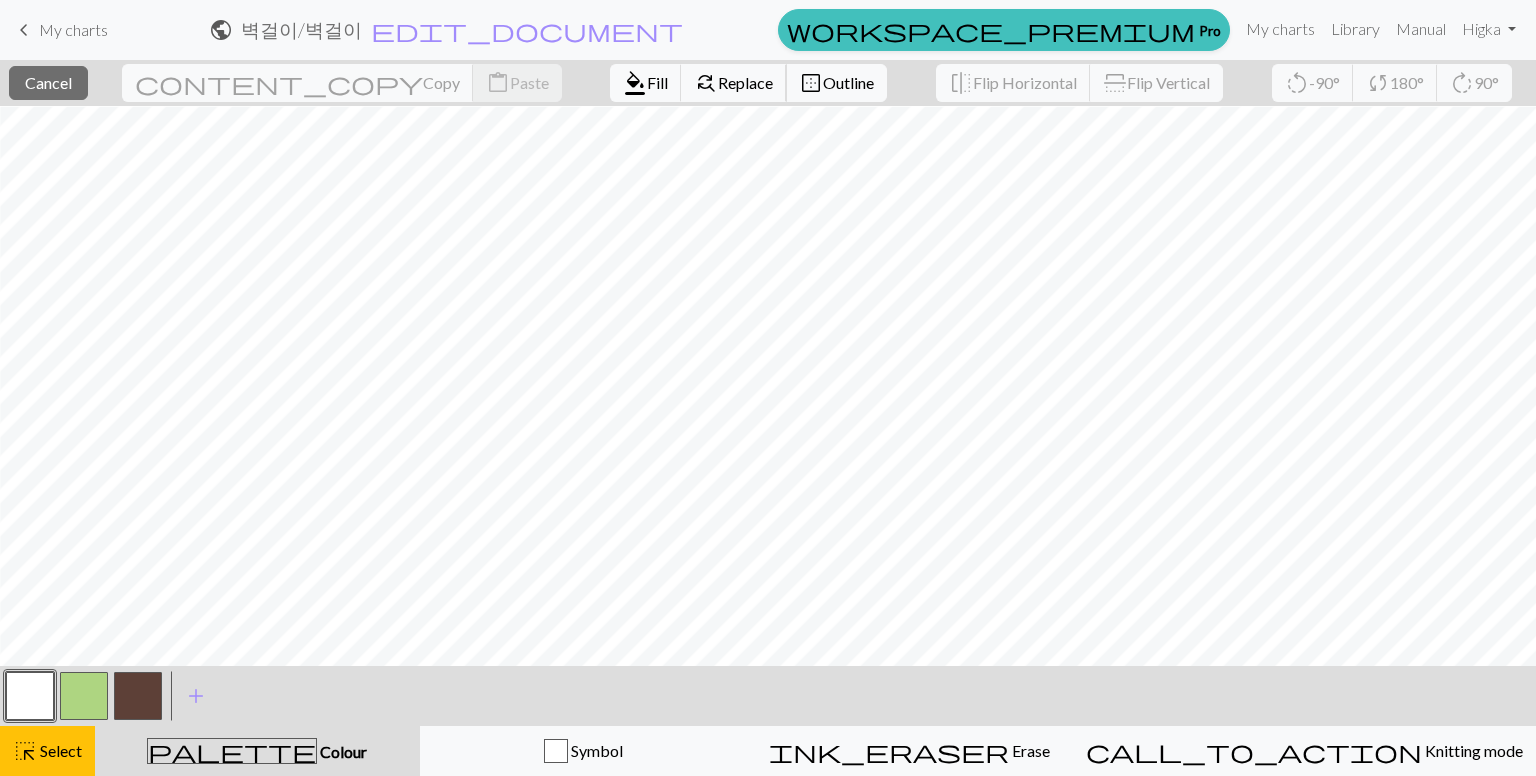 click on "Replace" at bounding box center (745, 82) 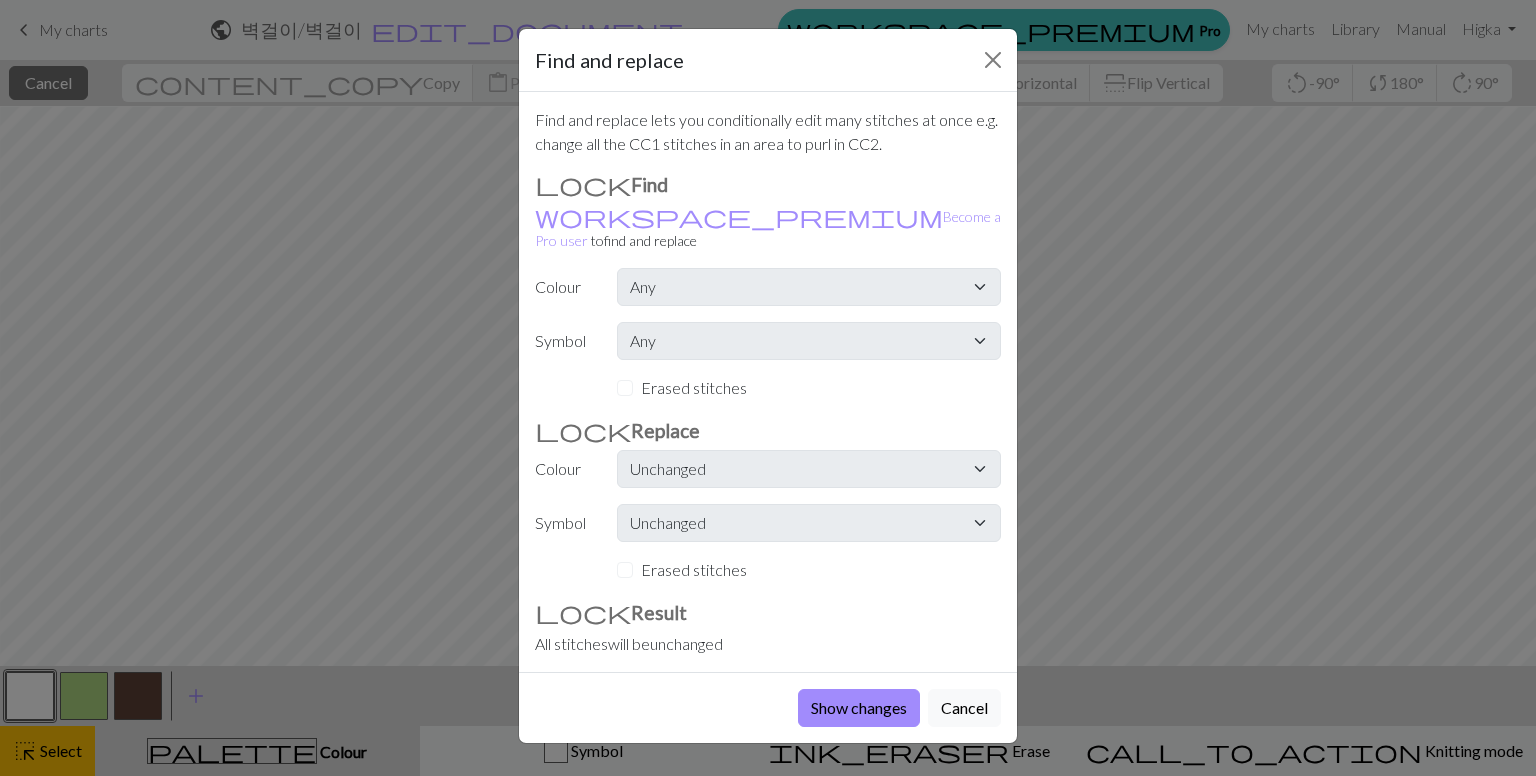 click on "Show changes" at bounding box center (859, 708) 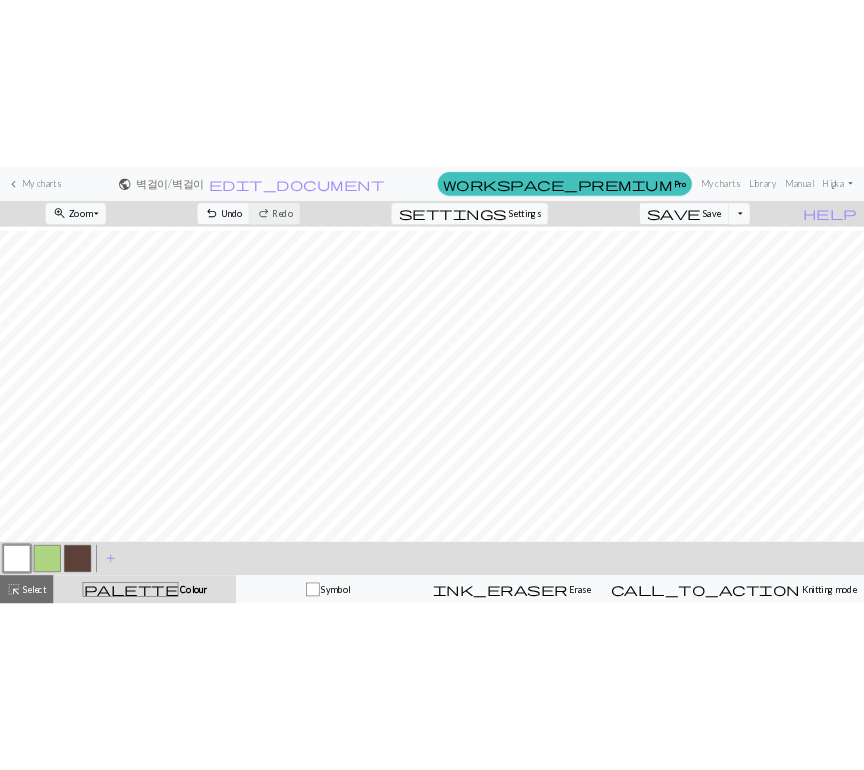 scroll, scrollTop: 119, scrollLeft: 13, axis: both 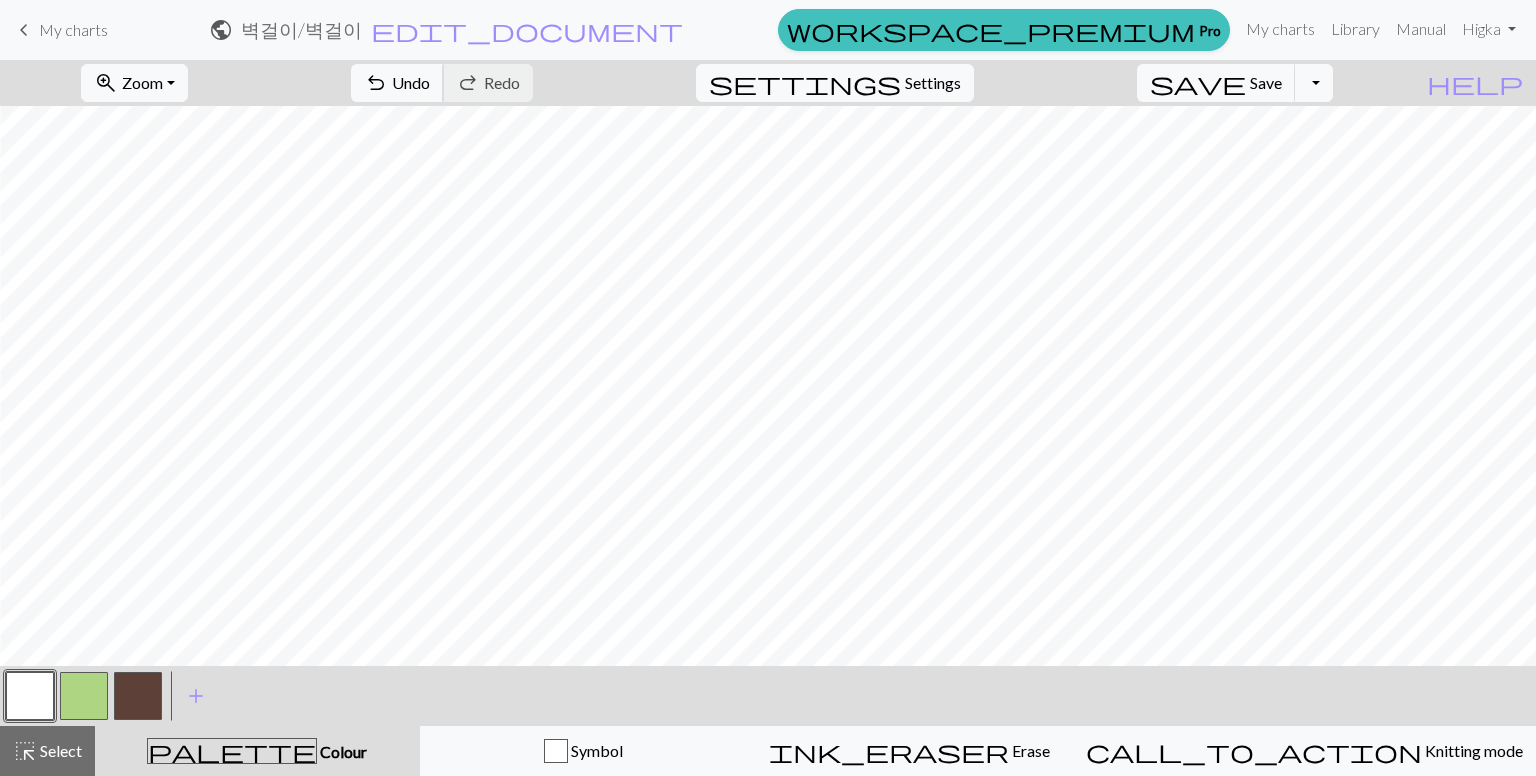 click on "undo" at bounding box center [376, 83] 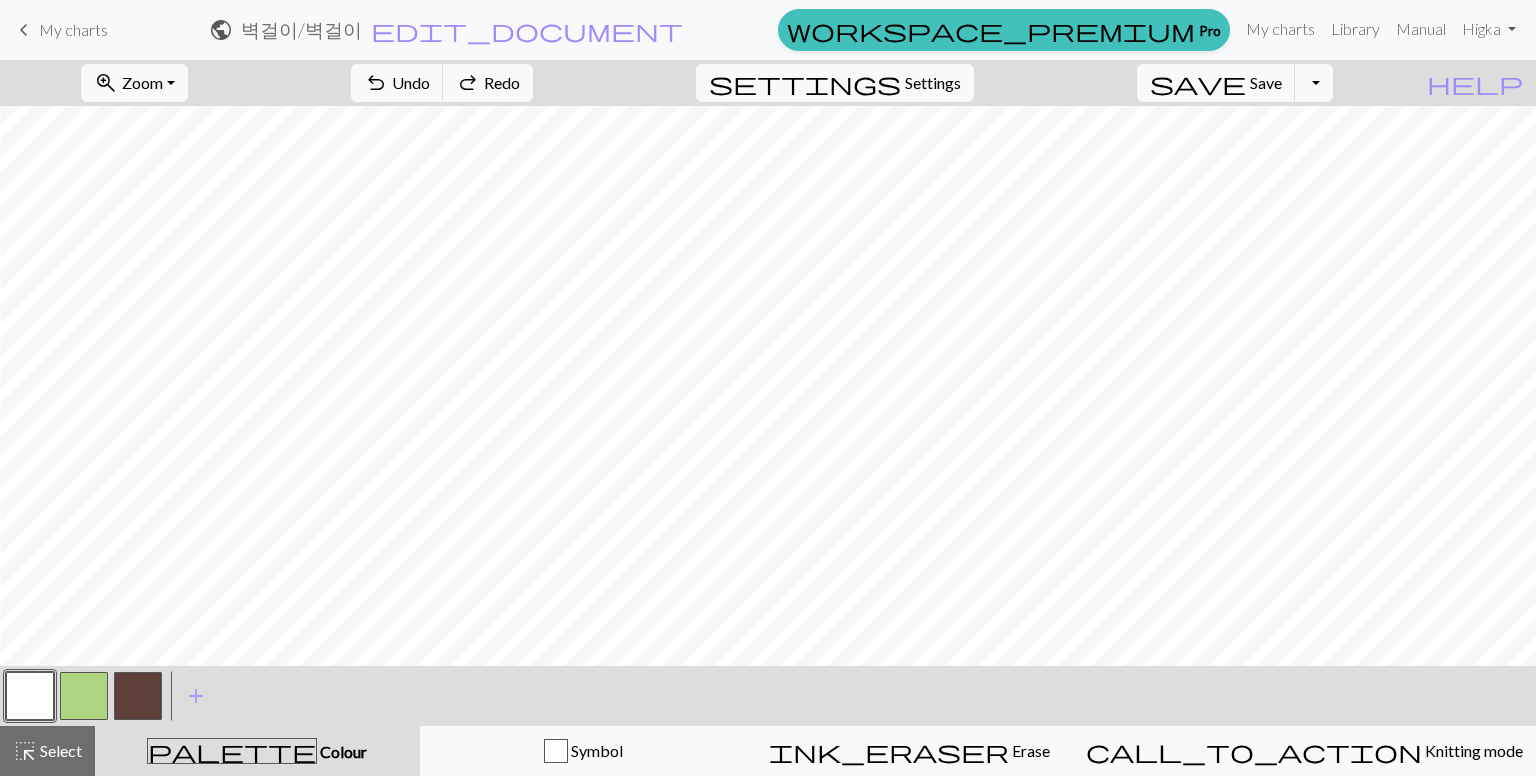 click at bounding box center (138, 696) 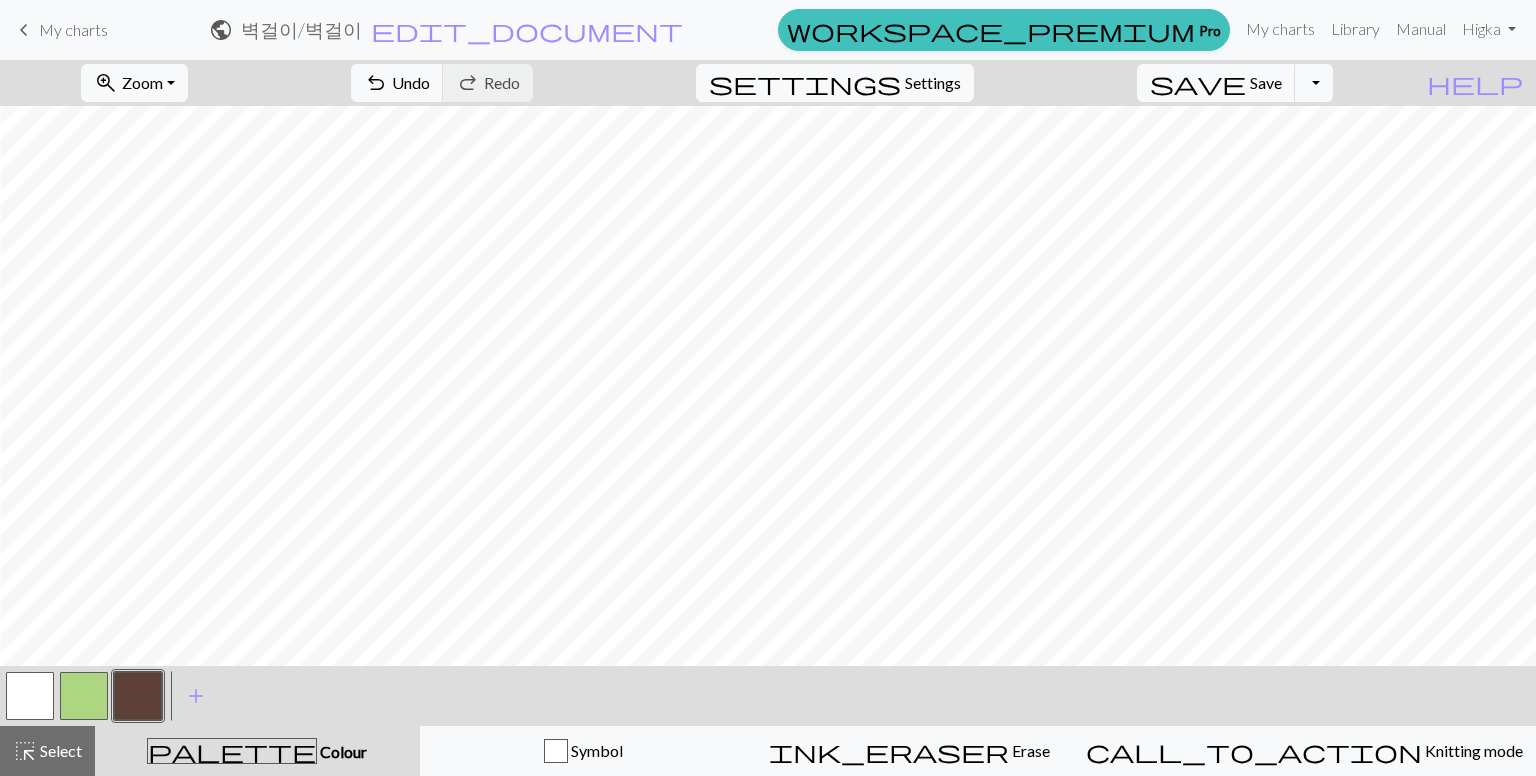 click at bounding box center (30, 696) 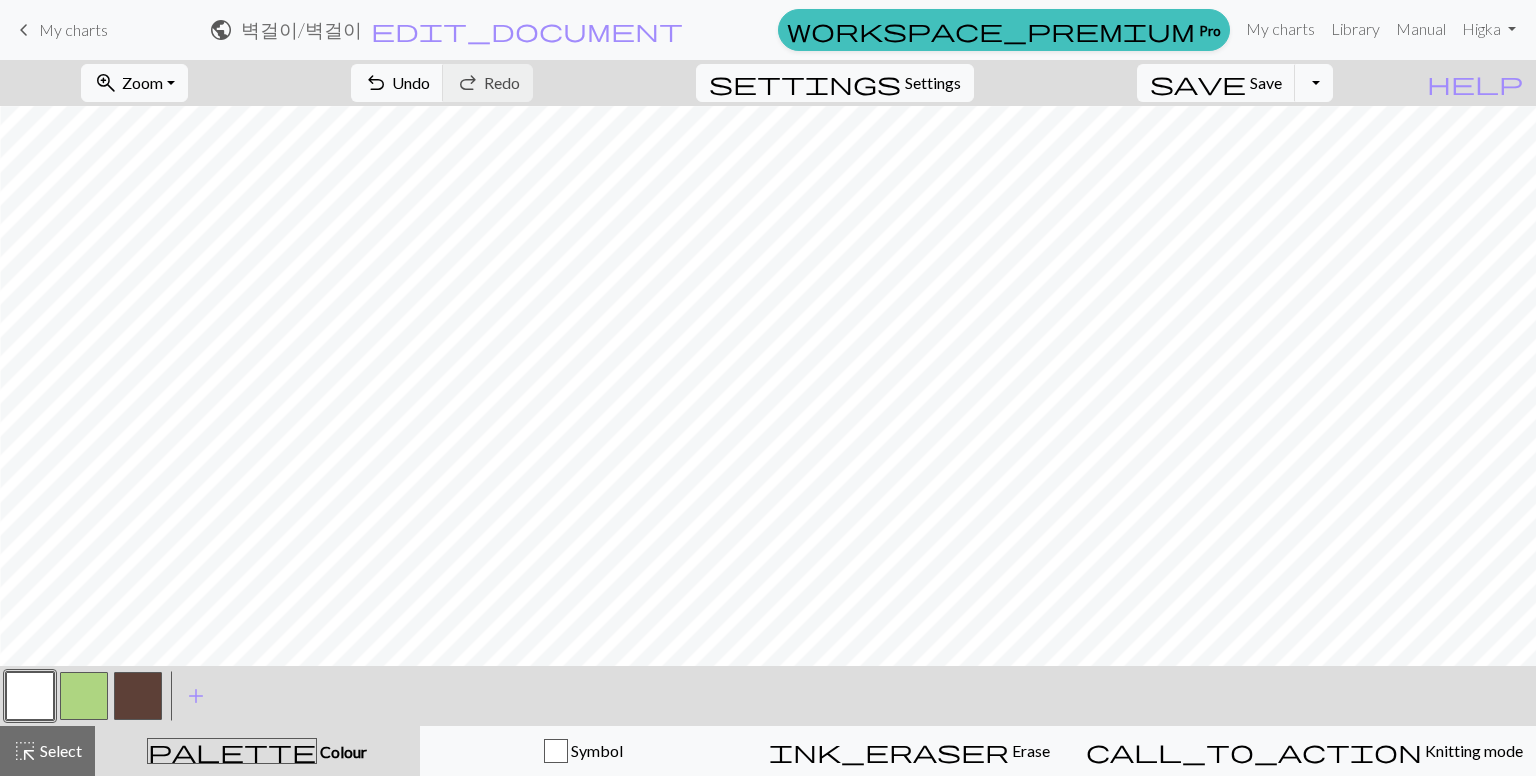 click at bounding box center (138, 696) 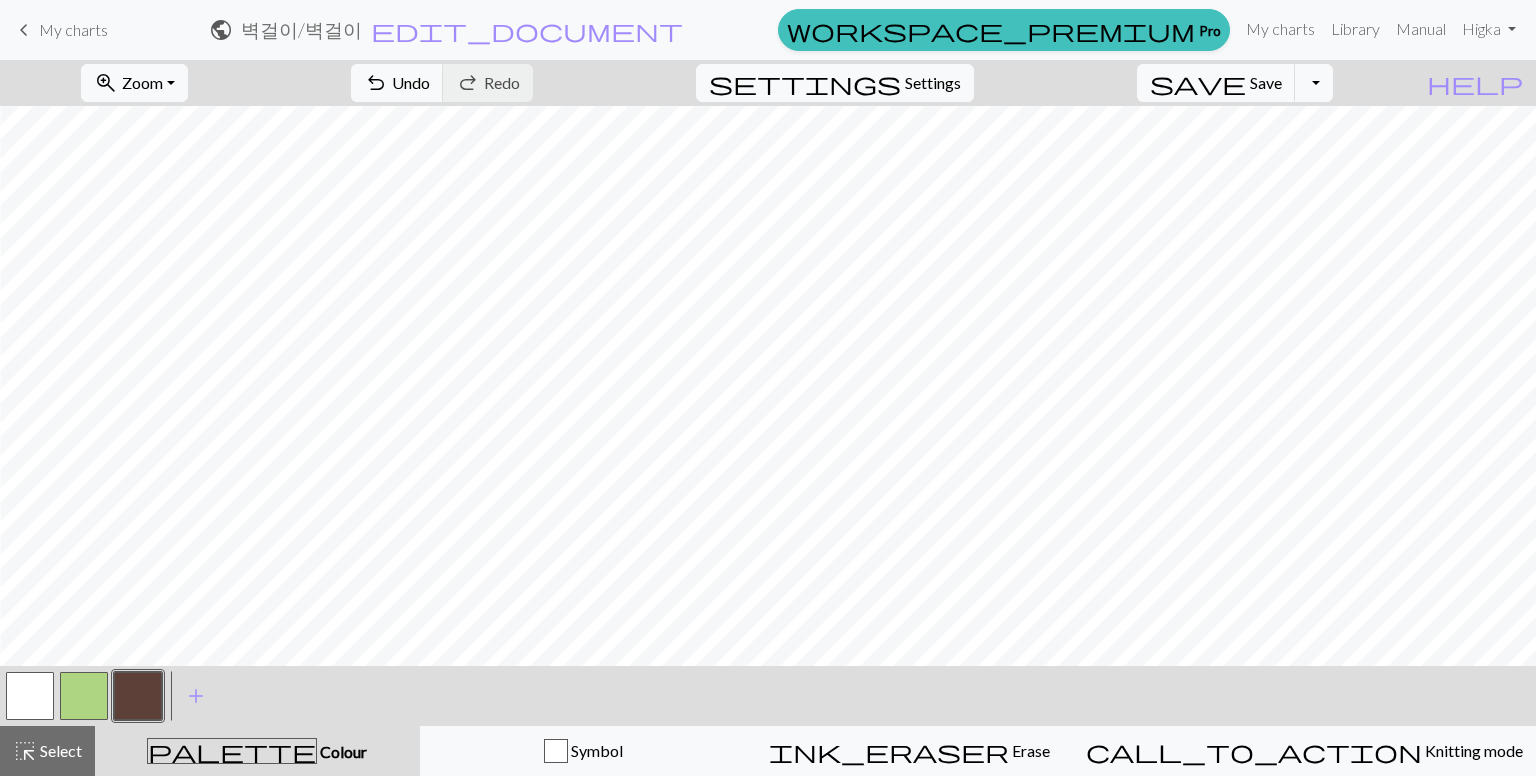 click at bounding box center (30, 696) 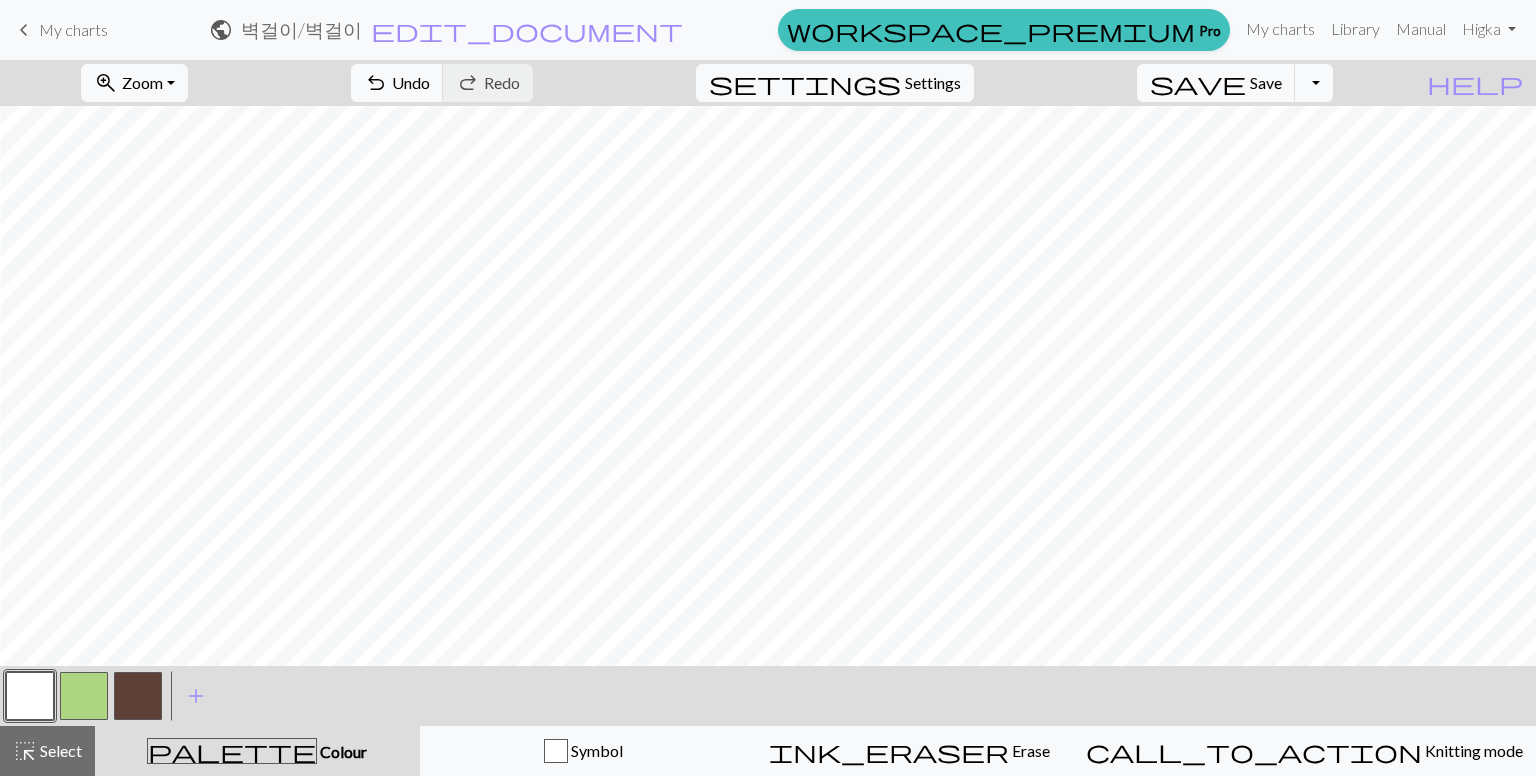 click at bounding box center (138, 696) 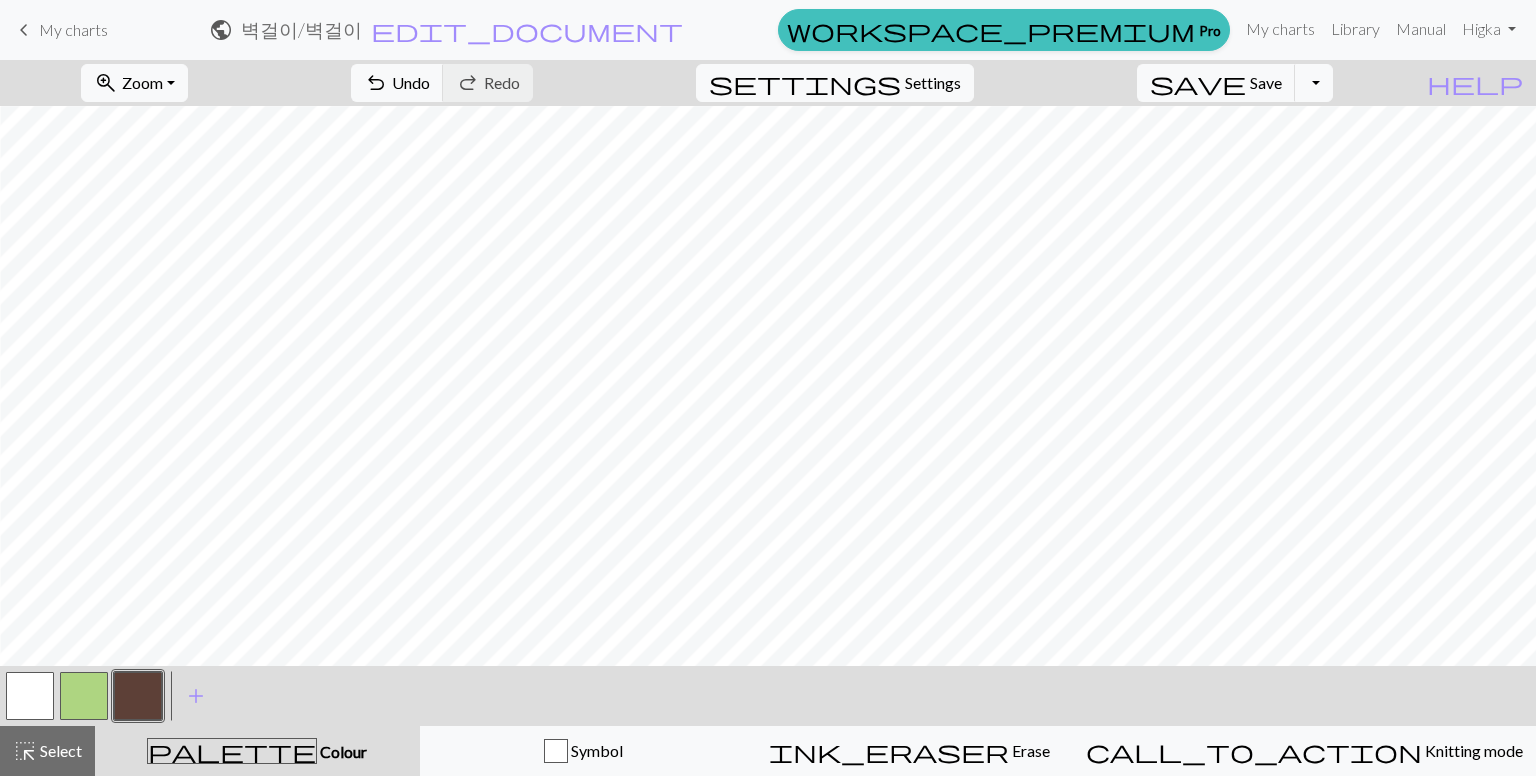 click at bounding box center [30, 696] 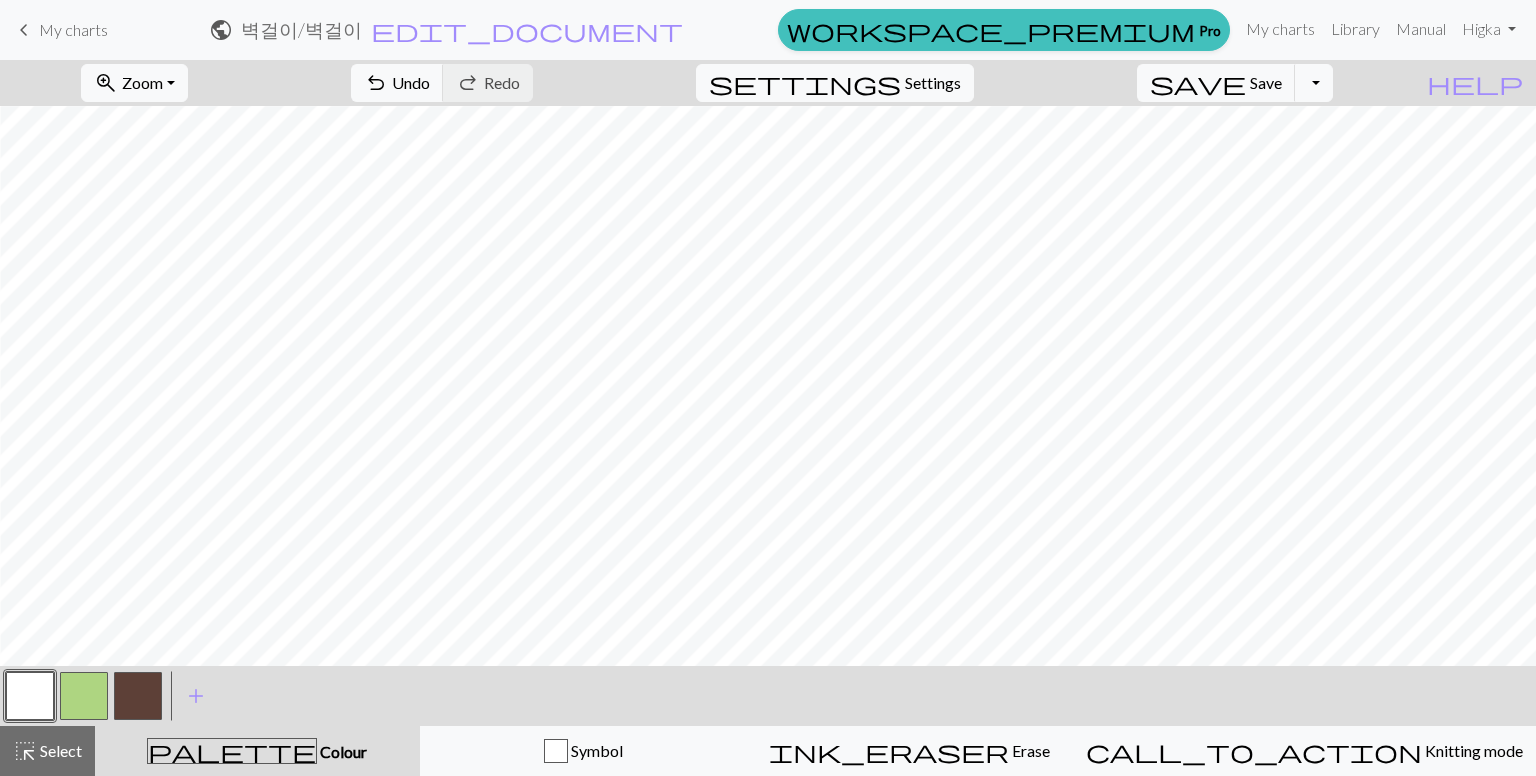click at bounding box center (138, 696) 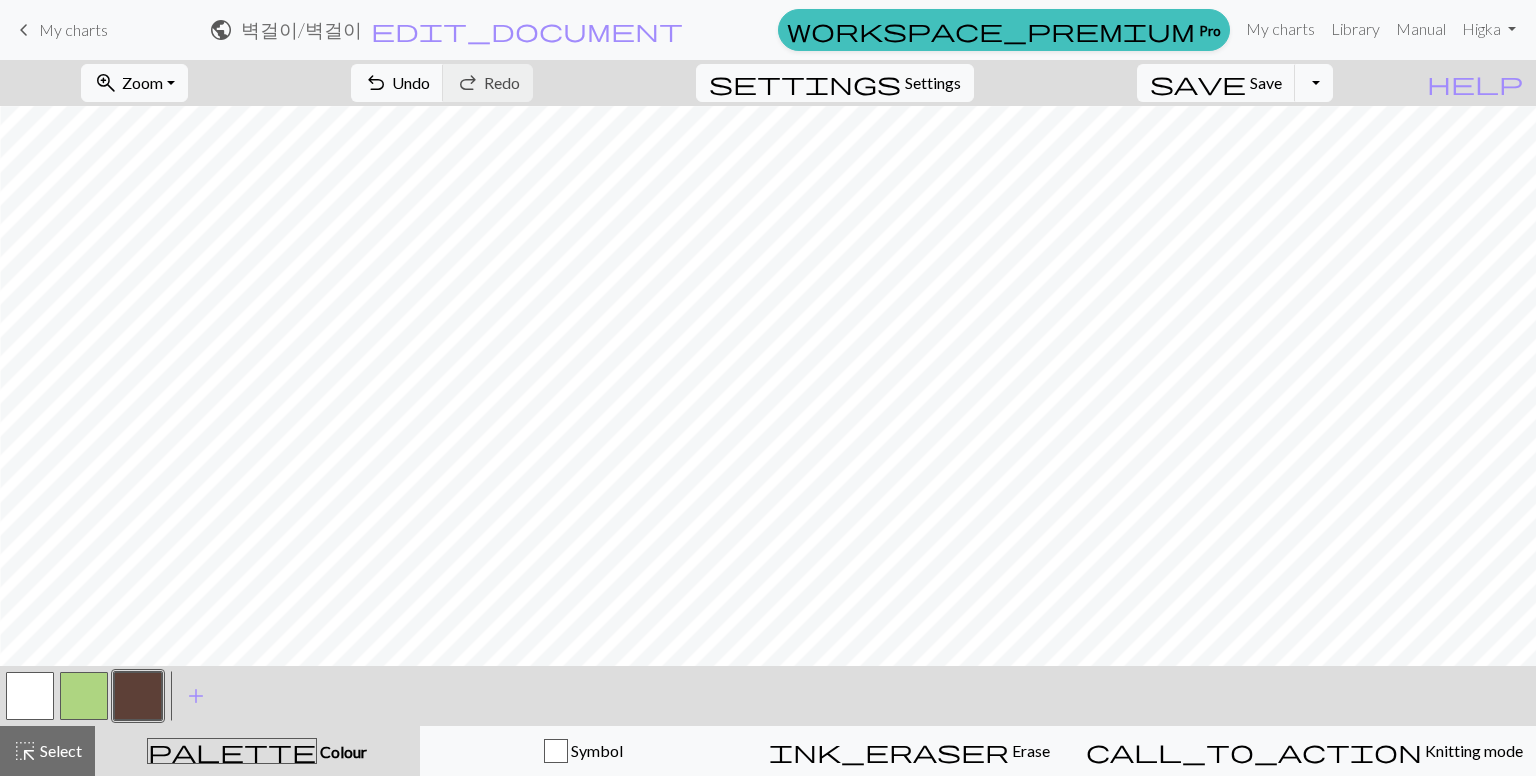 click at bounding box center [30, 696] 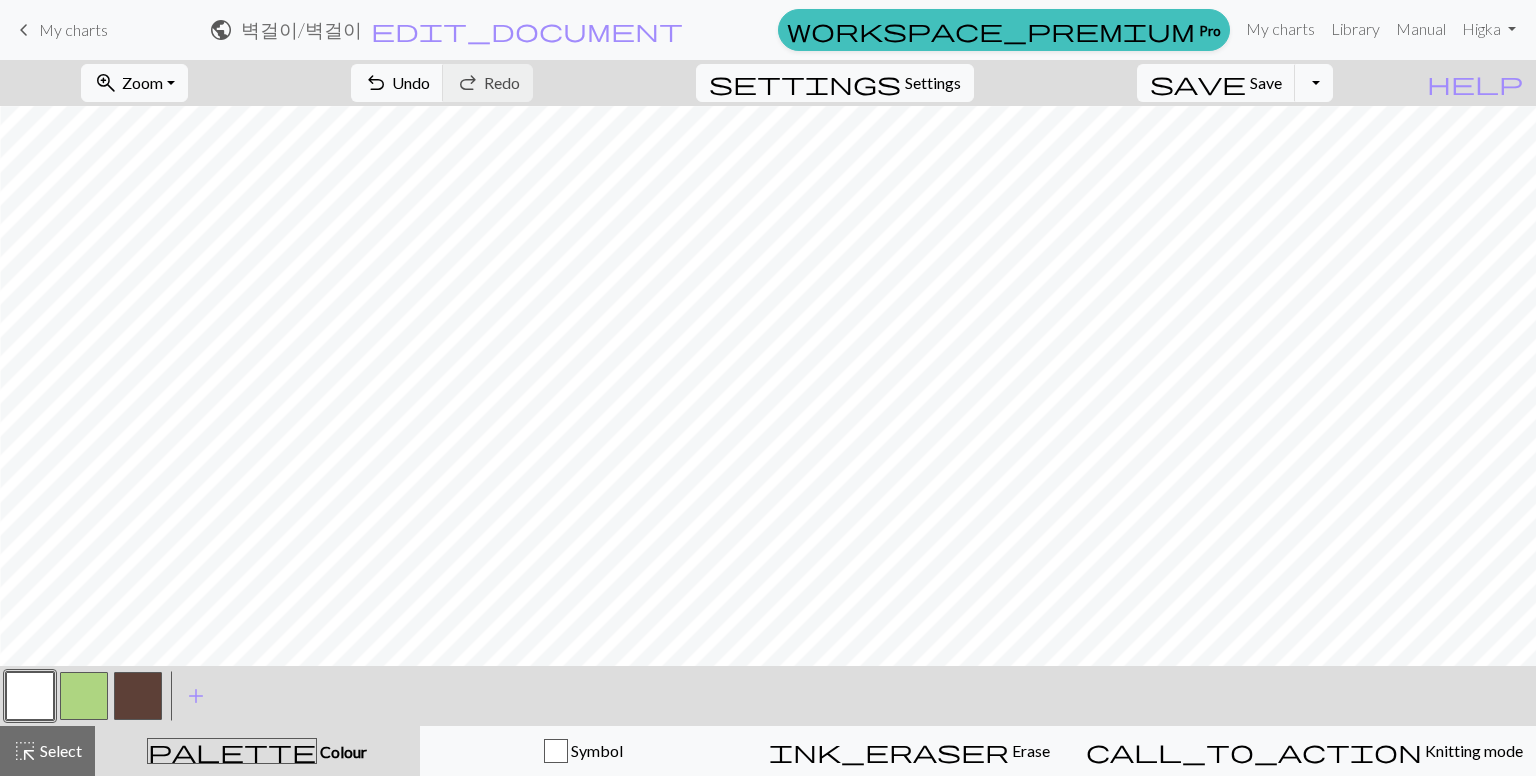 click at bounding box center (138, 696) 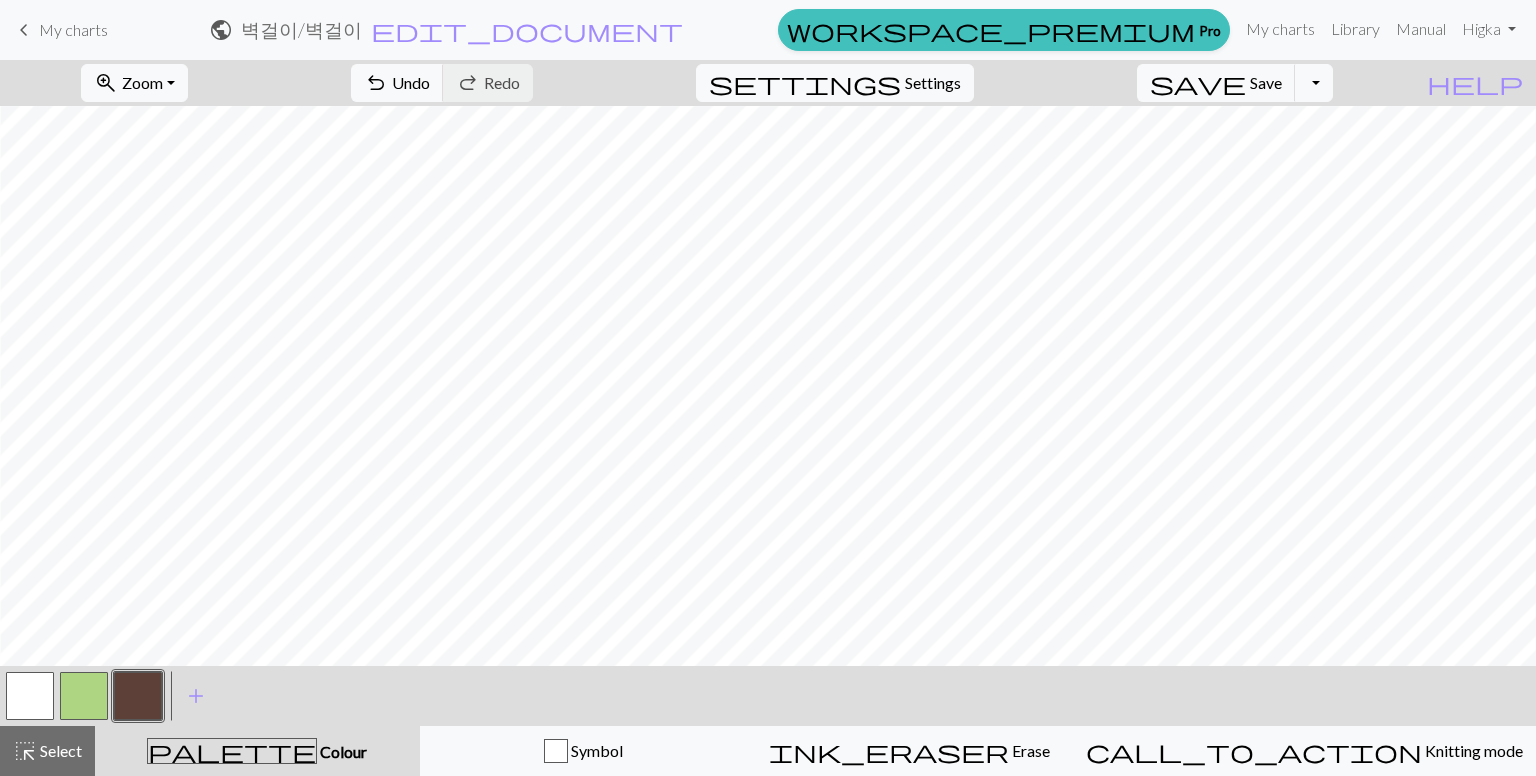click at bounding box center (30, 696) 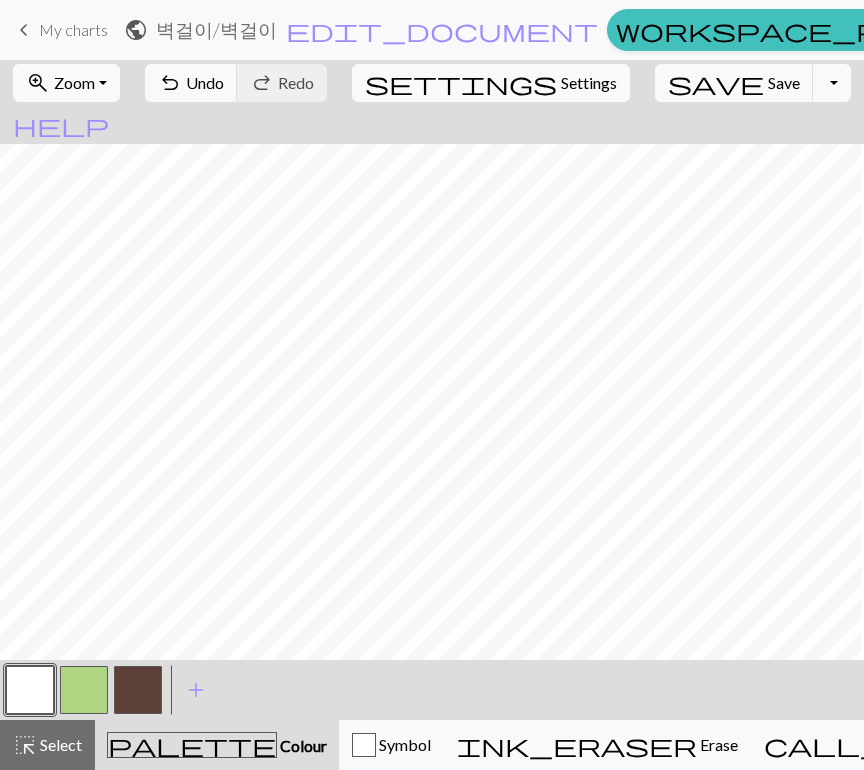 scroll, scrollTop: 78, scrollLeft: 9, axis: both 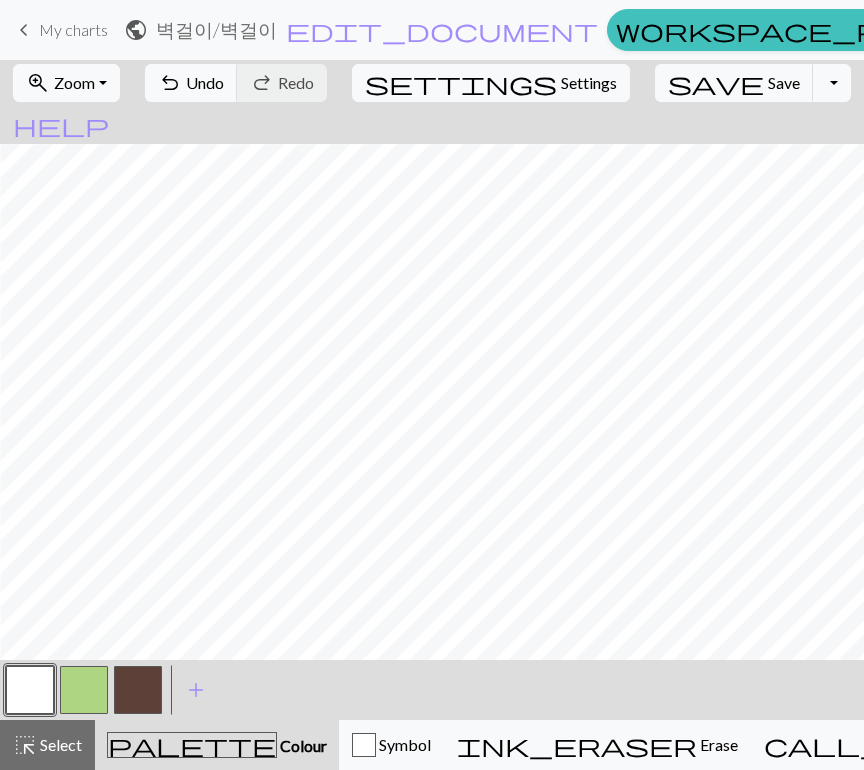 click at bounding box center [138, 690] 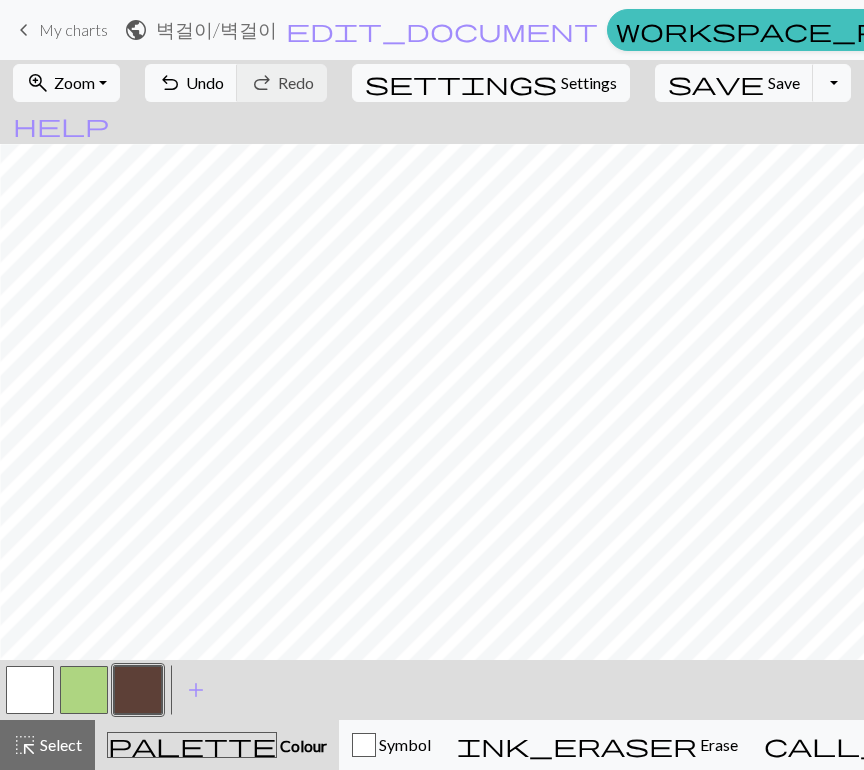 click at bounding box center (30, 690) 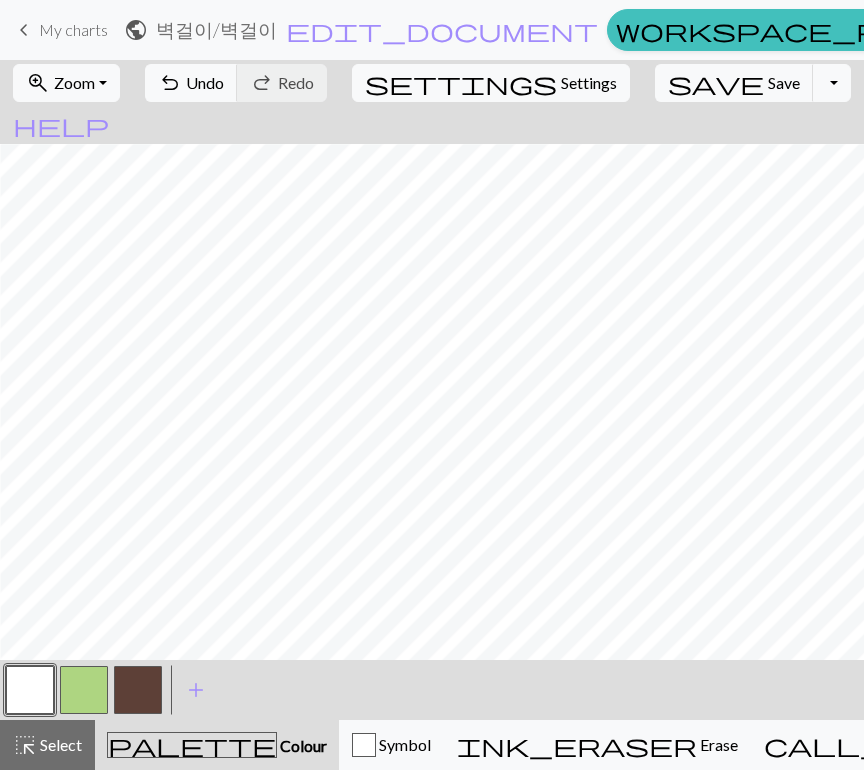 click at bounding box center (138, 690) 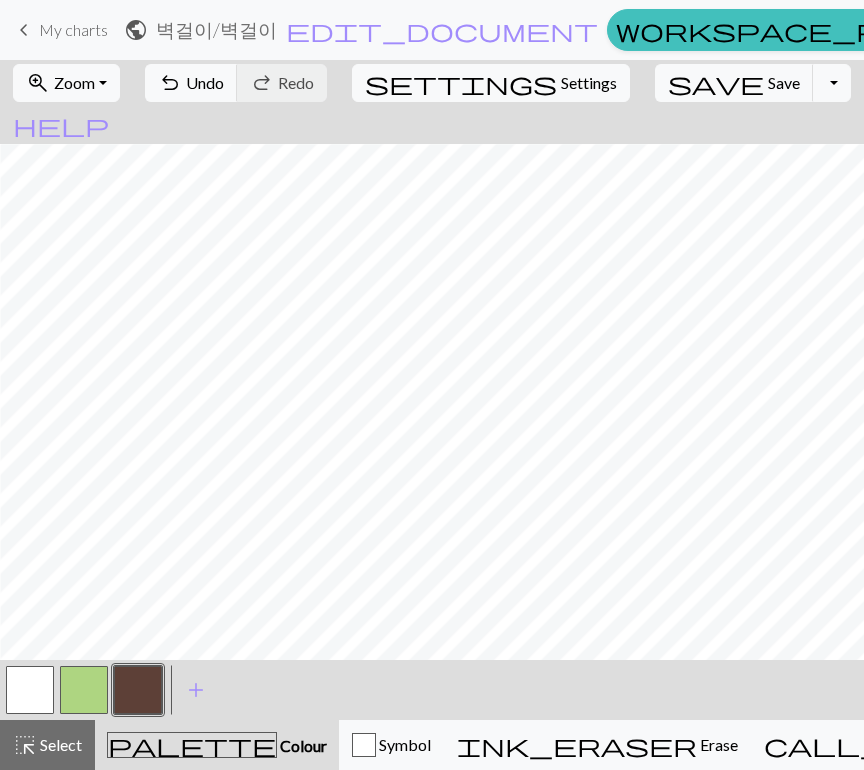 click at bounding box center [30, 690] 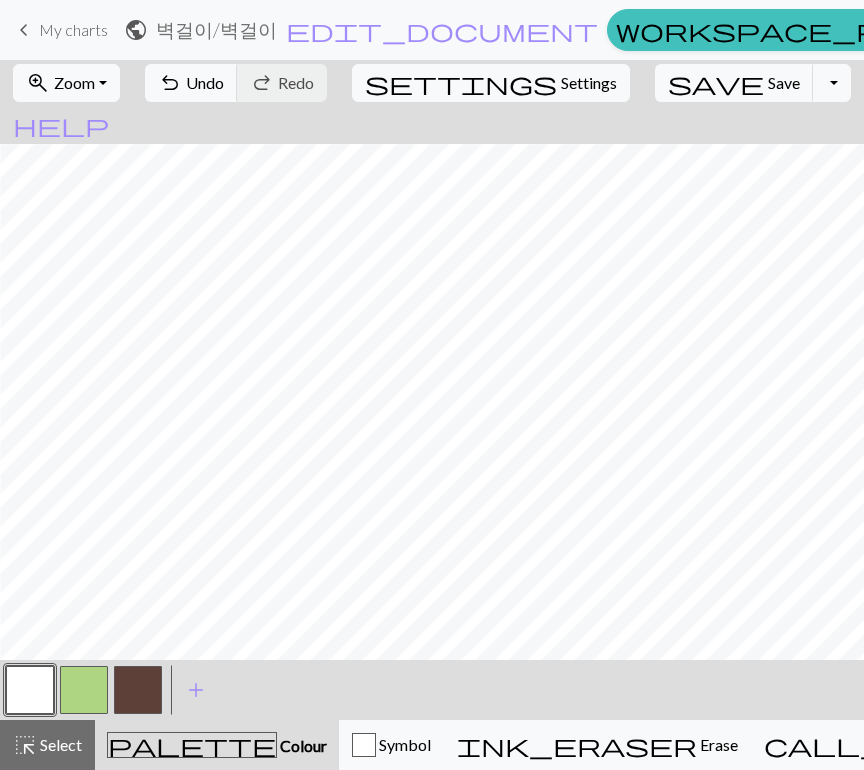 click at bounding box center [138, 690] 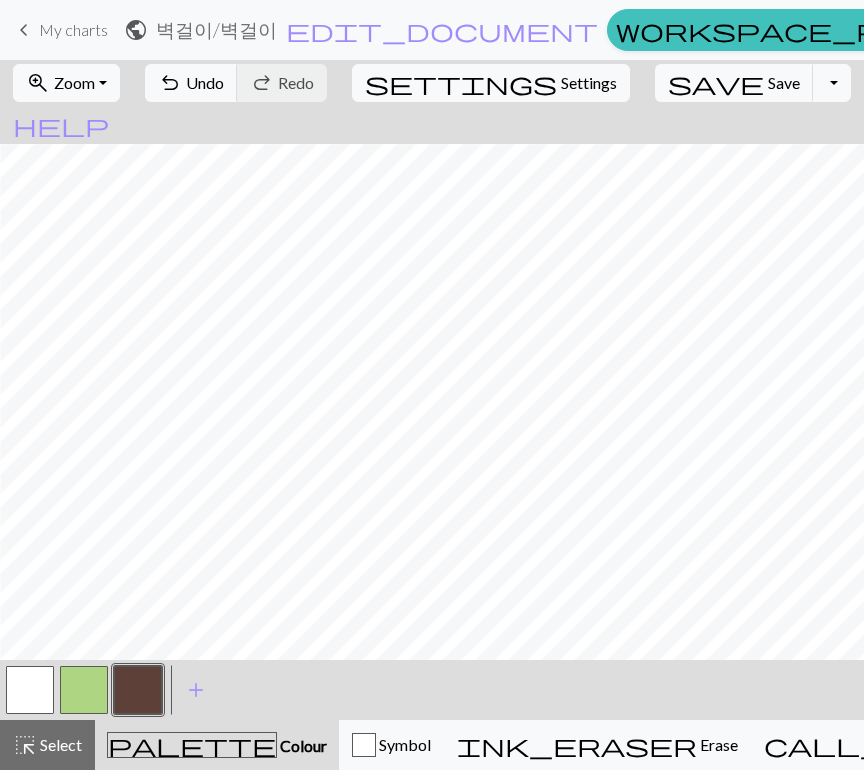 click at bounding box center (30, 690) 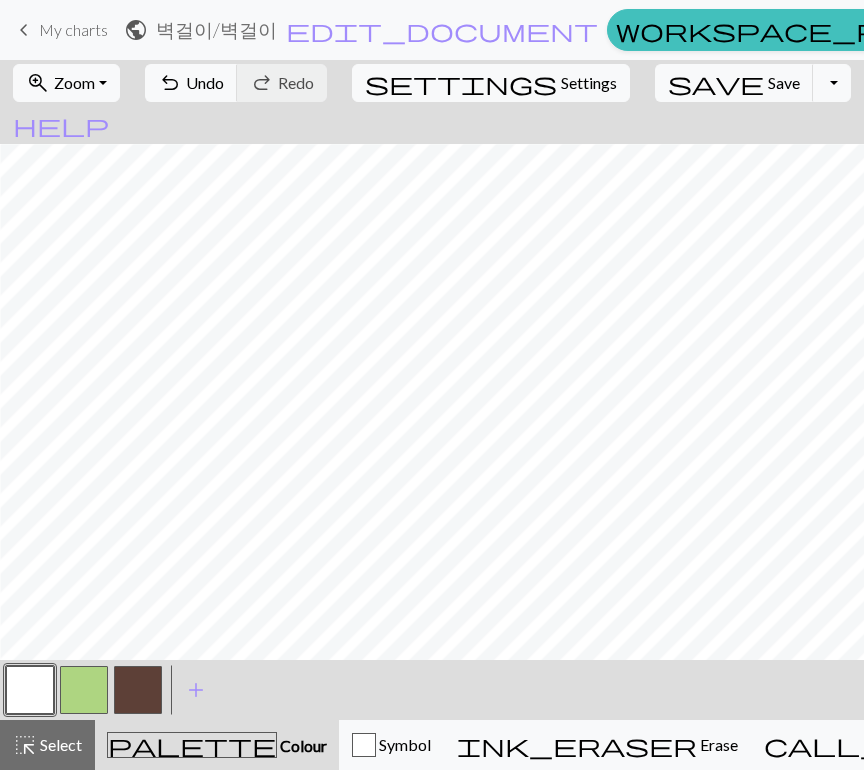 click at bounding box center [138, 690] 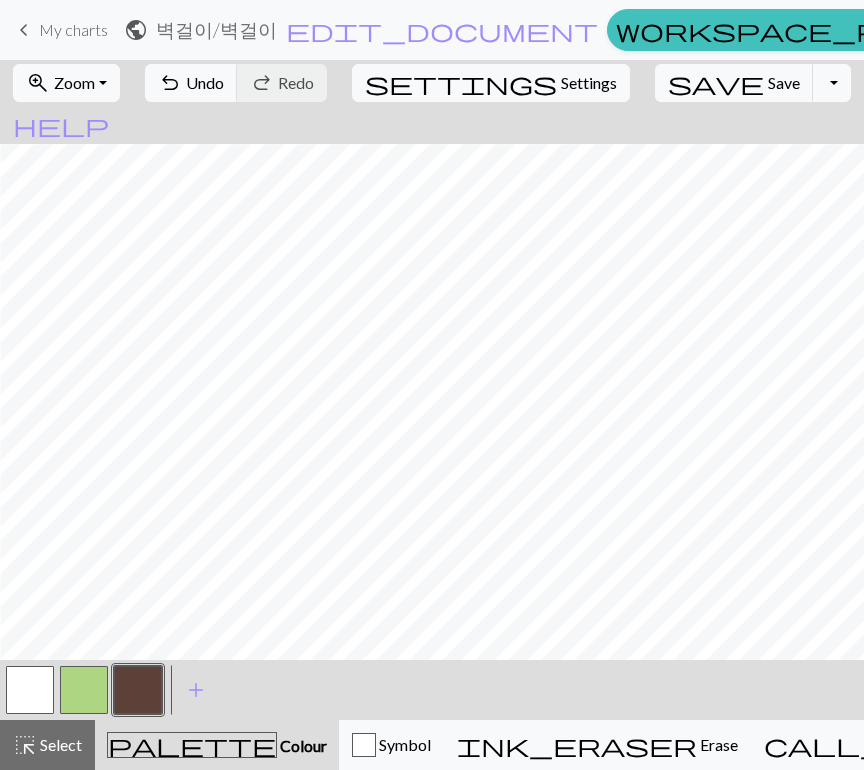 click at bounding box center (30, 690) 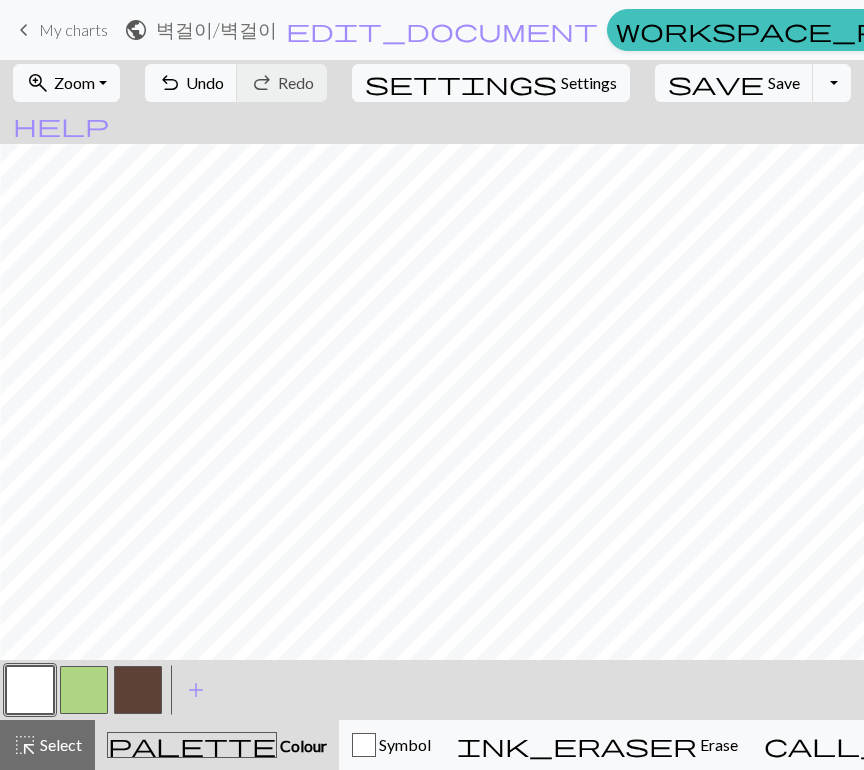 click at bounding box center (138, 690) 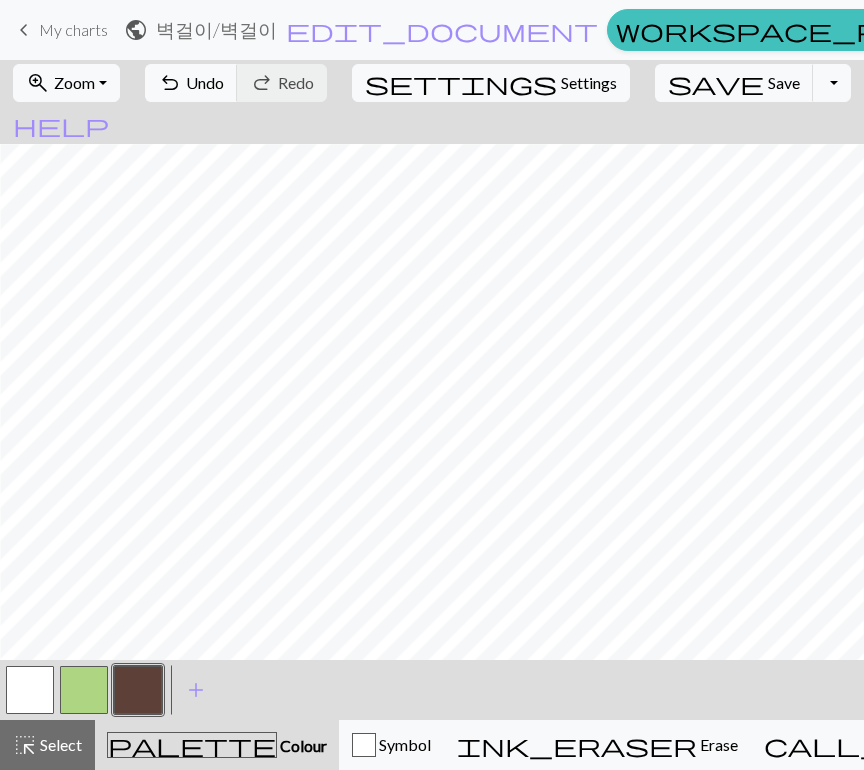 click at bounding box center (30, 690) 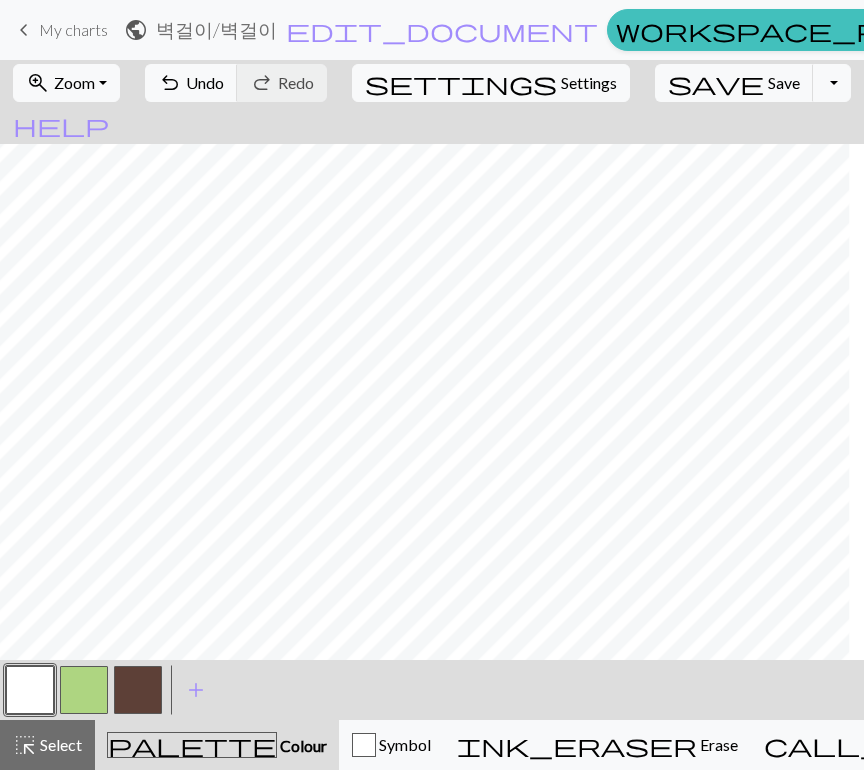 scroll, scrollTop: 56, scrollLeft: 126, axis: both 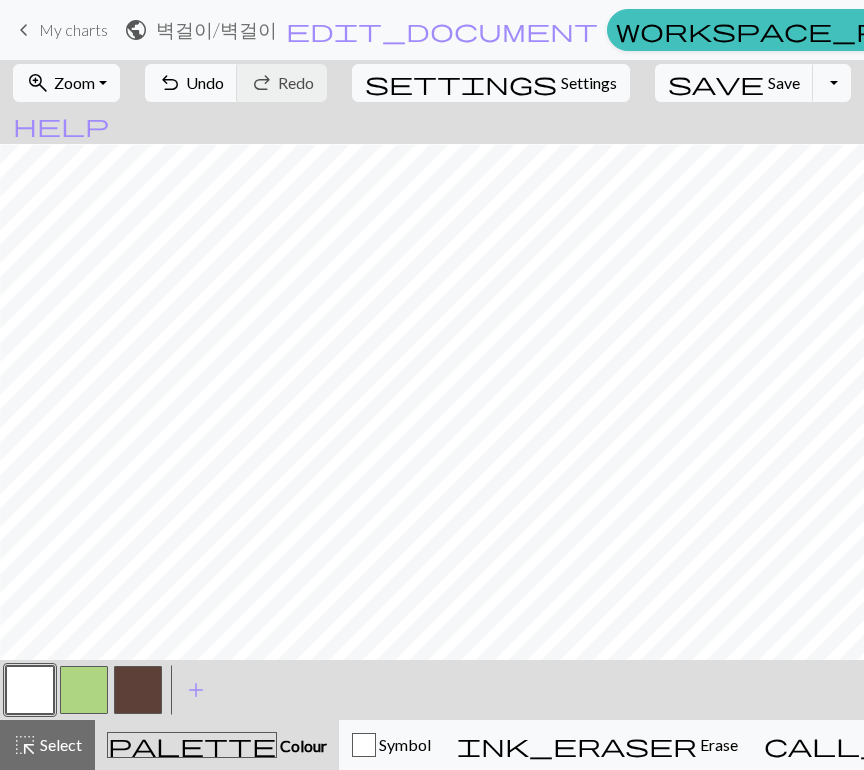 click at bounding box center (138, 690) 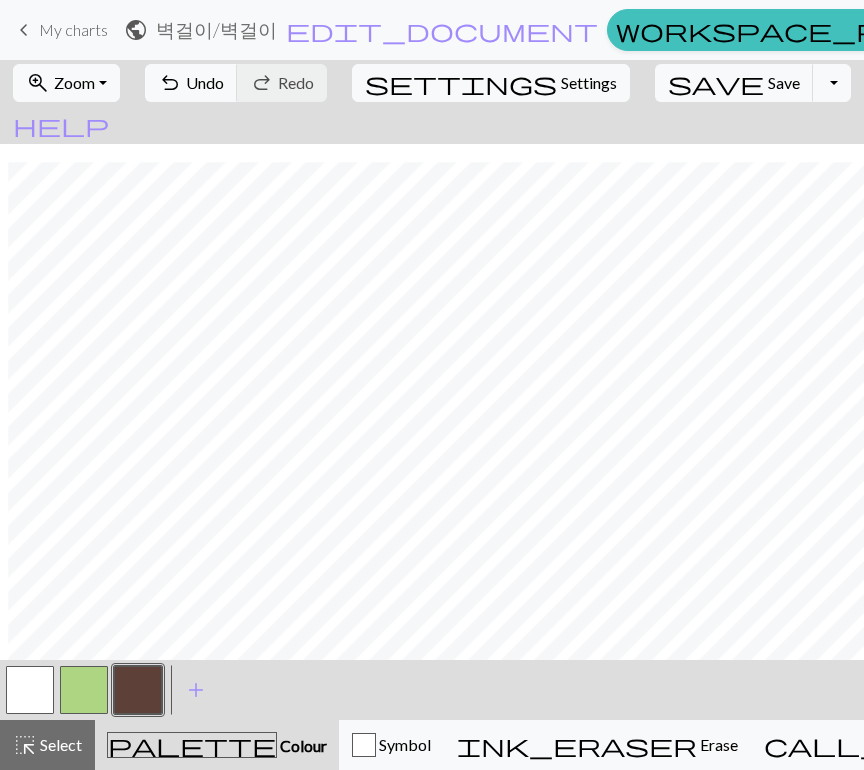 scroll, scrollTop: 74, scrollLeft: 134, axis: both 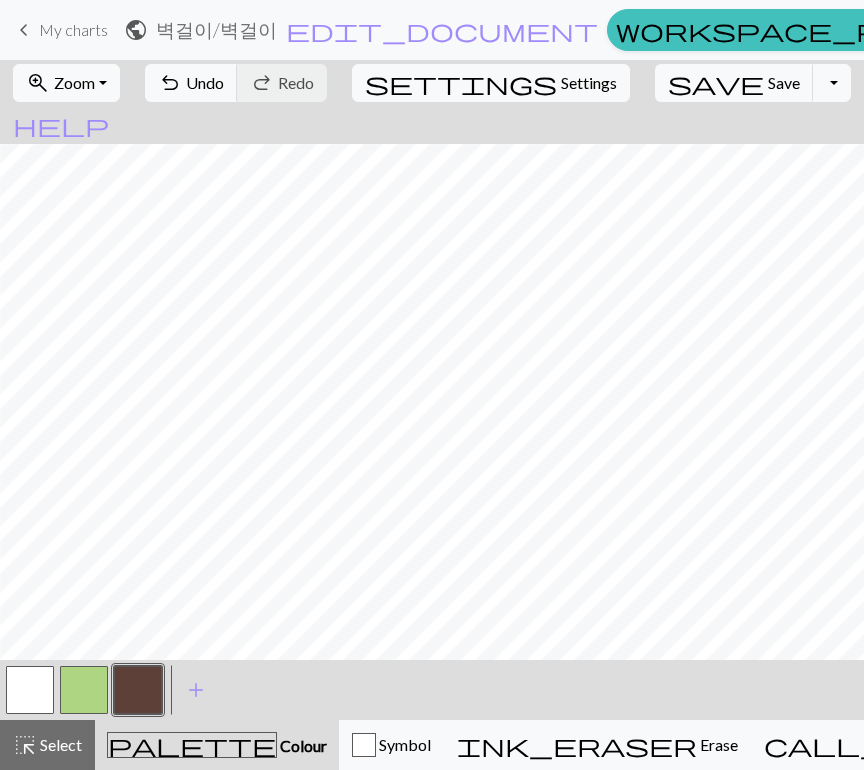 click at bounding box center (30, 690) 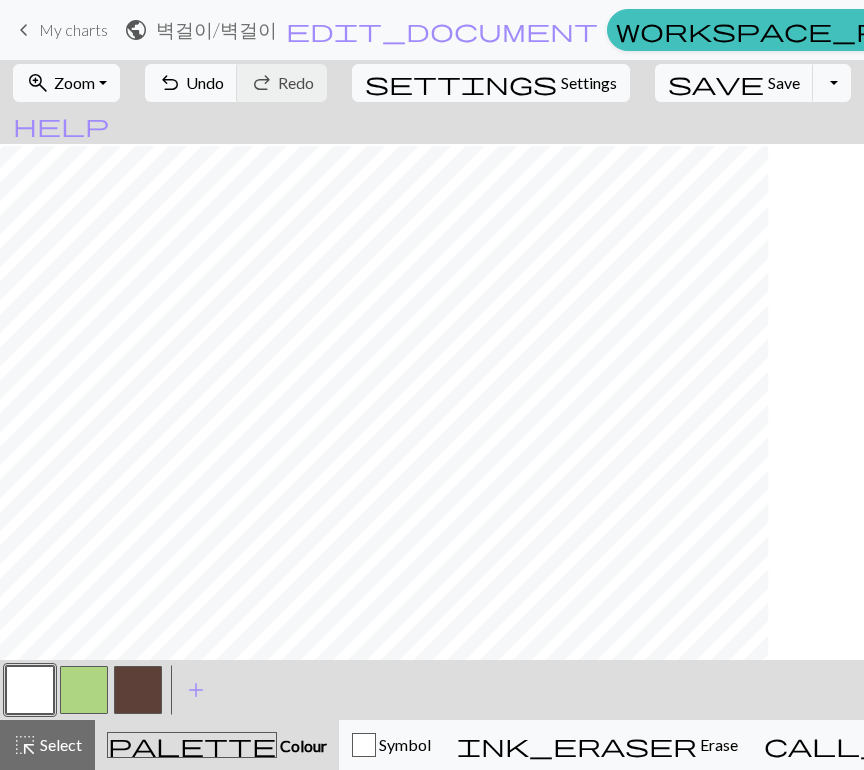 scroll, scrollTop: 55, scrollLeft: 199, axis: both 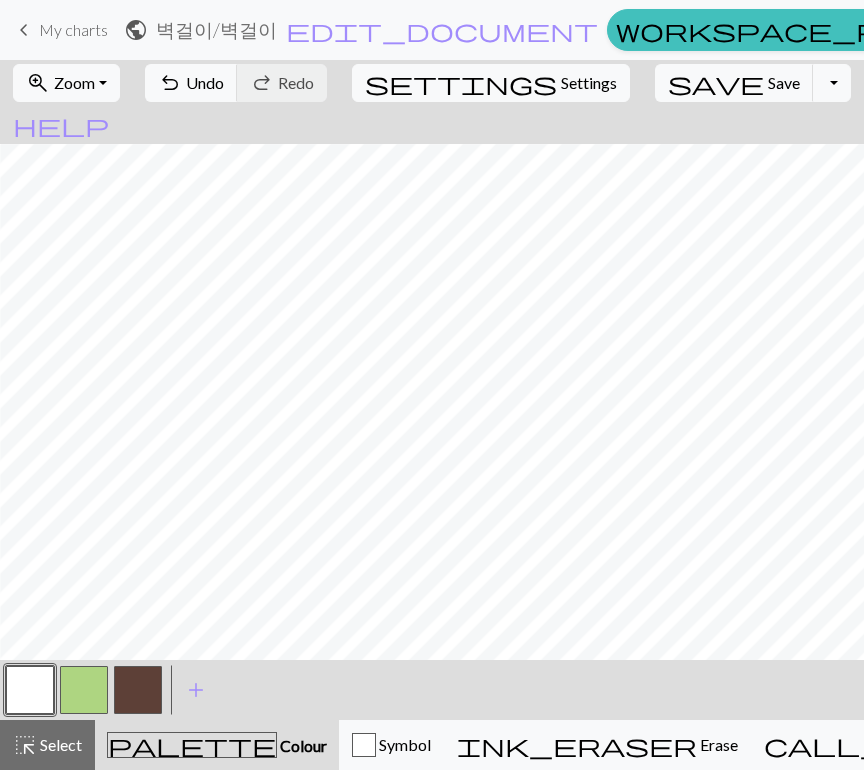 click at bounding box center [138, 690] 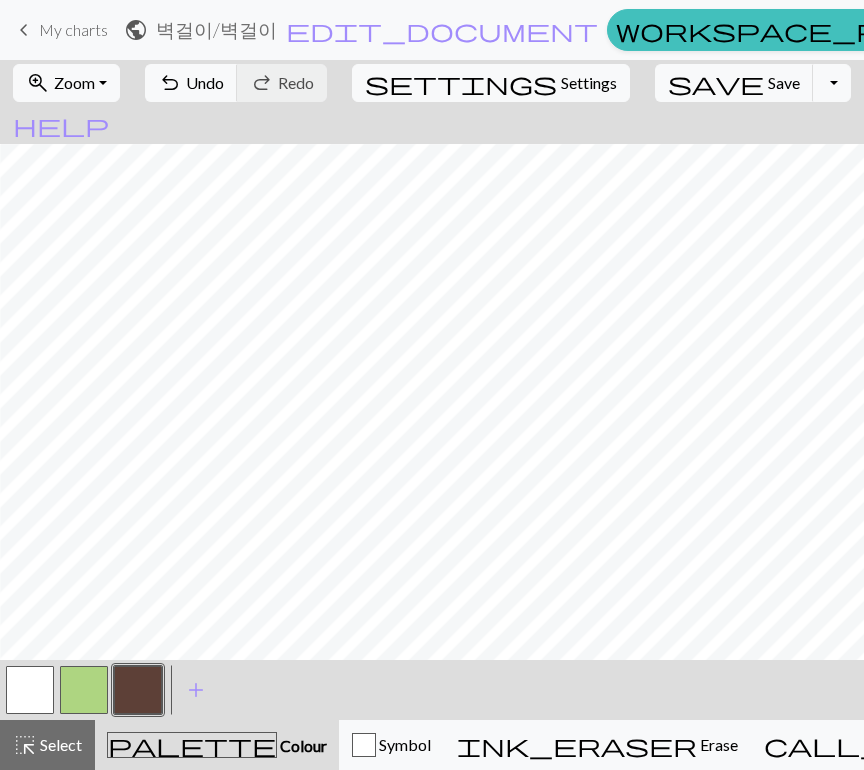 click at bounding box center (30, 690) 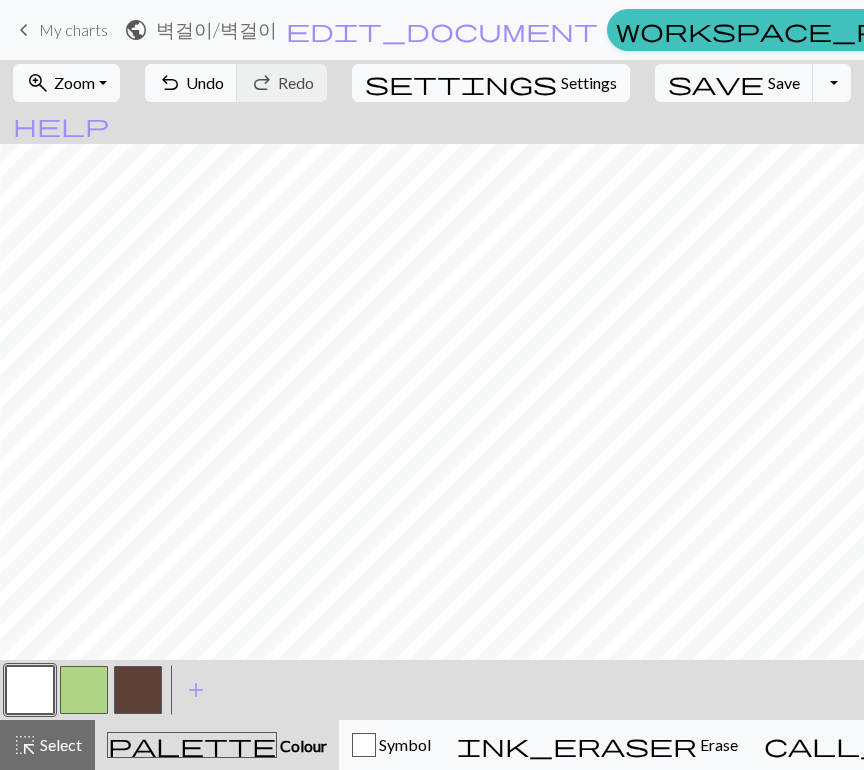 click at bounding box center (138, 690) 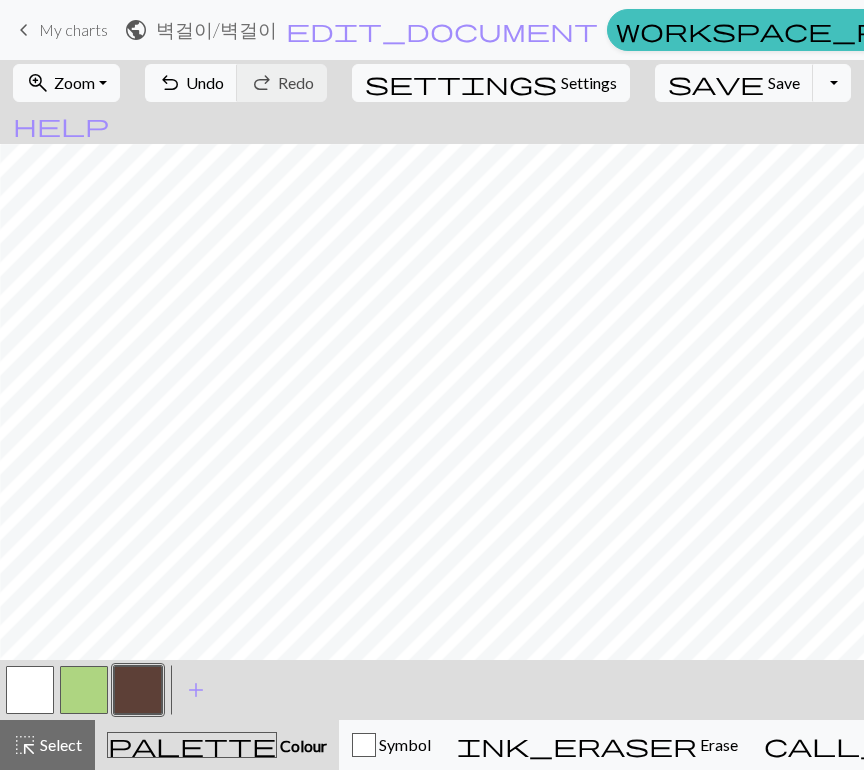 click at bounding box center [30, 690] 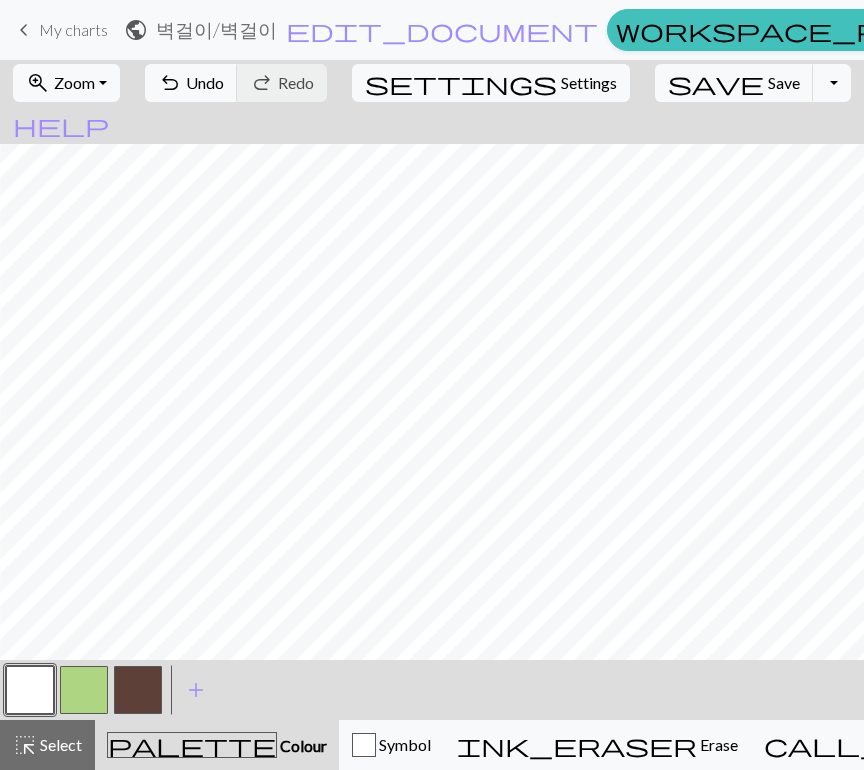 click at bounding box center [138, 690] 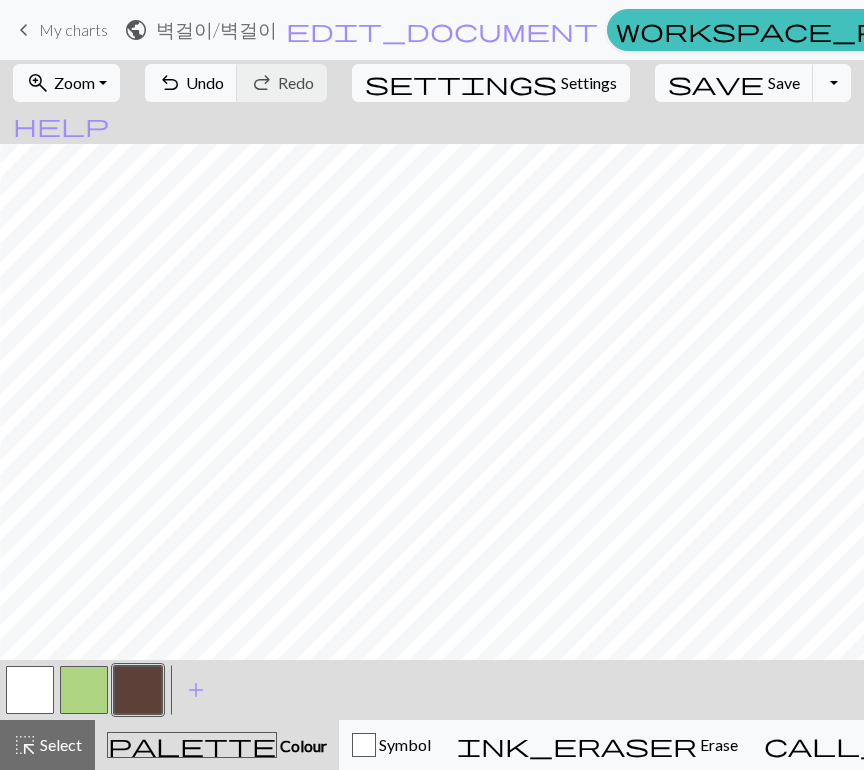 click at bounding box center (30, 690) 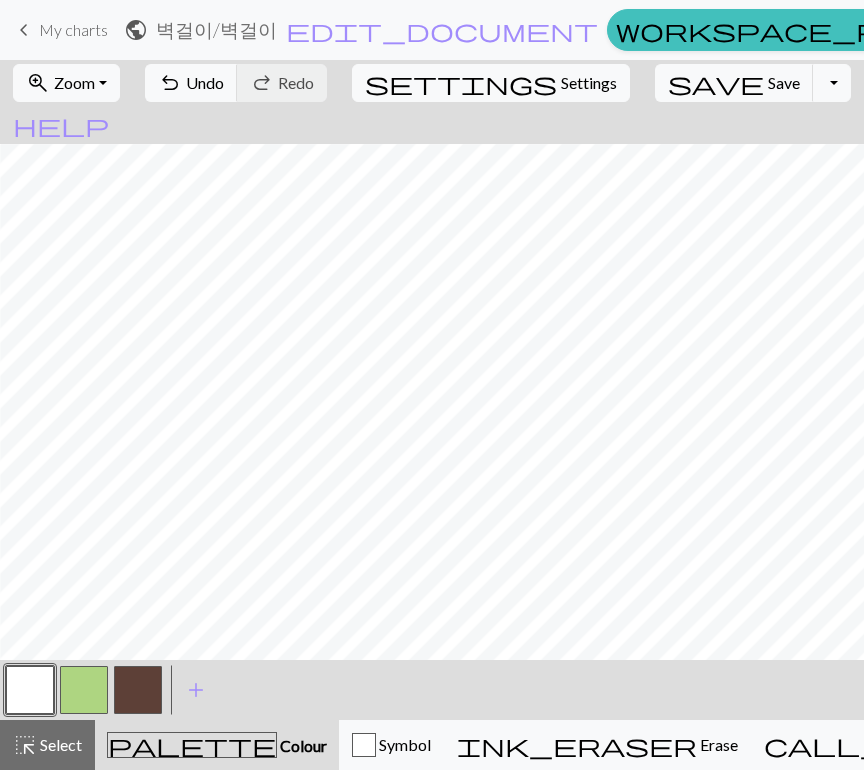 click at bounding box center [138, 690] 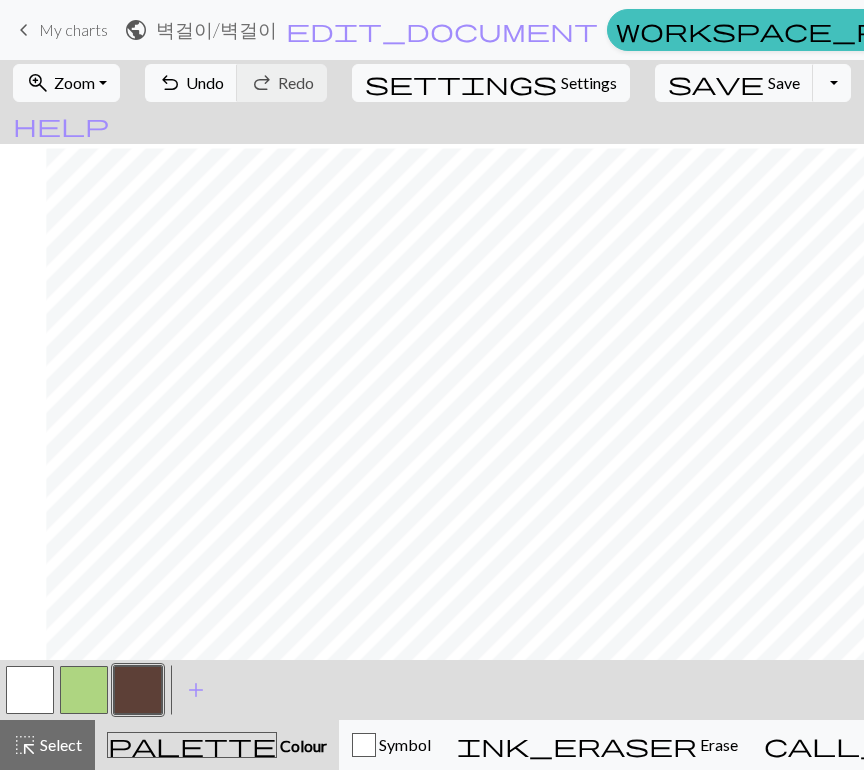 scroll, scrollTop: 105, scrollLeft: 454, axis: both 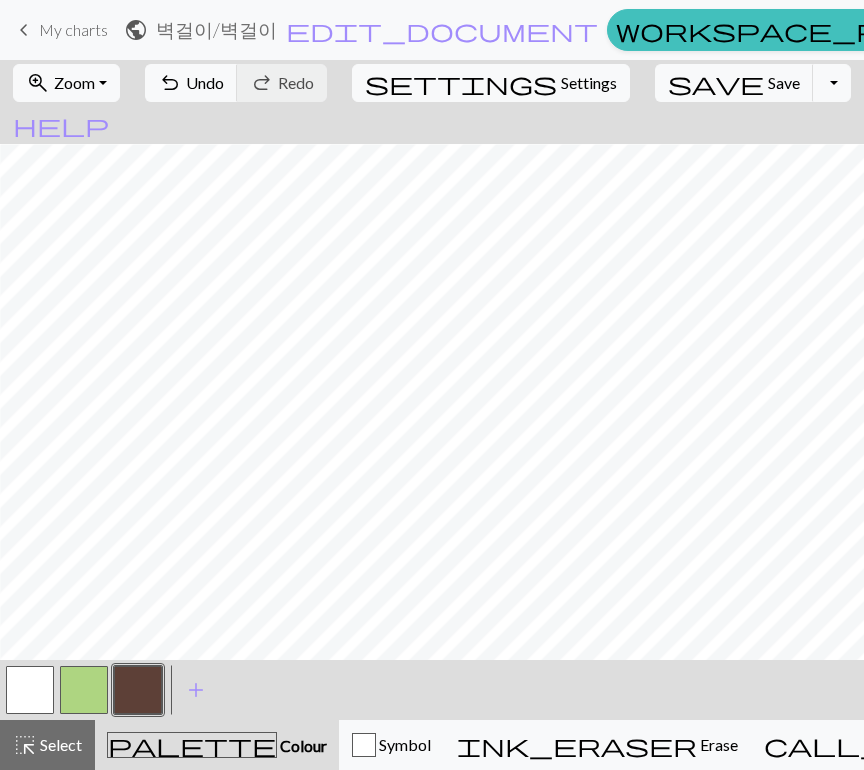 click at bounding box center (30, 690) 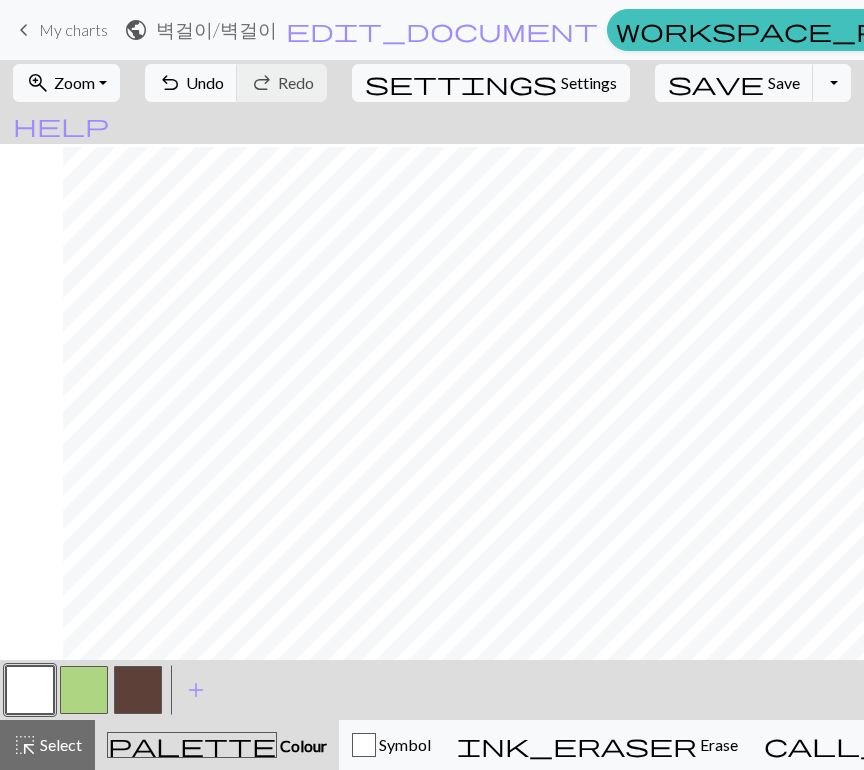 scroll, scrollTop: 103, scrollLeft: 423, axis: both 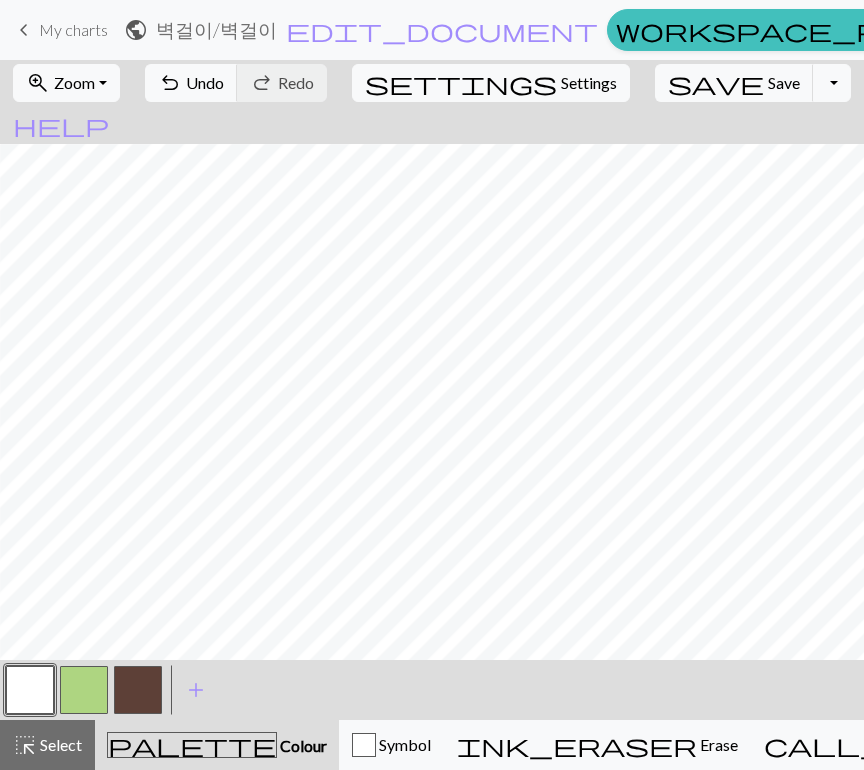 click at bounding box center [138, 690] 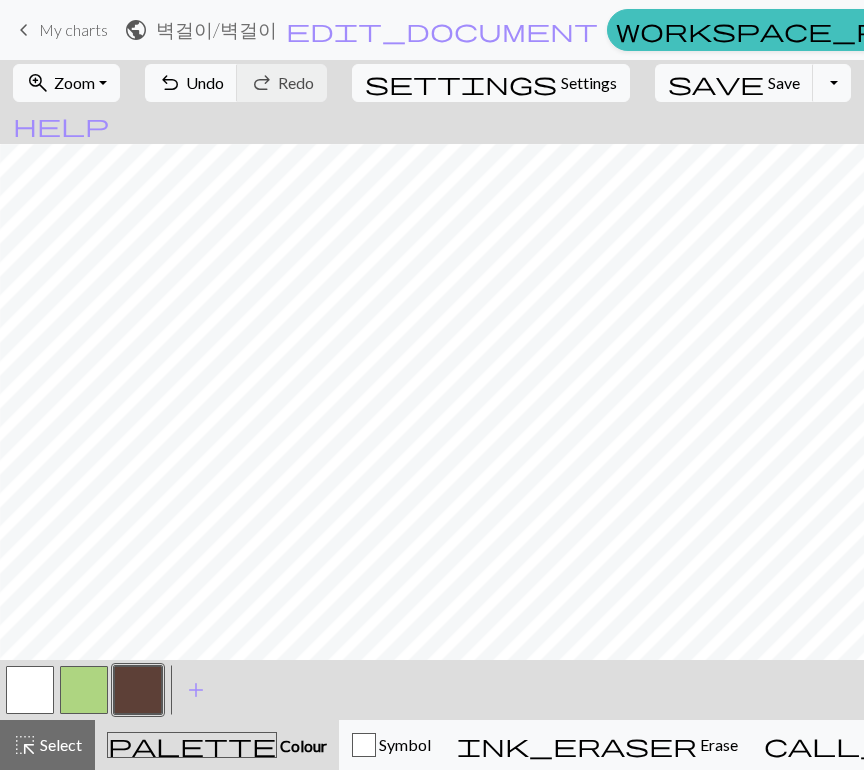 click at bounding box center (30, 690) 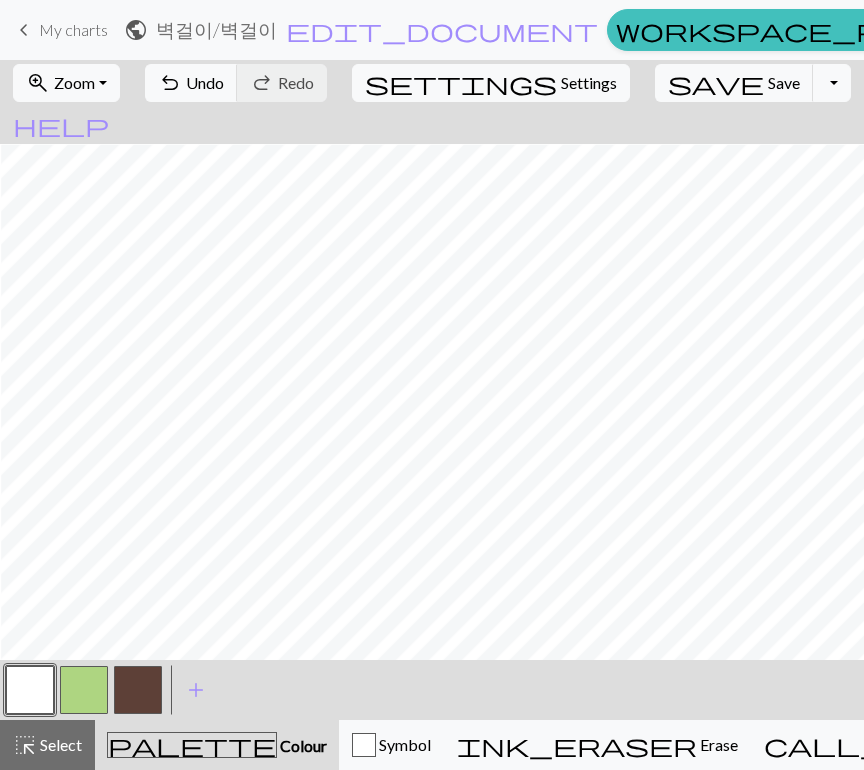 scroll, scrollTop: 92, scrollLeft: 403, axis: both 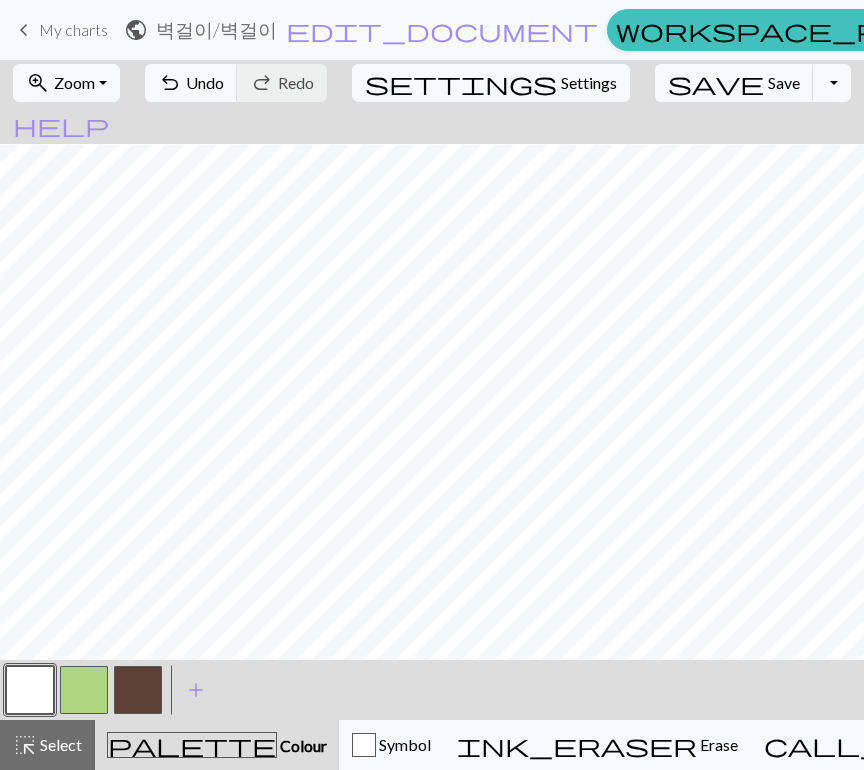 click at bounding box center (138, 690) 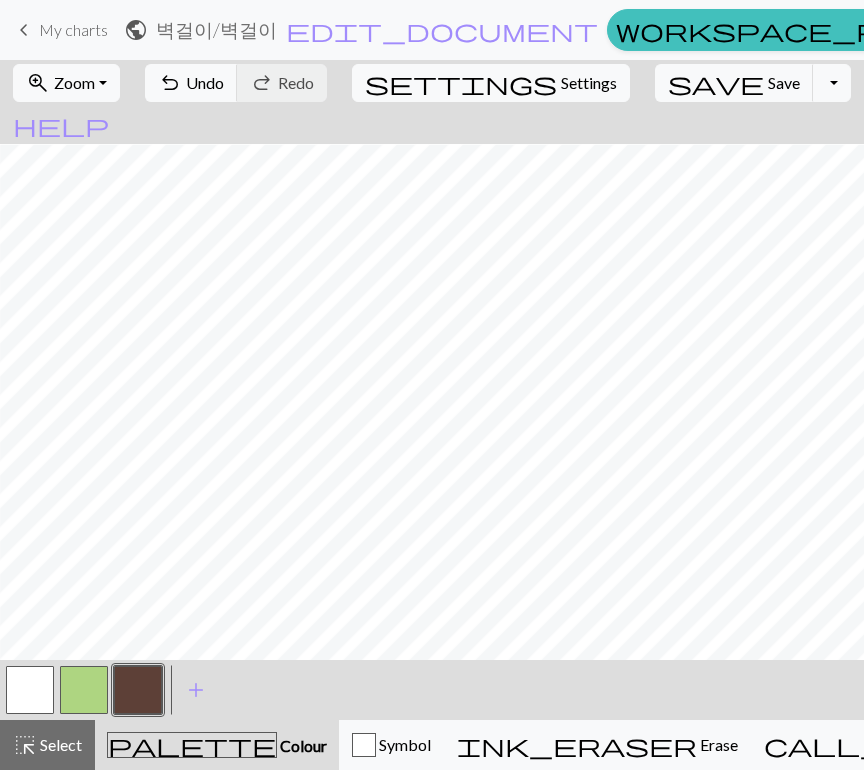 click at bounding box center [30, 690] 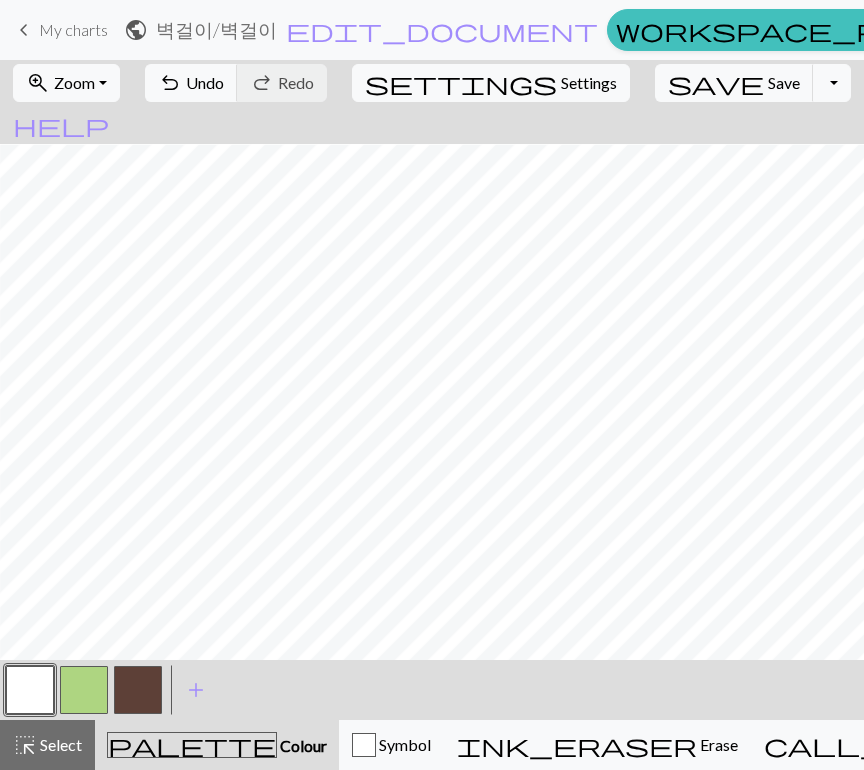 click at bounding box center (138, 690) 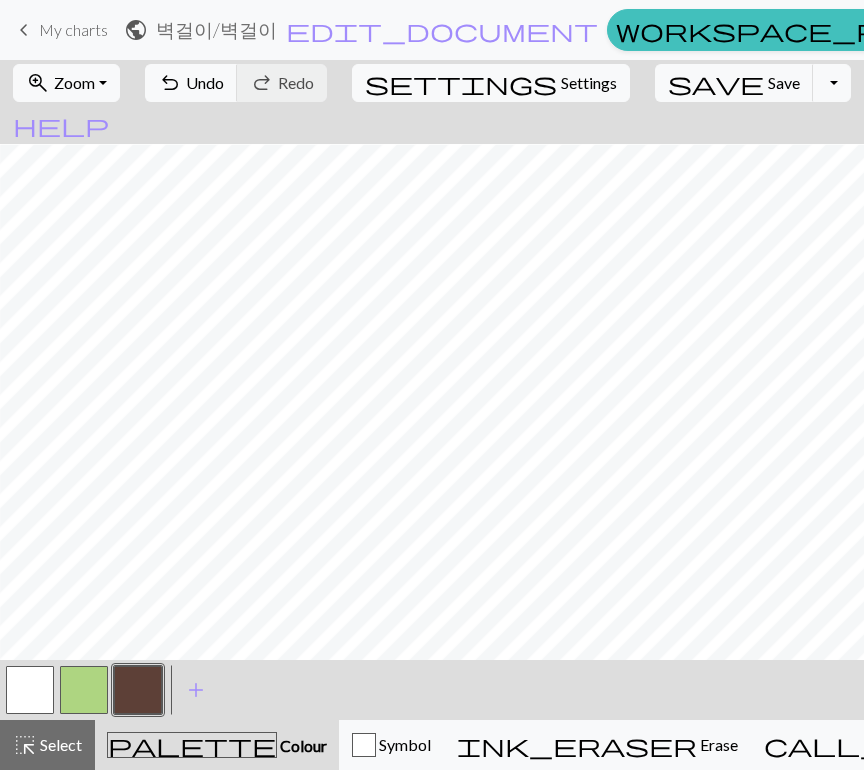 click at bounding box center [30, 690] 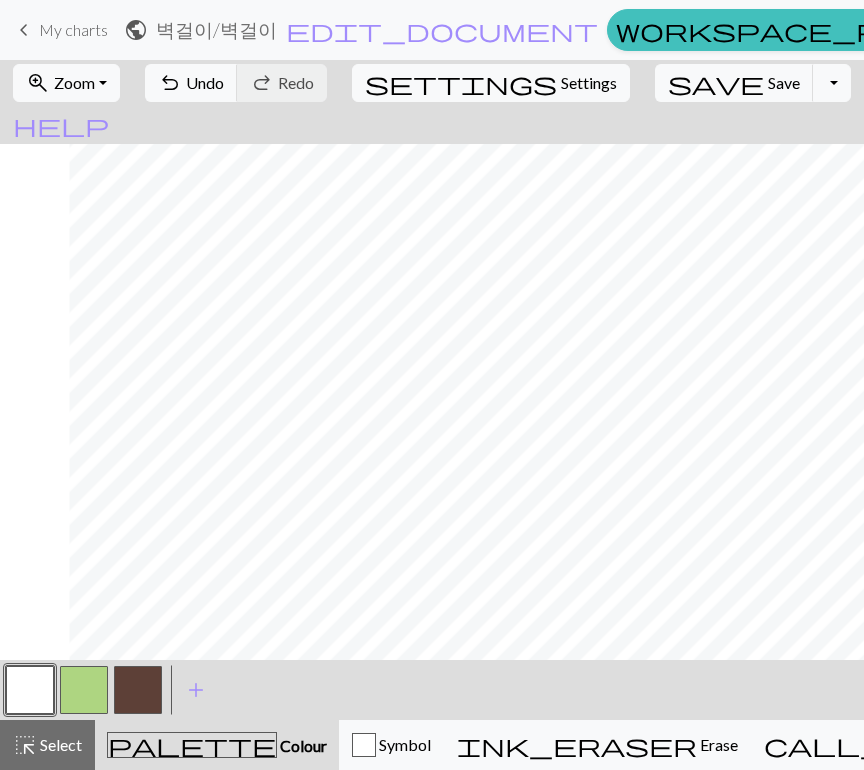 scroll, scrollTop: 103, scrollLeft: 392, axis: both 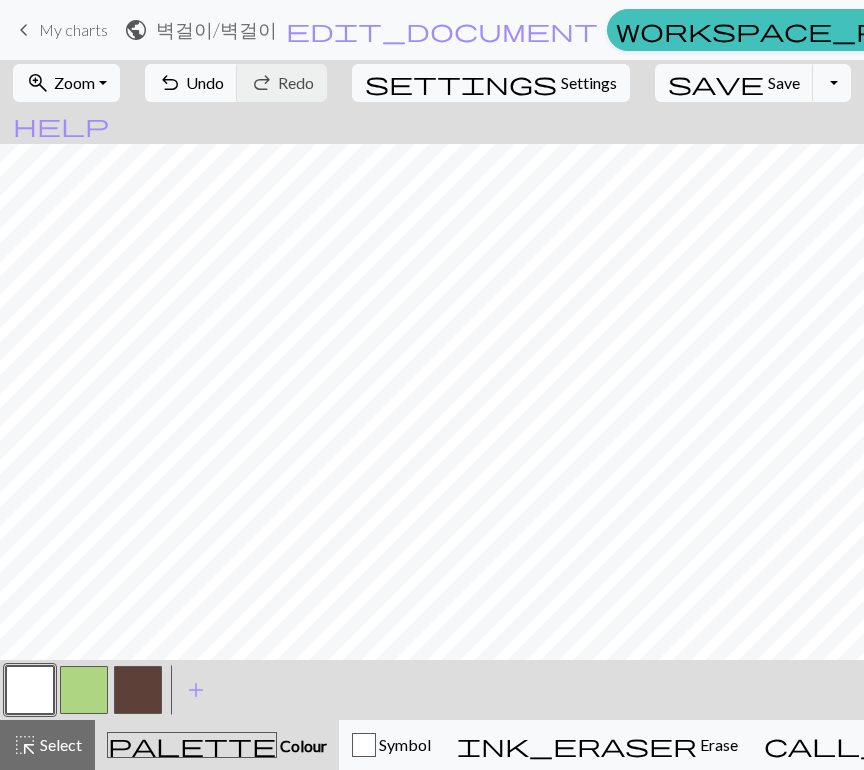 click at bounding box center (138, 690) 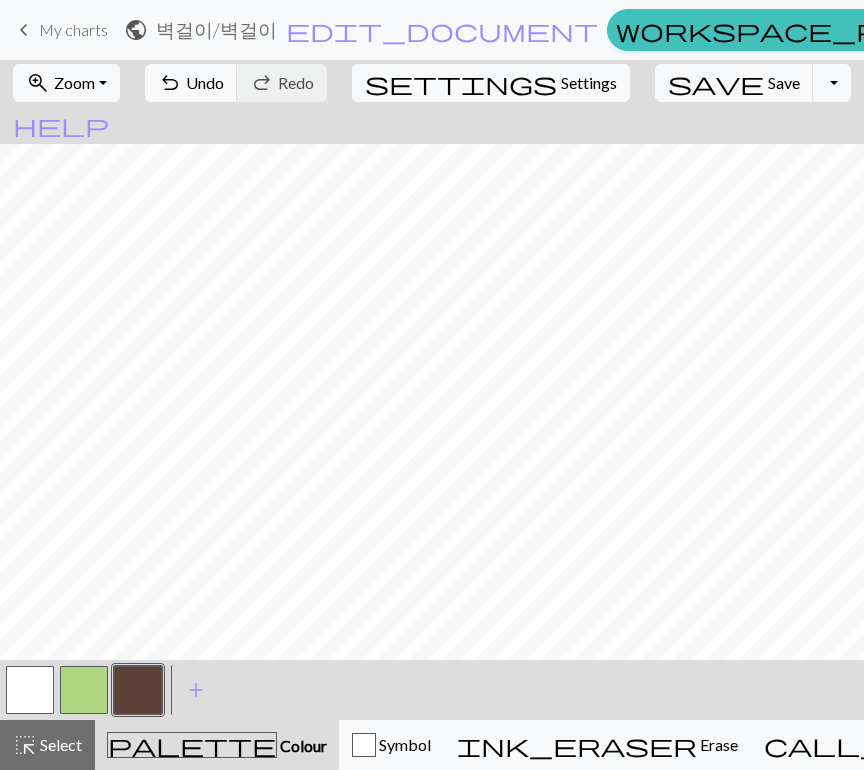 click at bounding box center (30, 690) 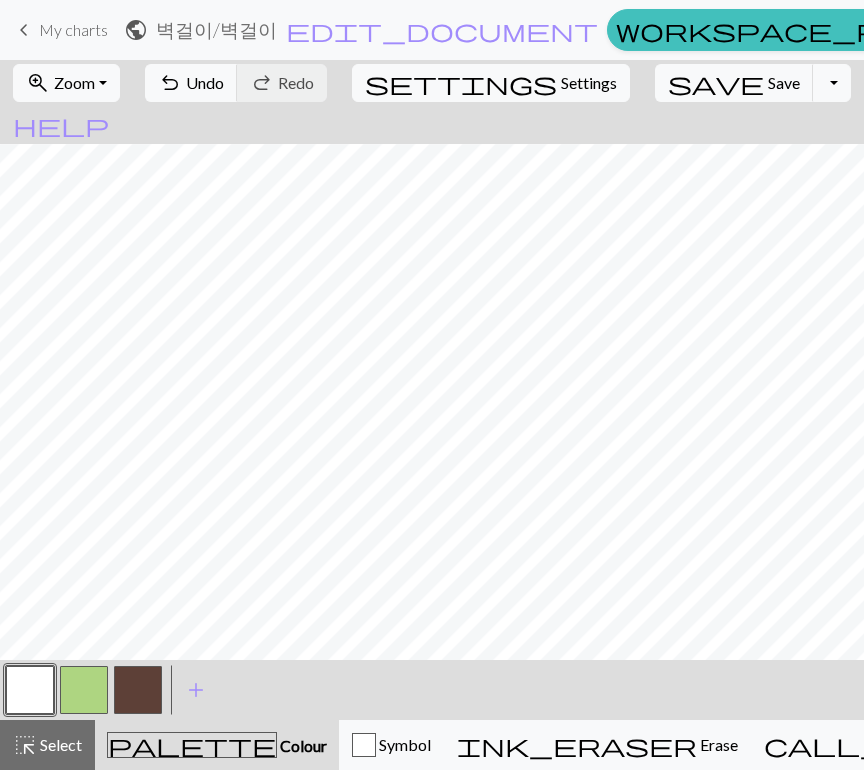 click at bounding box center [138, 690] 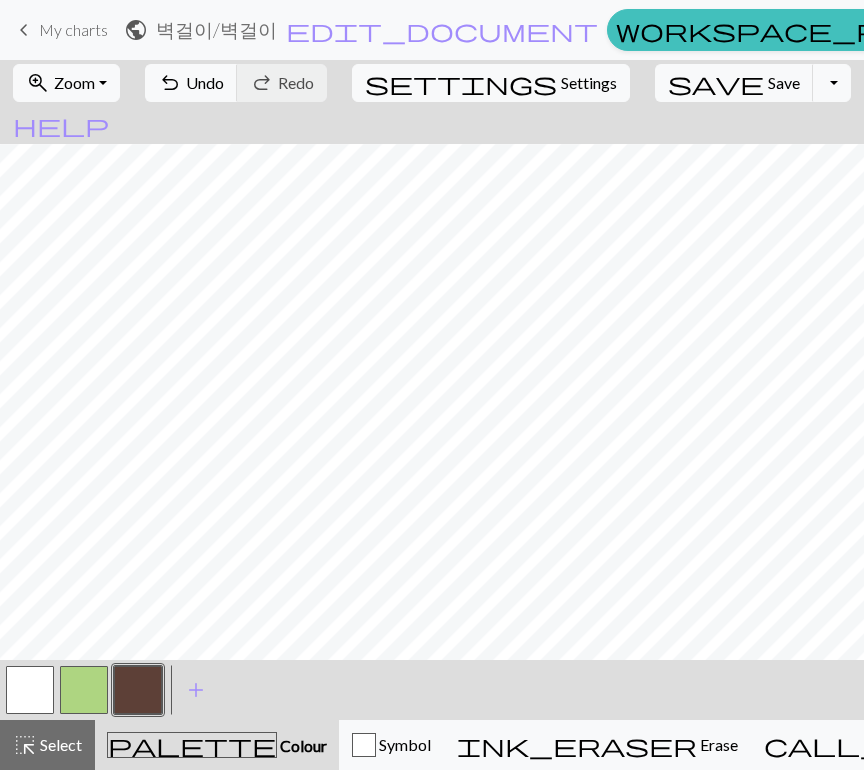 click at bounding box center (30, 690) 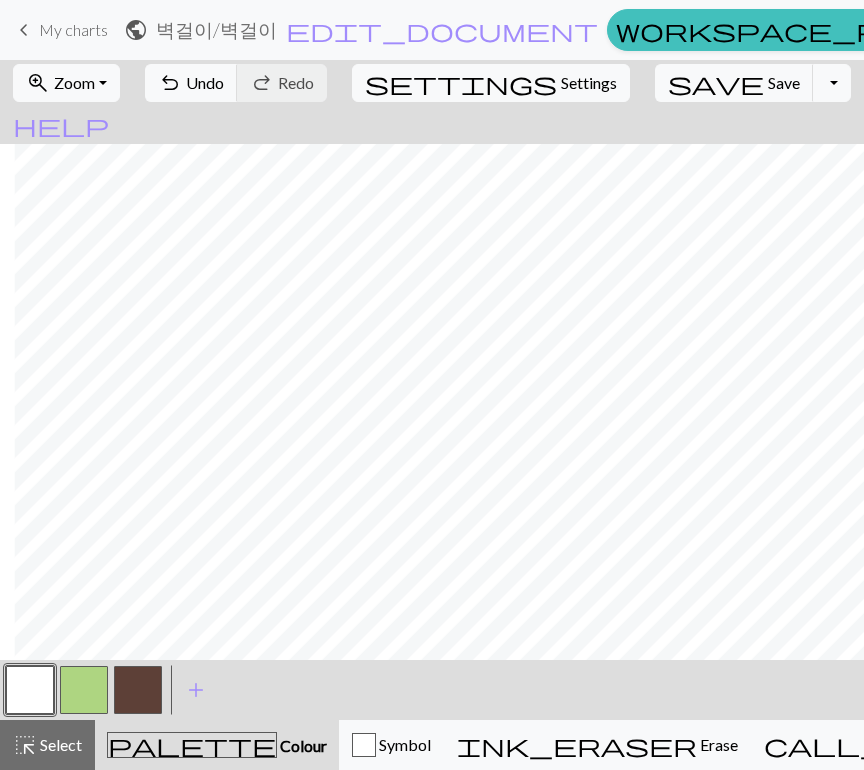 scroll, scrollTop: 108, scrollLeft: 520, axis: both 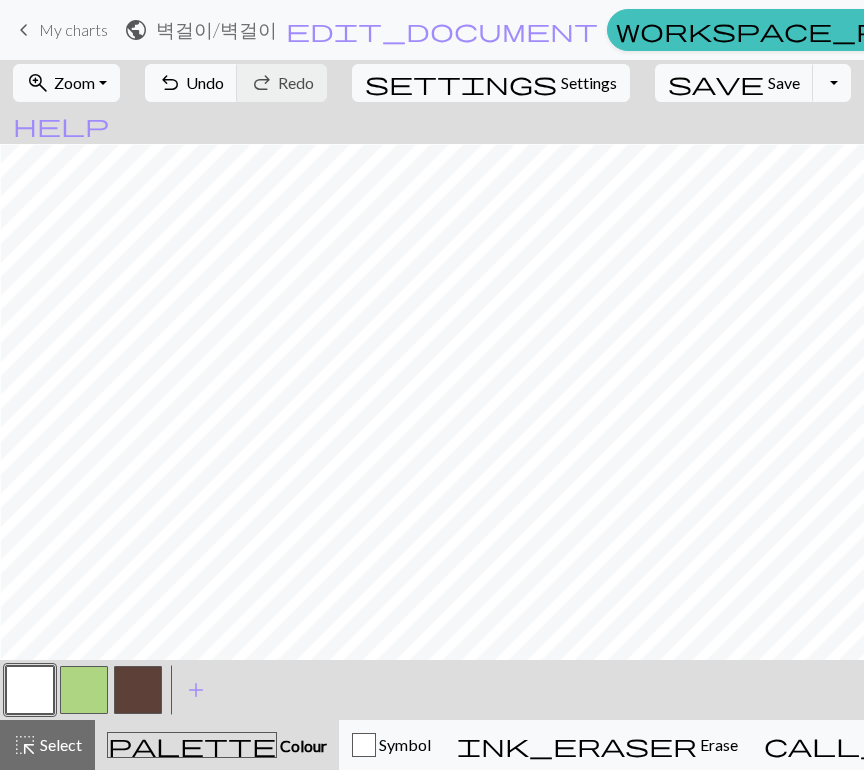 click at bounding box center [138, 690] 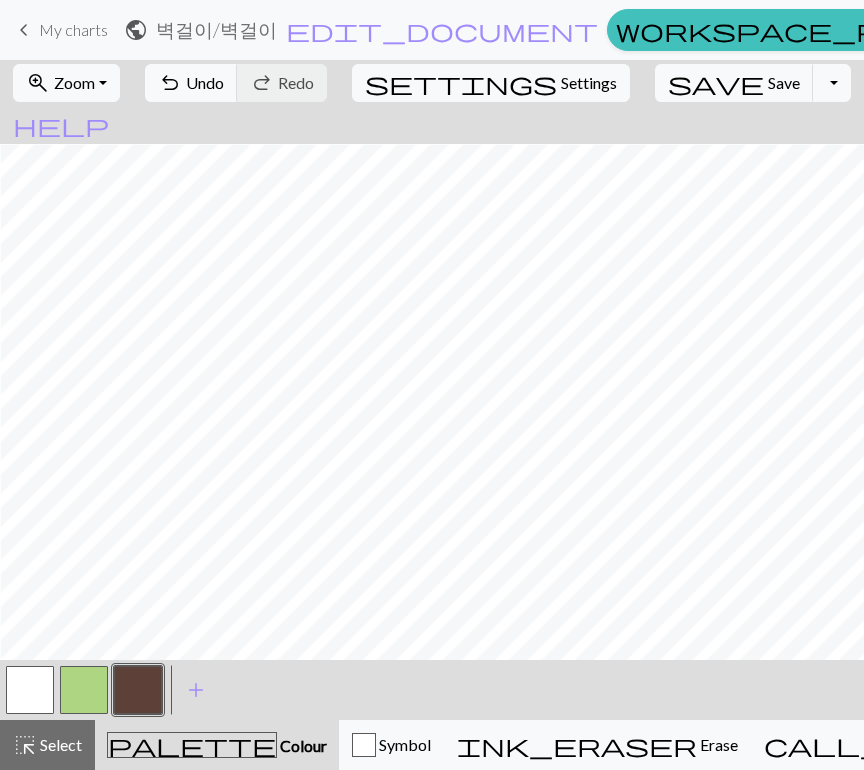 click at bounding box center [30, 690] 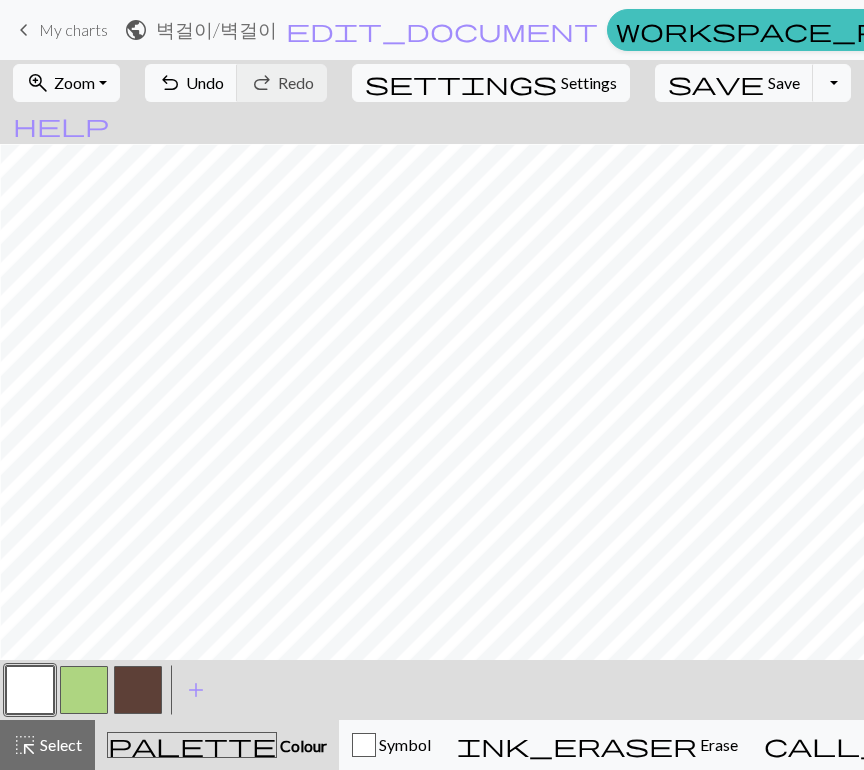 click at bounding box center (138, 690) 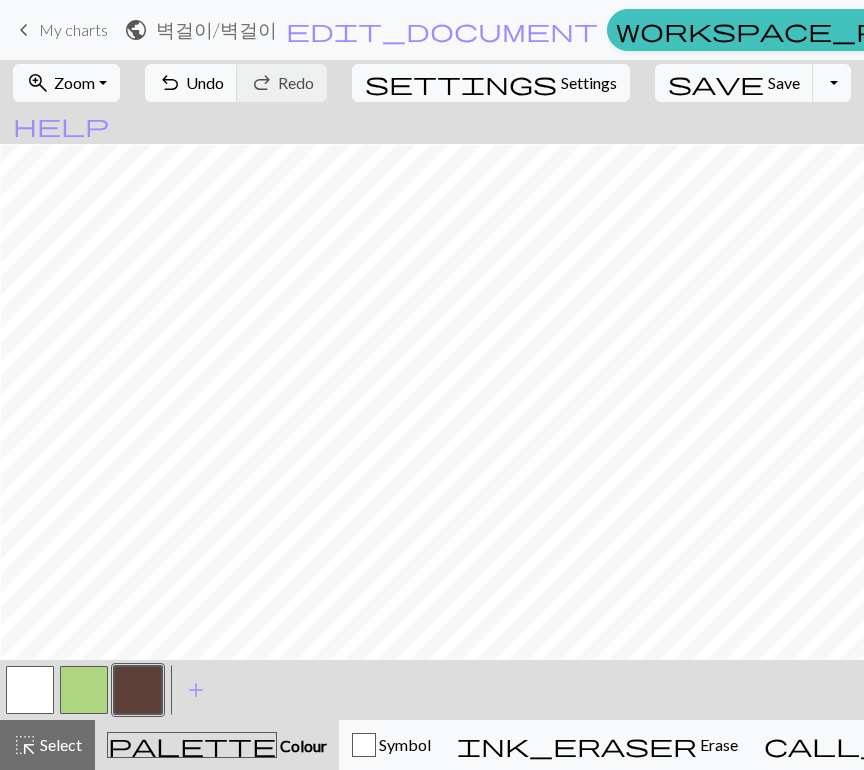 click at bounding box center (30, 690) 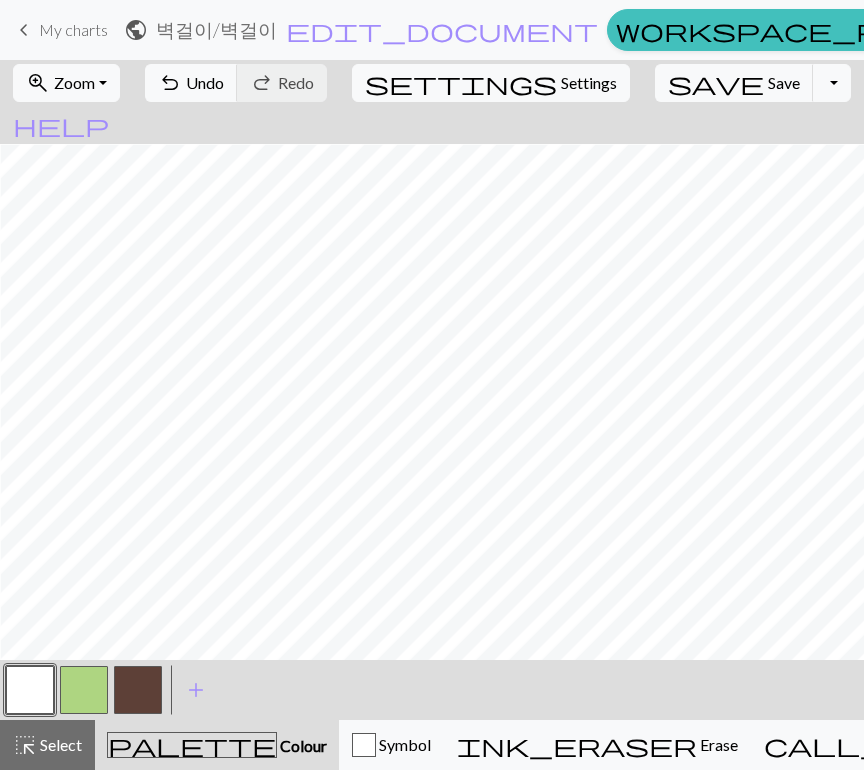 click at bounding box center [138, 690] 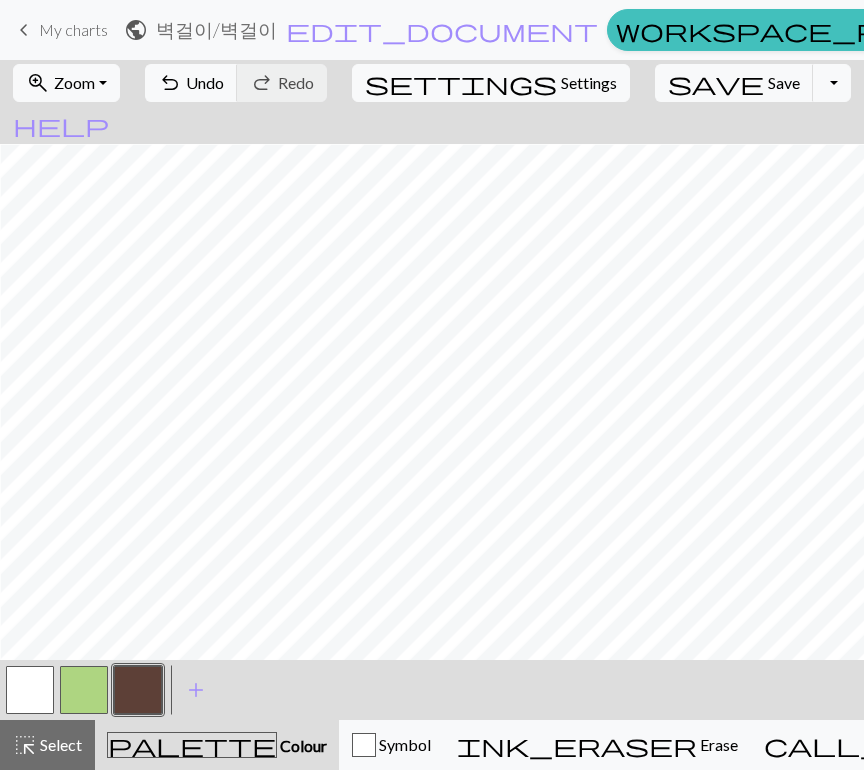 click at bounding box center [30, 690] 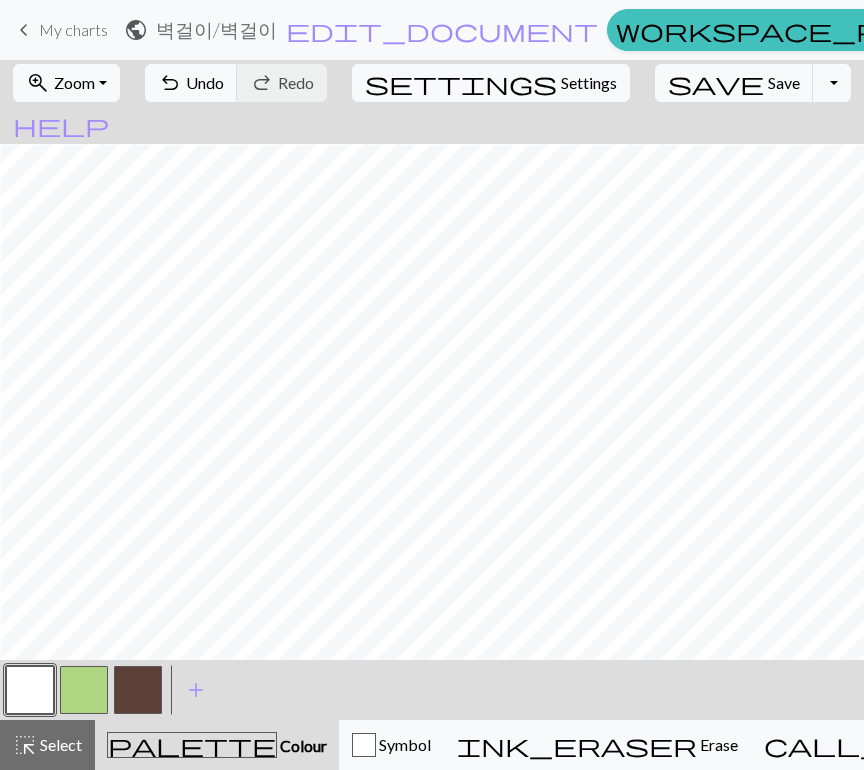 click at bounding box center [138, 690] 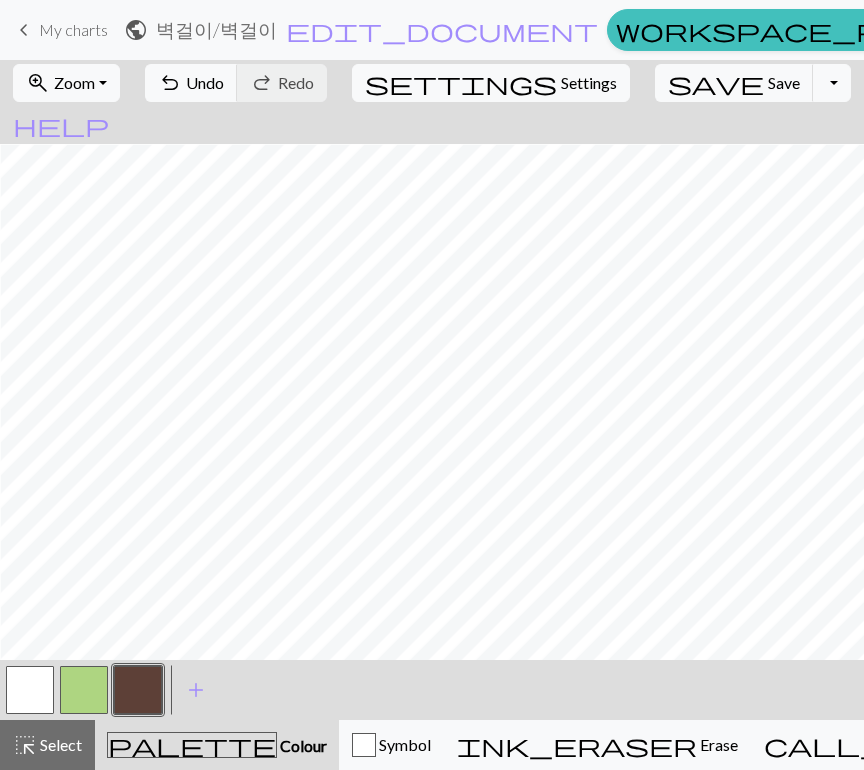 click at bounding box center [30, 690] 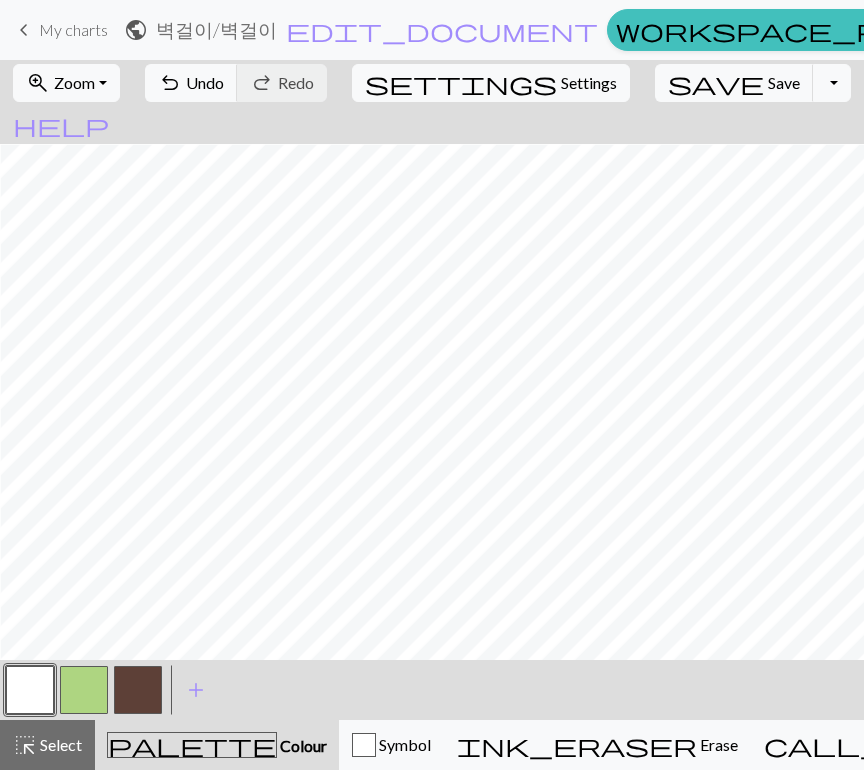 click at bounding box center [138, 690] 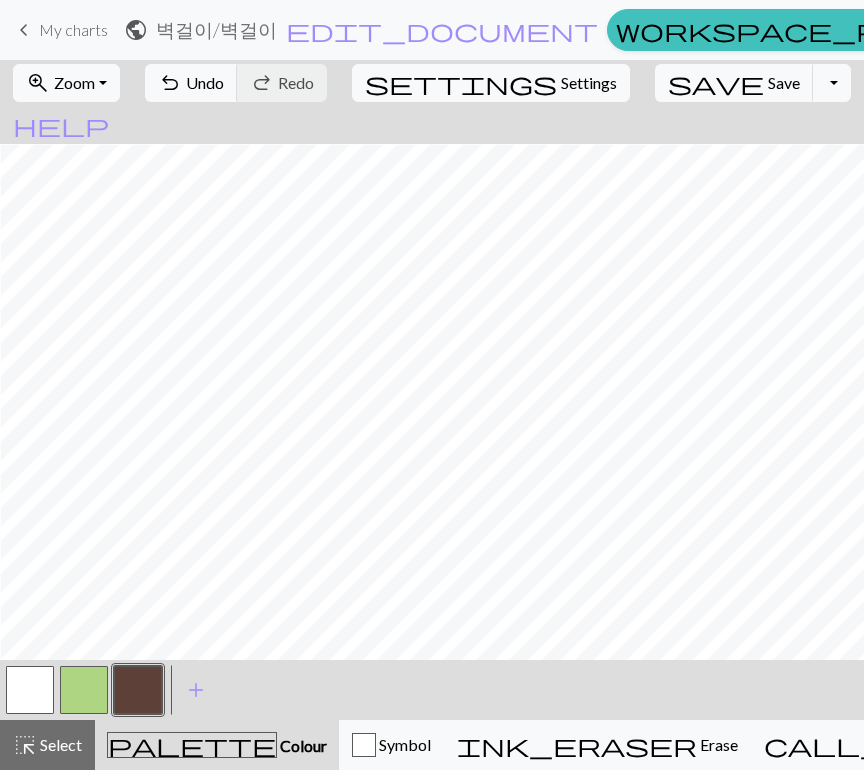 click at bounding box center (30, 690) 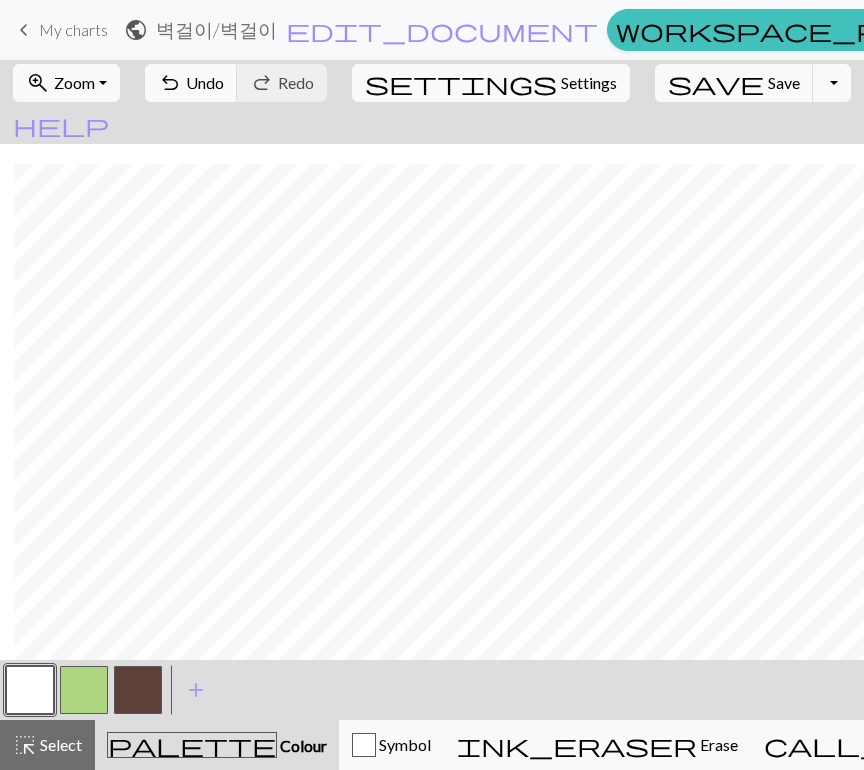 scroll, scrollTop: 51, scrollLeft: 574, axis: both 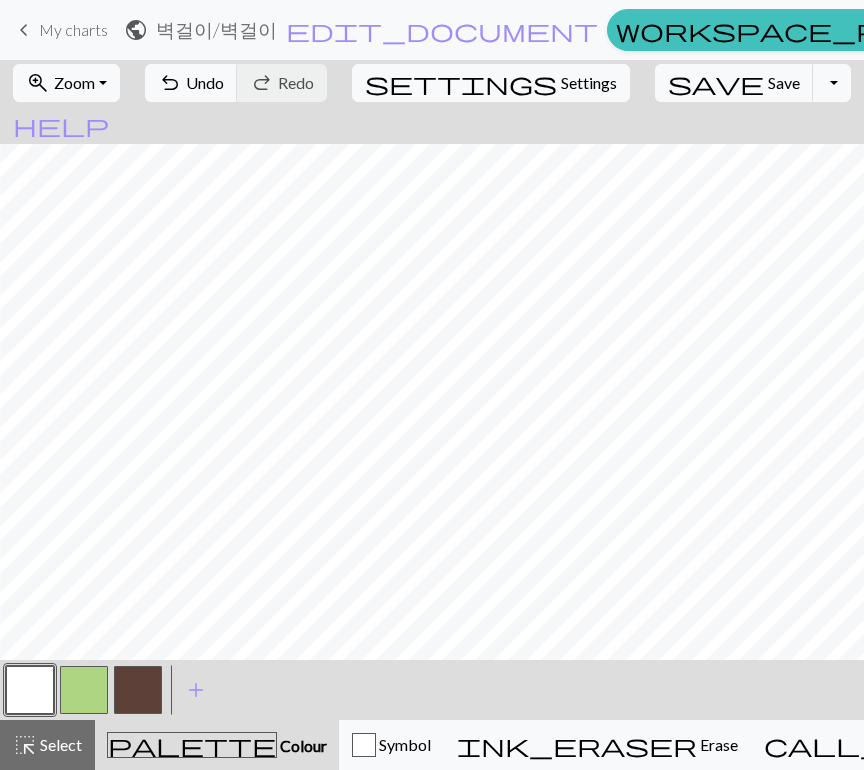 click at bounding box center [138, 690] 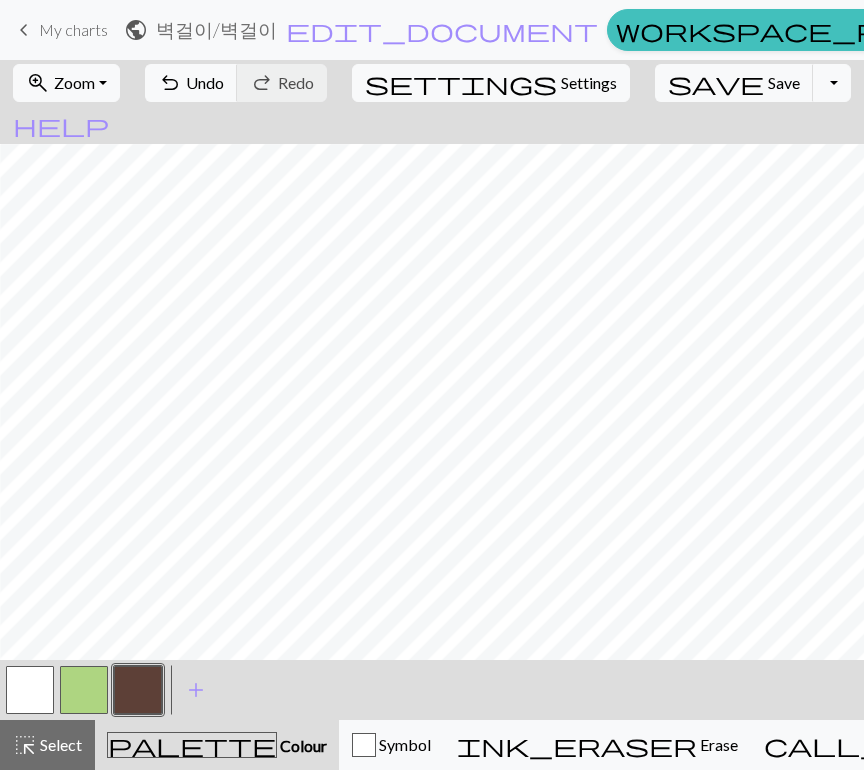 click on "Zoom" at bounding box center [74, 82] 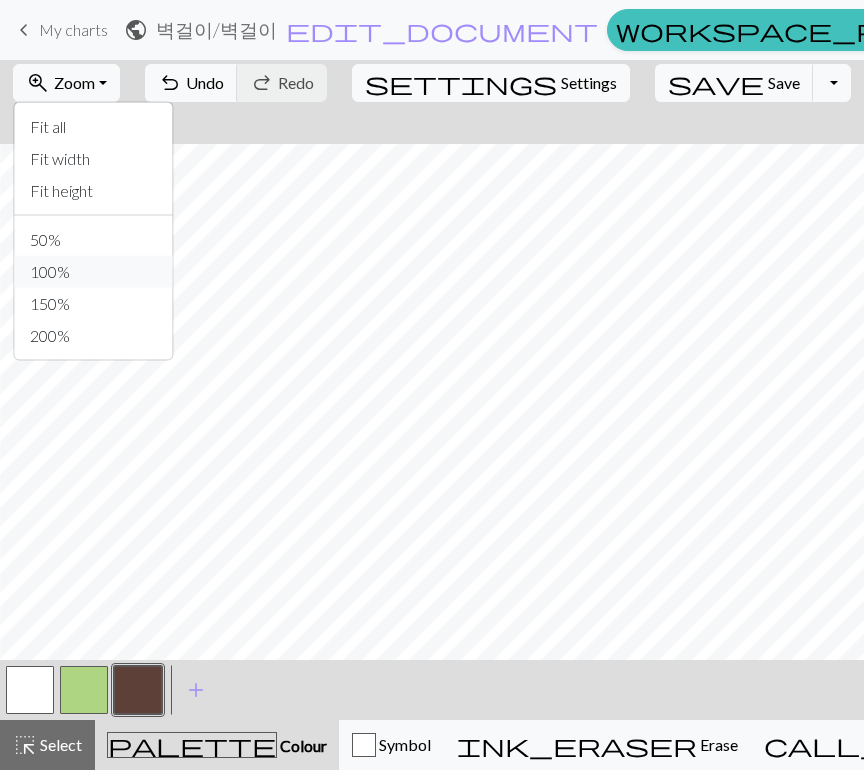 click on "100%" at bounding box center (93, 272) 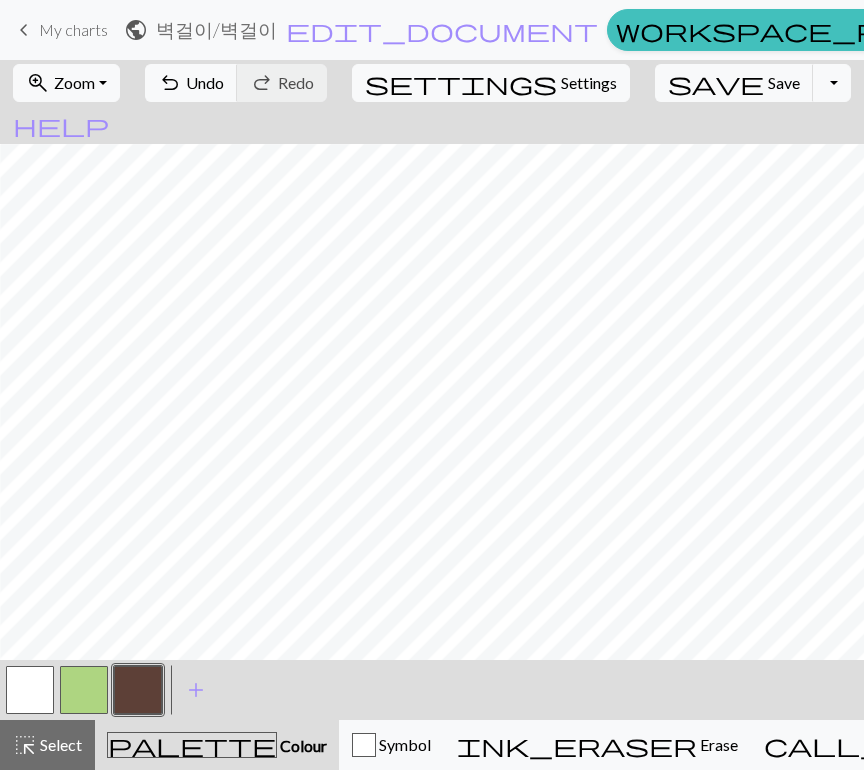 click on "Zoom" at bounding box center (74, 82) 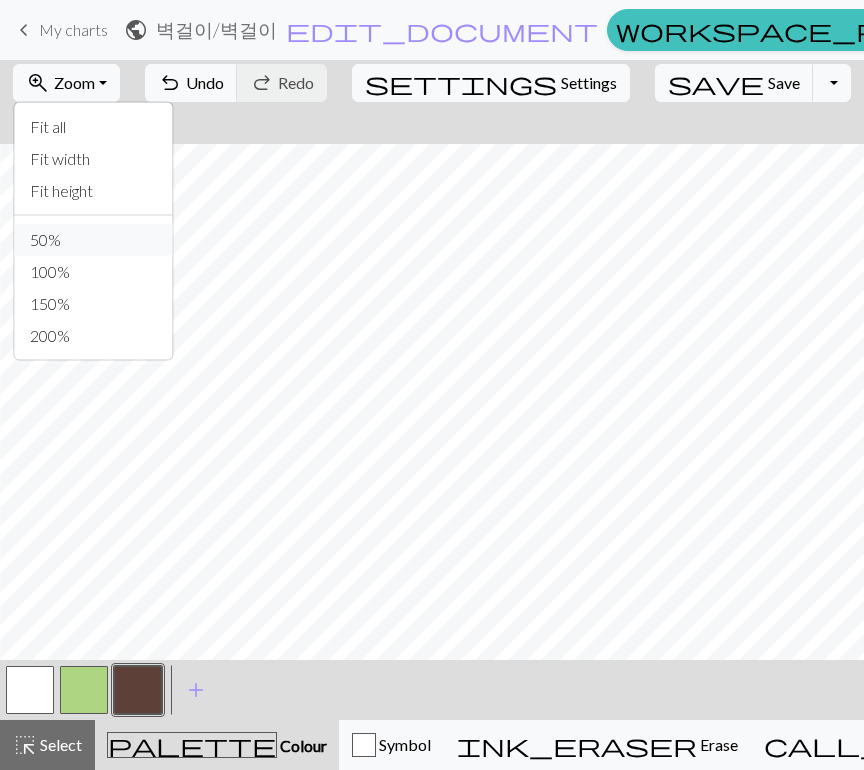 click on "50%" at bounding box center [93, 240] 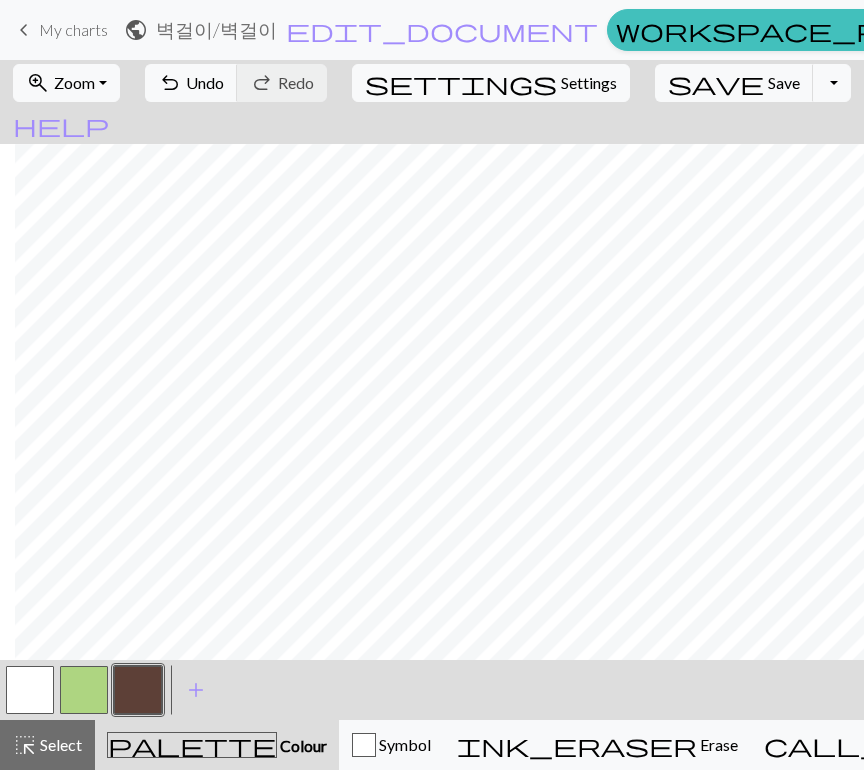 scroll, scrollTop: 51, scrollLeft: 28, axis: both 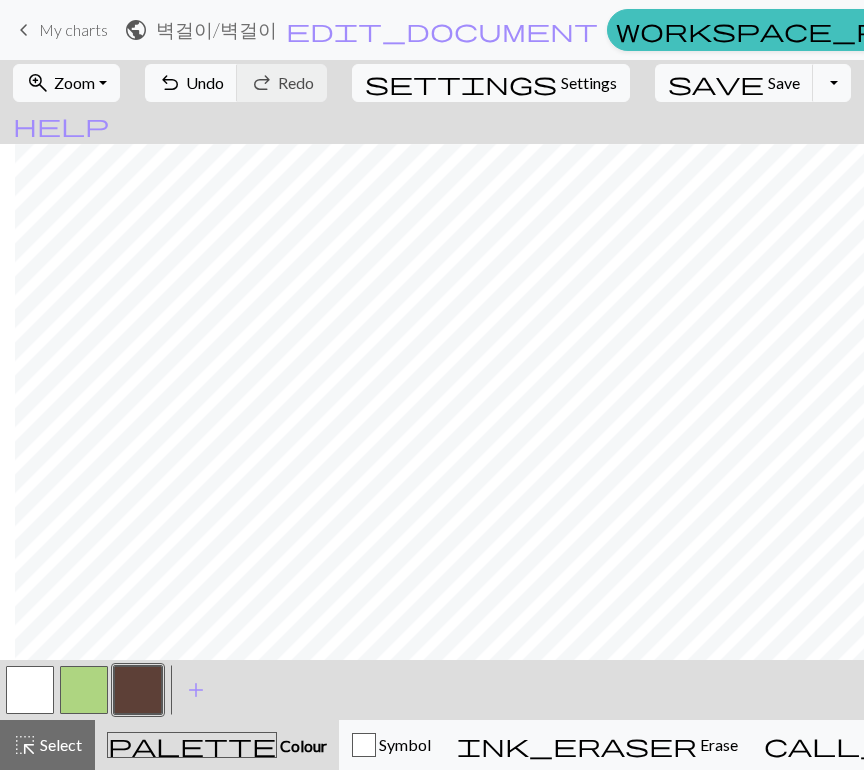 click at bounding box center [138, 690] 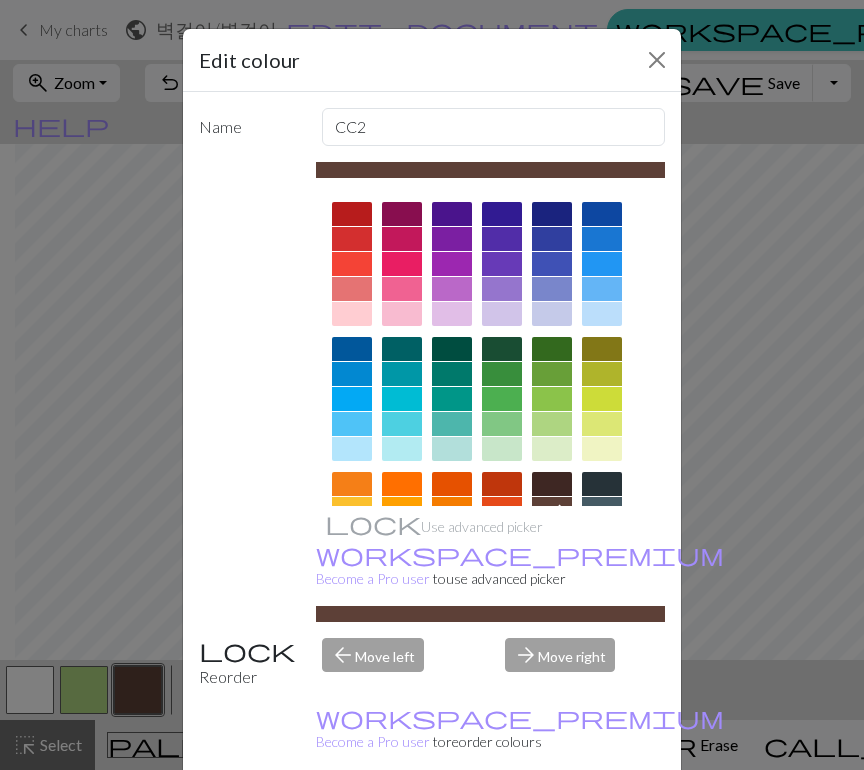 click at bounding box center [452, 269] 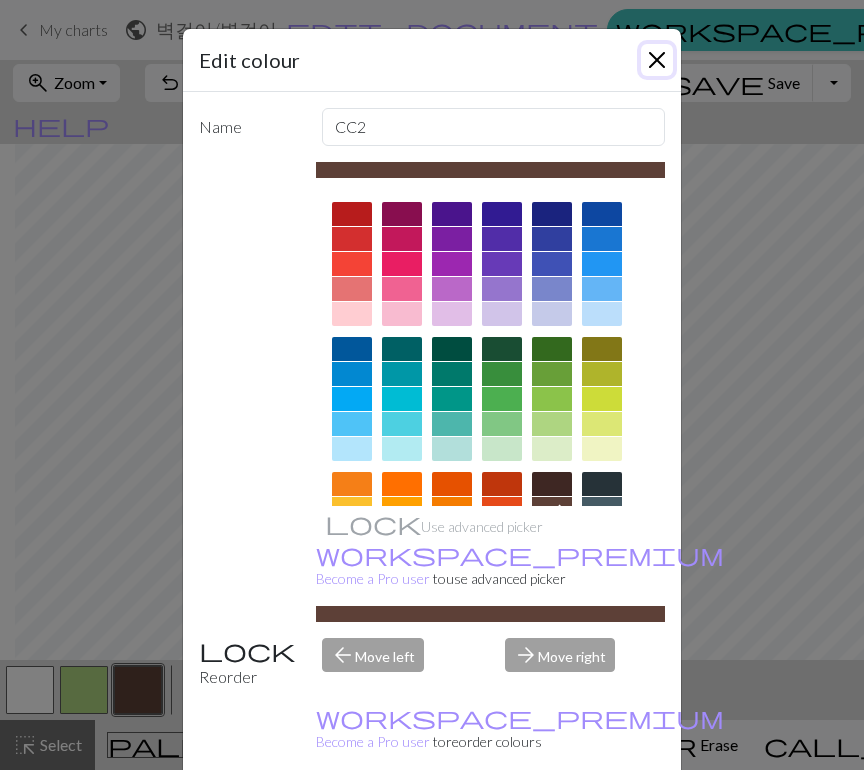 click at bounding box center [657, 60] 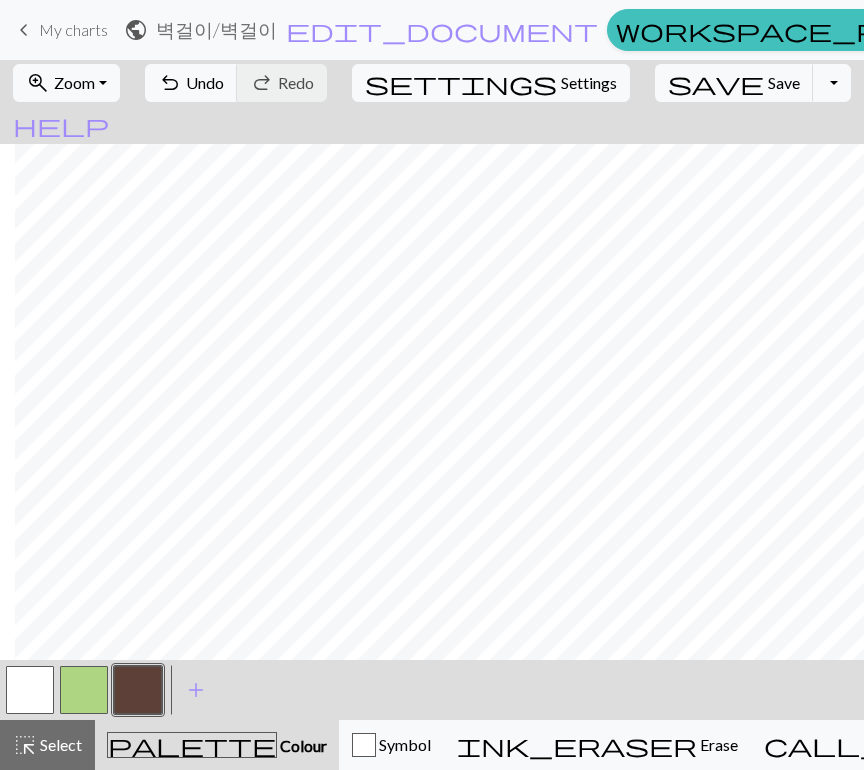 click at bounding box center (30, 690) 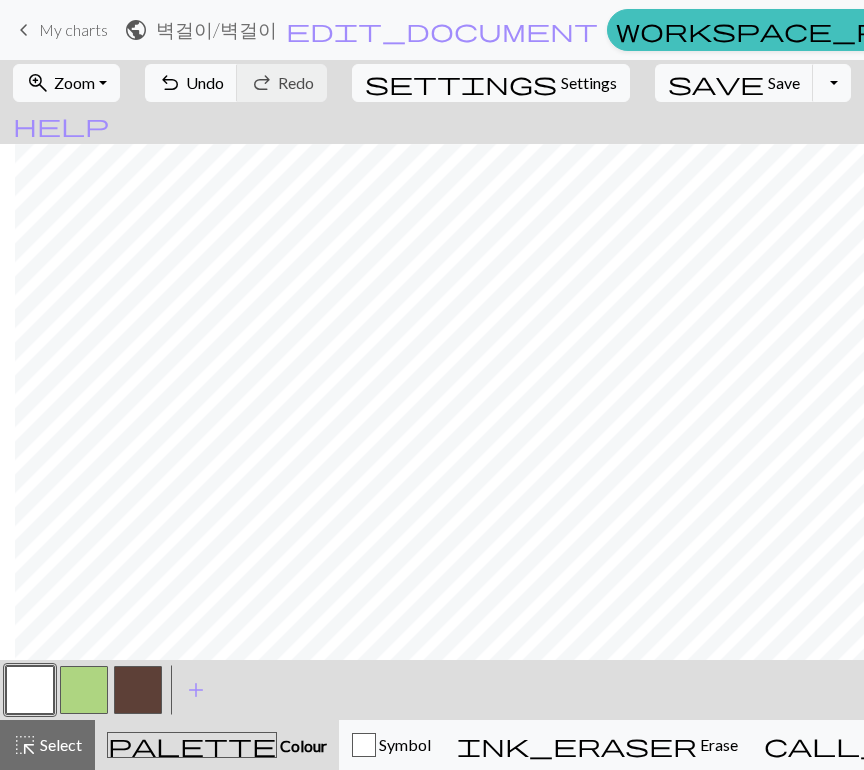 click at bounding box center (30, 690) 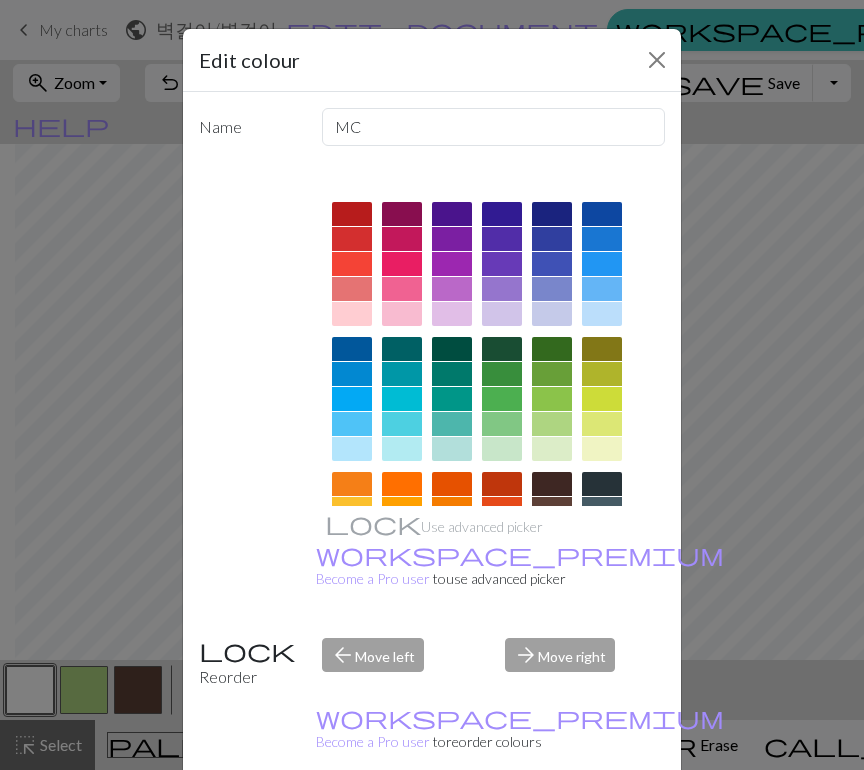 click on "Edit colour" at bounding box center (432, 60) 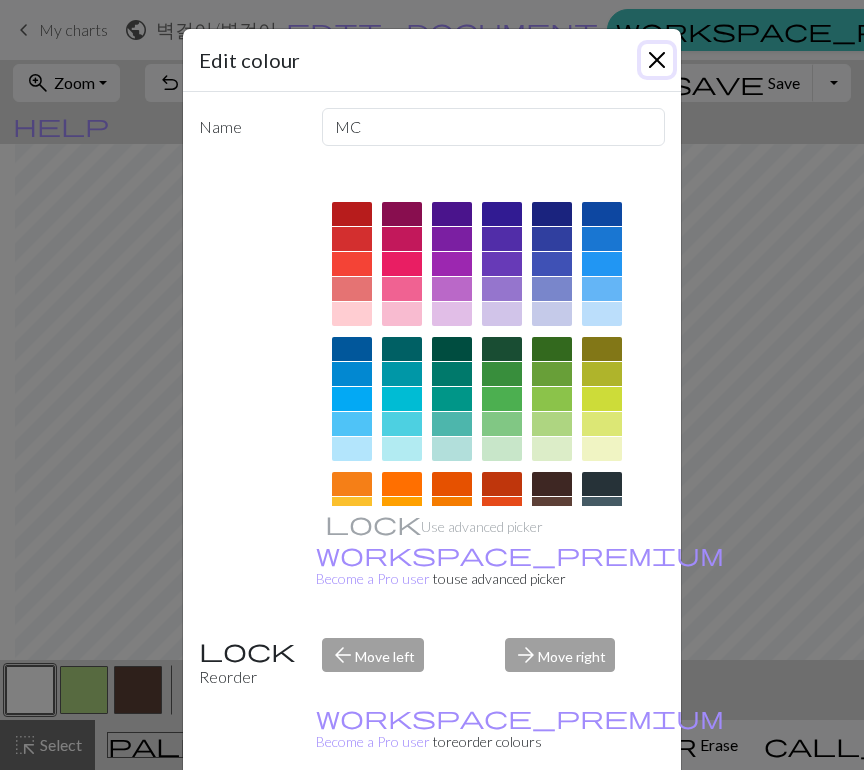 click at bounding box center (657, 60) 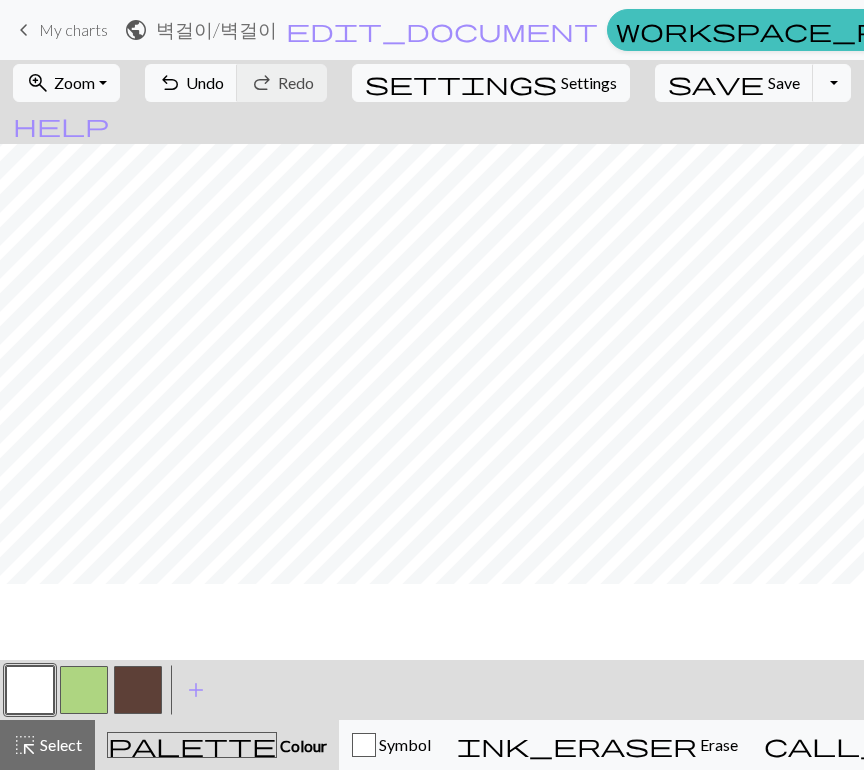 scroll, scrollTop: 0, scrollLeft: 0, axis: both 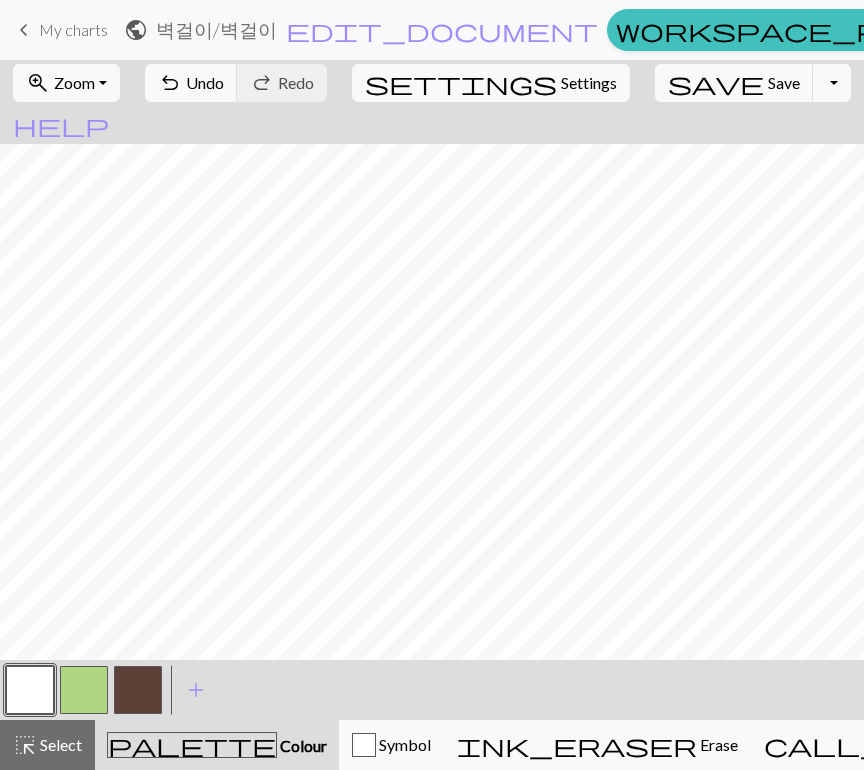 click on "Zoom" at bounding box center (74, 82) 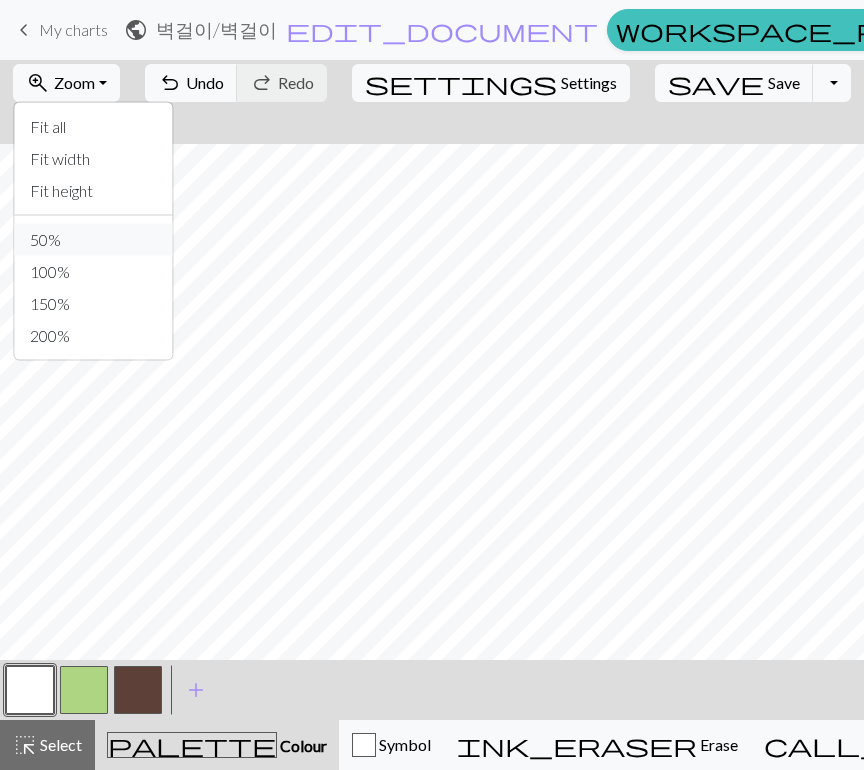 click on "50%" at bounding box center [93, 240] 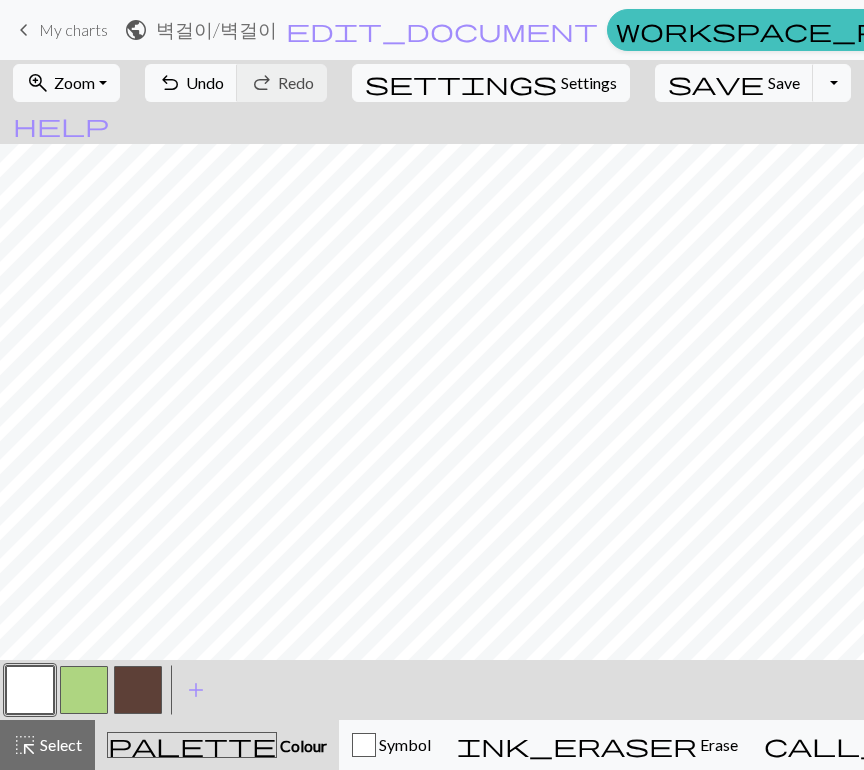 click on "zoom_in Zoom Zoom" at bounding box center (66, 83) 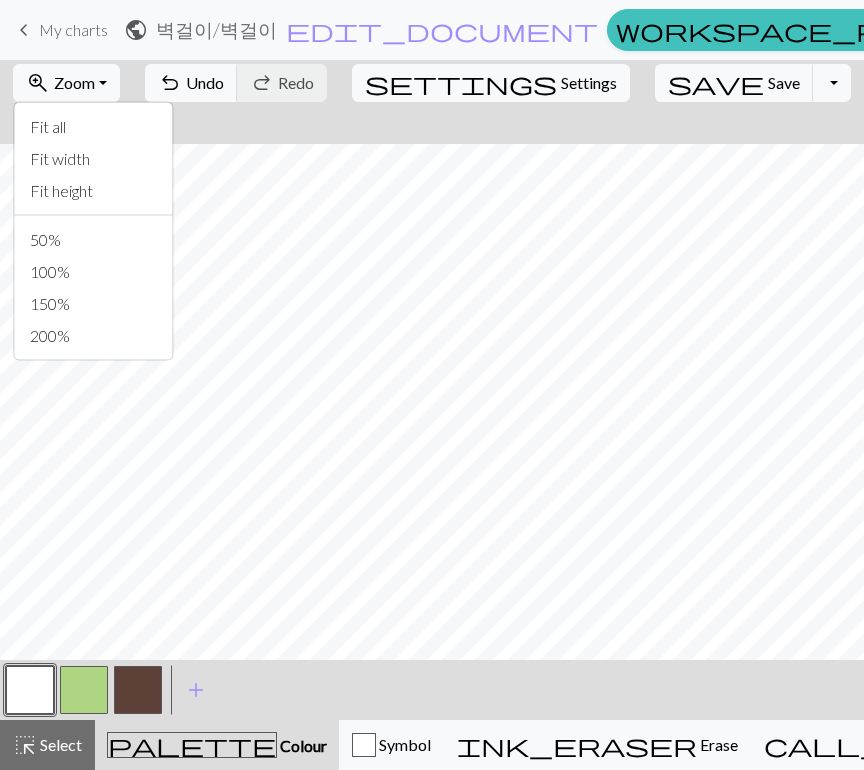 click on "100%" at bounding box center (93, 272) 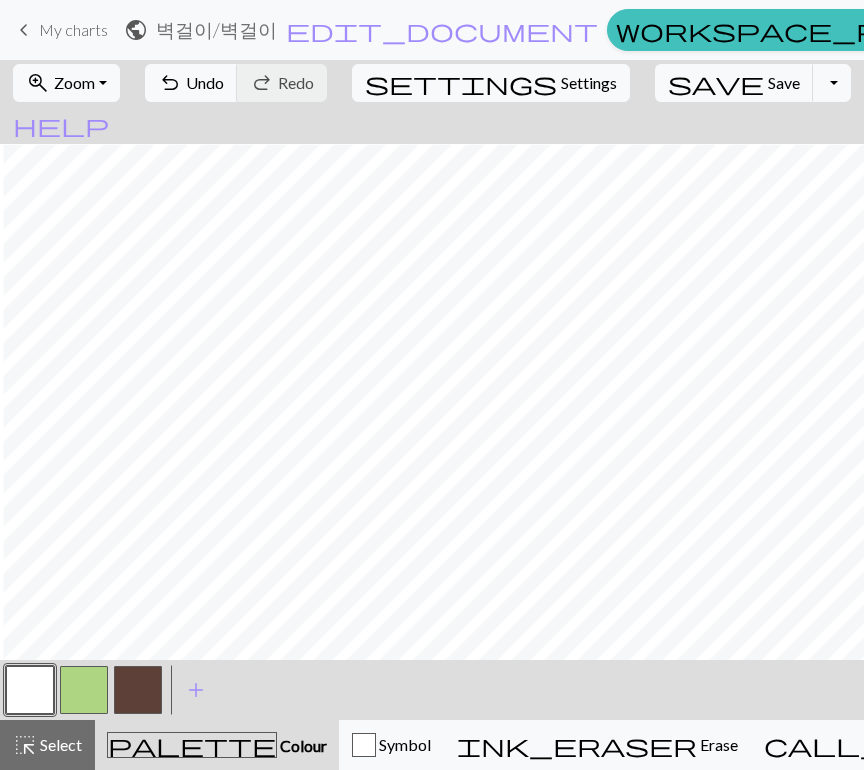 scroll, scrollTop: 296, scrollLeft: 169, axis: both 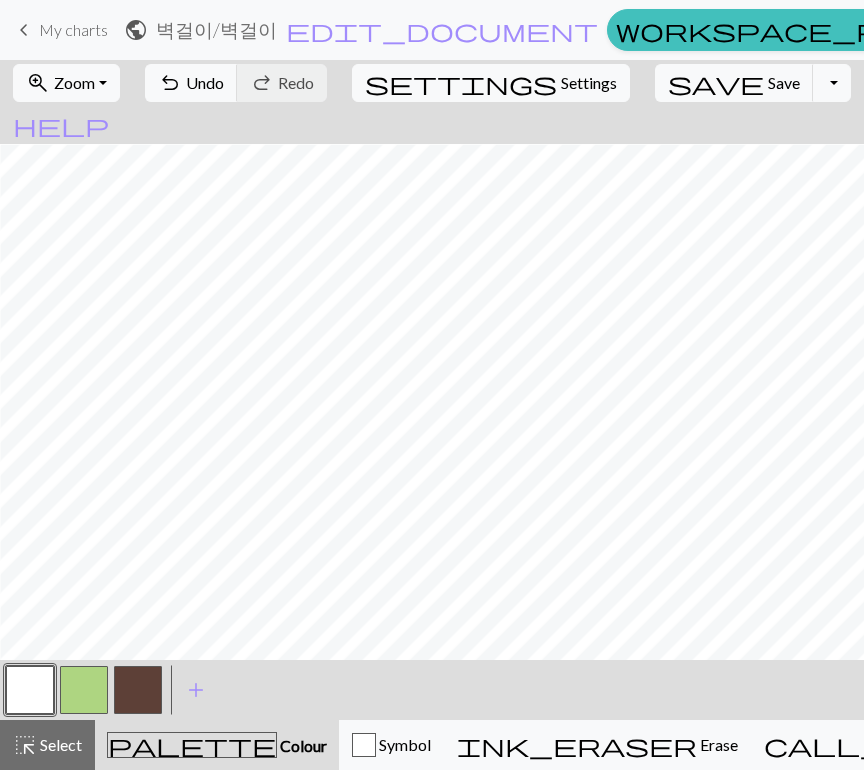 click at bounding box center (138, 690) 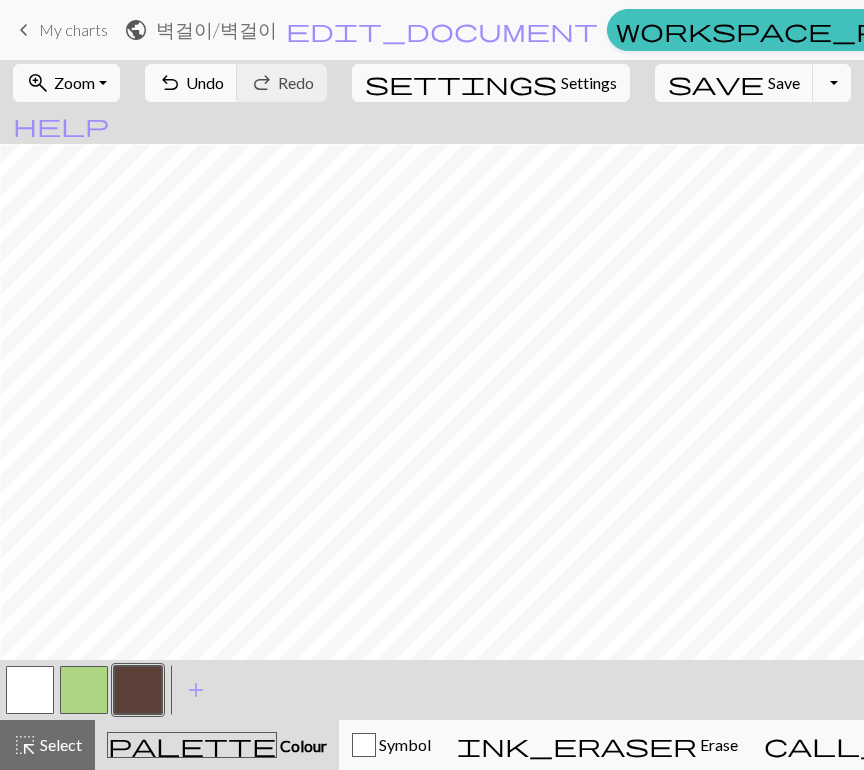 click at bounding box center [30, 690] 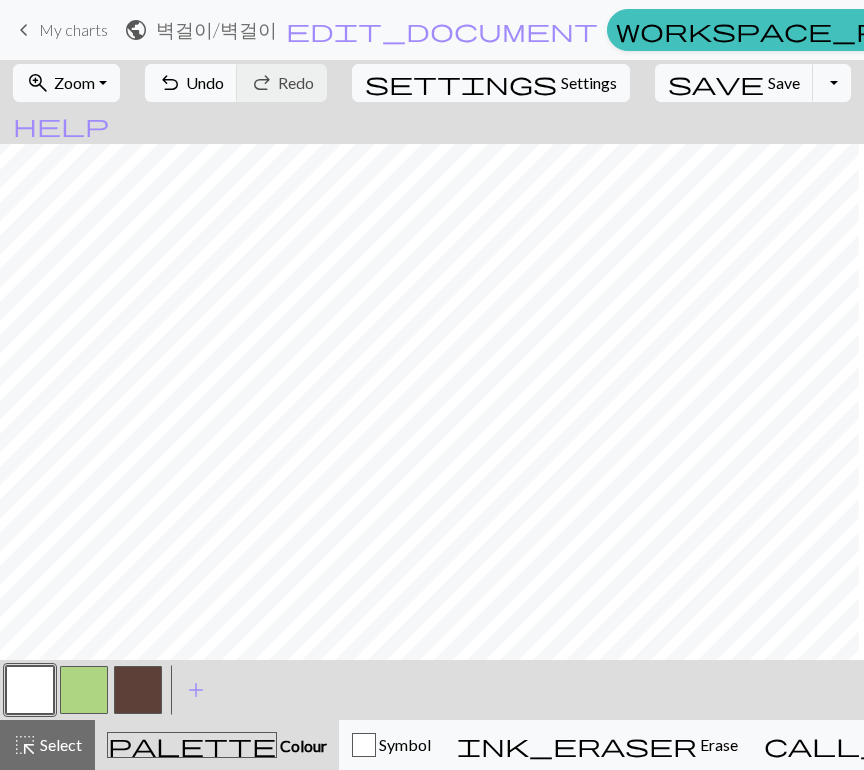 scroll, scrollTop: 286, scrollLeft: 228, axis: both 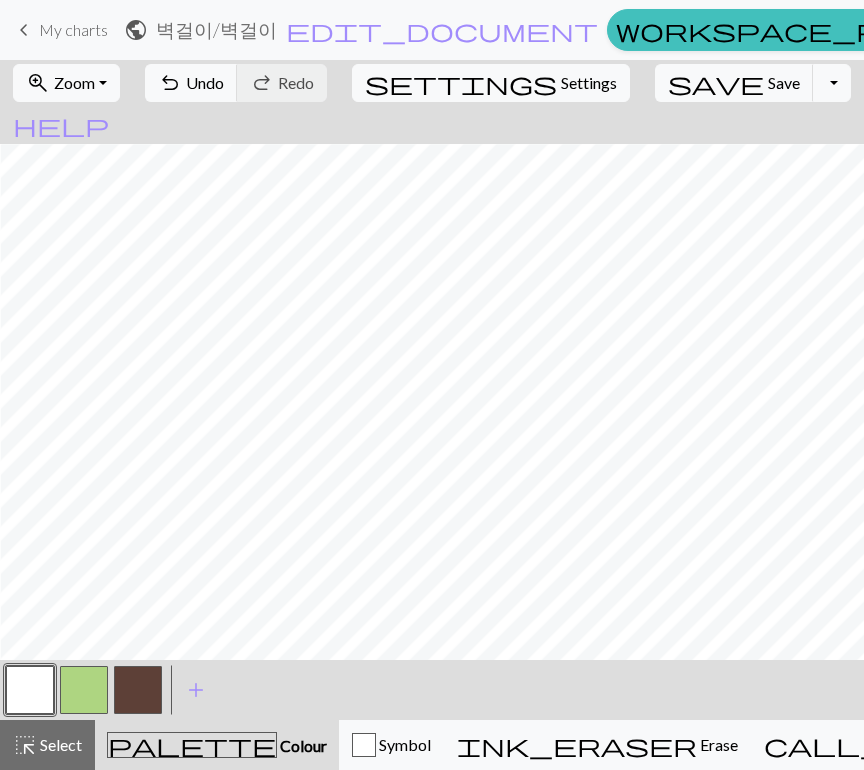 click at bounding box center (138, 690) 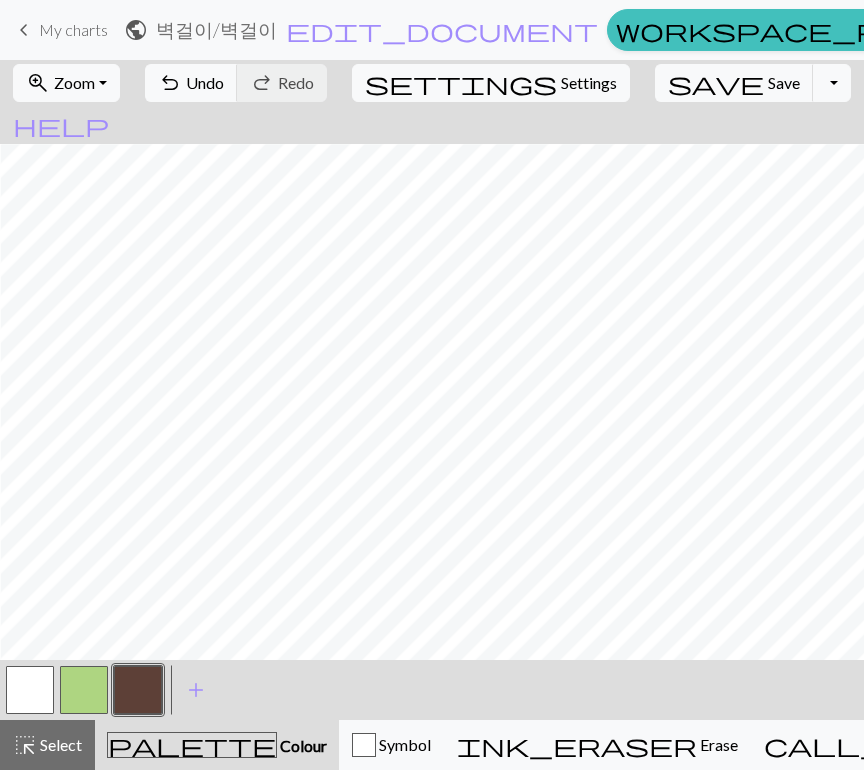click at bounding box center (30, 690) 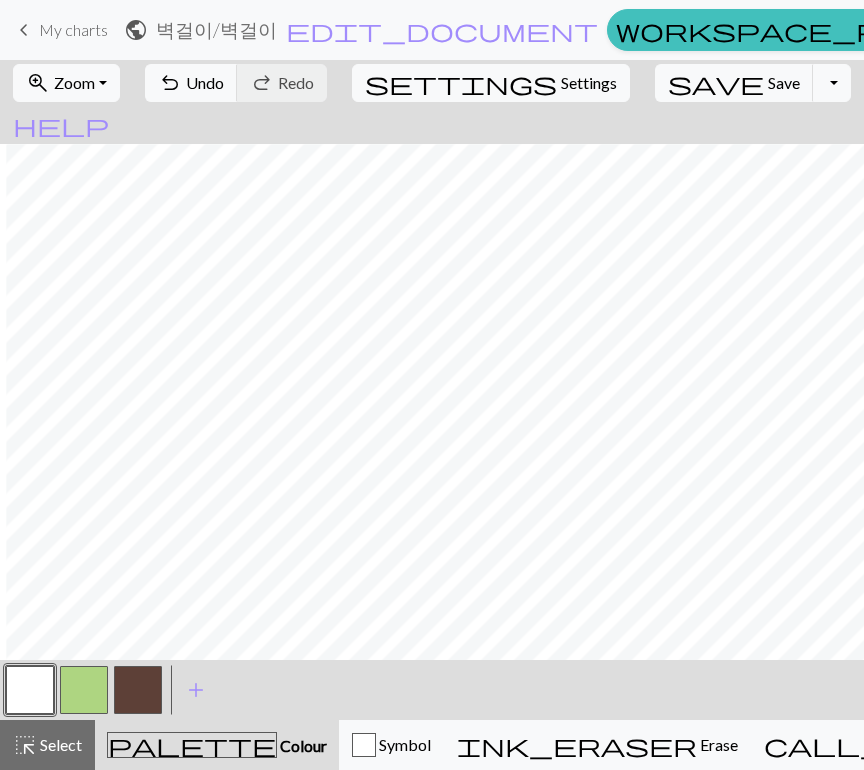 scroll, scrollTop: 294, scrollLeft: 442, axis: both 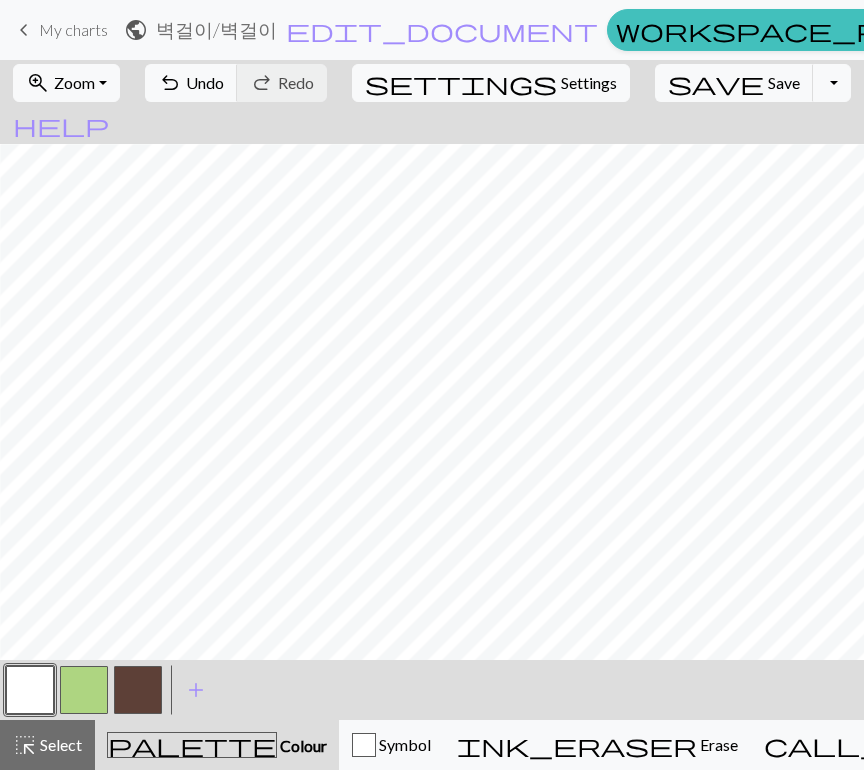 click on "Undo" at bounding box center (205, 82) 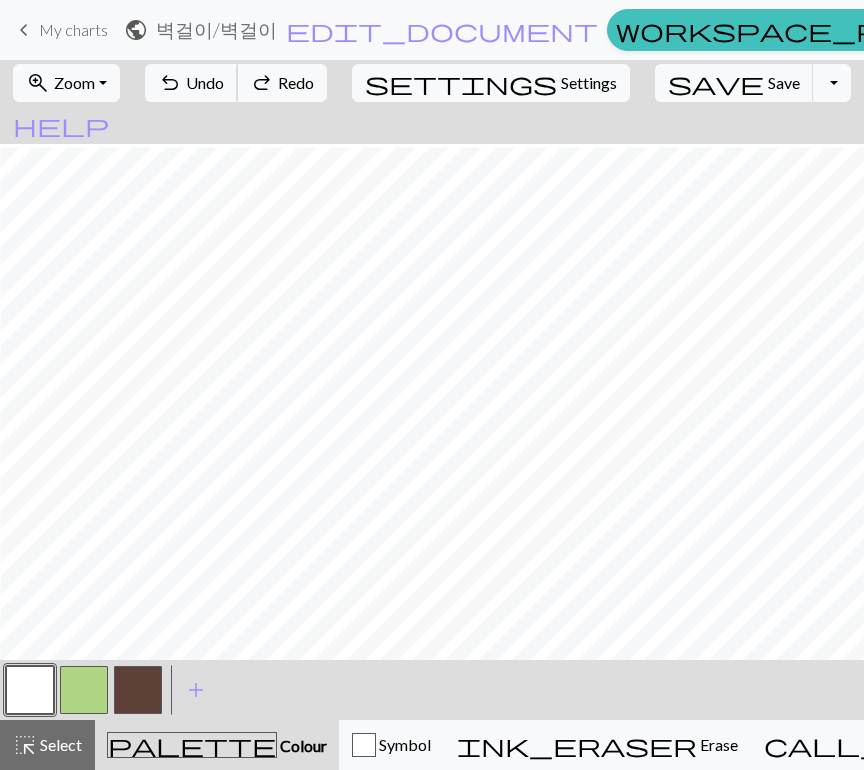 scroll, scrollTop: 193, scrollLeft: 521, axis: both 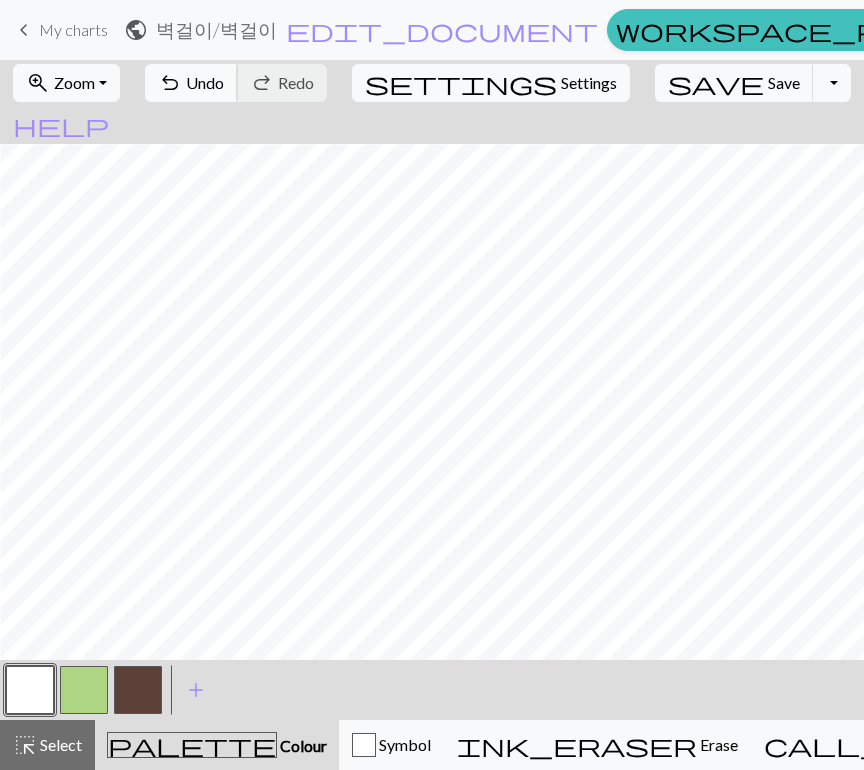 click on "undo Undo Undo" at bounding box center (191, 83) 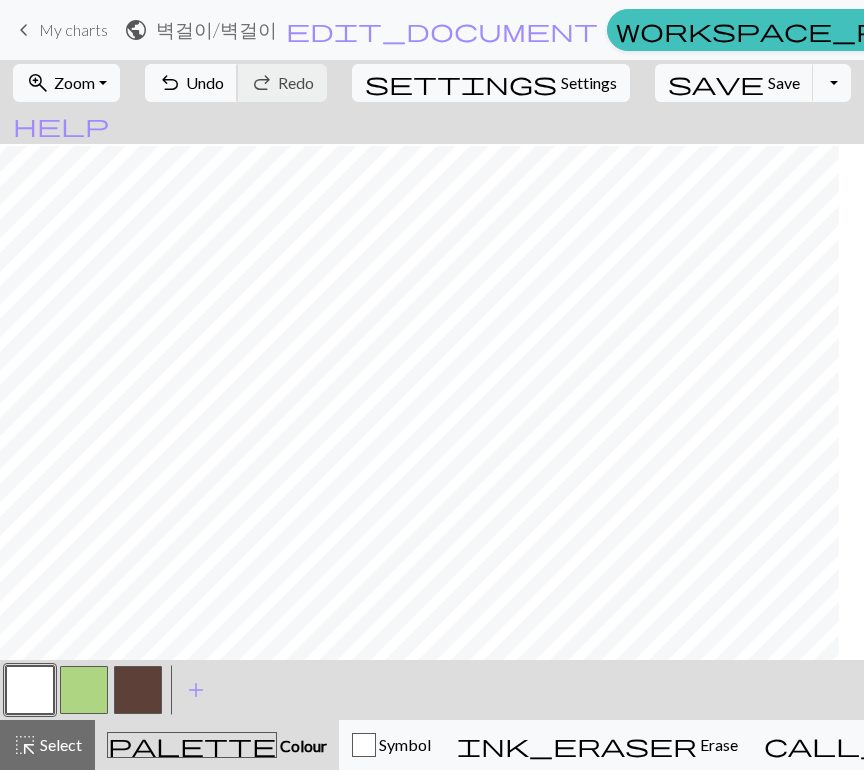scroll, scrollTop: 260, scrollLeft: 313, axis: both 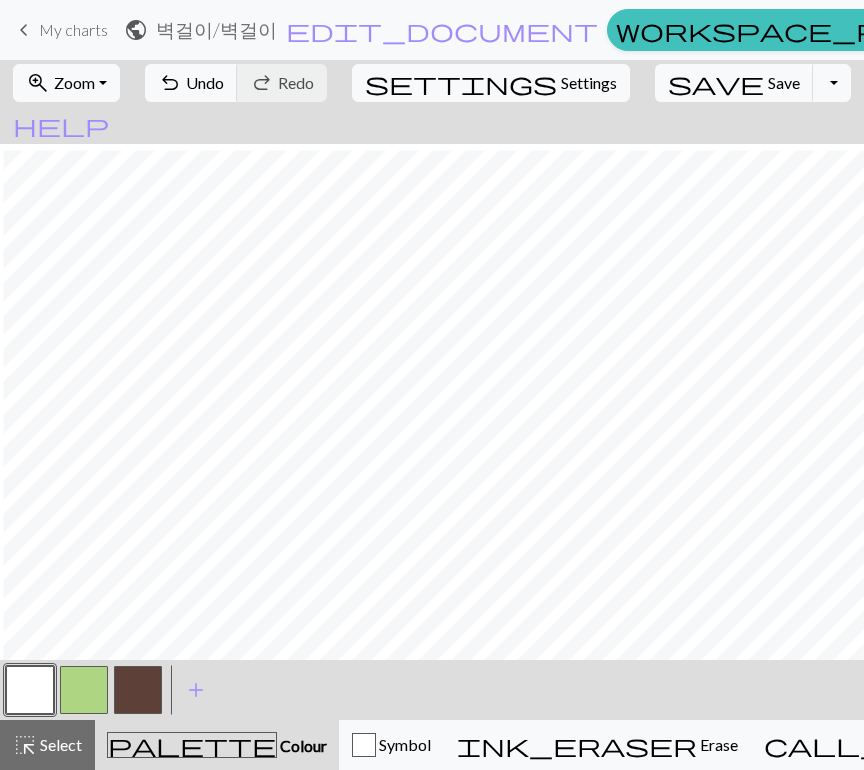 click at bounding box center [138, 690] 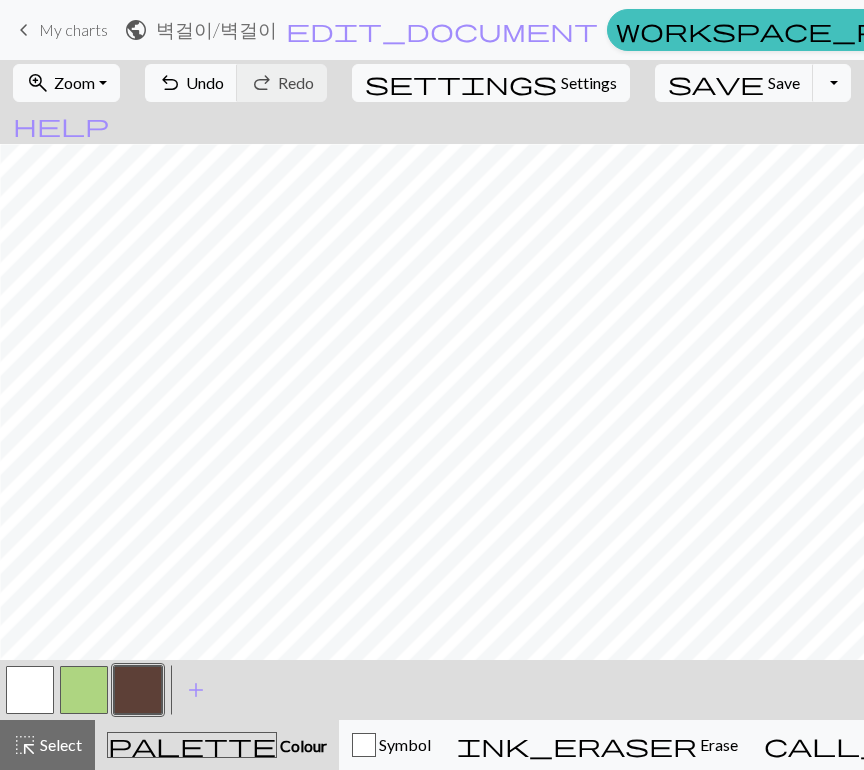 click at bounding box center (30, 690) 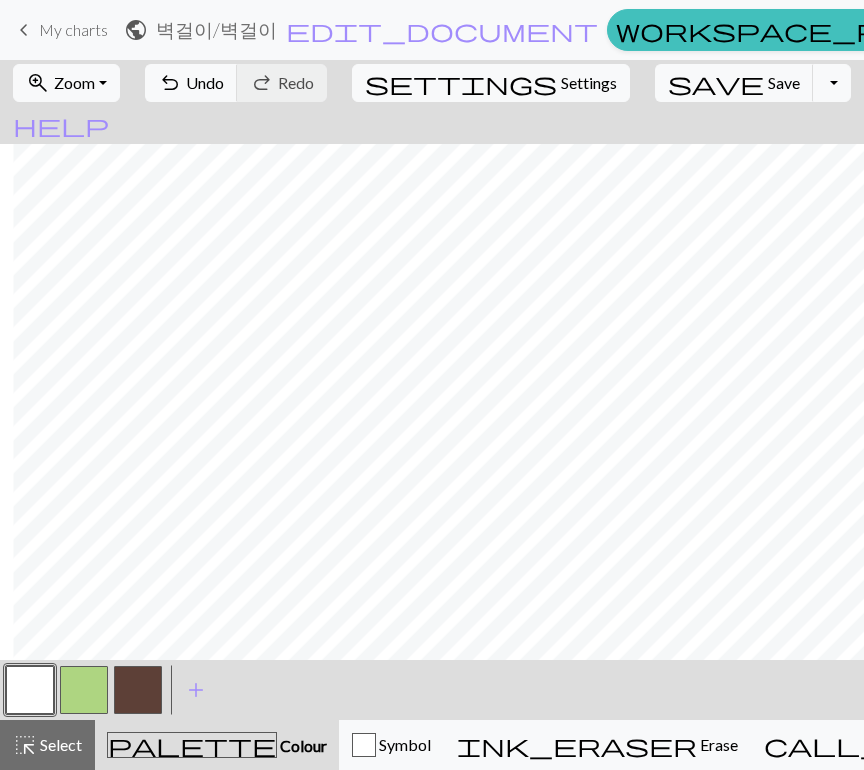 scroll, scrollTop: 232, scrollLeft: 293, axis: both 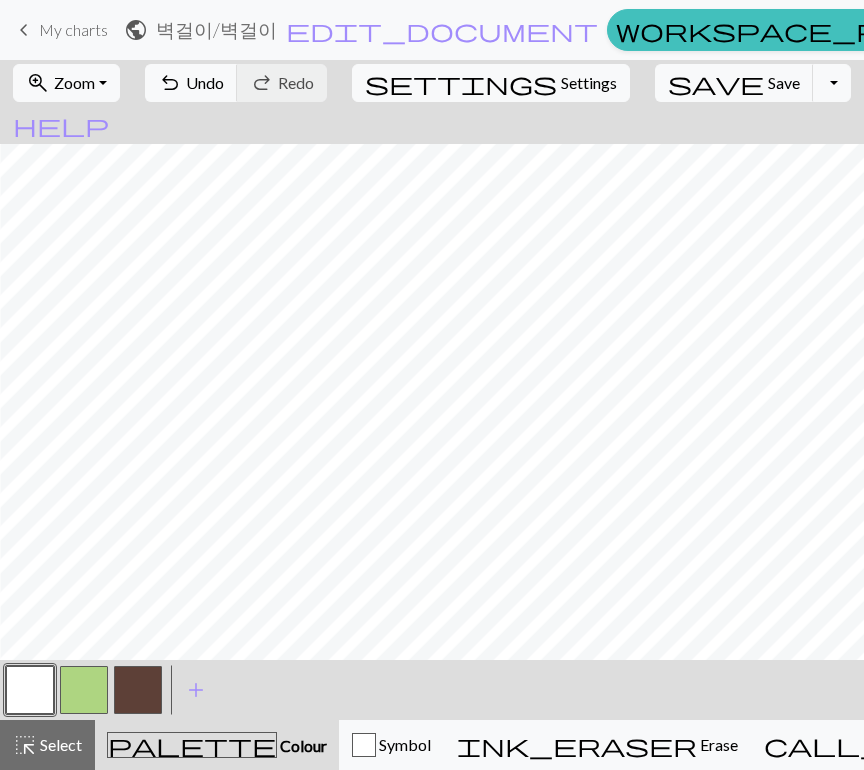 click at bounding box center (138, 690) 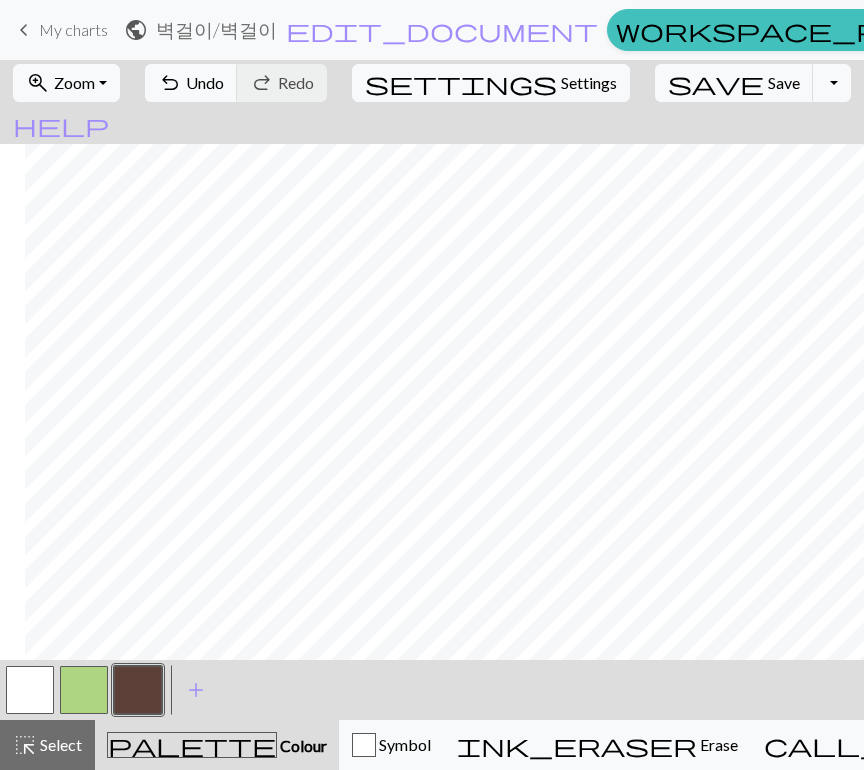 scroll, scrollTop: 229, scrollLeft: 396, axis: both 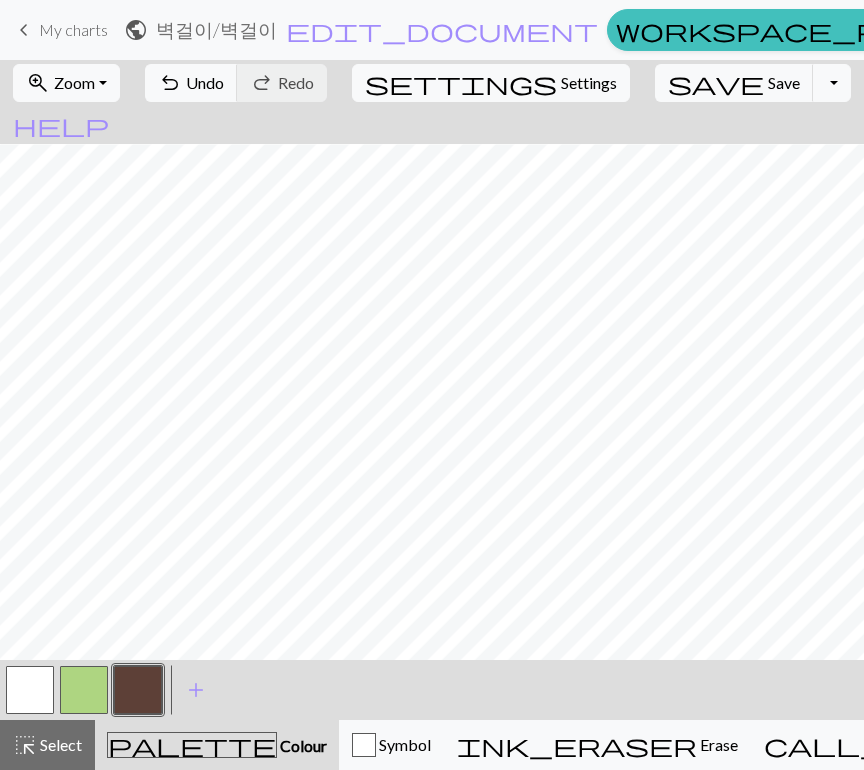 click at bounding box center (30, 690) 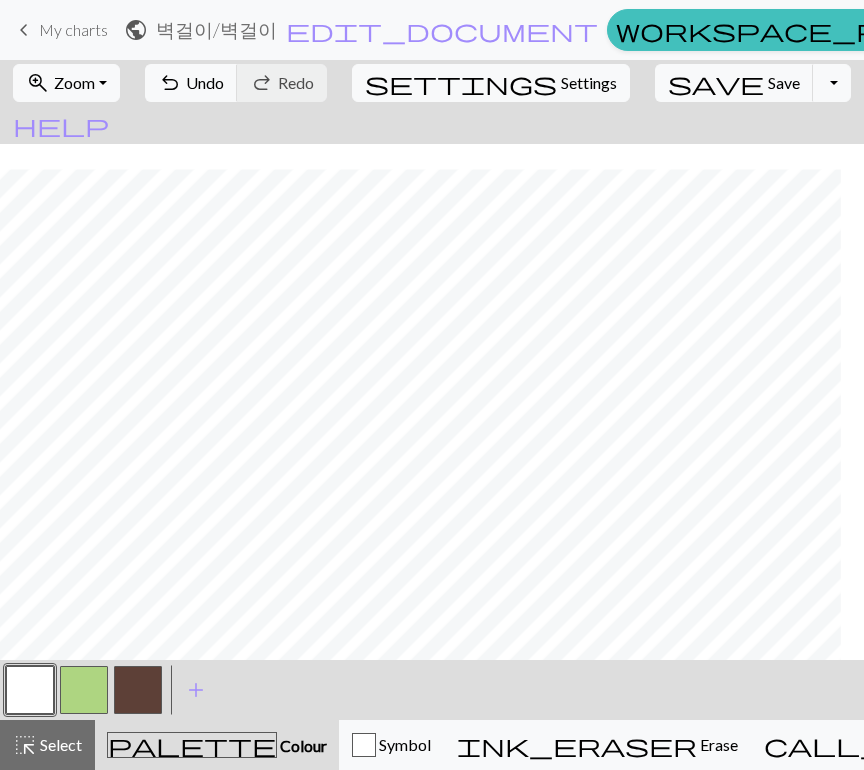 scroll, scrollTop: 245, scrollLeft: 292, axis: both 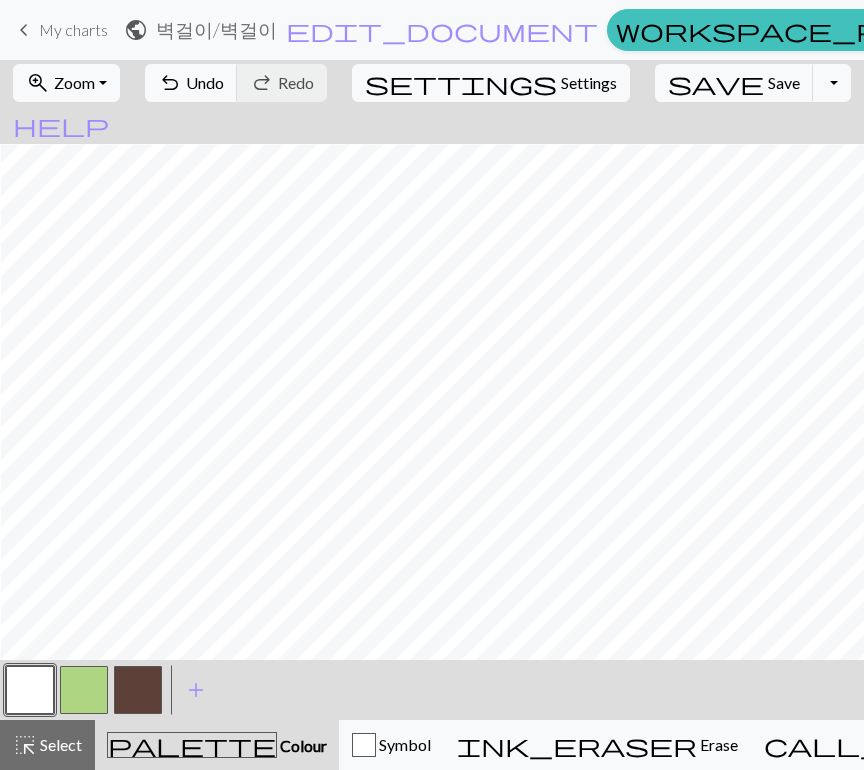 click at bounding box center (138, 690) 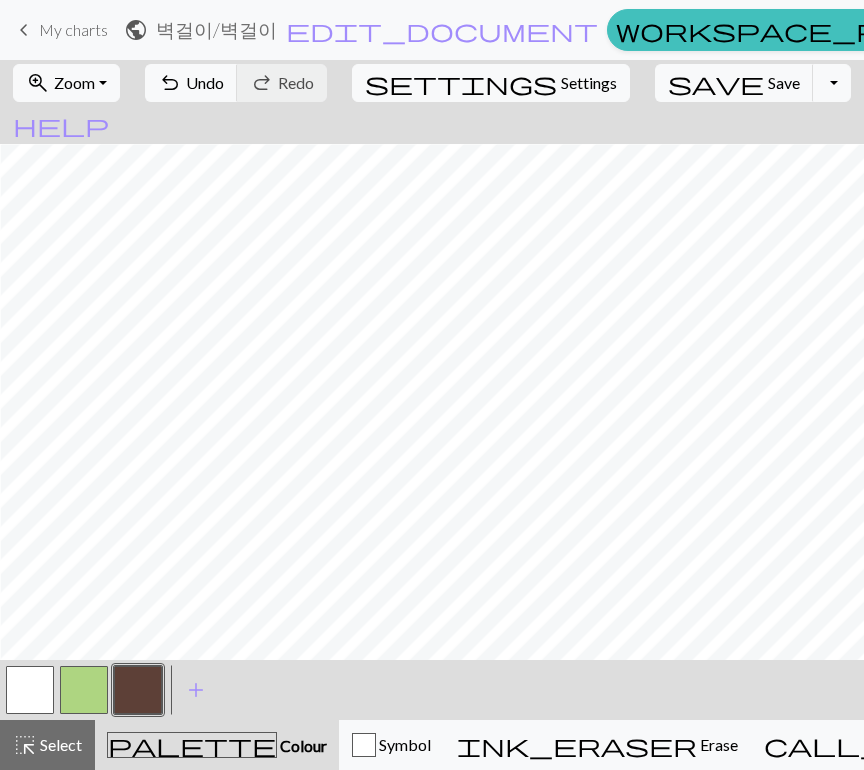 click at bounding box center (138, 690) 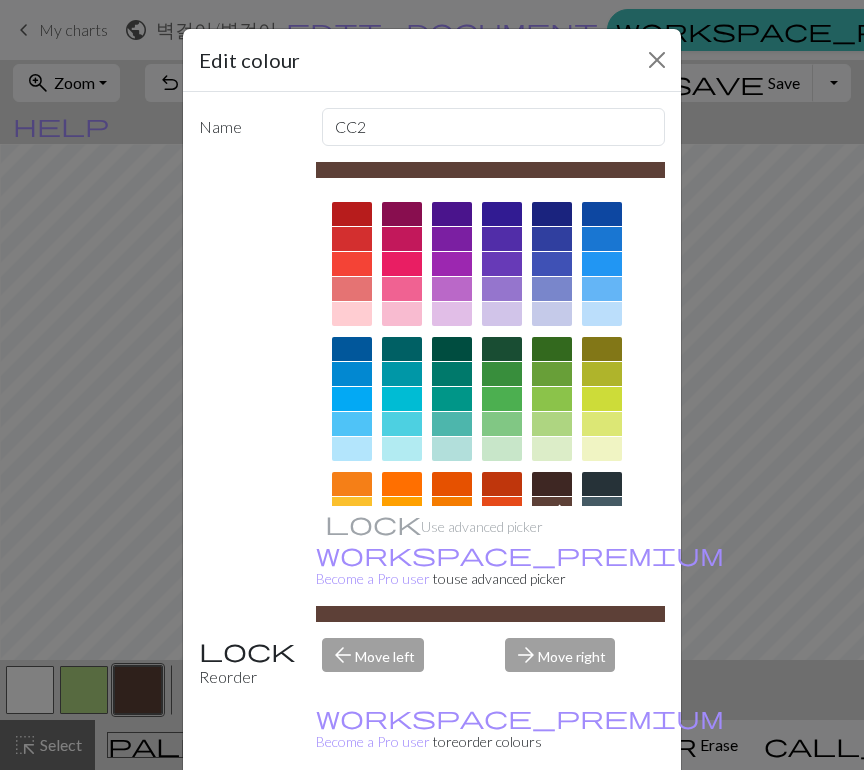 click on "Edit colour Name CC2 Use advanced picker workspace_premium Become a Pro user   to  use advanced picker Reorder arrow_back Move left arrow_forward Move right workspace_premium Become a Pro user   to  reorder colours Delete Done Cancel" at bounding box center [432, 385] 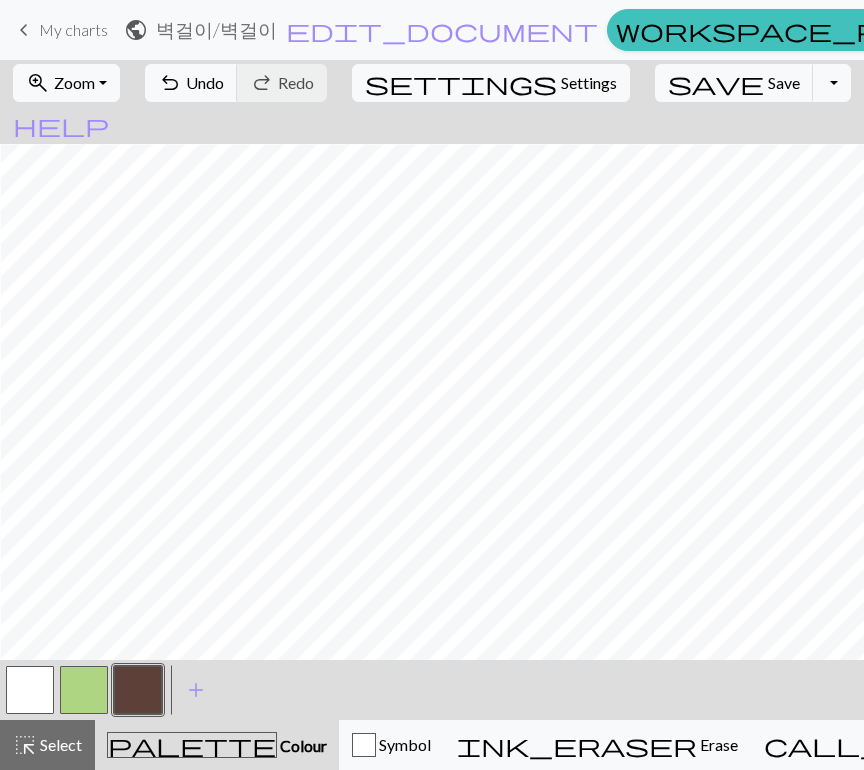 click at bounding box center [30, 690] 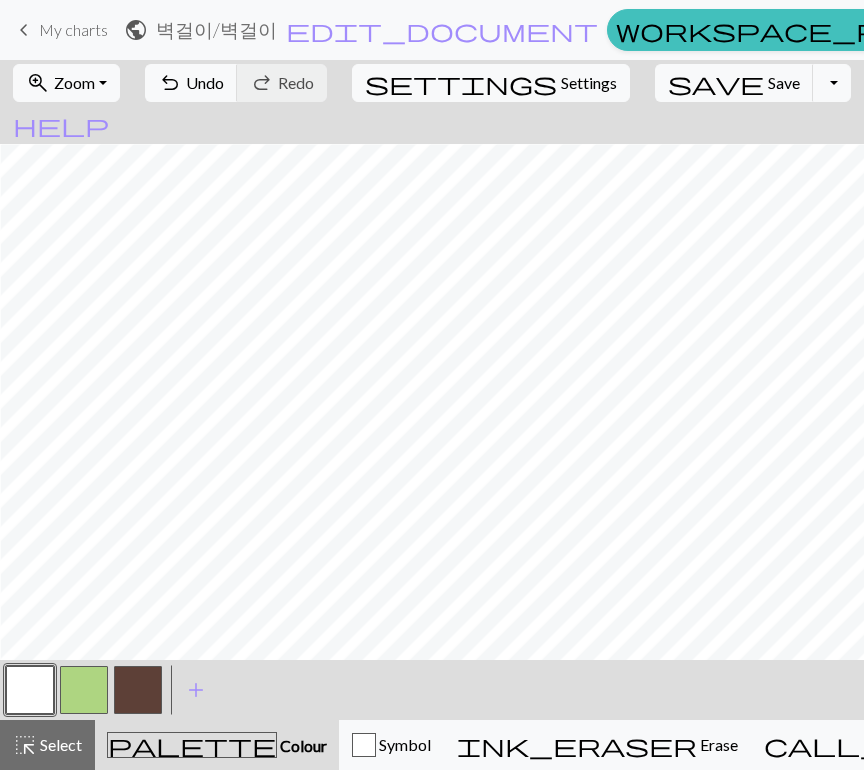 click at bounding box center (138, 690) 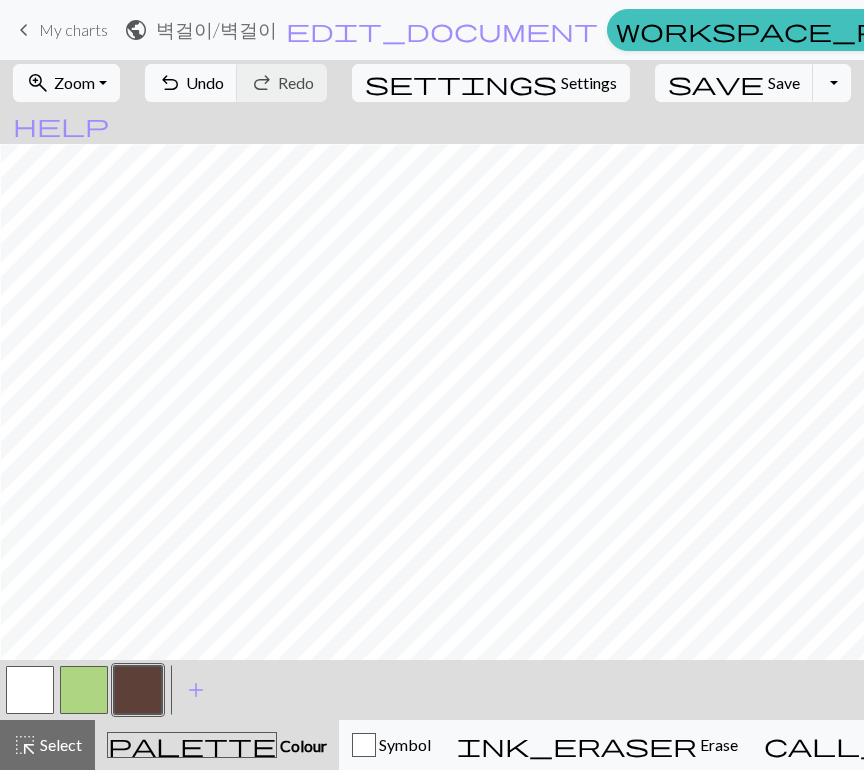 click at bounding box center [30, 690] 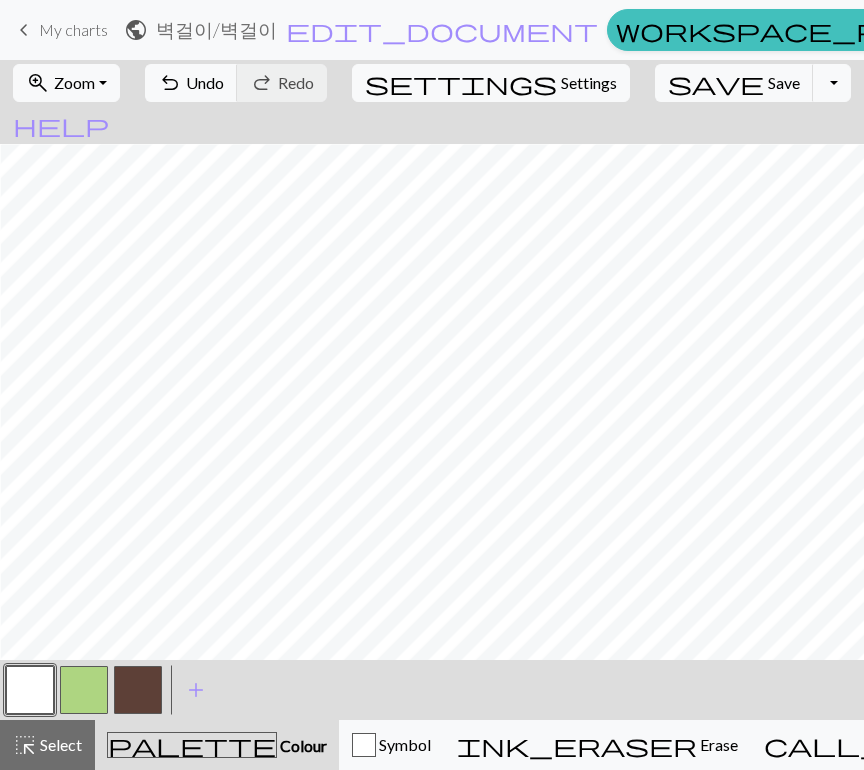 click at bounding box center [138, 690] 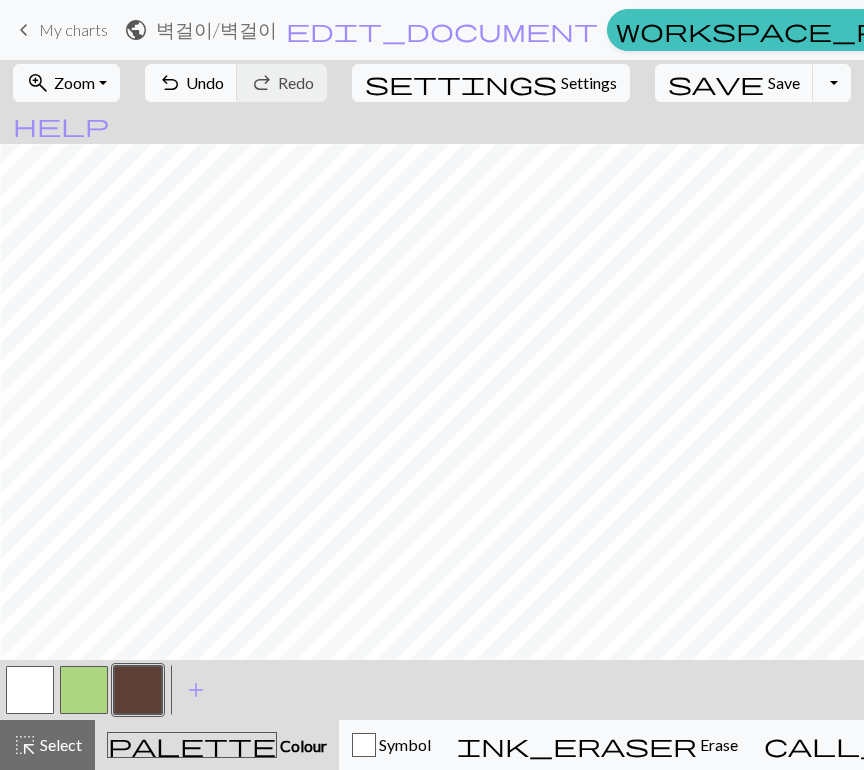 click at bounding box center (30, 690) 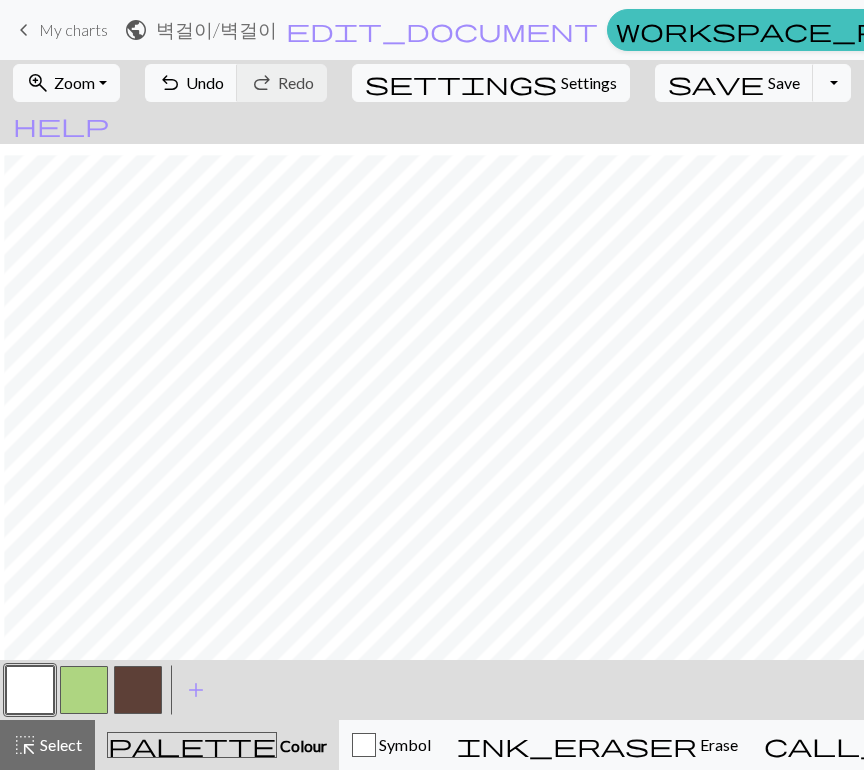 scroll, scrollTop: 198, scrollLeft: 454, axis: both 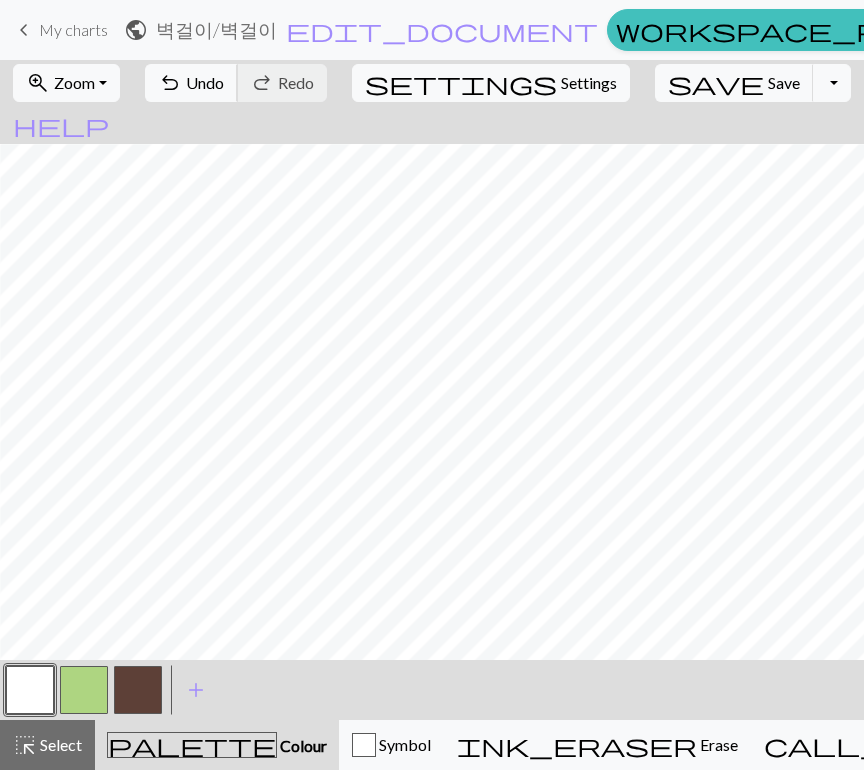 click on "undo Undo Undo" at bounding box center (191, 83) 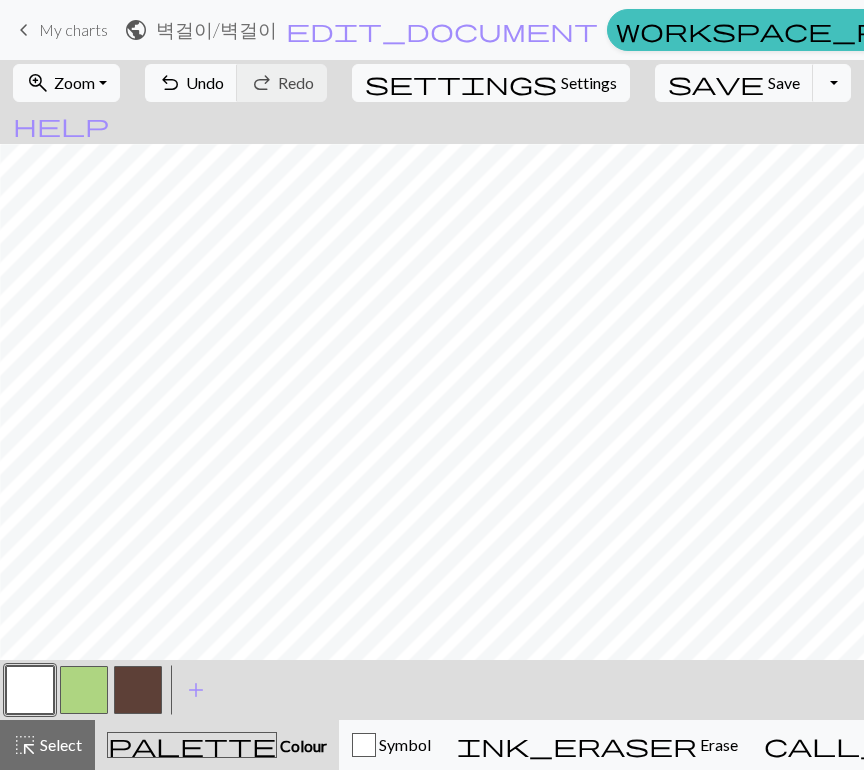 click at bounding box center [138, 690] 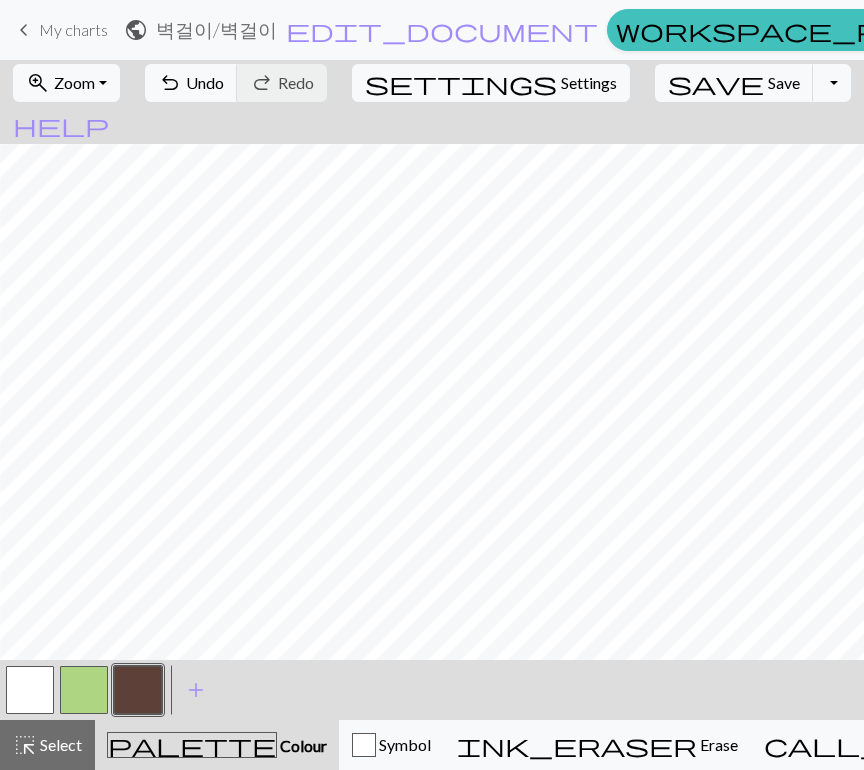 click at bounding box center [30, 690] 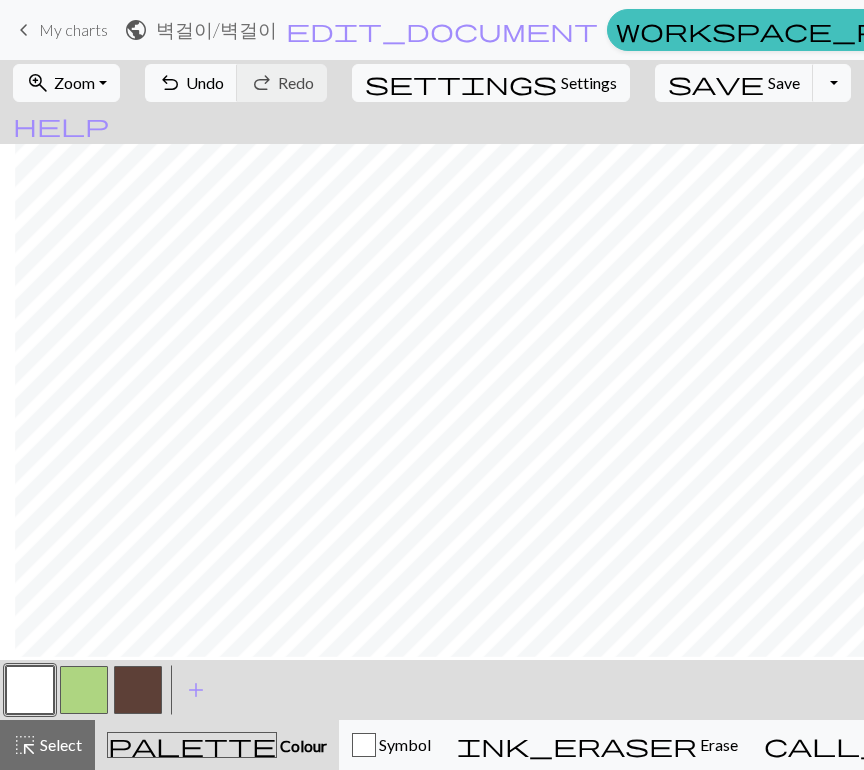 scroll, scrollTop: 132, scrollLeft: 511, axis: both 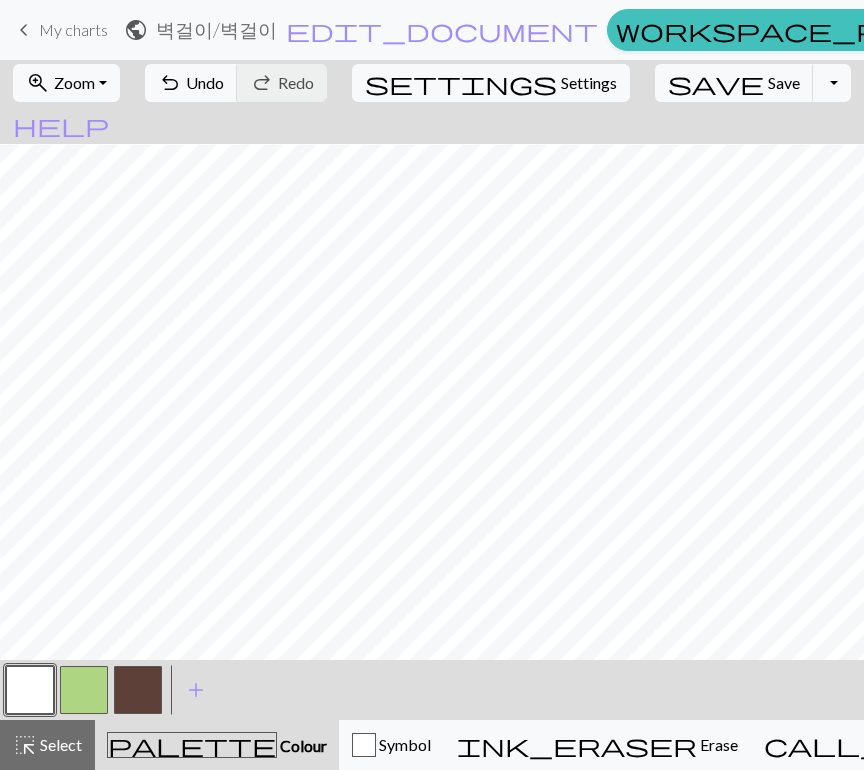 click at bounding box center [138, 690] 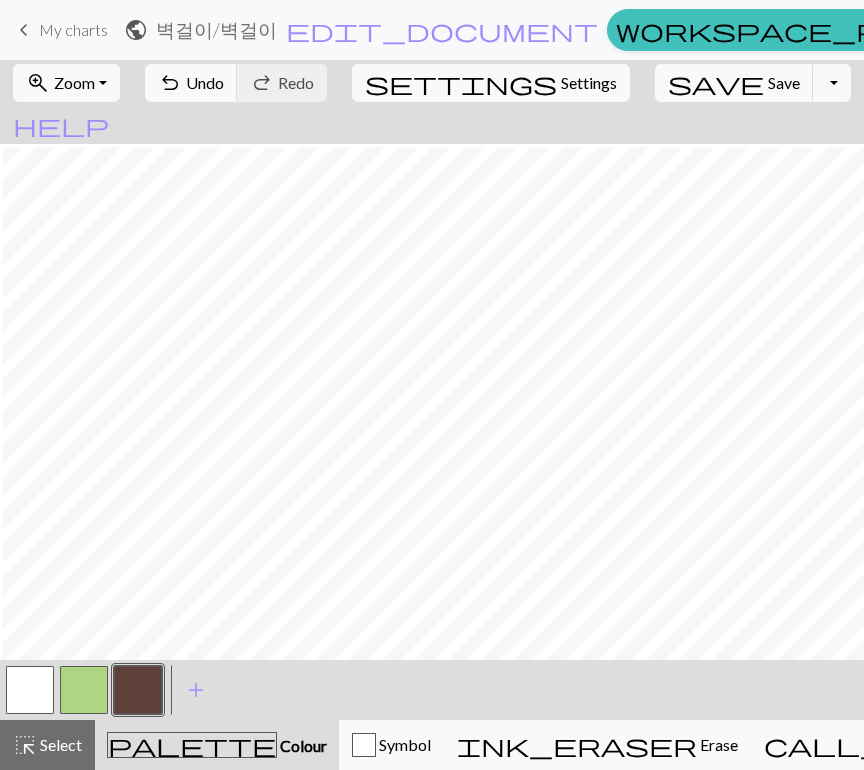 scroll, scrollTop: 197, scrollLeft: 544, axis: both 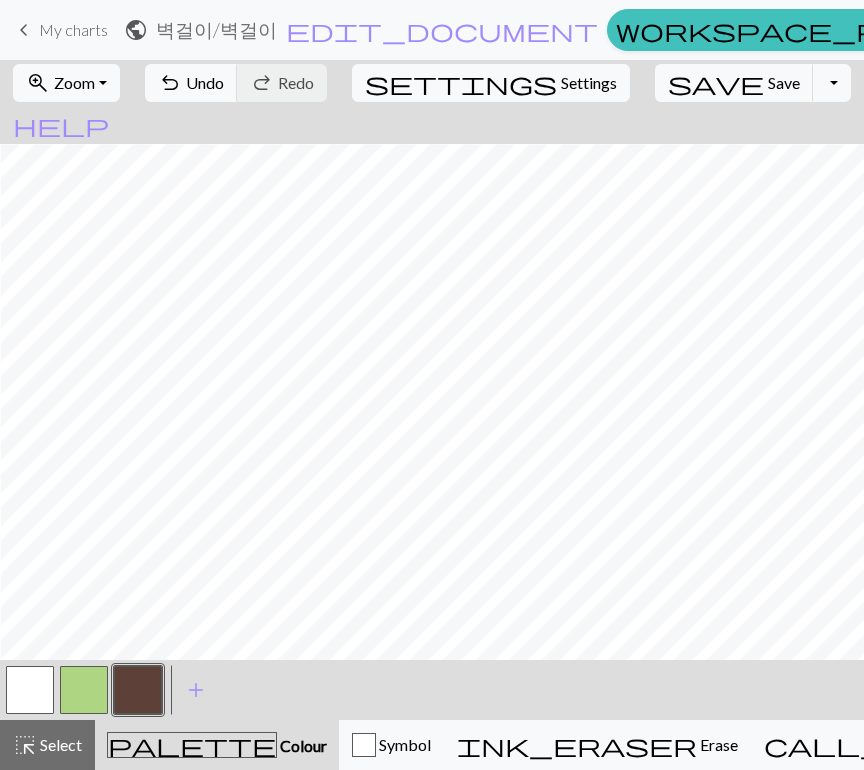 click at bounding box center (30, 690) 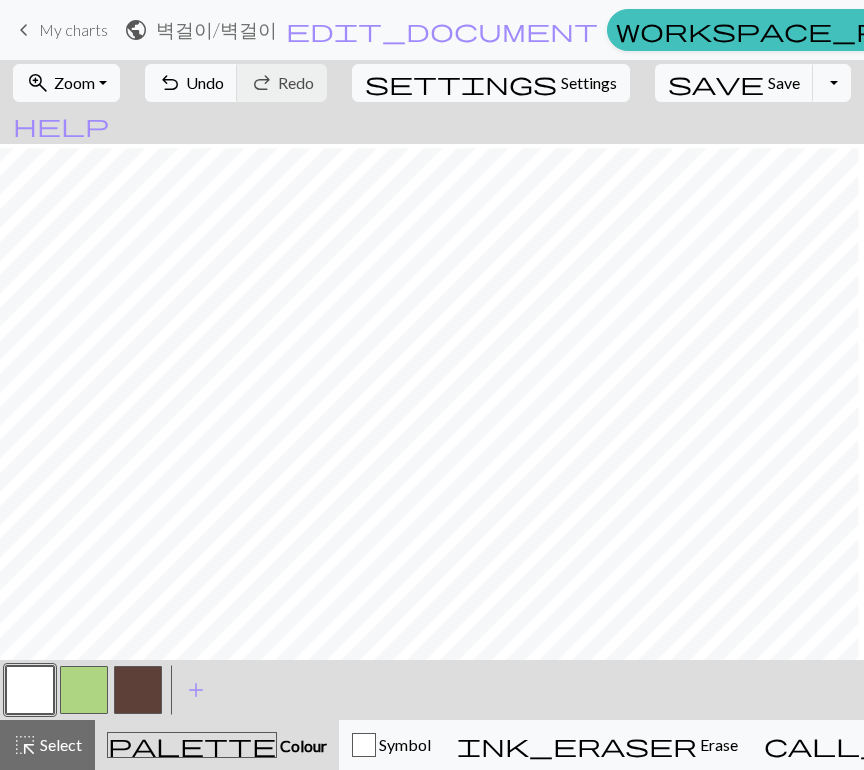 scroll, scrollTop: 282, scrollLeft: 478, axis: both 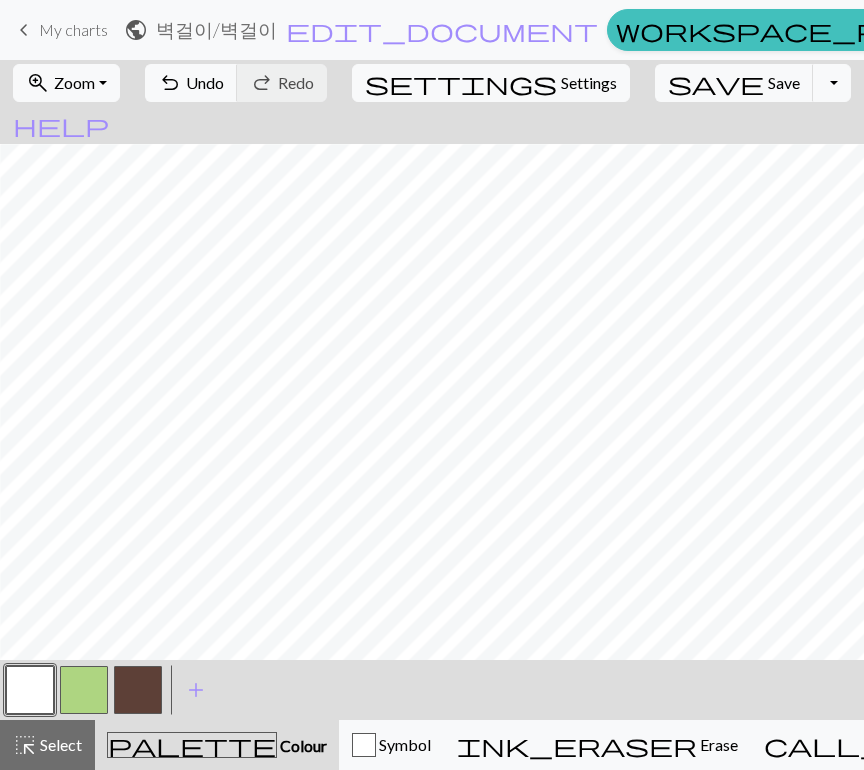 click at bounding box center (138, 690) 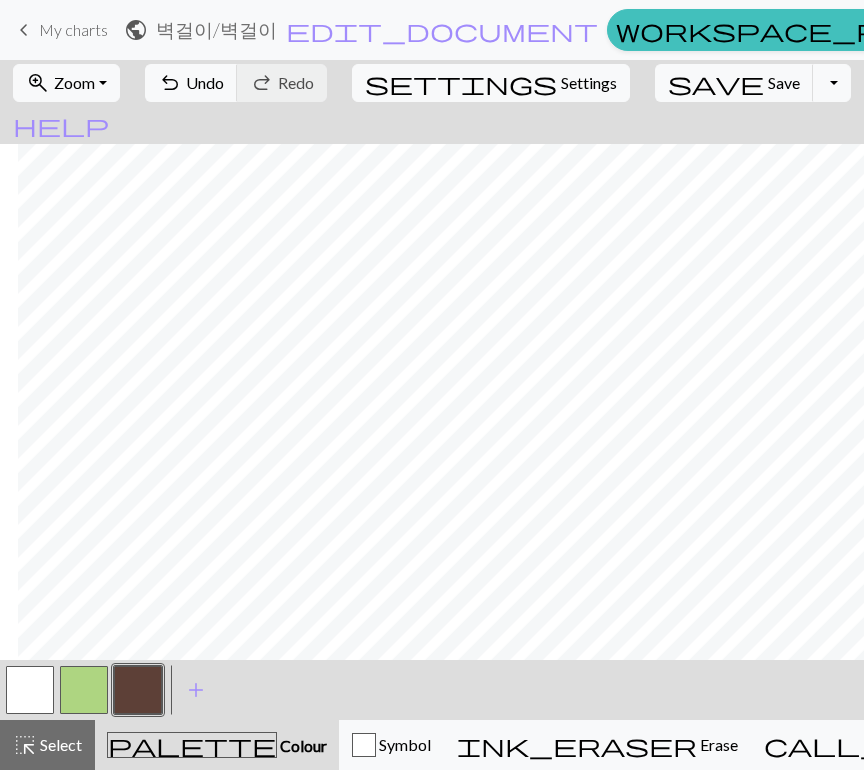 scroll, scrollTop: 240, scrollLeft: 560, axis: both 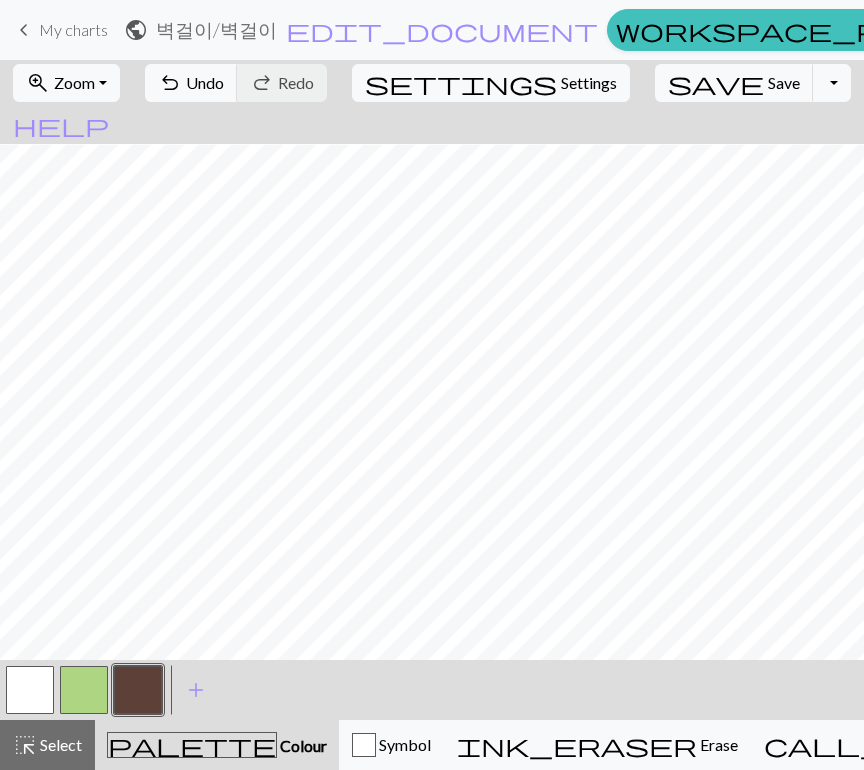 click at bounding box center (30, 690) 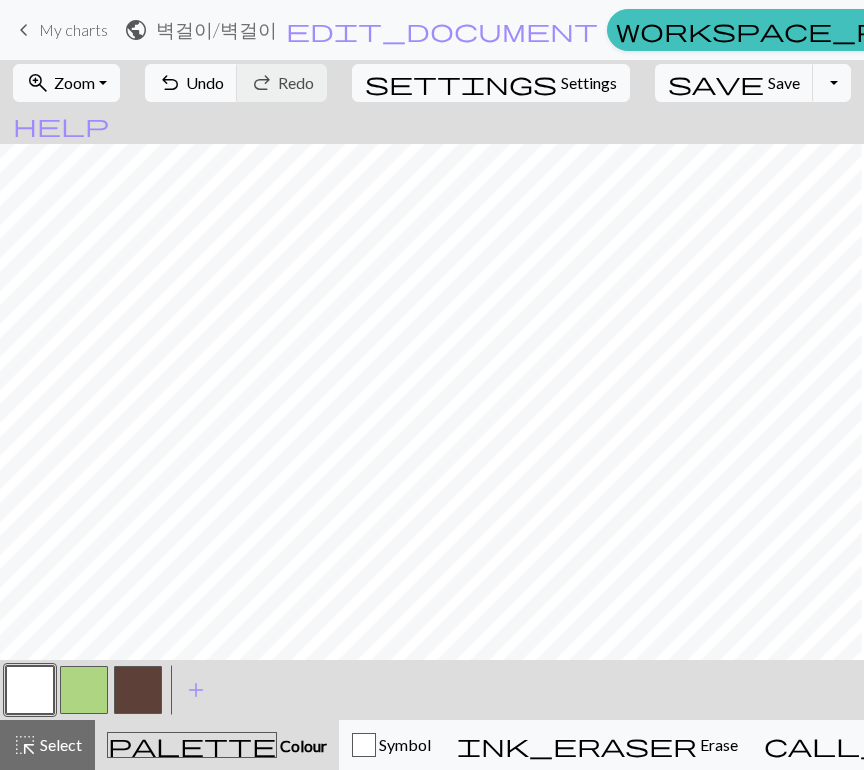 scroll, scrollTop: 270, scrollLeft: 749, axis: both 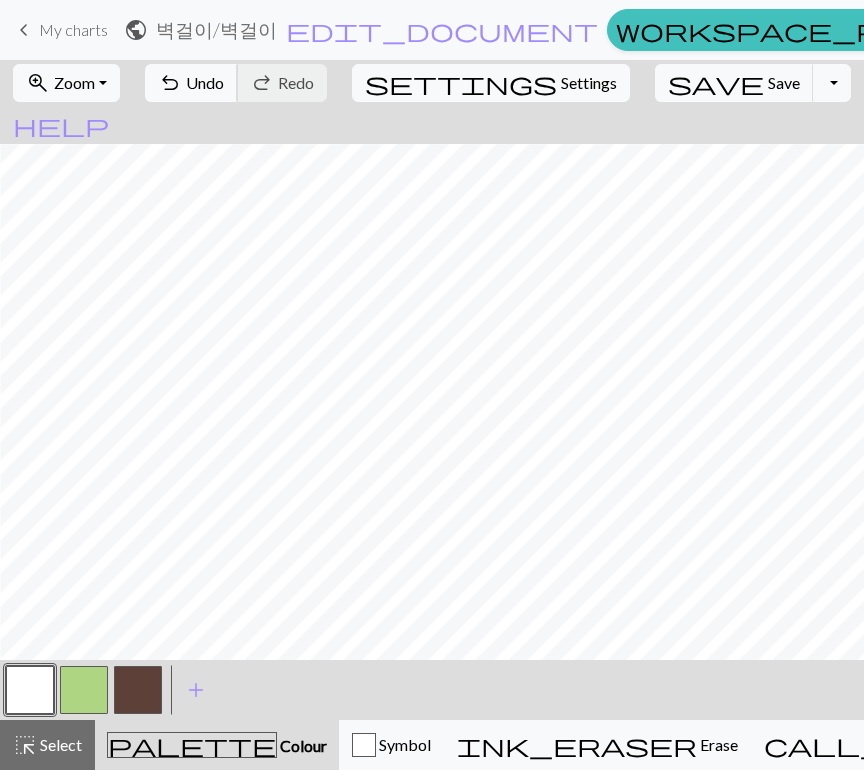 click on "Undo" at bounding box center (205, 82) 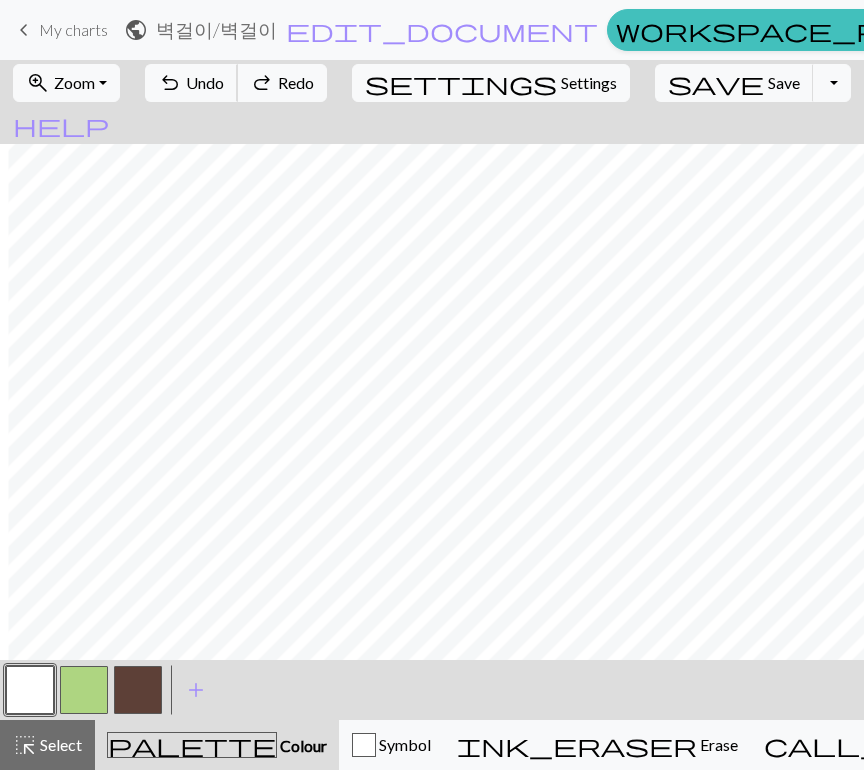 scroll, scrollTop: 243, scrollLeft: 757, axis: both 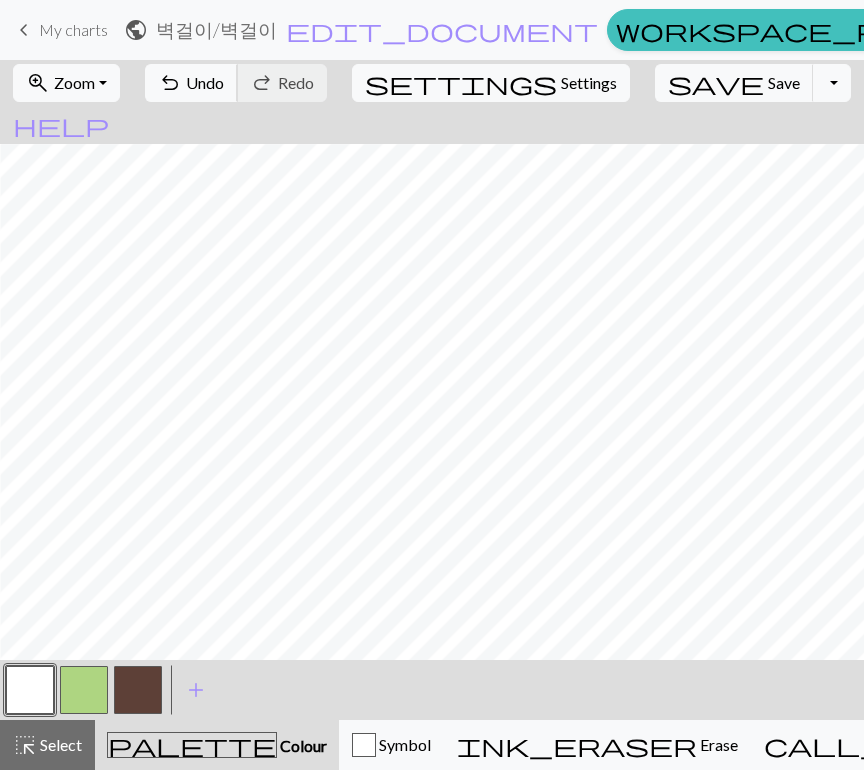 click on "undo Undo Undo" at bounding box center [191, 83] 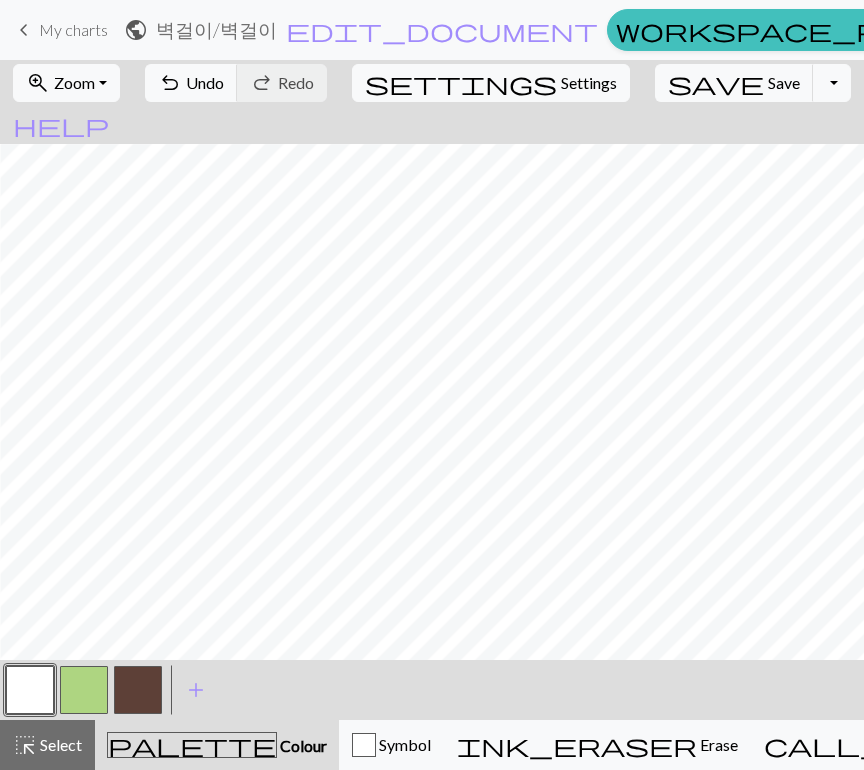click at bounding box center [138, 690] 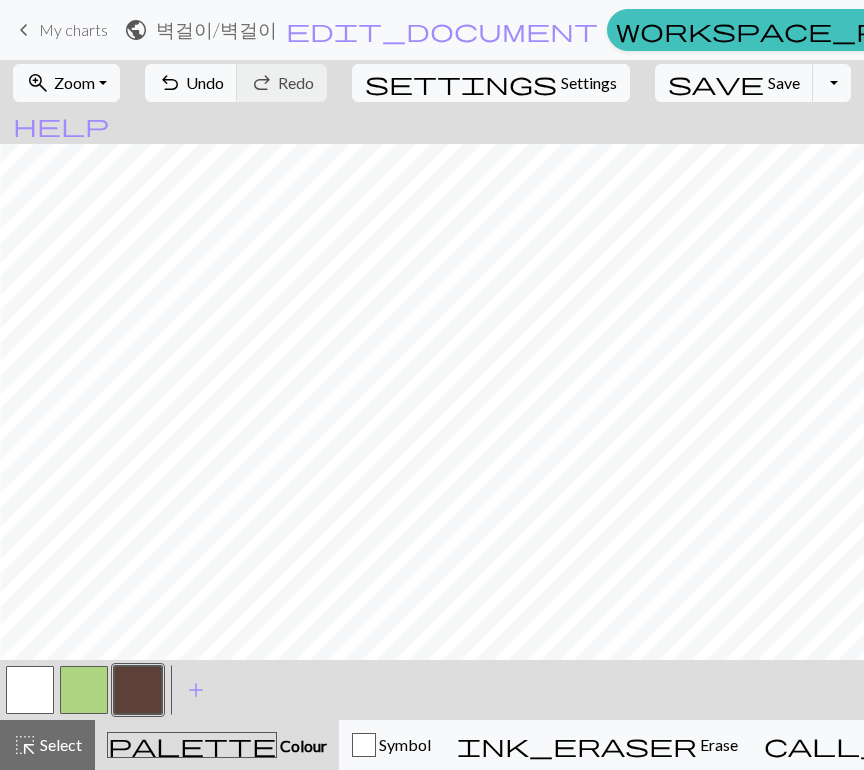 click at bounding box center (30, 690) 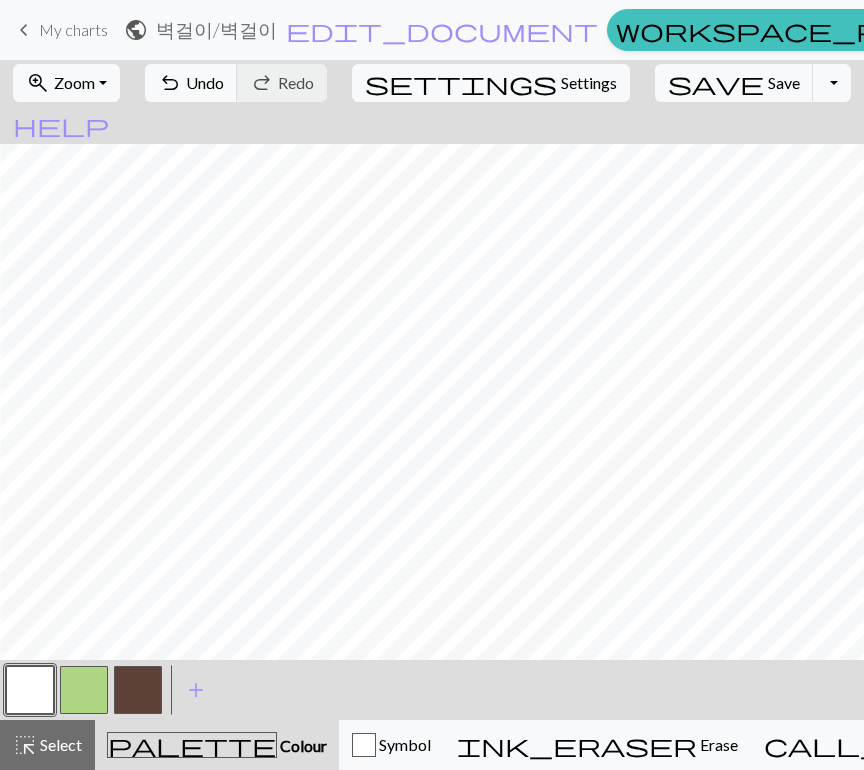 click at bounding box center [138, 690] 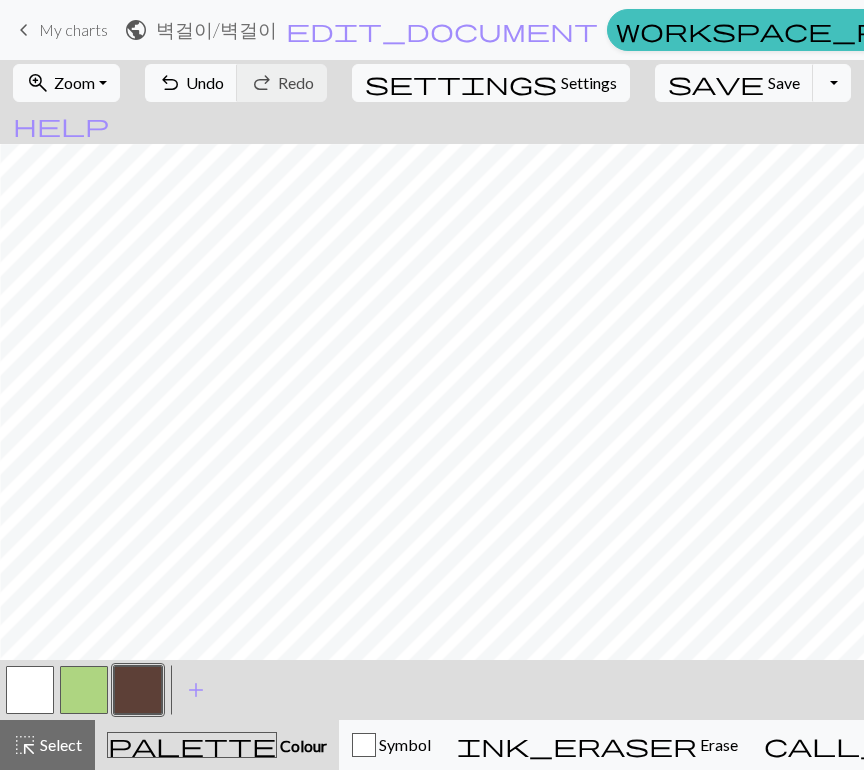 click at bounding box center [30, 690] 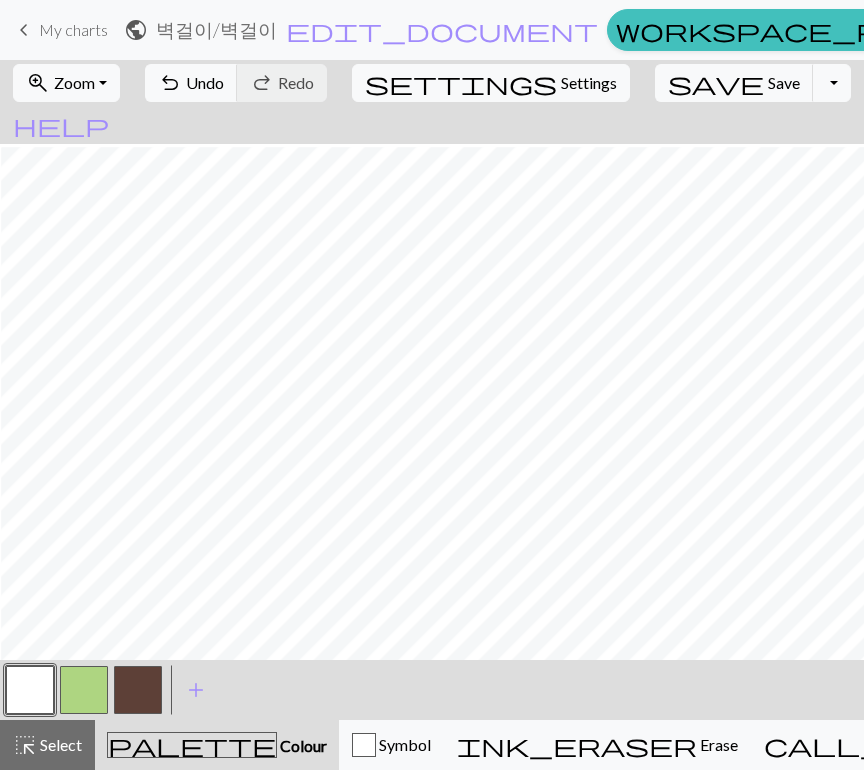 scroll, scrollTop: 223, scrollLeft: 807, axis: both 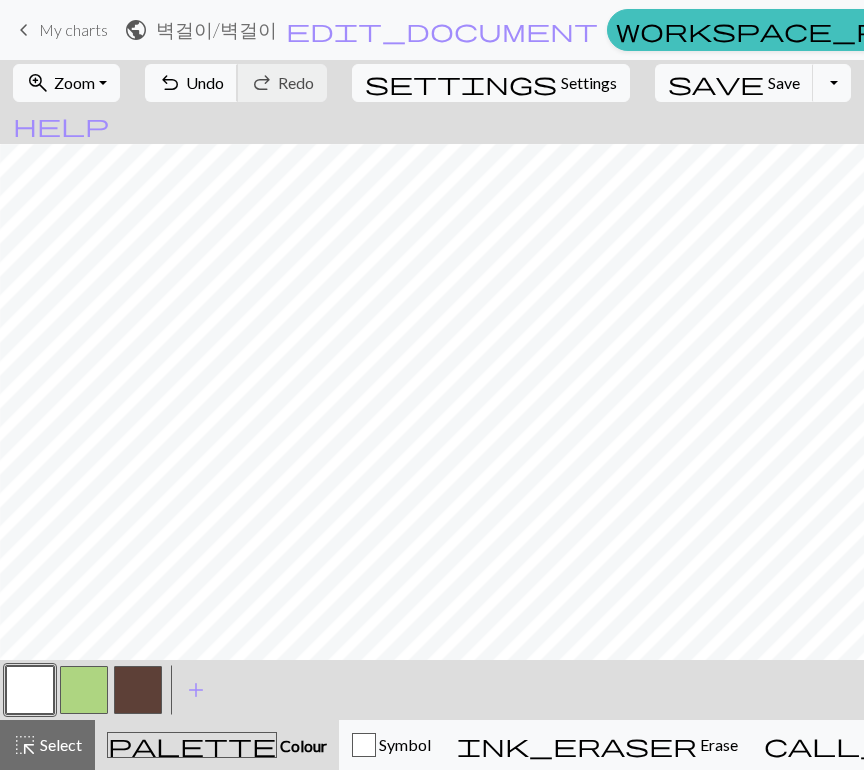 click on "Undo" at bounding box center (205, 82) 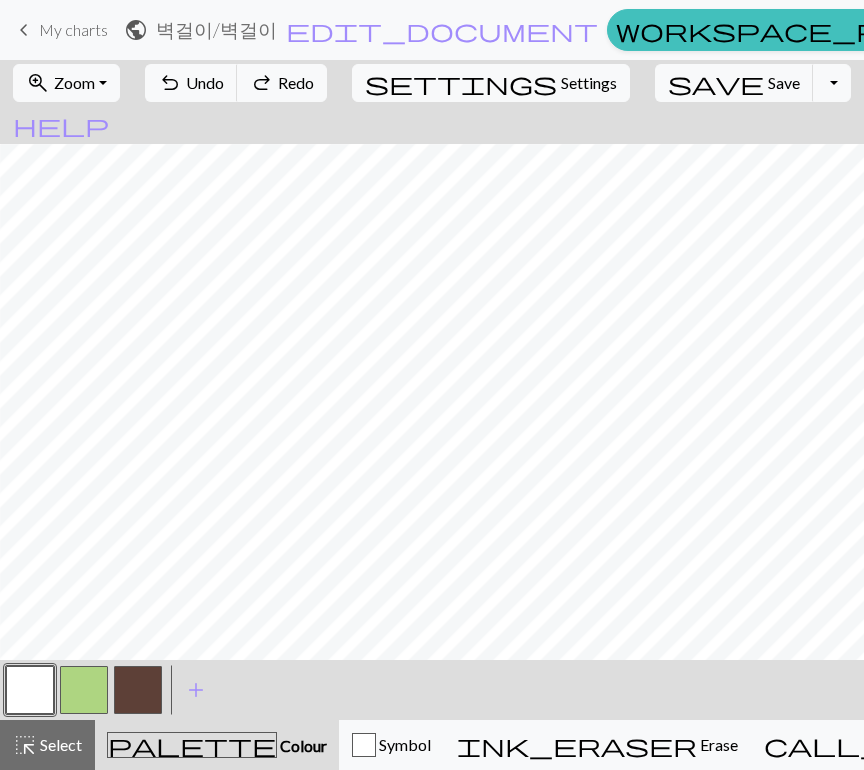 click on "Zoom" at bounding box center (74, 82) 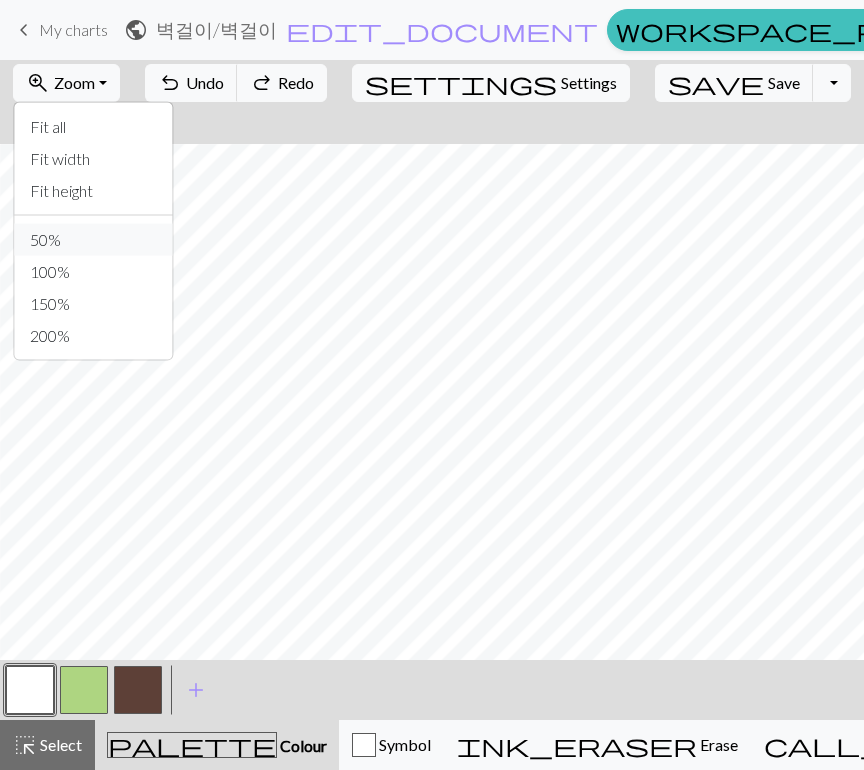 click on "50%" at bounding box center (93, 240) 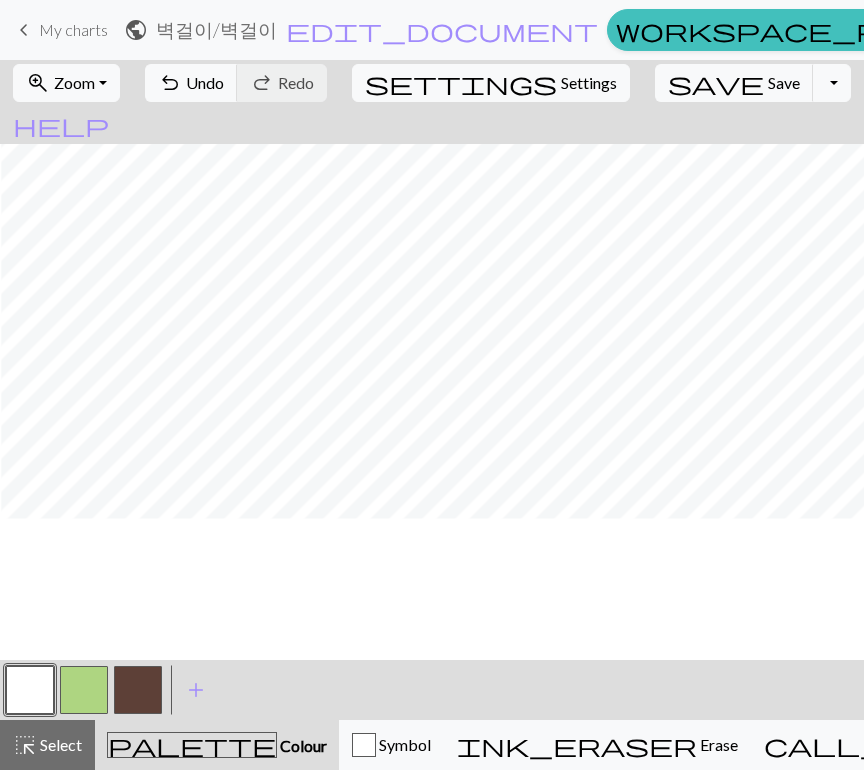 scroll, scrollTop: 42, scrollLeft: 14, axis: both 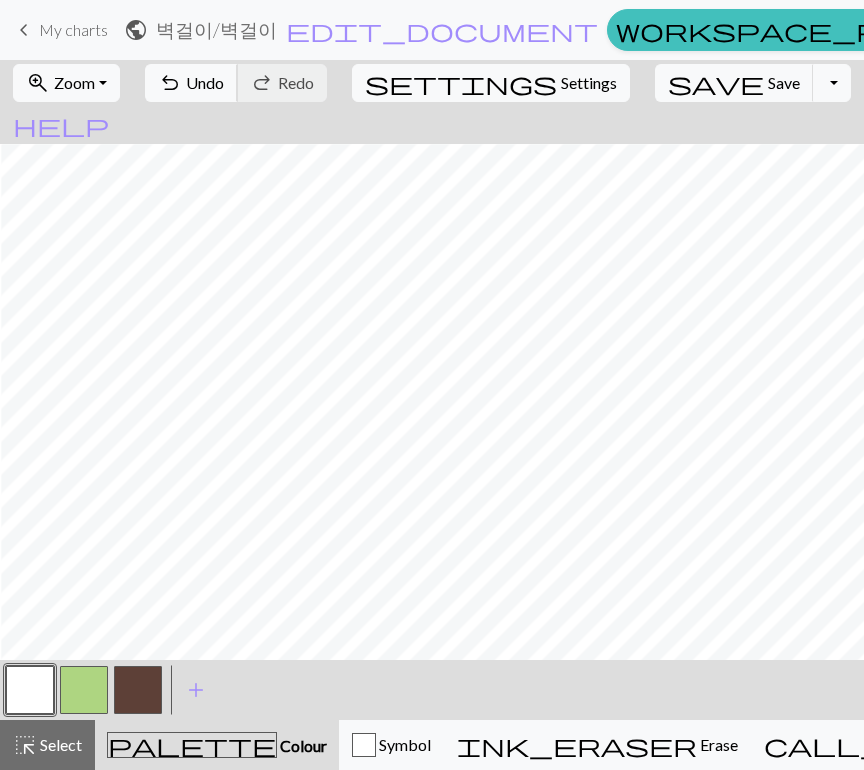 click on "Undo" at bounding box center [205, 82] 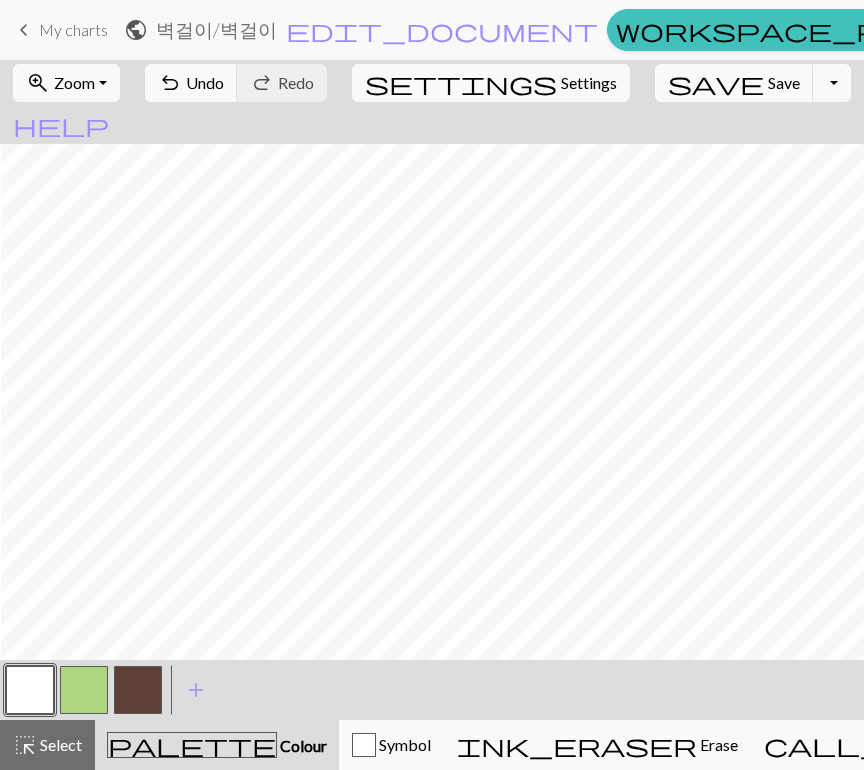 click at bounding box center (138, 690) 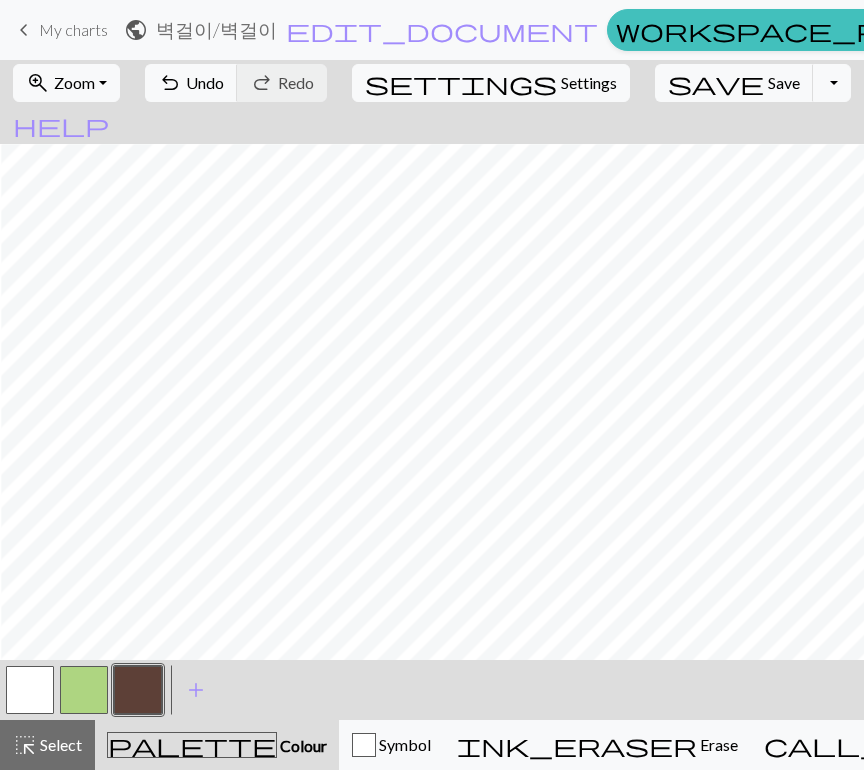 click at bounding box center [30, 690] 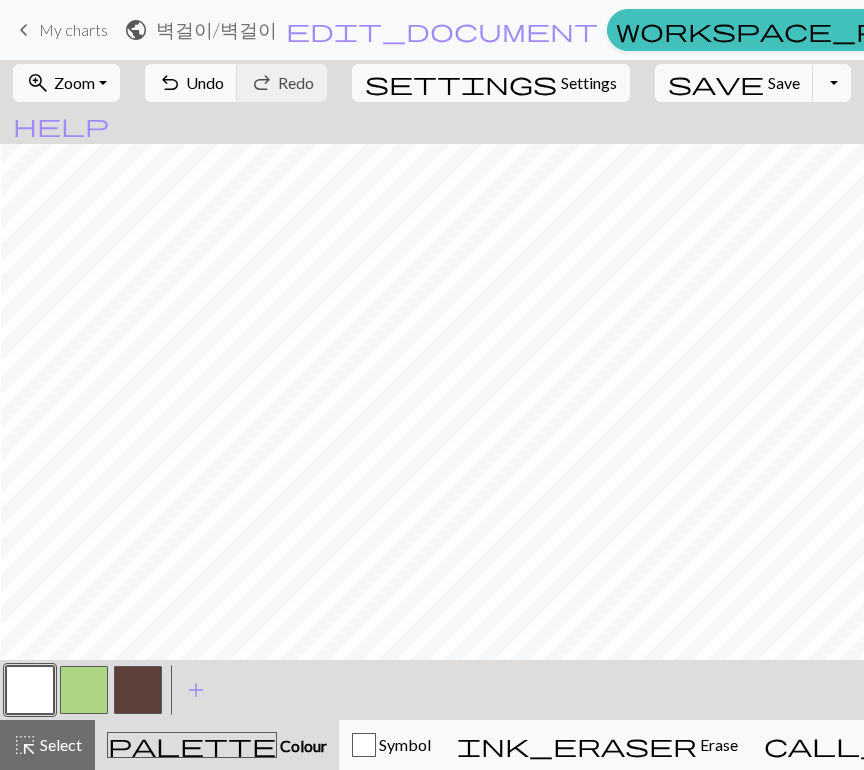 click on "Zoom" at bounding box center [74, 82] 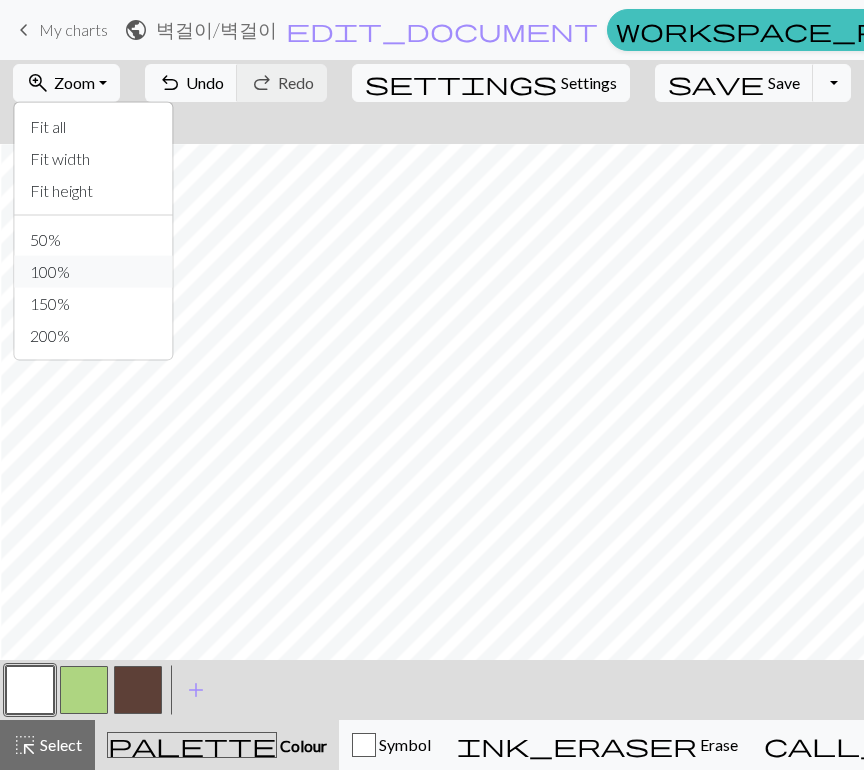click on "100%" at bounding box center [93, 272] 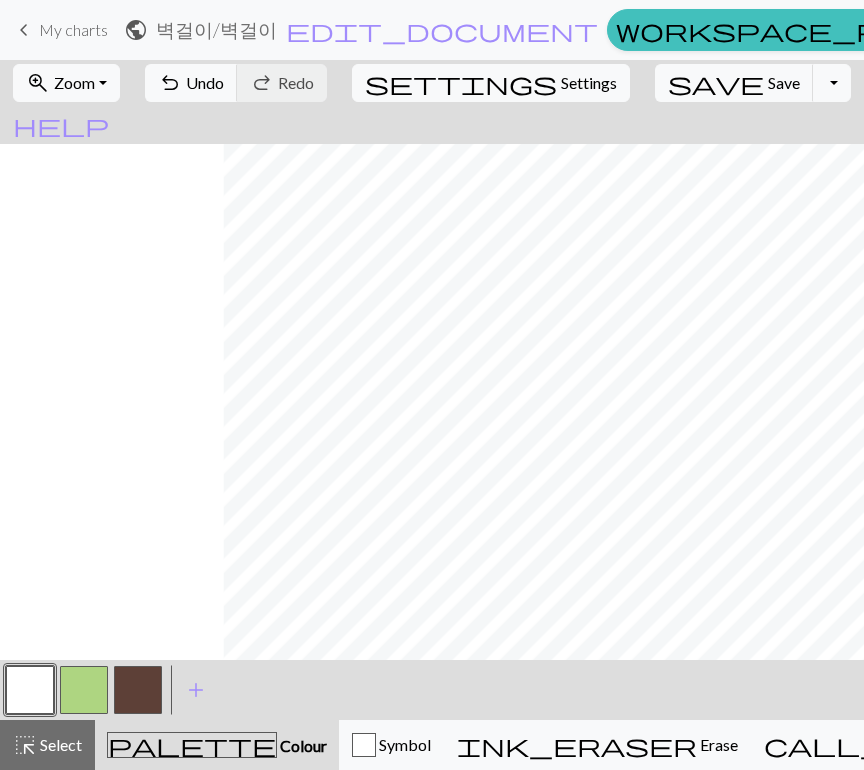 scroll, scrollTop: 301, scrollLeft: 652, axis: both 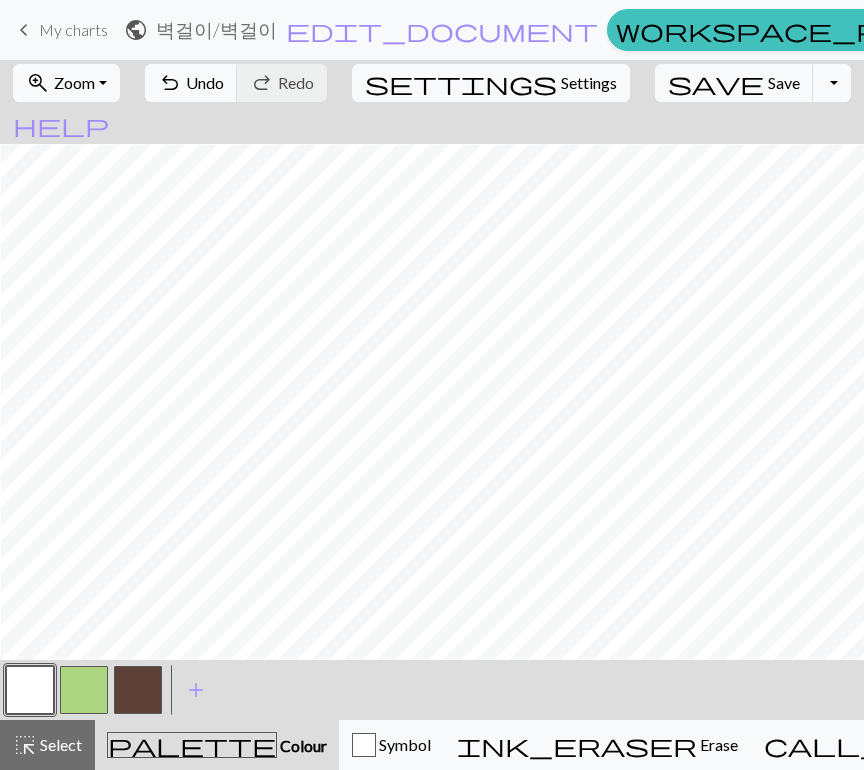 click at bounding box center (138, 690) 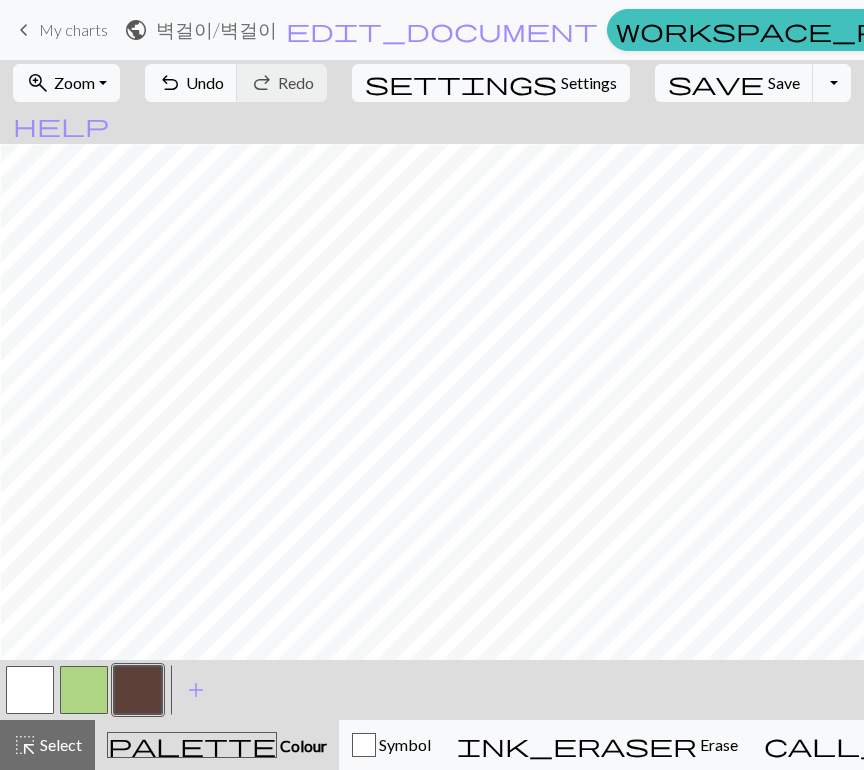 click at bounding box center (30, 690) 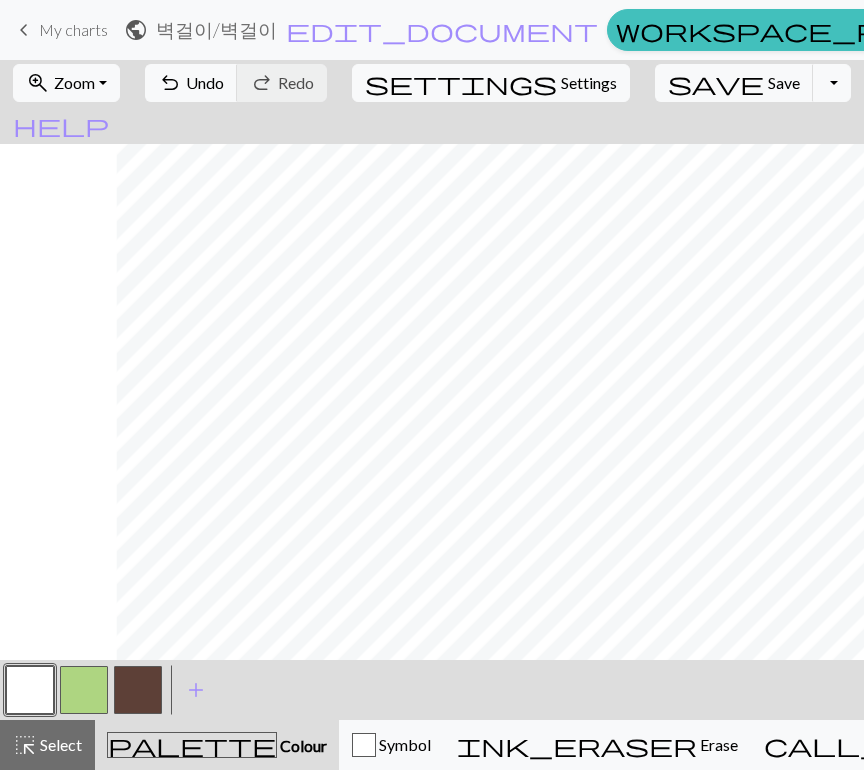 scroll, scrollTop: 321, scrollLeft: 684, axis: both 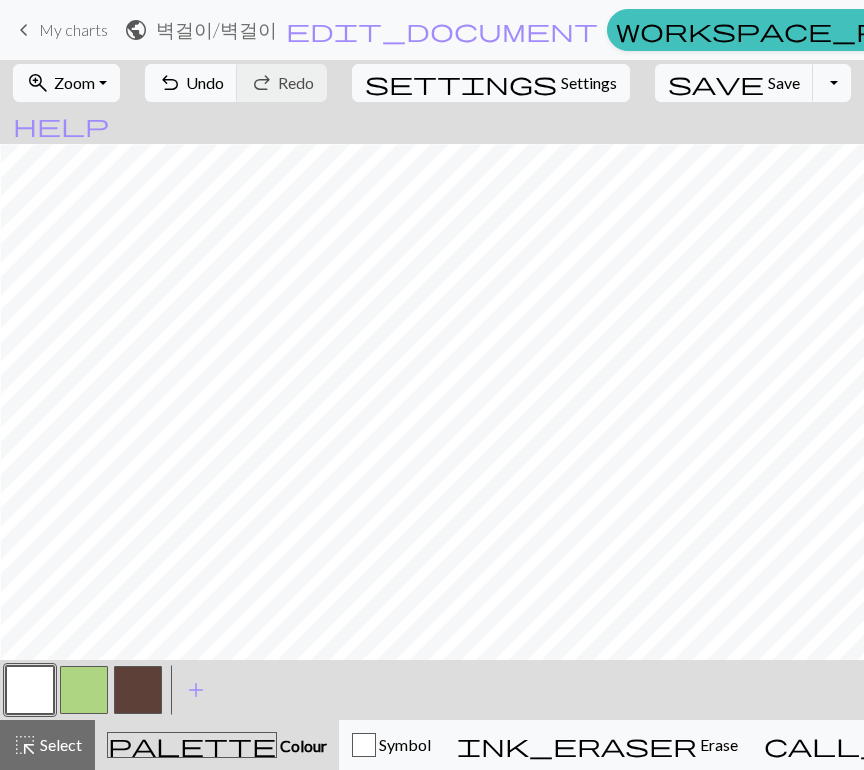 click at bounding box center [138, 690] 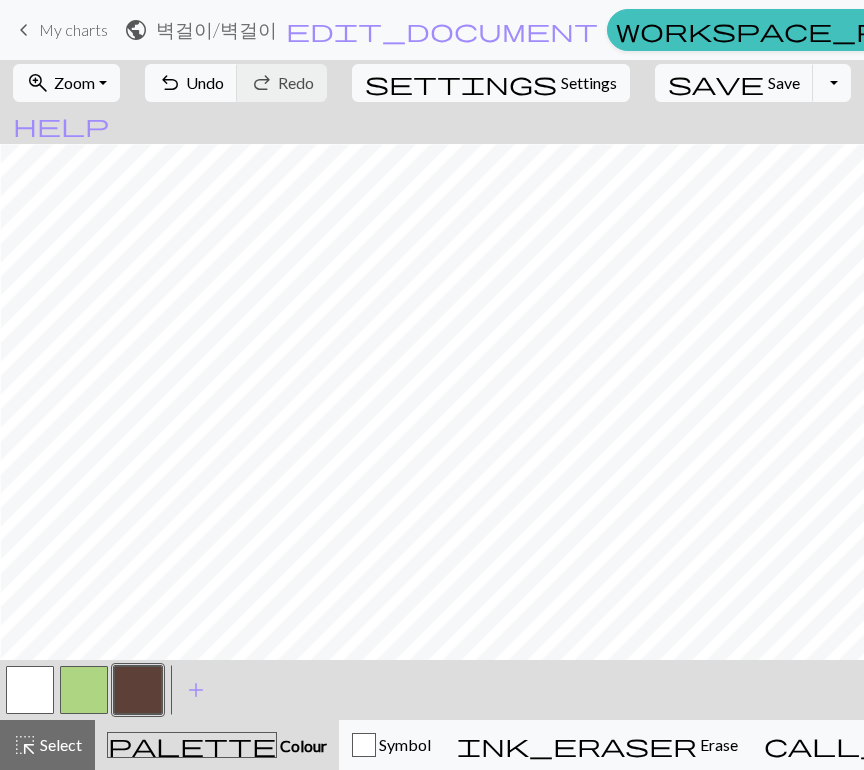 click at bounding box center (30, 690) 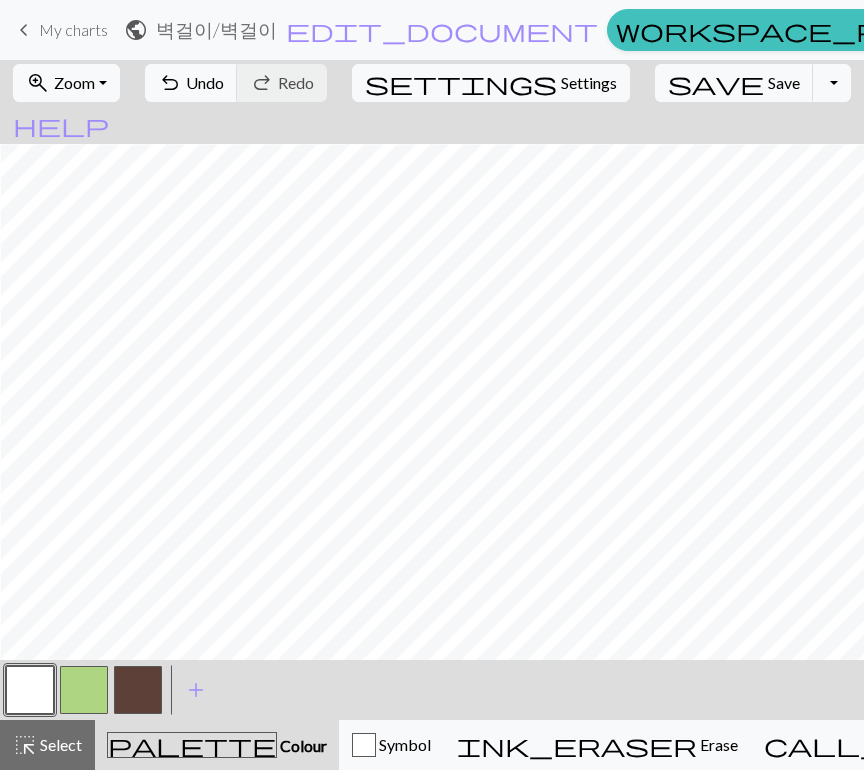 click on "zoom_in Zoom Zoom" at bounding box center (66, 83) 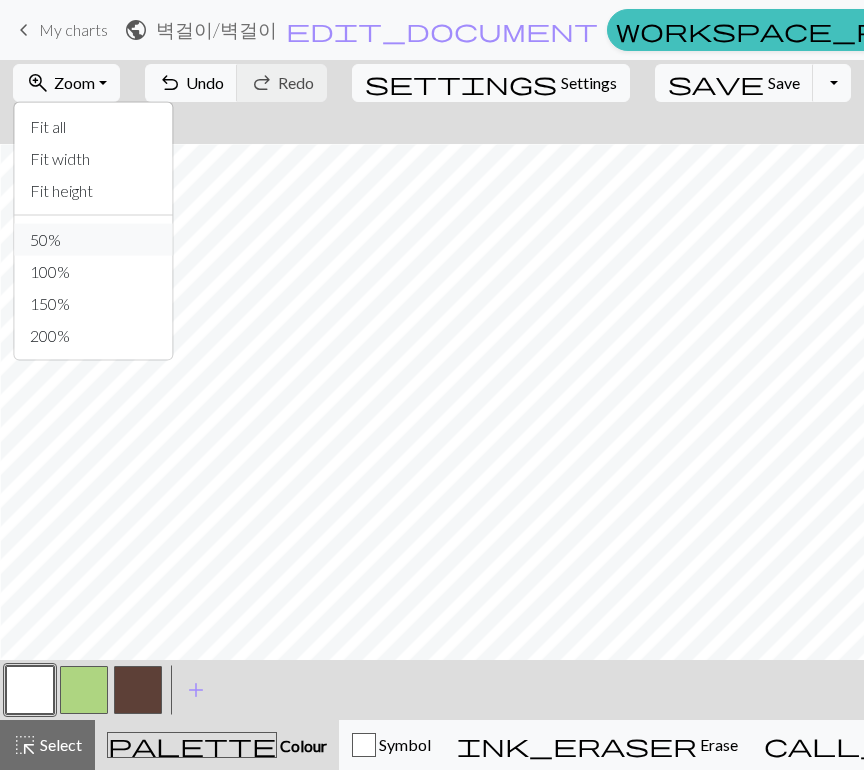 click on "50%" at bounding box center [93, 240] 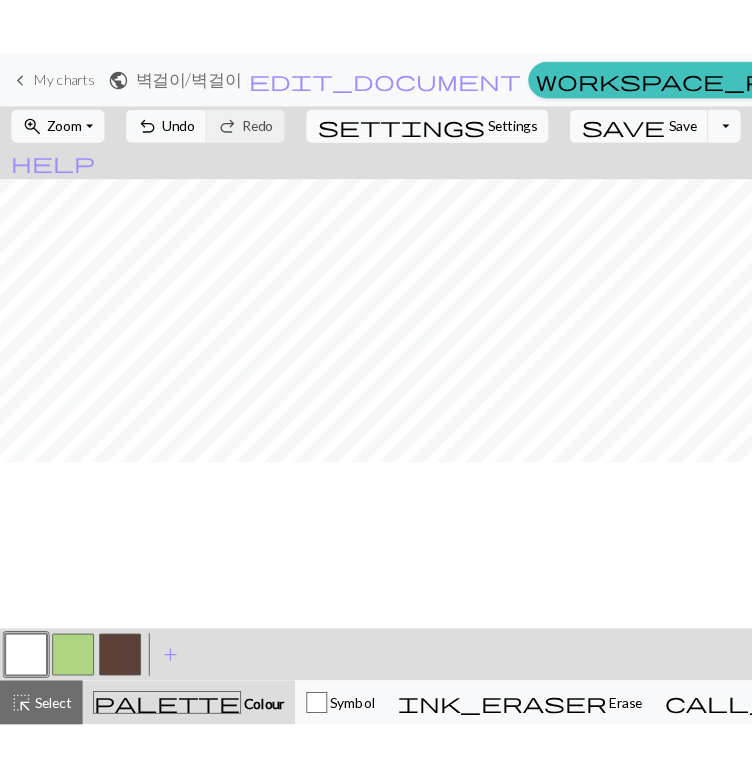 scroll, scrollTop: 0, scrollLeft: 0, axis: both 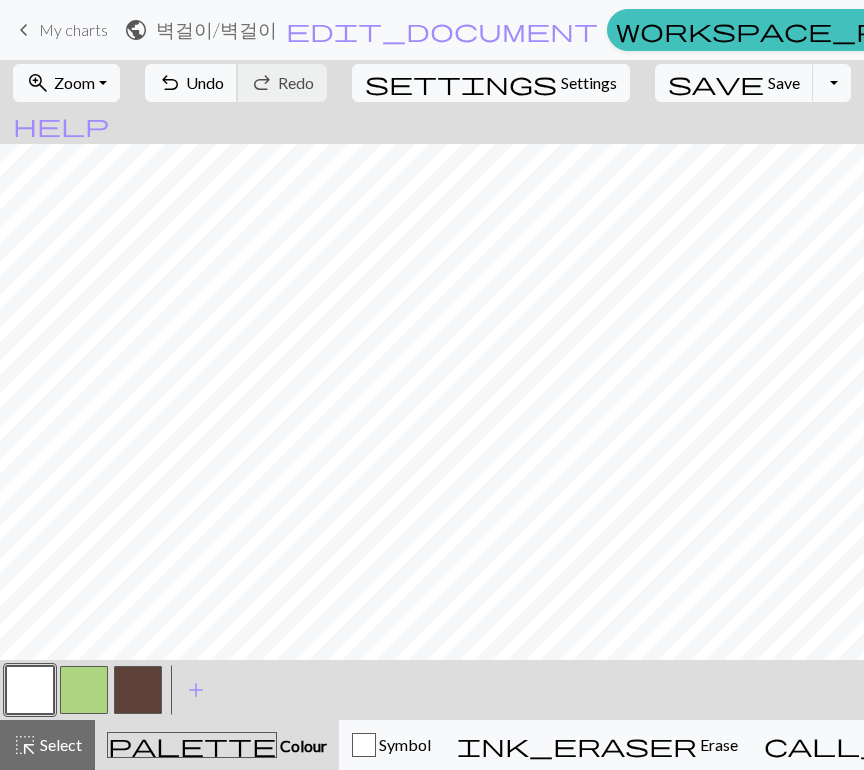 click on "undo Undo Undo" at bounding box center [191, 83] 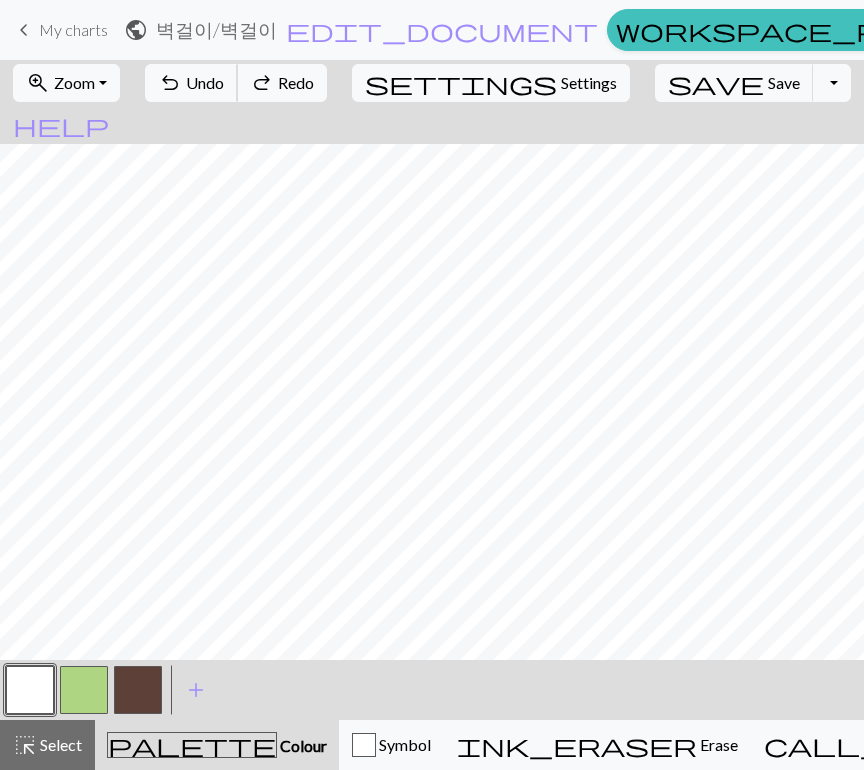 click on "undo Undo Undo" at bounding box center (191, 83) 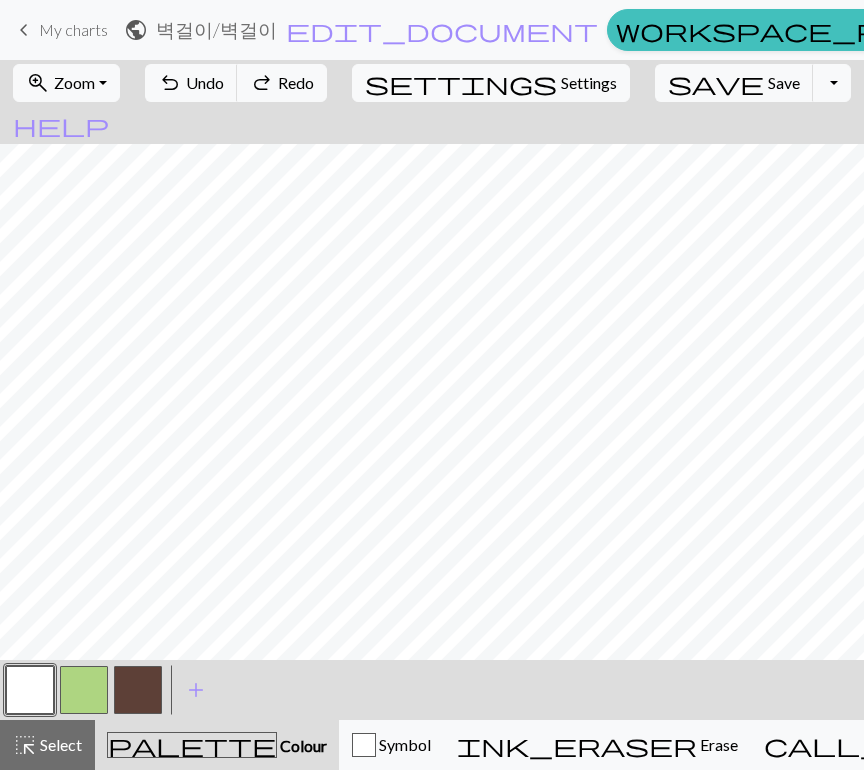 click at bounding box center (138, 690) 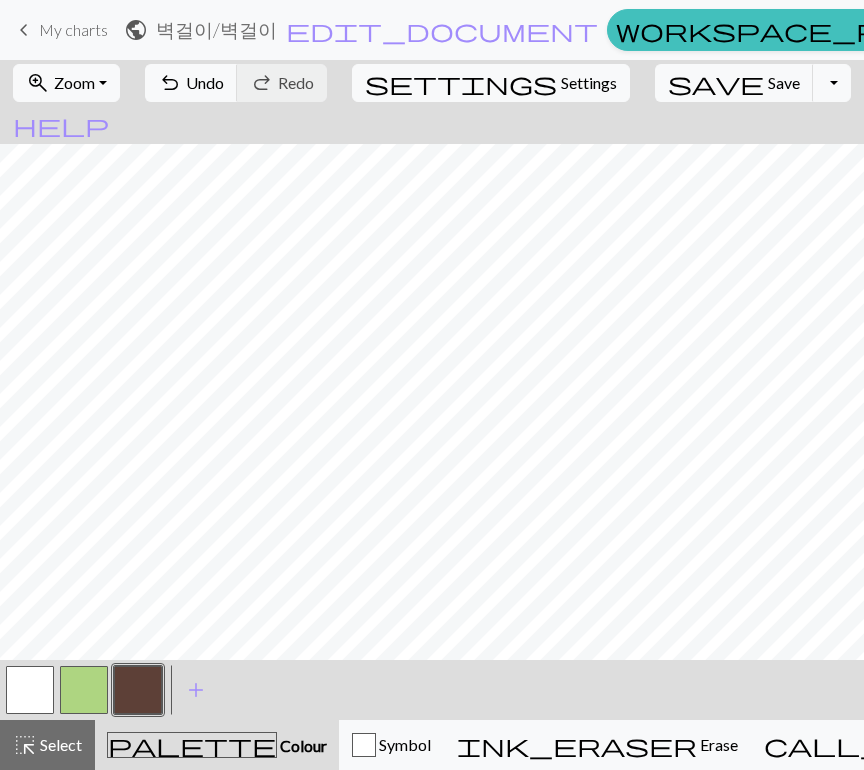 click at bounding box center (30, 690) 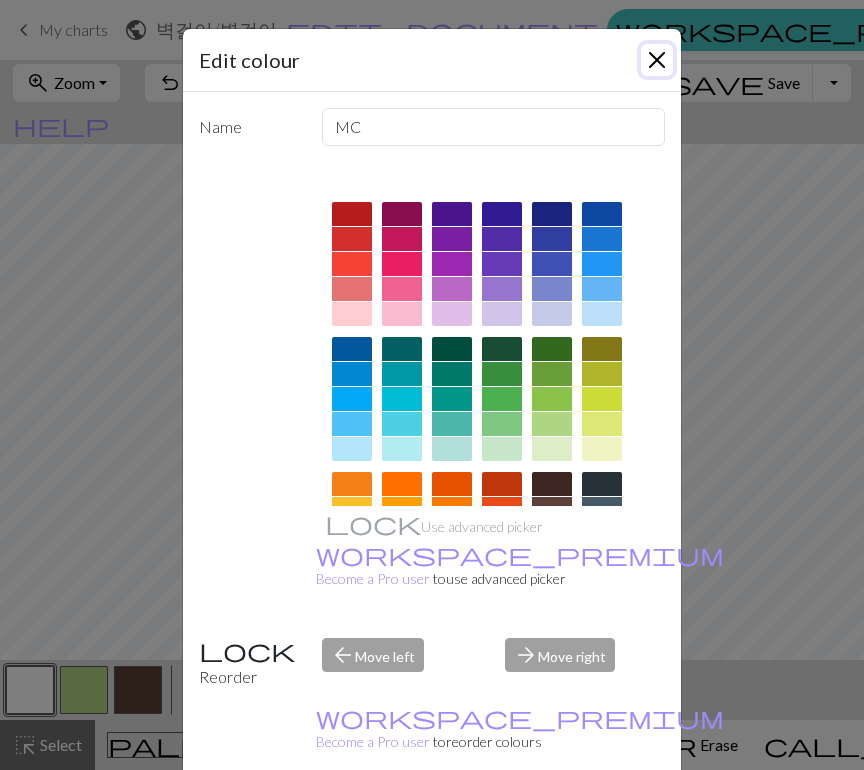 click at bounding box center [657, 60] 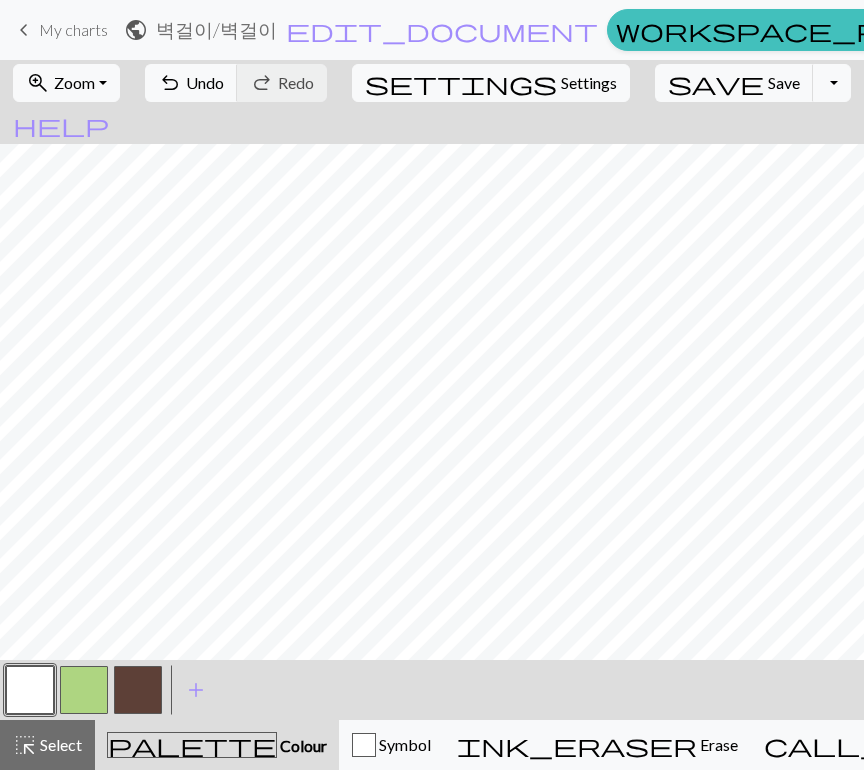 type 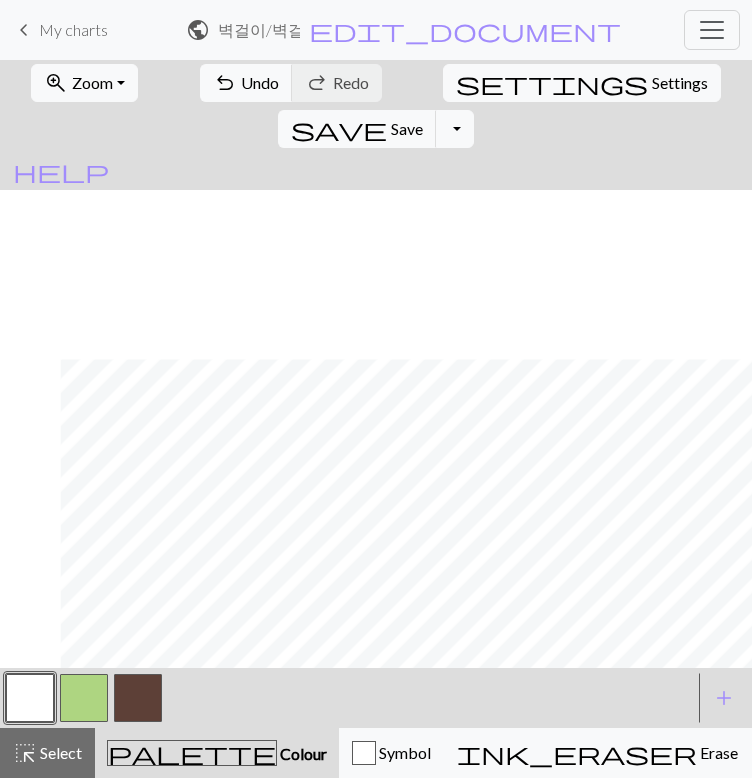 scroll, scrollTop: 169, scrollLeft: 60, axis: both 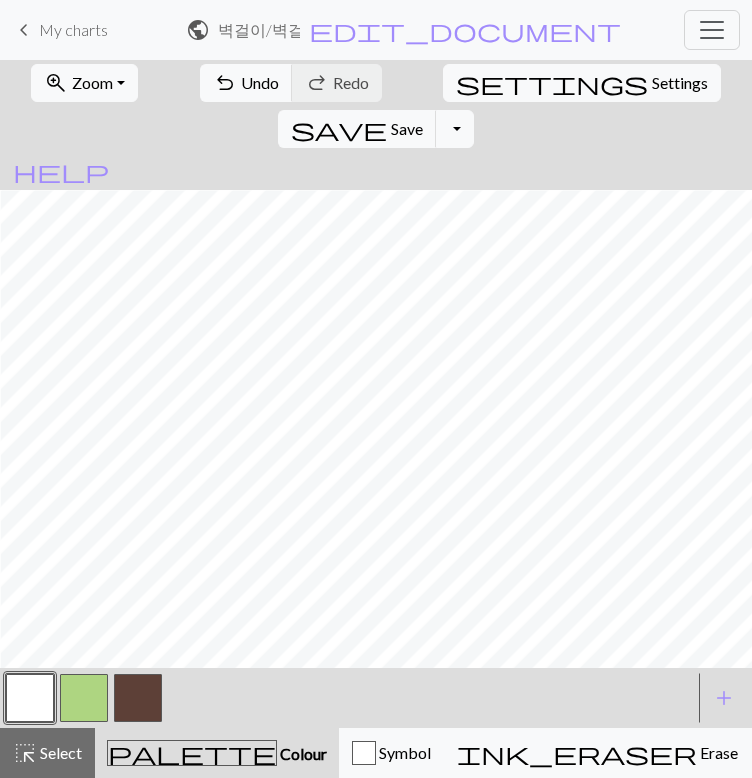 click on "zoom_in Zoom Zoom" at bounding box center (84, 83) 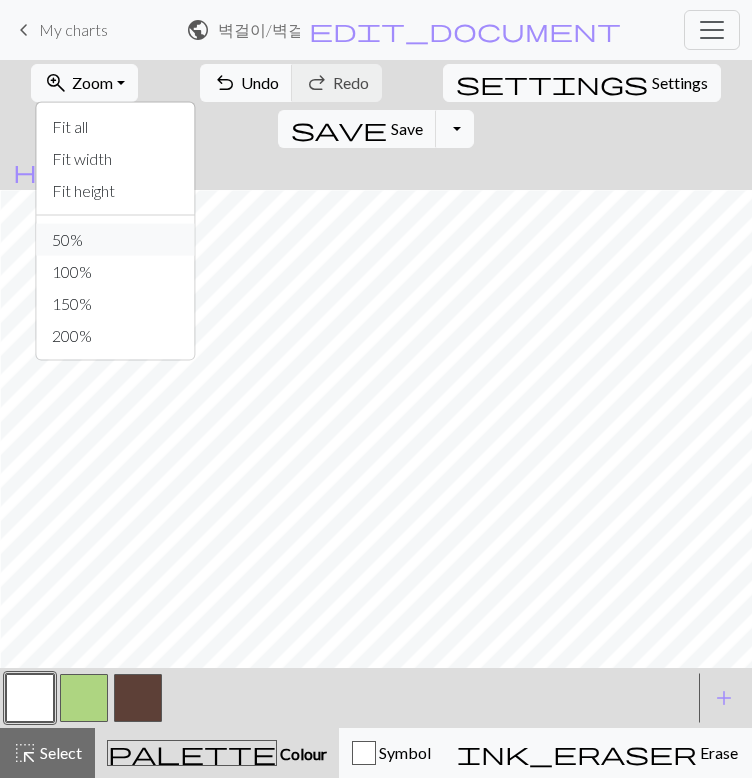 click on "50%" at bounding box center [115, 240] 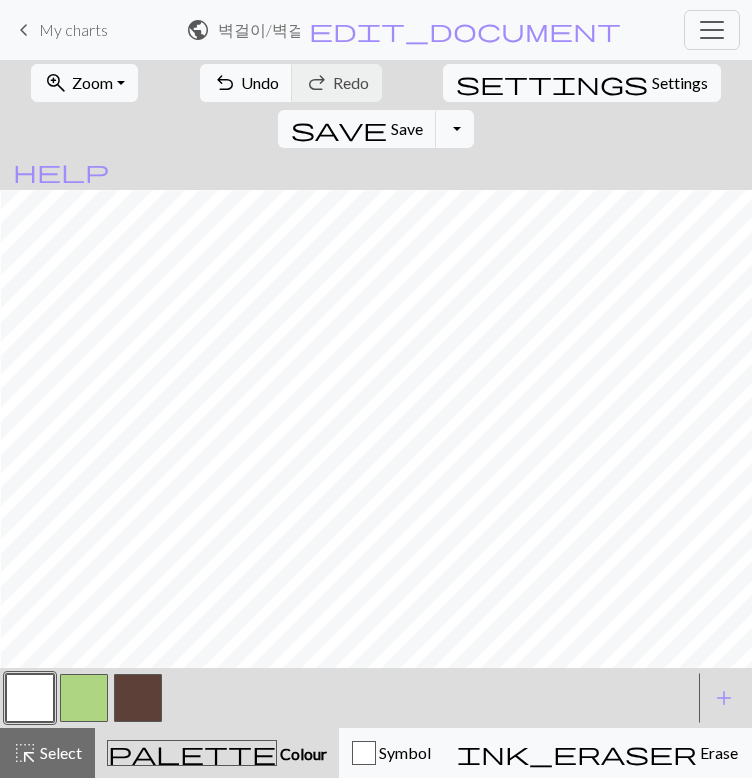 click on "Zoom" at bounding box center (92, 82) 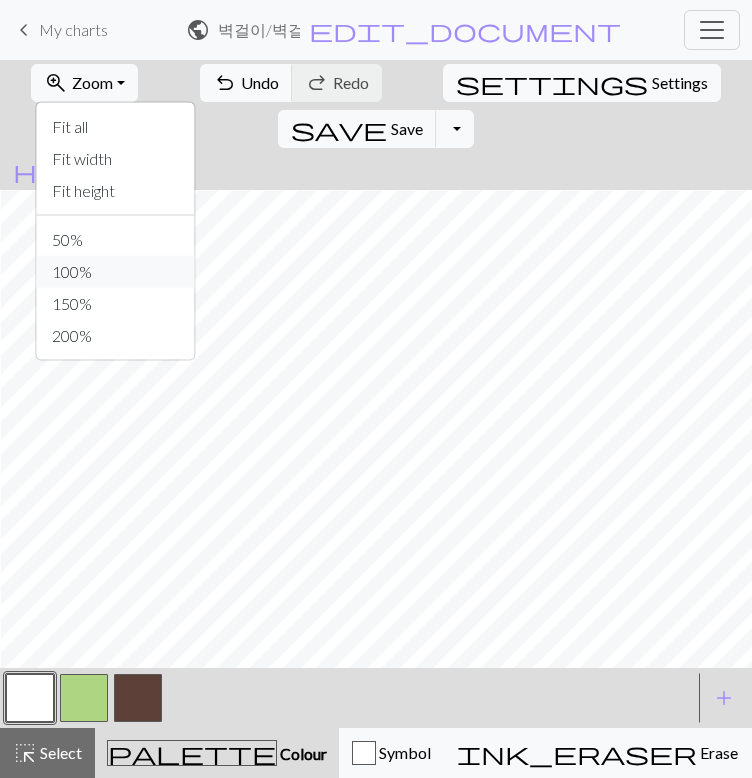 click on "100%" at bounding box center (115, 272) 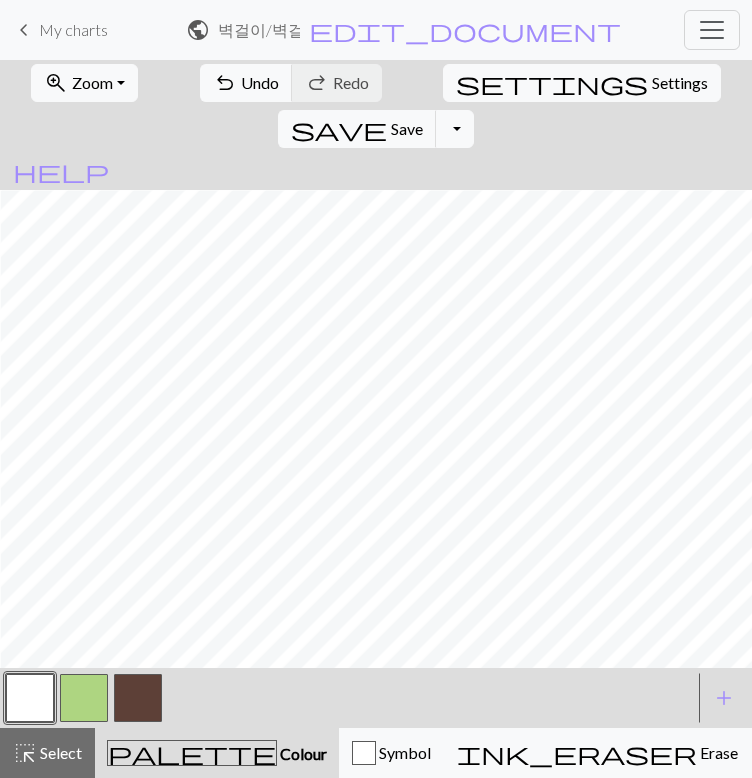 click on "Zoom" at bounding box center [92, 82] 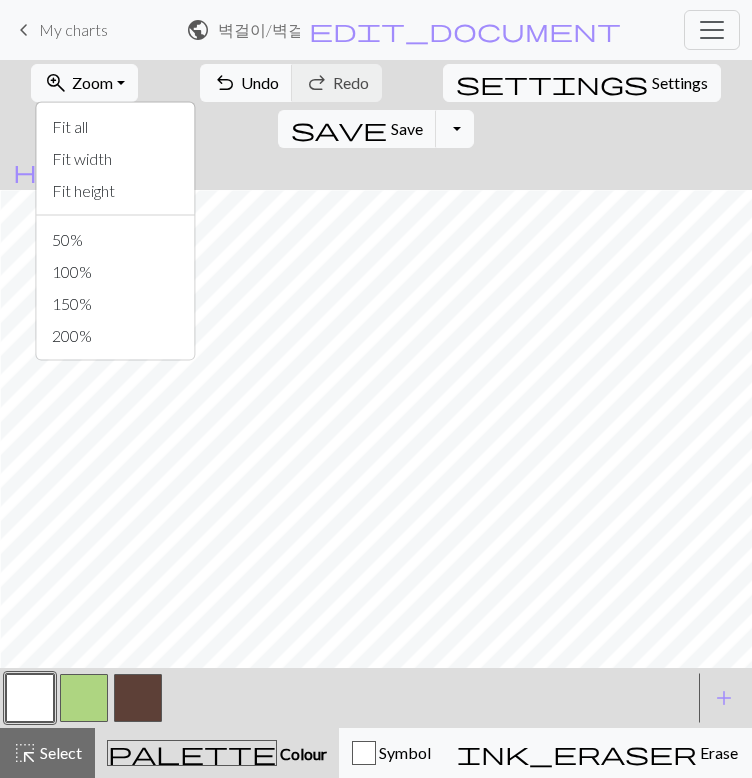 click on "Zoom" at bounding box center [92, 82] 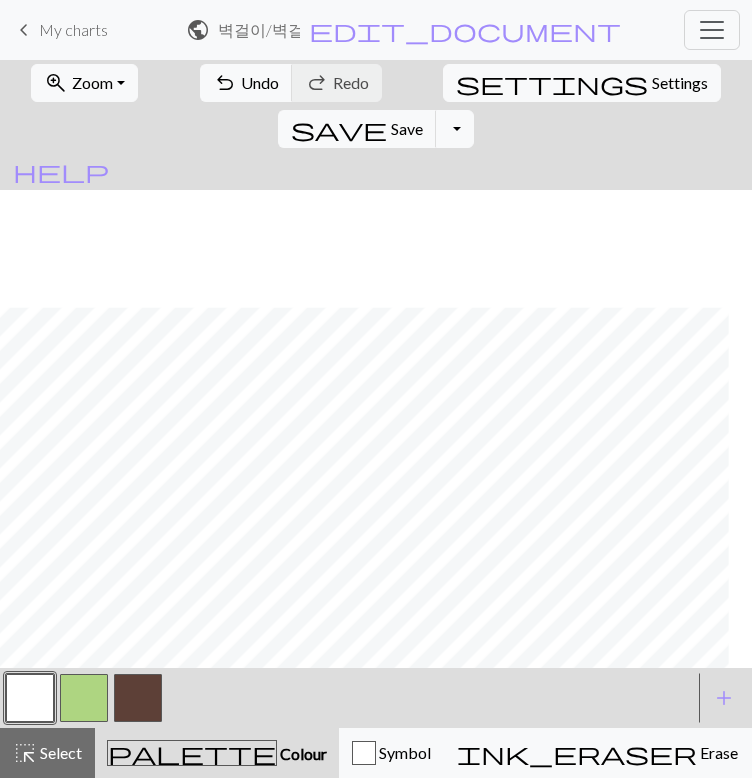 scroll, scrollTop: 524, scrollLeft: 105, axis: both 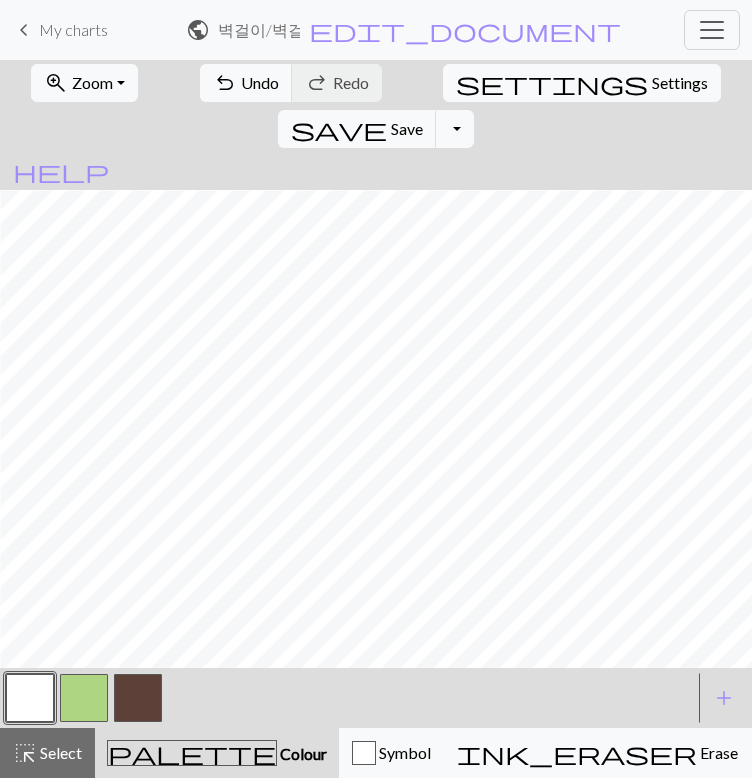 click at bounding box center (138, 698) 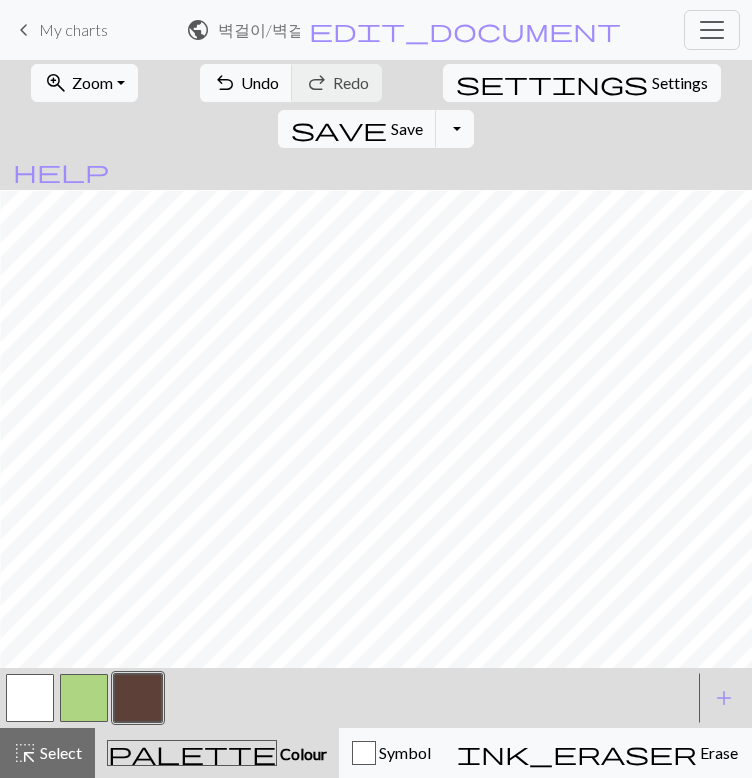click at bounding box center [30, 698] 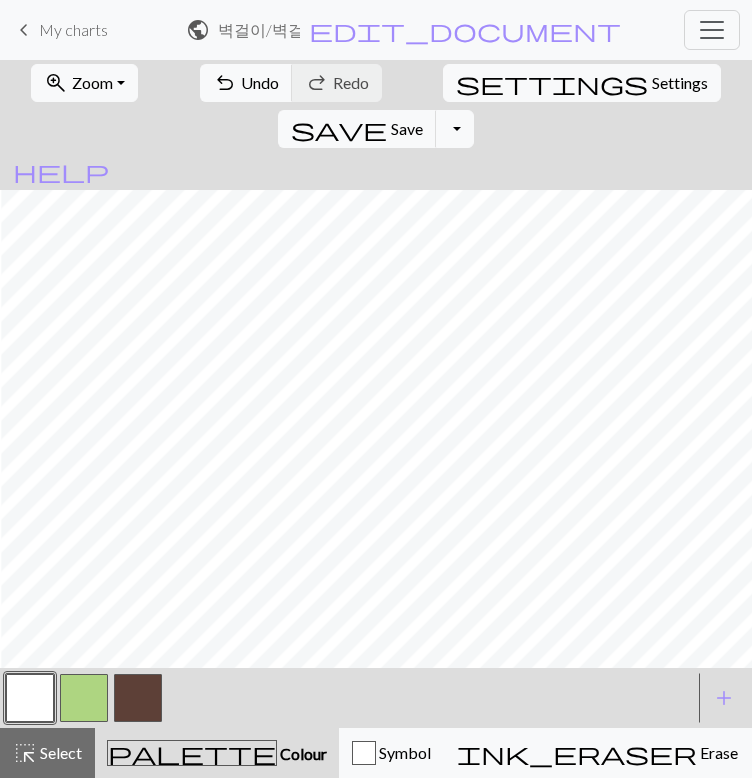 scroll, scrollTop: 535, scrollLeft: 366, axis: both 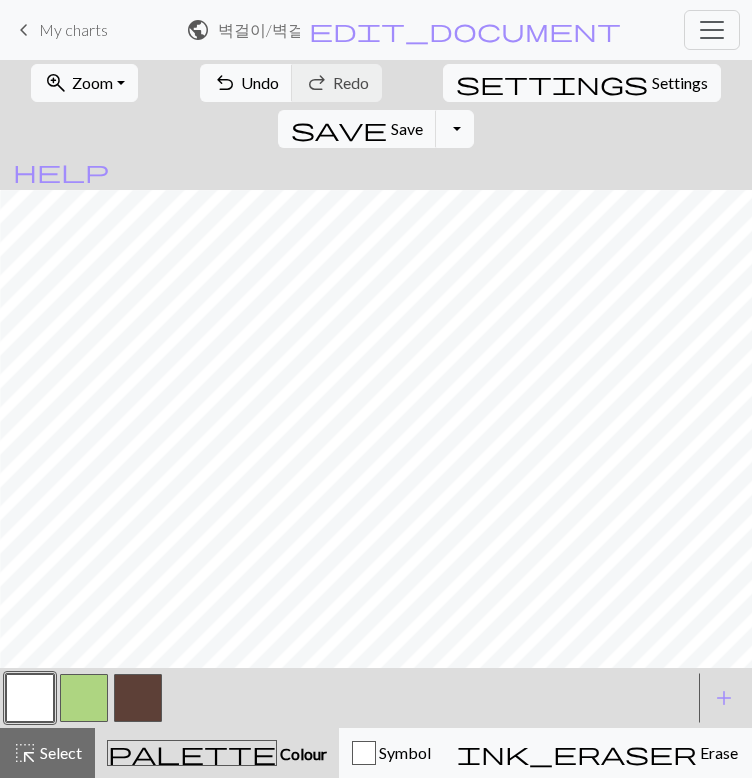 click at bounding box center [138, 698] 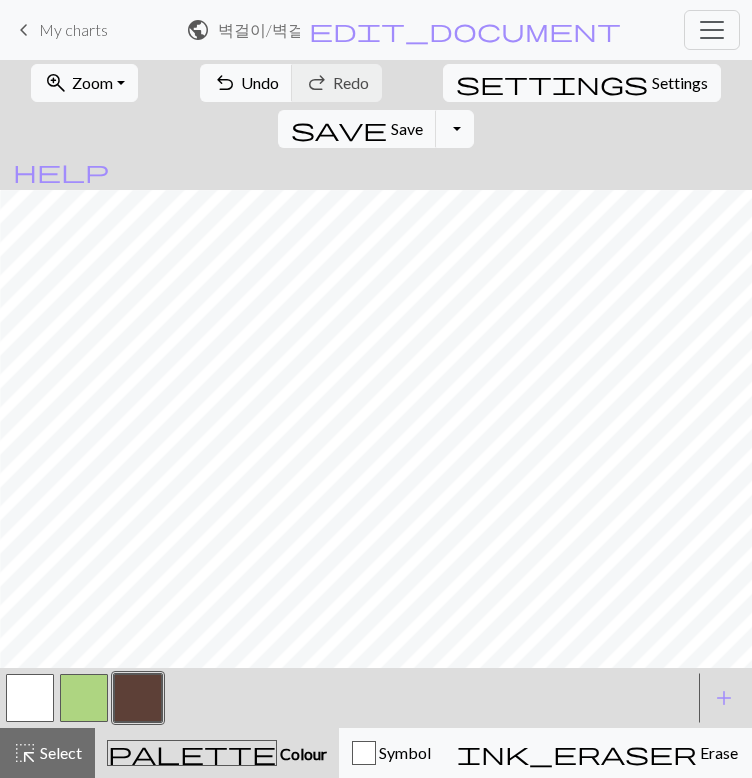 click at bounding box center [30, 698] 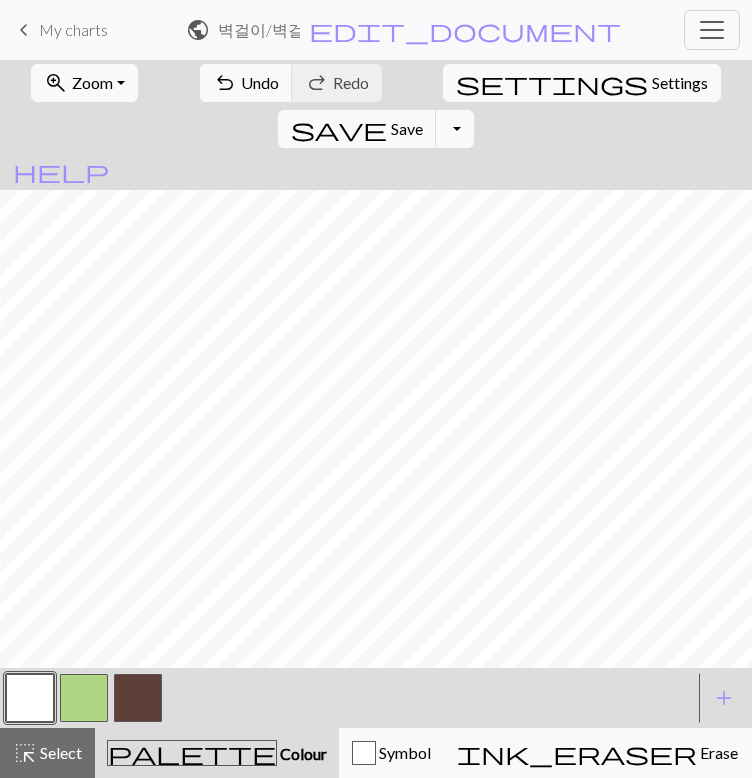 click at bounding box center [138, 698] 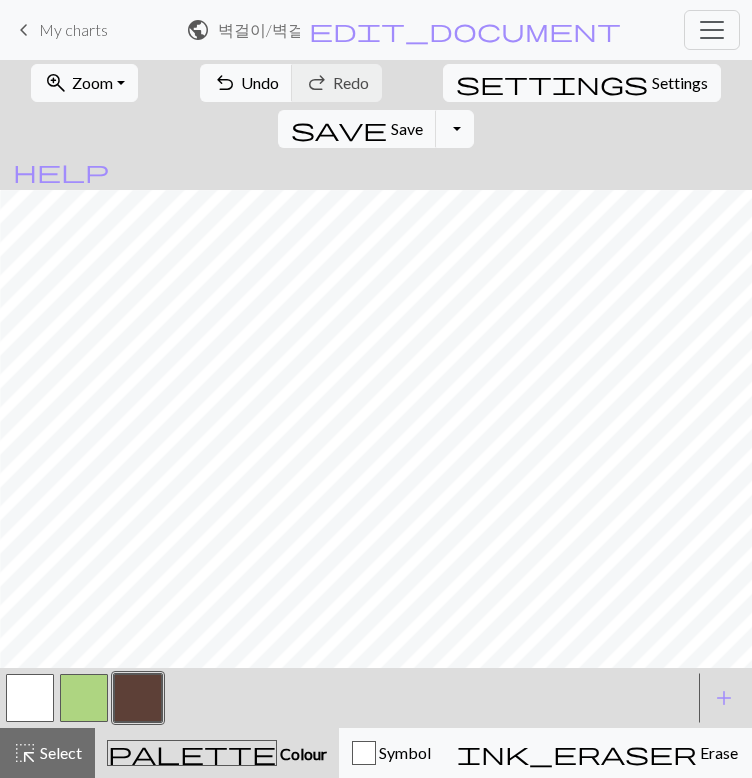 click at bounding box center [30, 698] 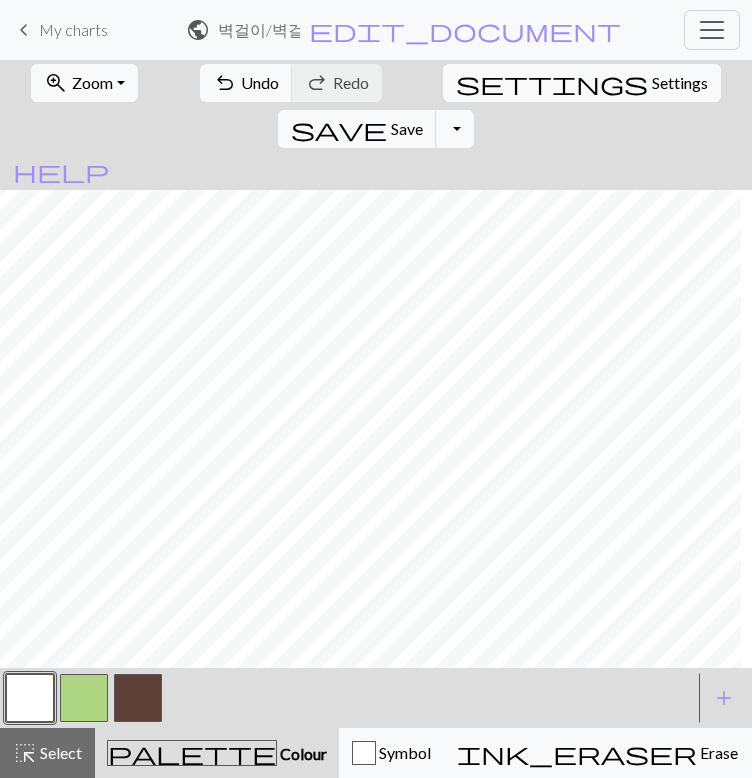 scroll, scrollTop: 543, scrollLeft: 648, axis: both 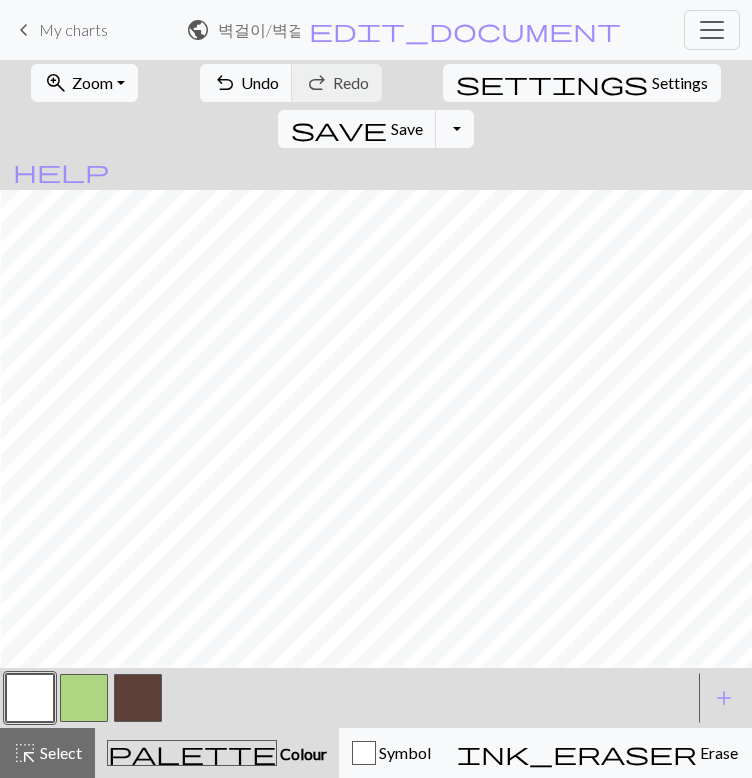click on "zoom_in Zoom Zoom" at bounding box center (84, 83) 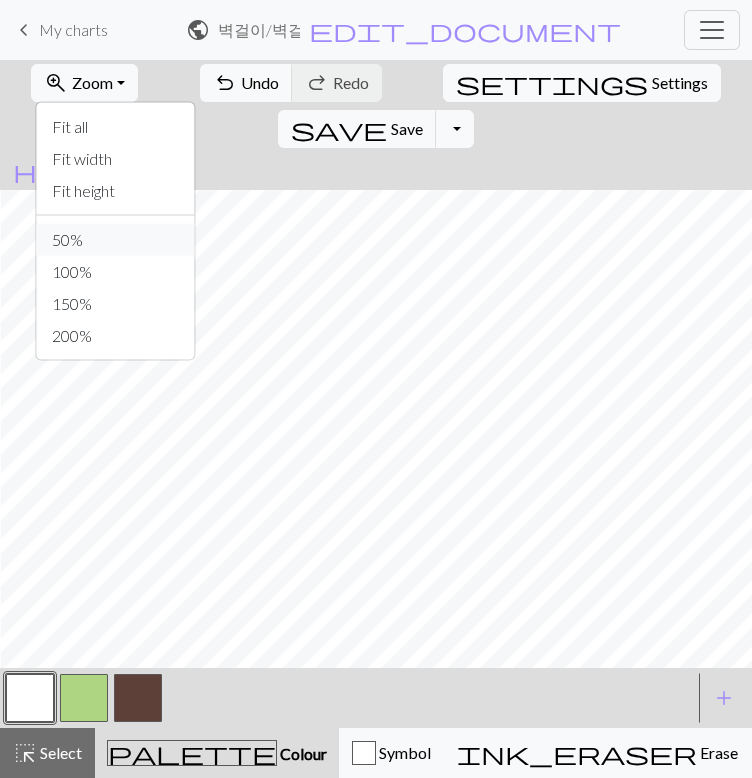 click on "50%" at bounding box center (115, 240) 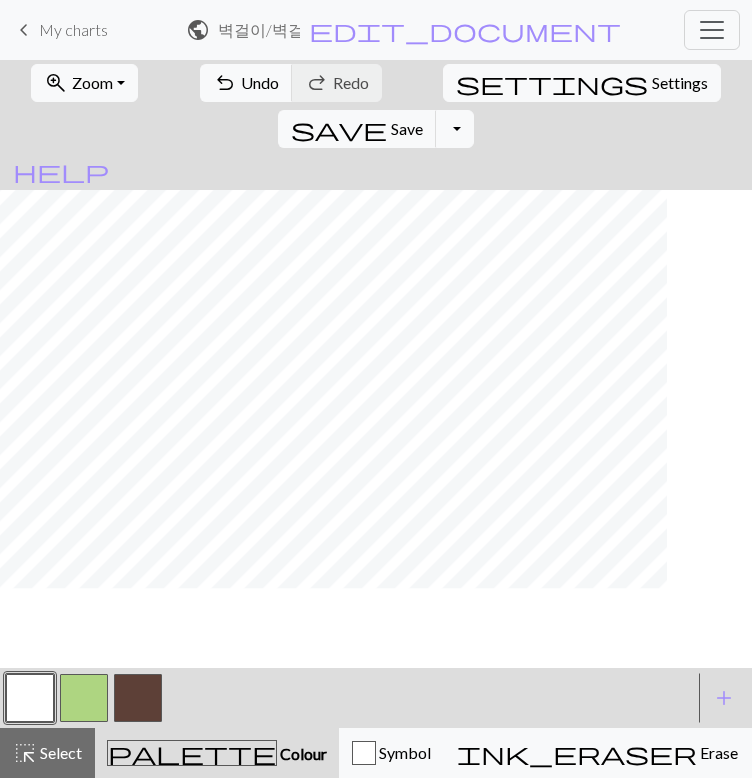 scroll, scrollTop: 159, scrollLeft: 40, axis: both 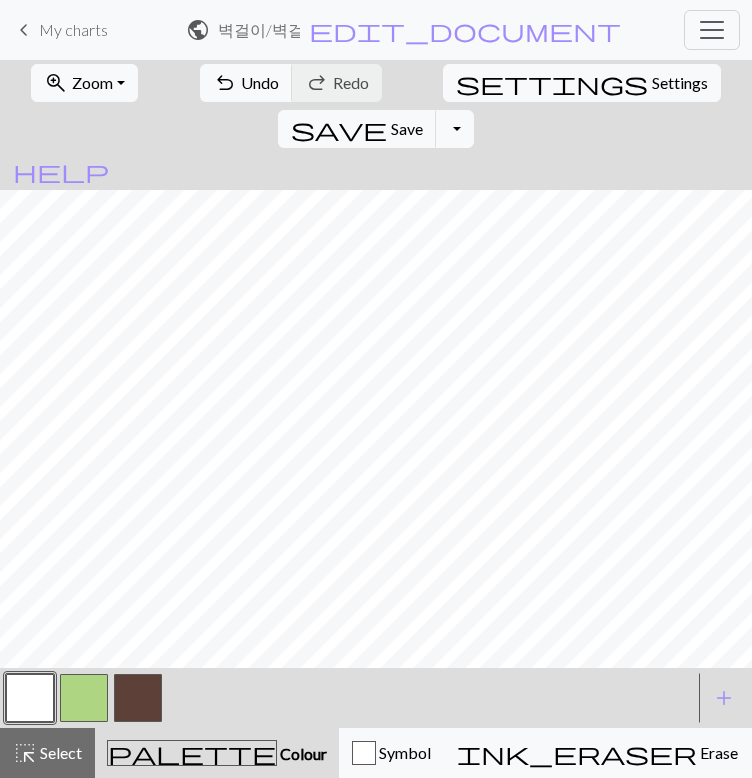 click at bounding box center (138, 698) 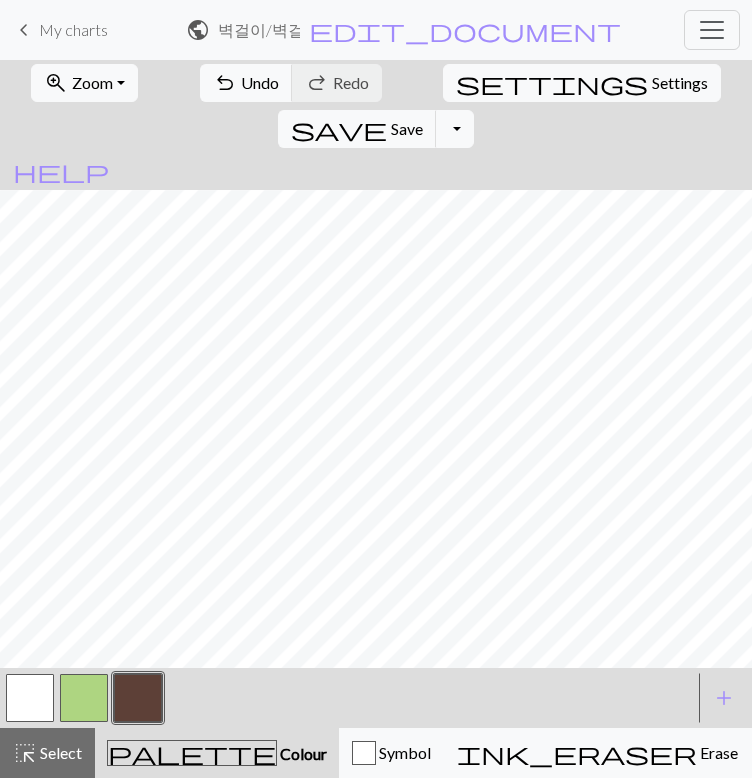 click at bounding box center [30, 698] 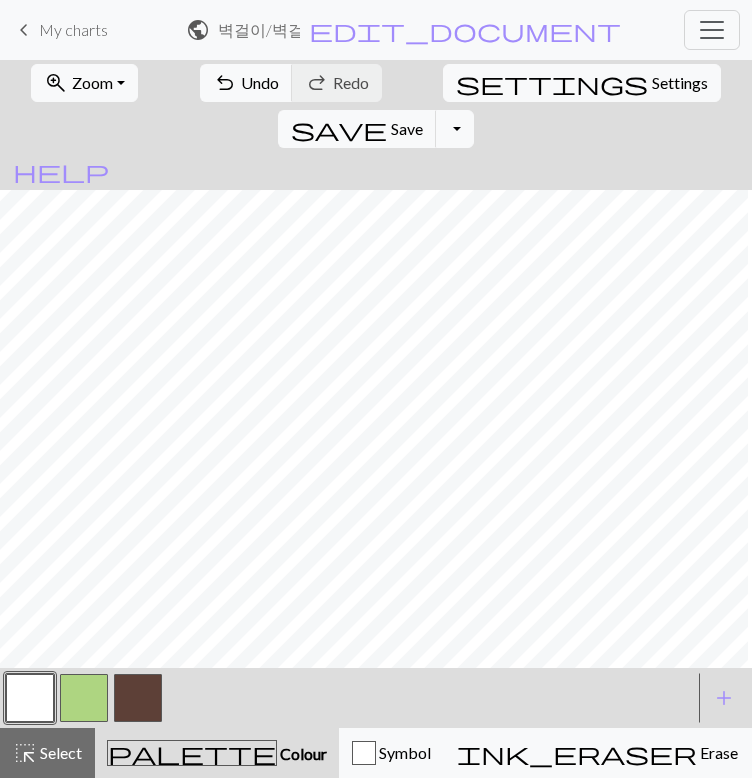 scroll, scrollTop: 108, scrollLeft: 36, axis: both 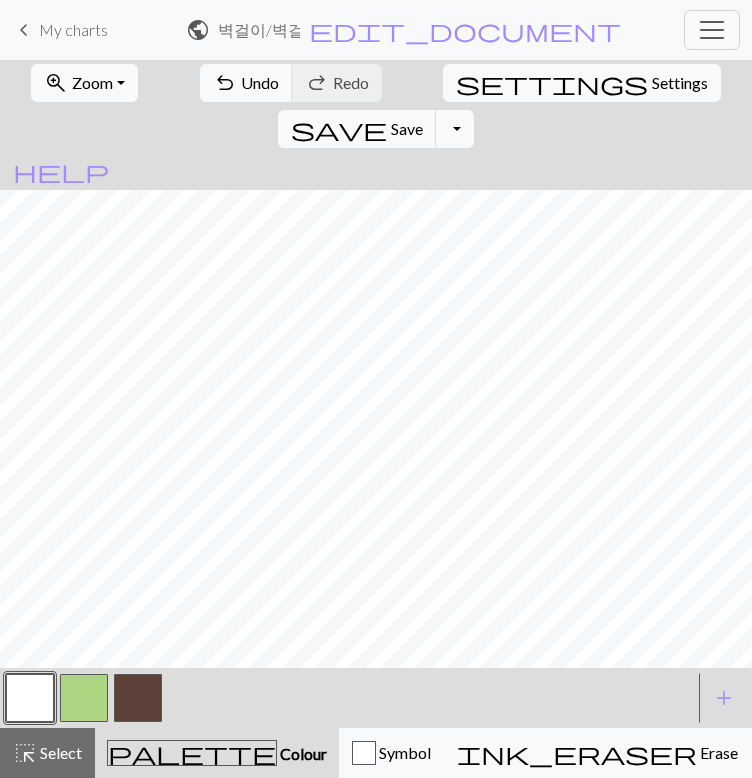 click at bounding box center (138, 698) 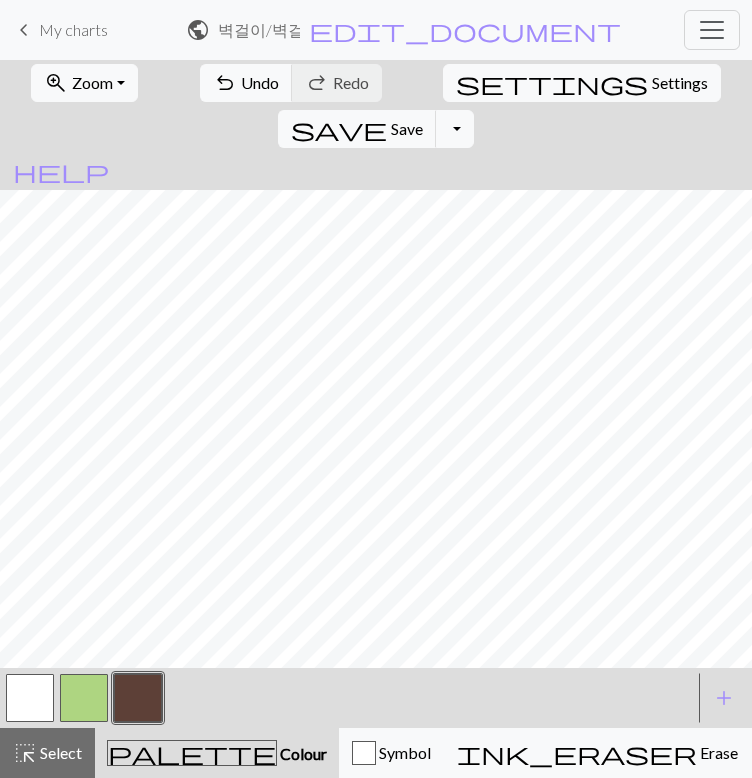 click at bounding box center (30, 698) 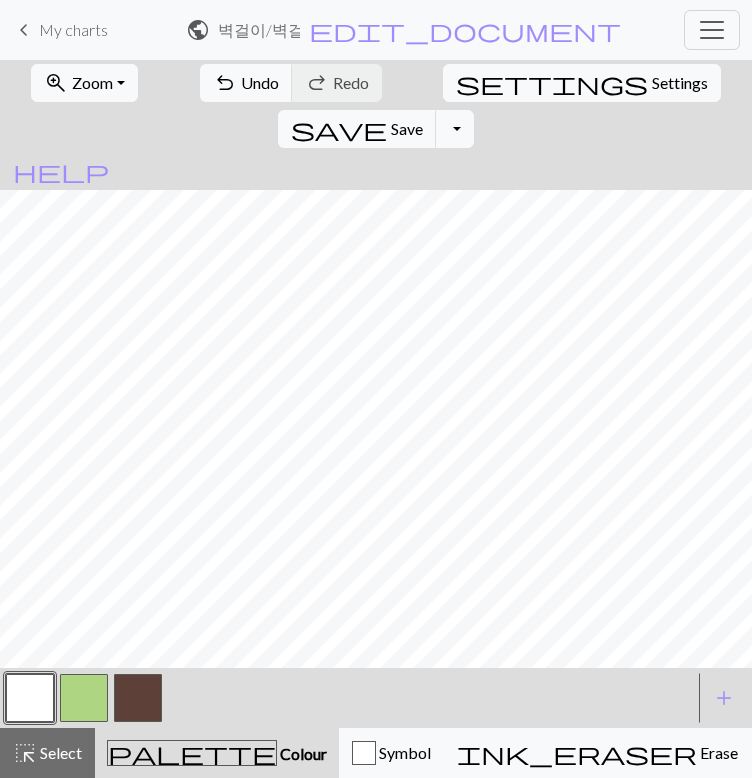 click at bounding box center [138, 698] 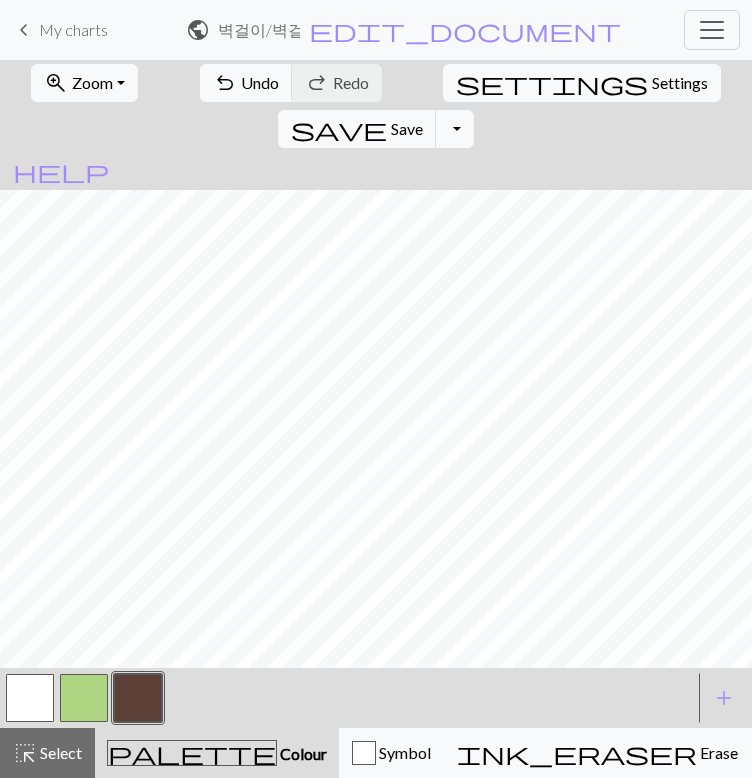 click at bounding box center (30, 698) 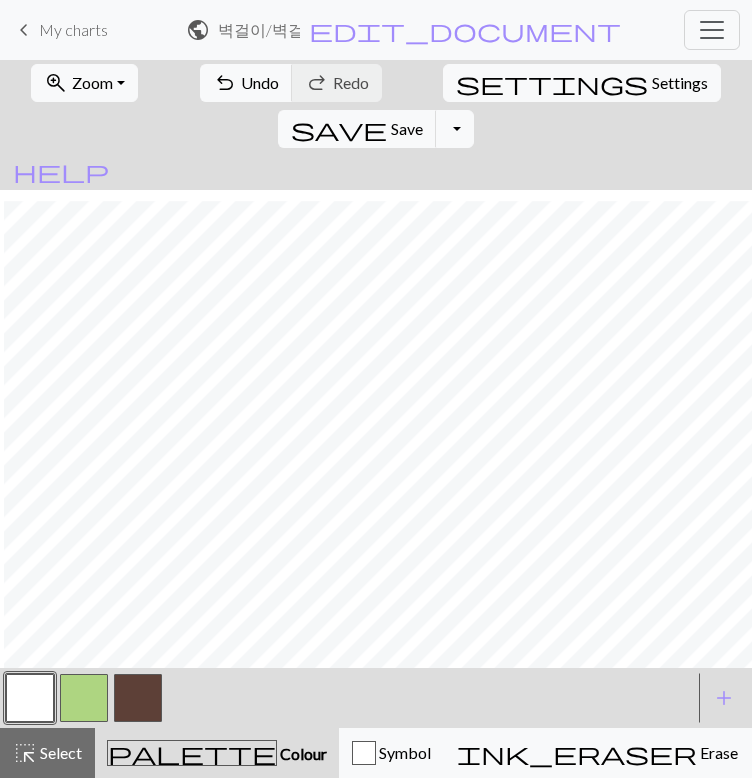 scroll, scrollTop: 55, scrollLeft: 64, axis: both 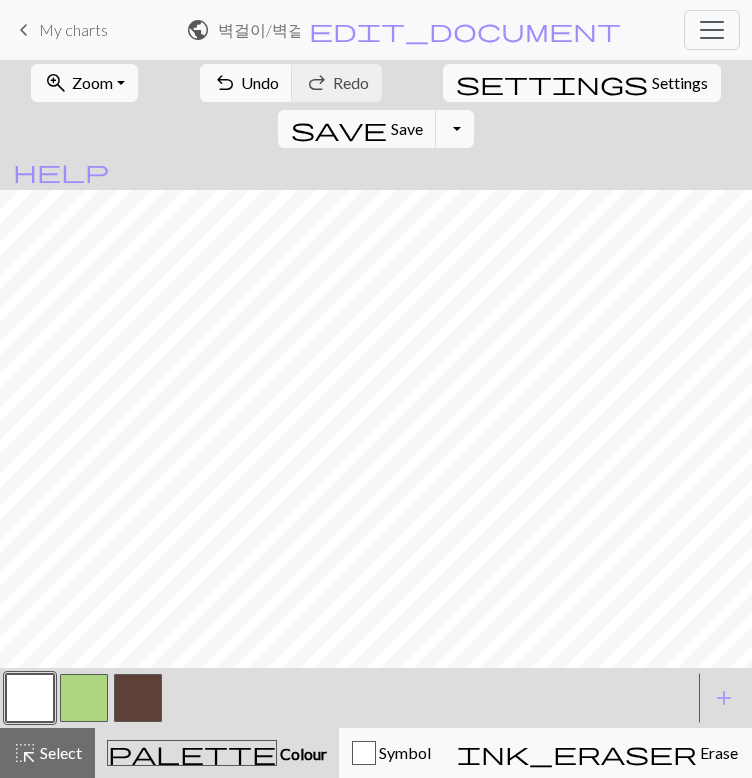 click at bounding box center (138, 698) 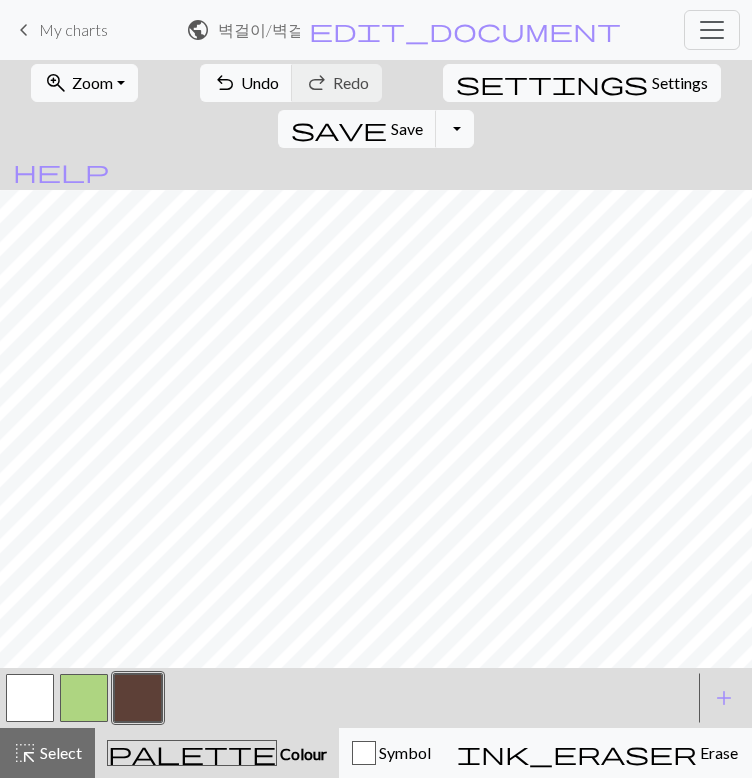 click at bounding box center (30, 698) 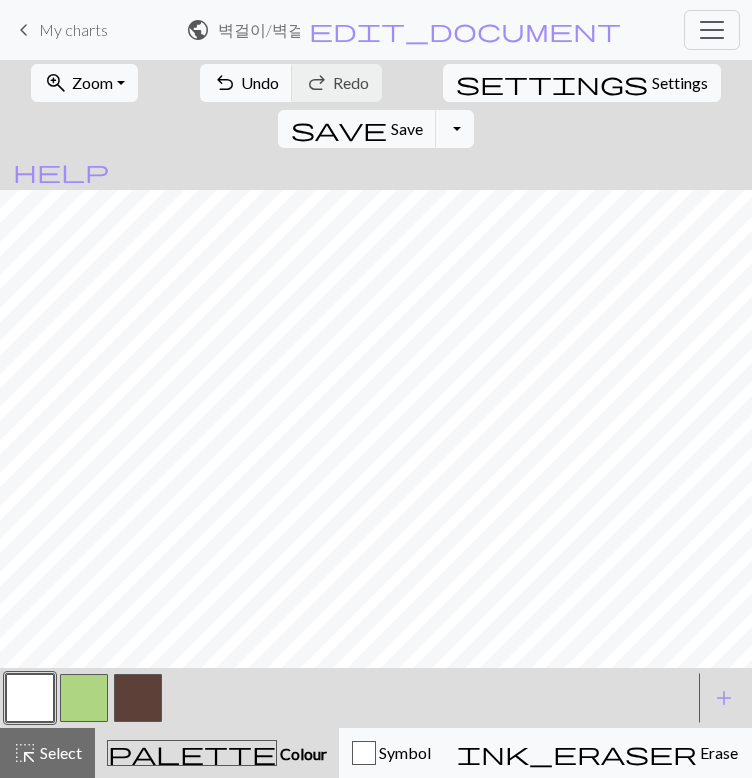 click at bounding box center [138, 698] 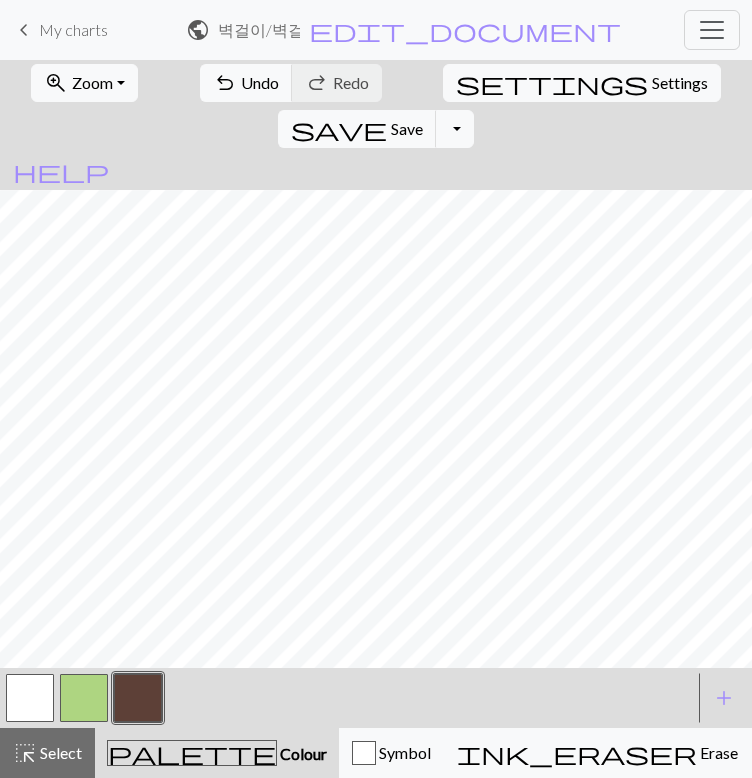 click at bounding box center [30, 698] 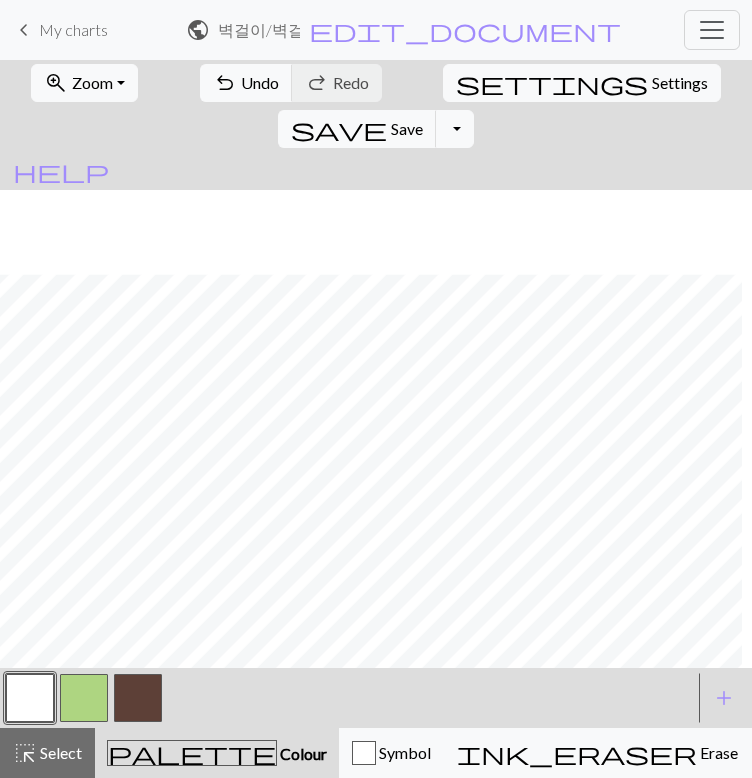 scroll, scrollTop: 155, scrollLeft: 0, axis: vertical 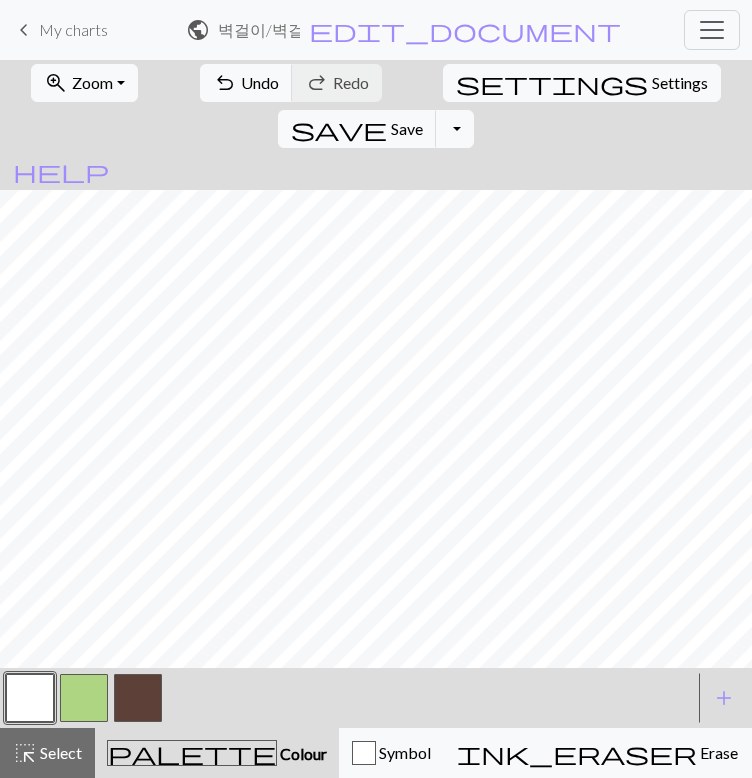 click at bounding box center (138, 698) 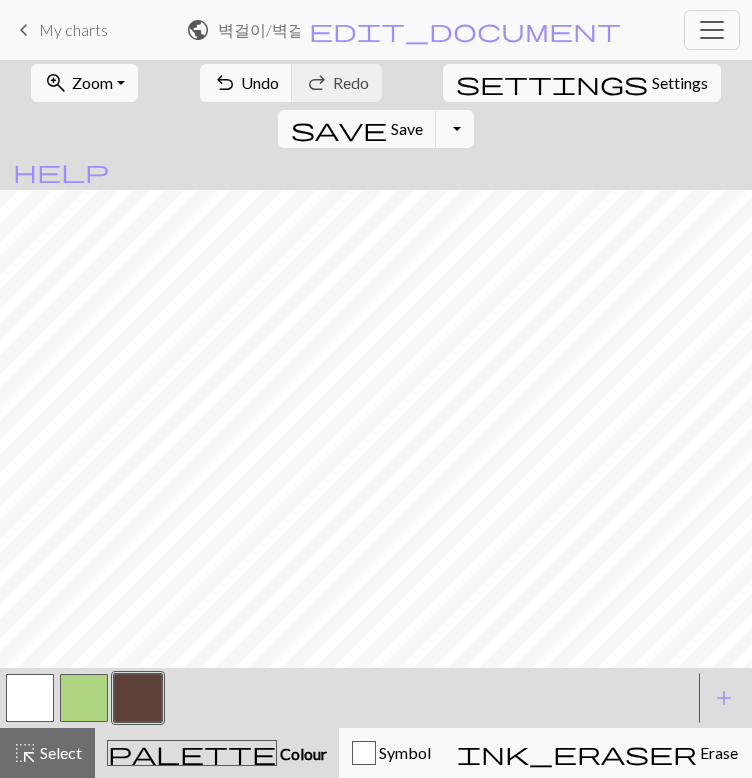 click at bounding box center (30, 698) 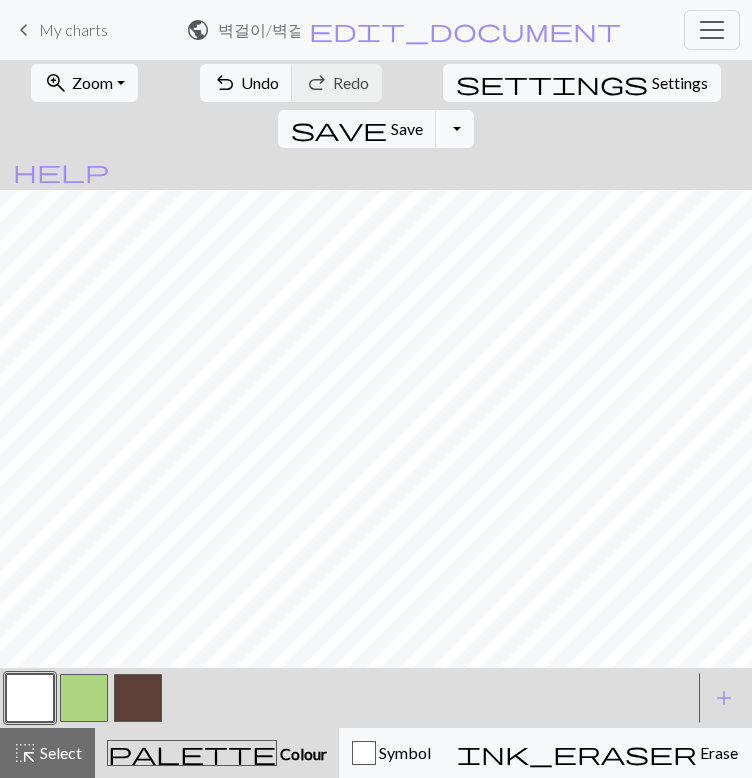 click at bounding box center [138, 698] 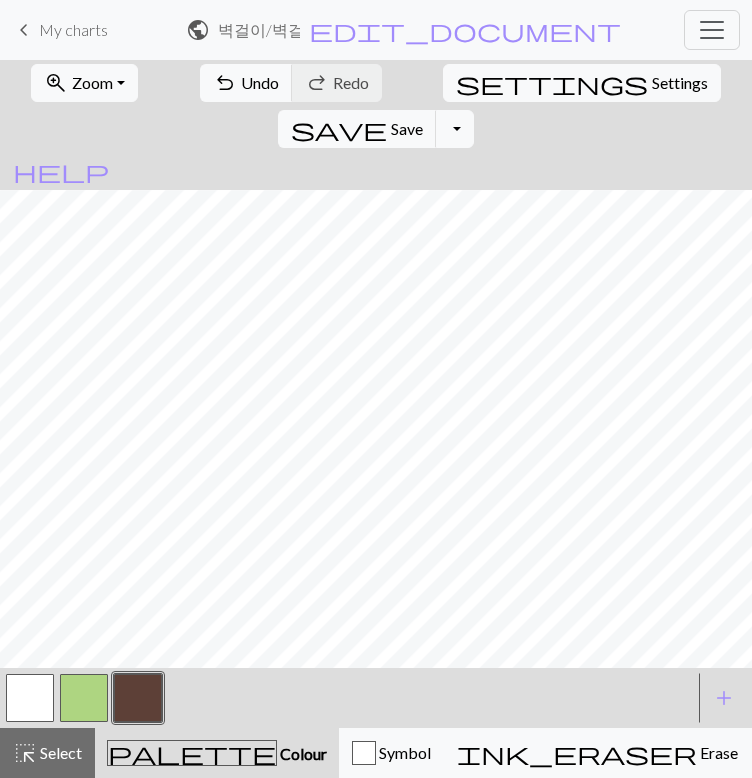 click at bounding box center (30, 698) 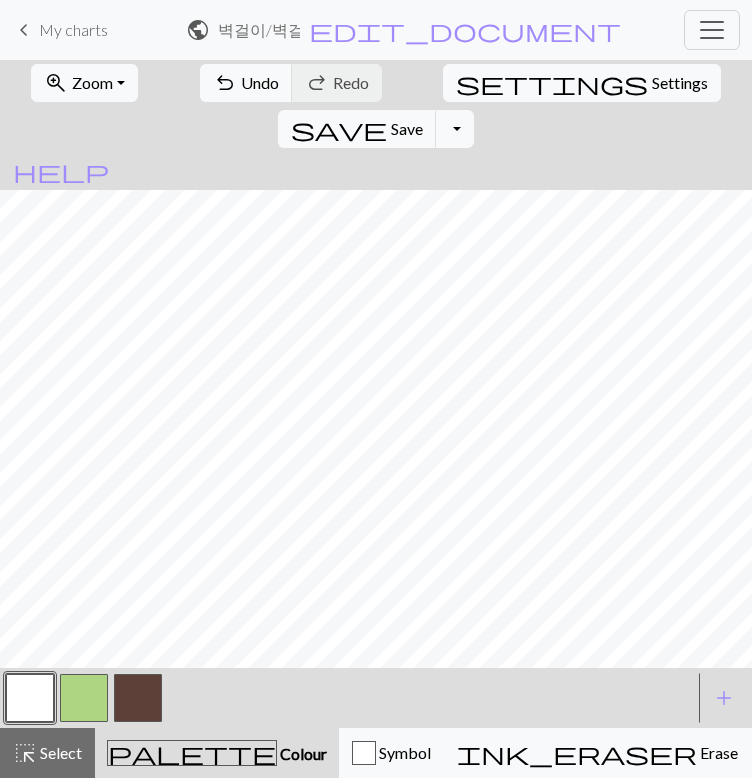 click at bounding box center (138, 698) 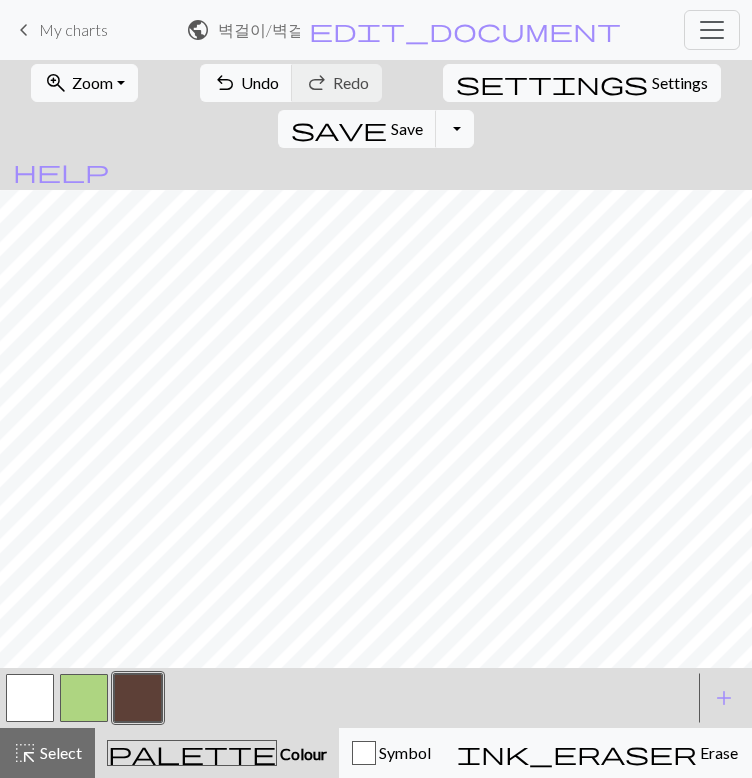 click at bounding box center (30, 698) 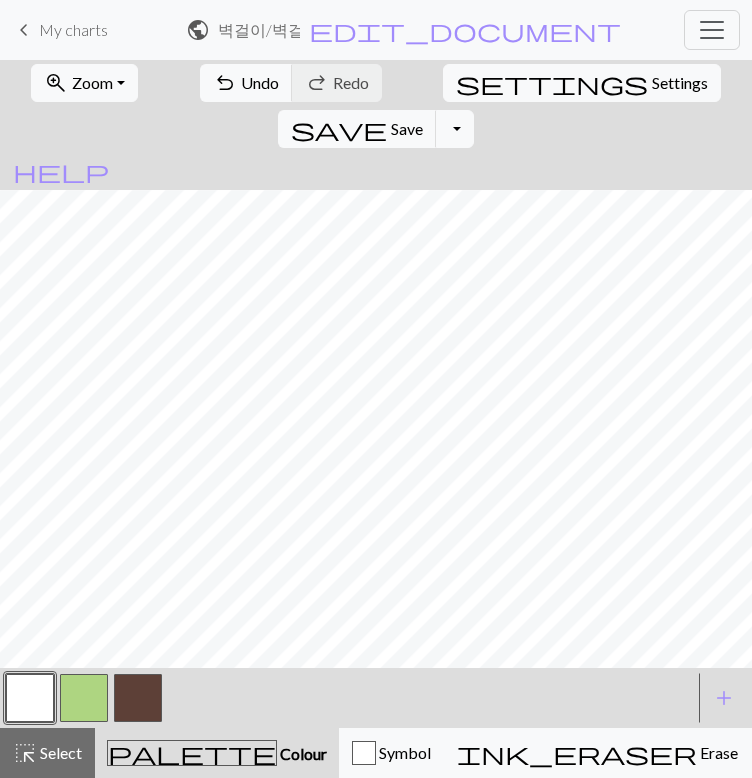 click at bounding box center [138, 698] 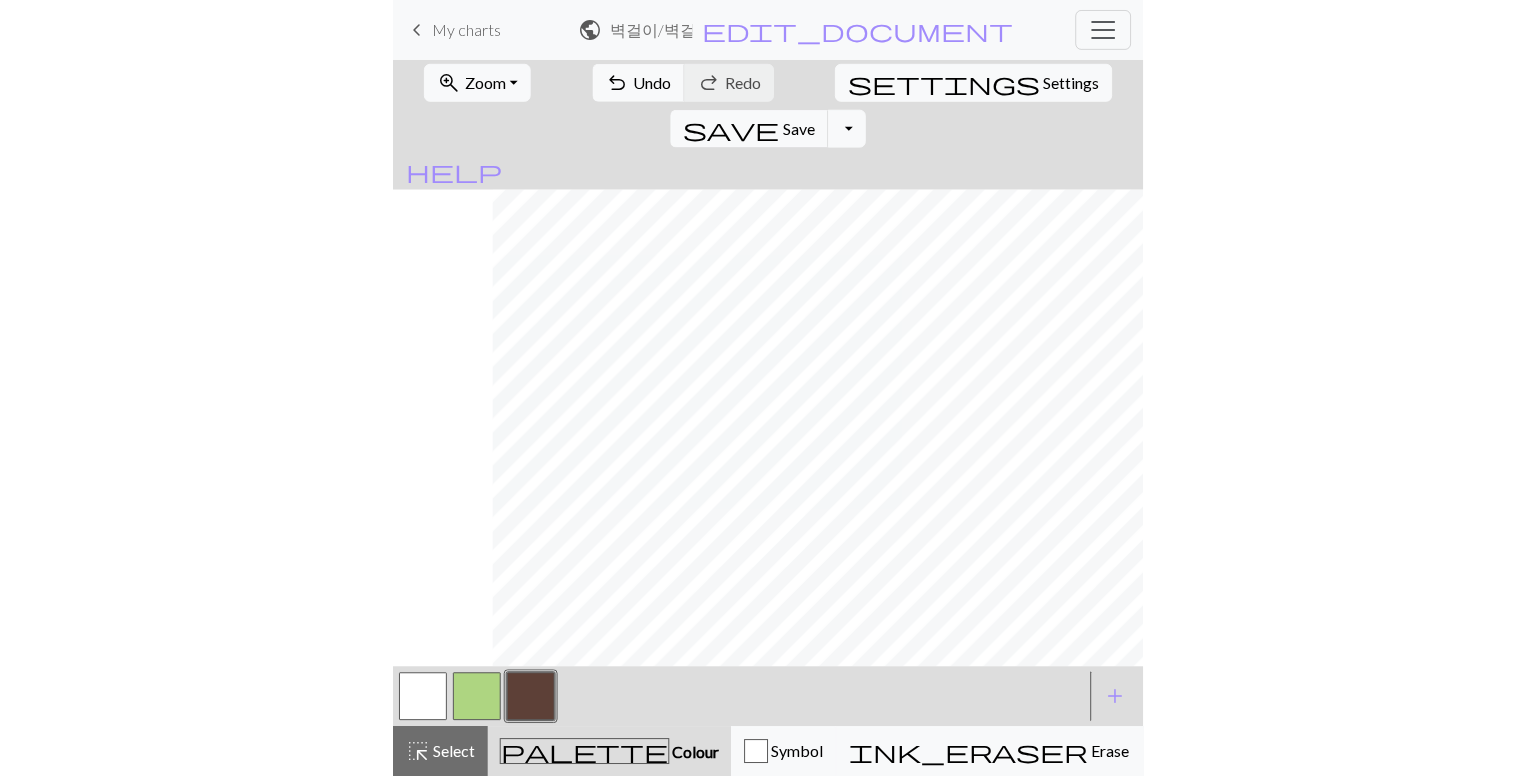 scroll, scrollTop: 134, scrollLeft: 100, axis: both 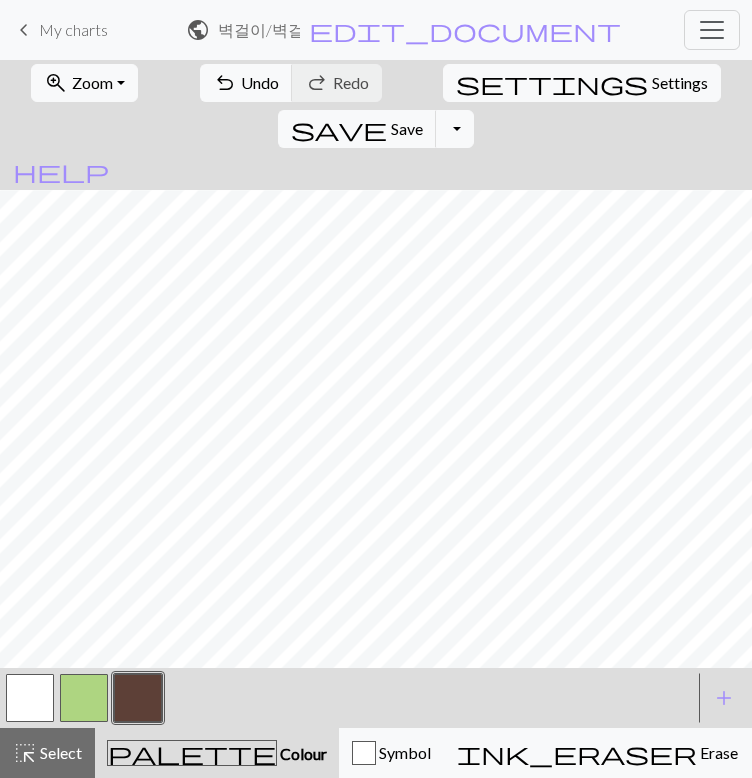 click on "Zoom" at bounding box center [92, 82] 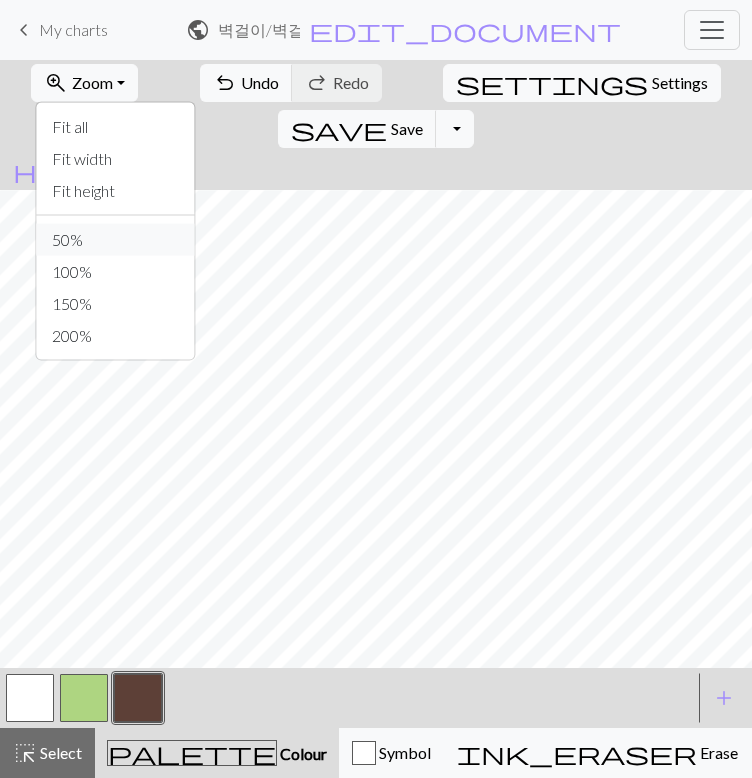 click on "50%" at bounding box center (115, 240) 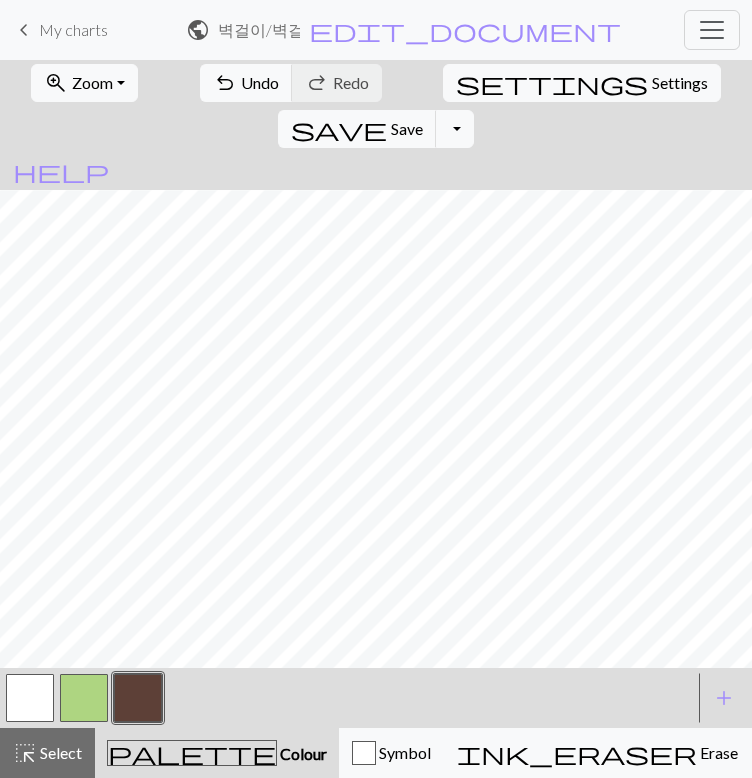 click on "Zoom" at bounding box center (92, 82) 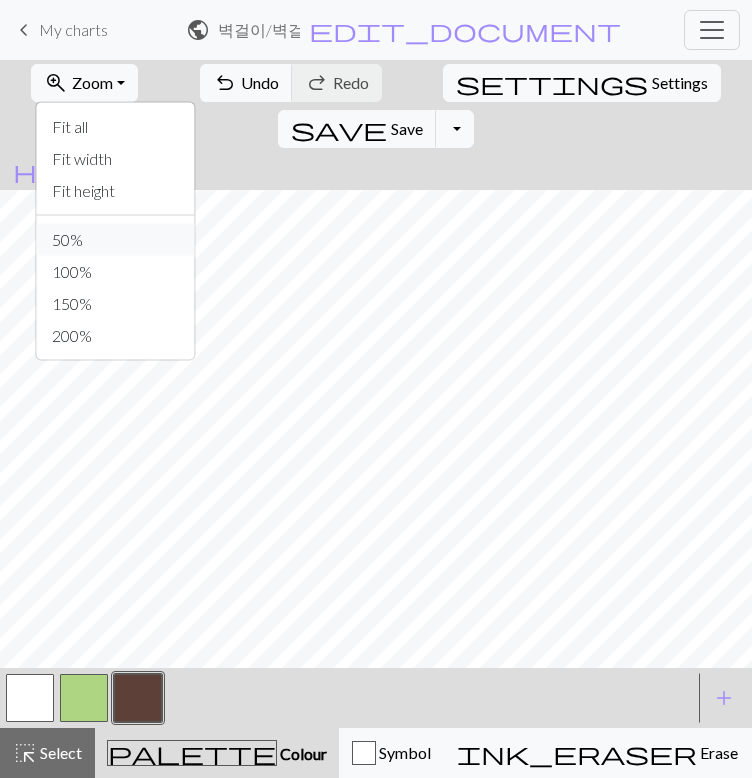 click on "50%" at bounding box center (115, 240) 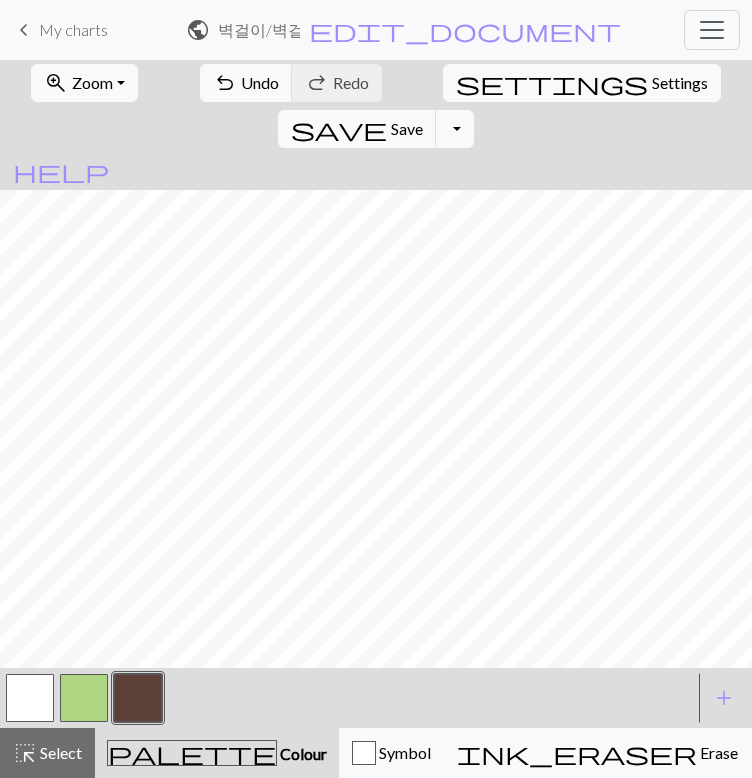 click on "Zoom" at bounding box center [92, 82] 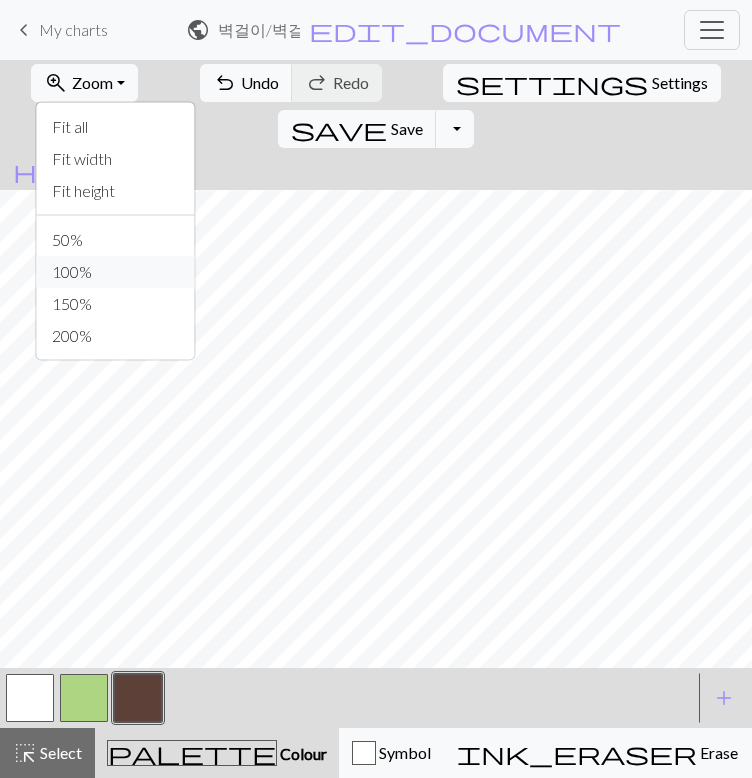 click on "100%" at bounding box center [115, 272] 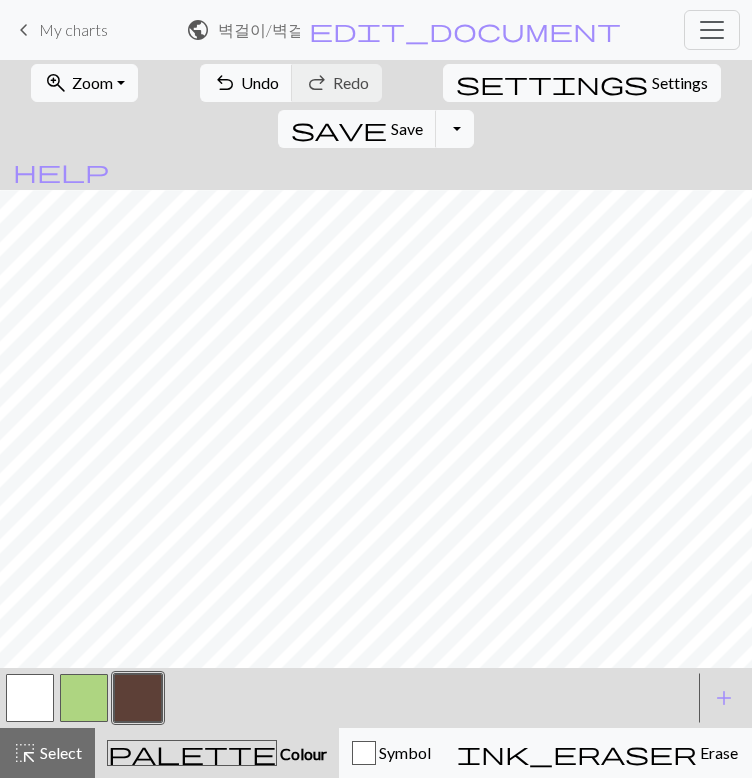 click on "Zoom" at bounding box center [92, 82] 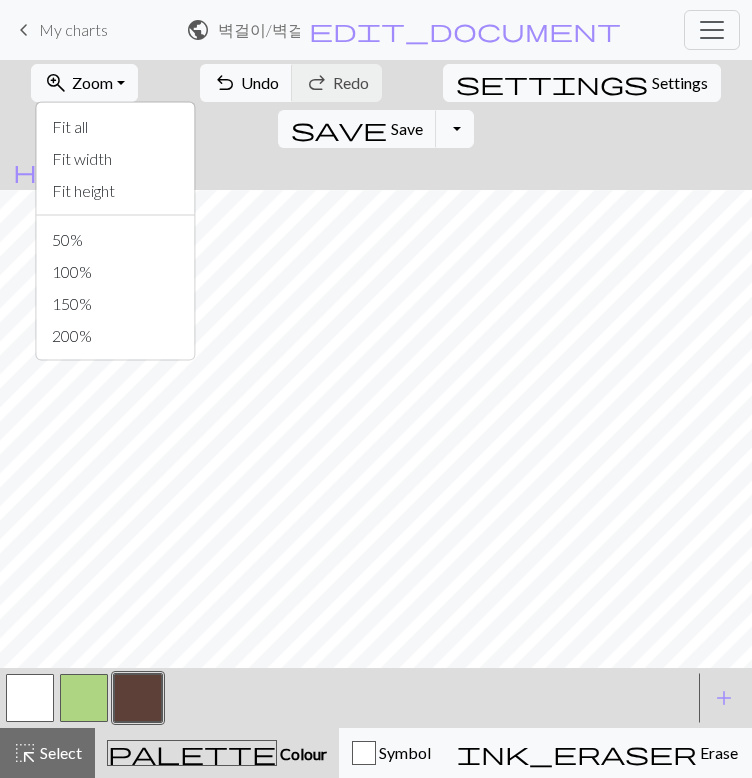 click on "50%" at bounding box center [115, 240] 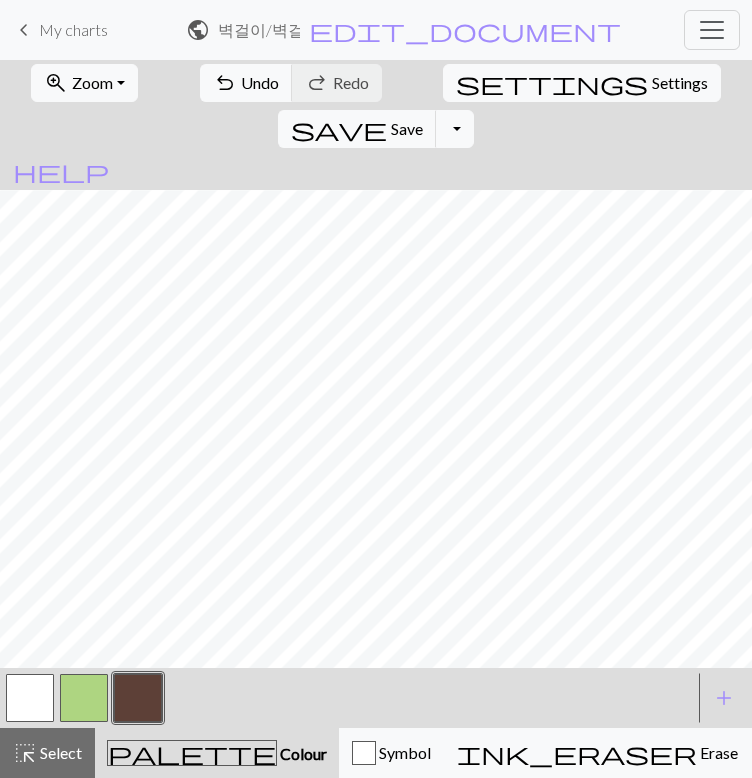 click on "Zoom" at bounding box center (92, 82) 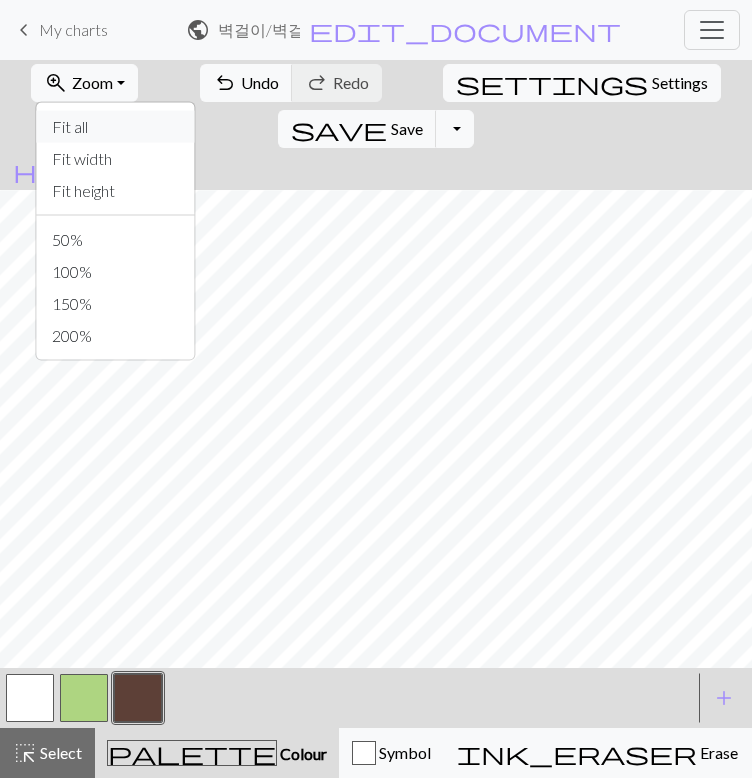 click on "Fit all" at bounding box center (115, 127) 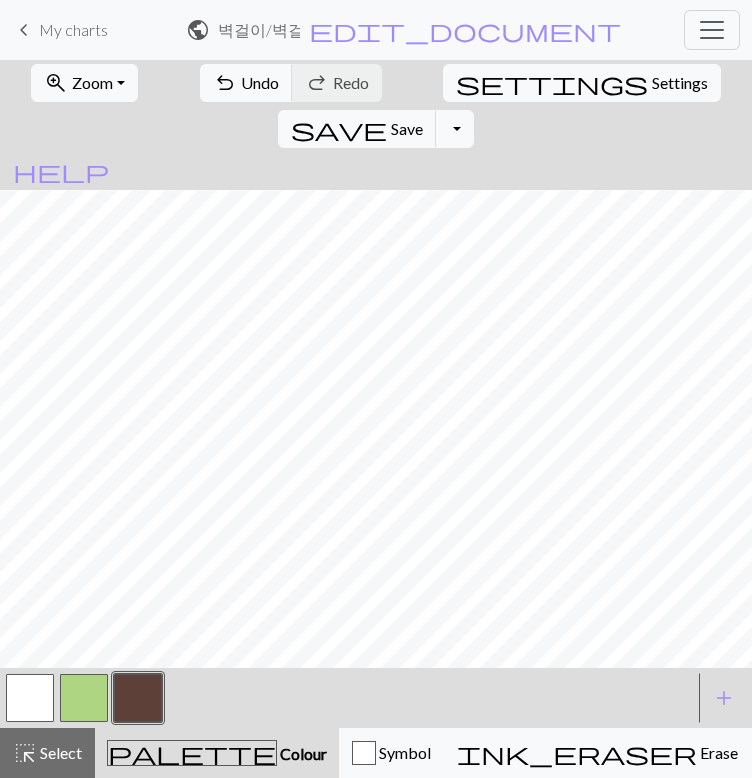 click on "Zoom" at bounding box center [92, 82] 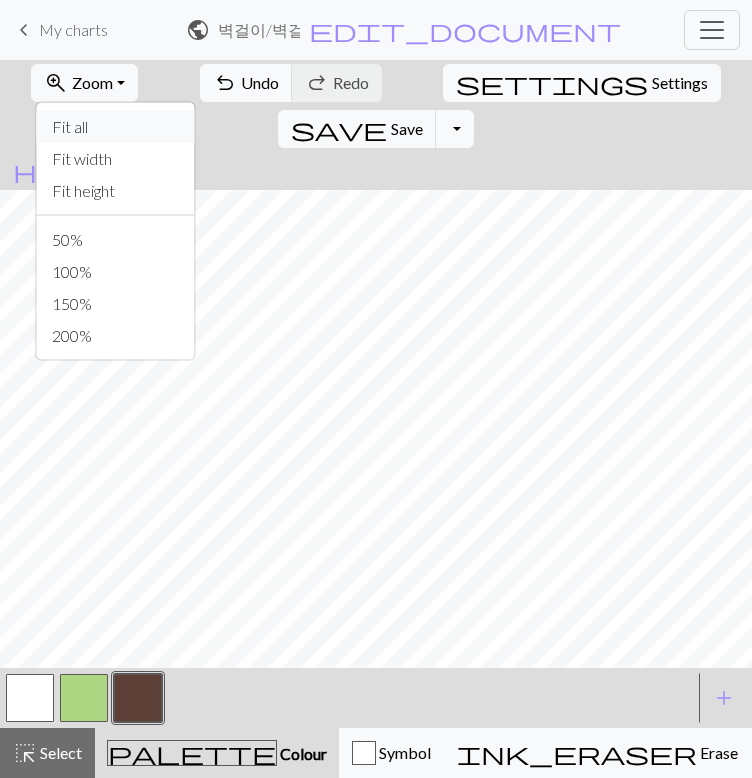 click on "Fit all" at bounding box center (115, 127) 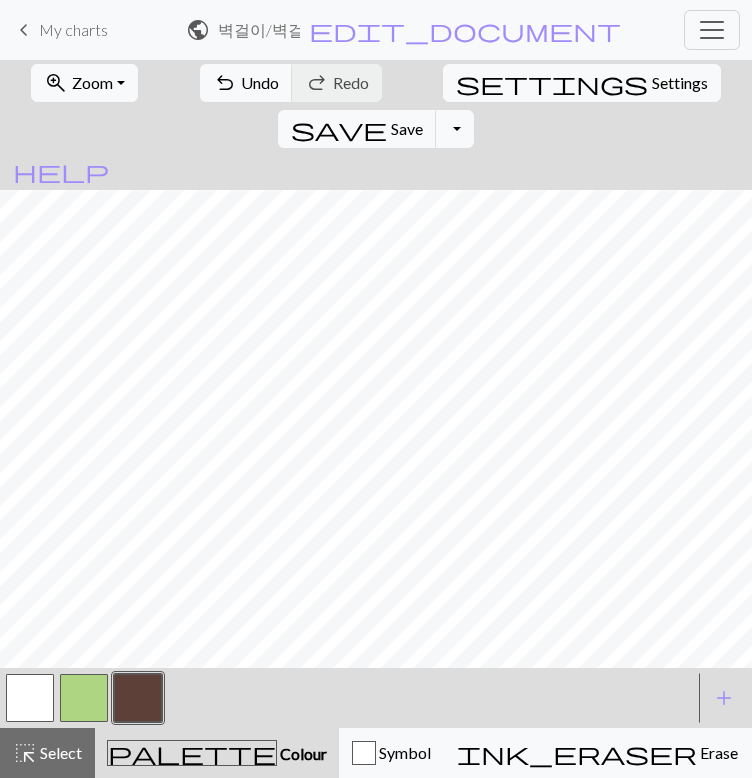 click on "Zoom" at bounding box center (92, 82) 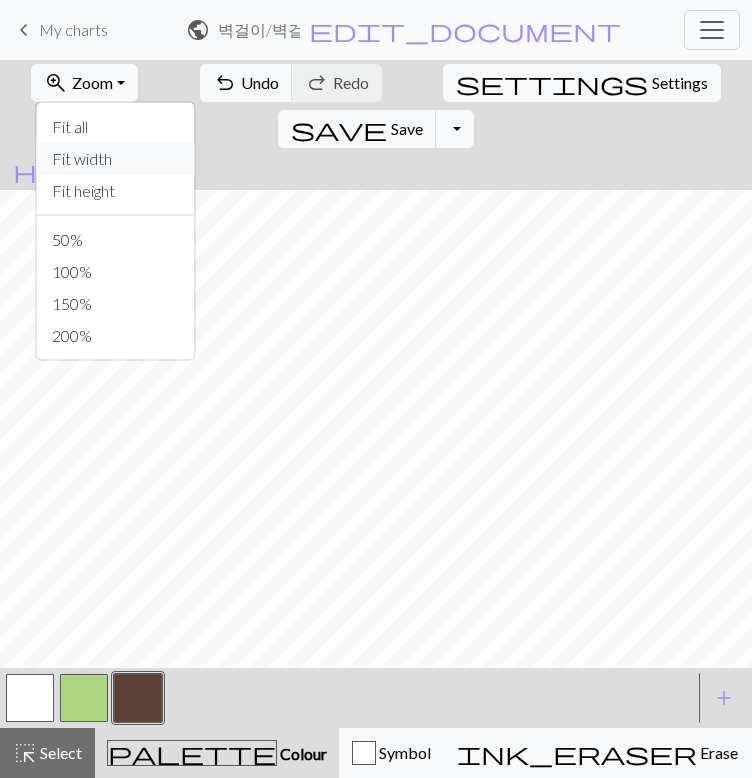 click on "Fit width" at bounding box center [115, 159] 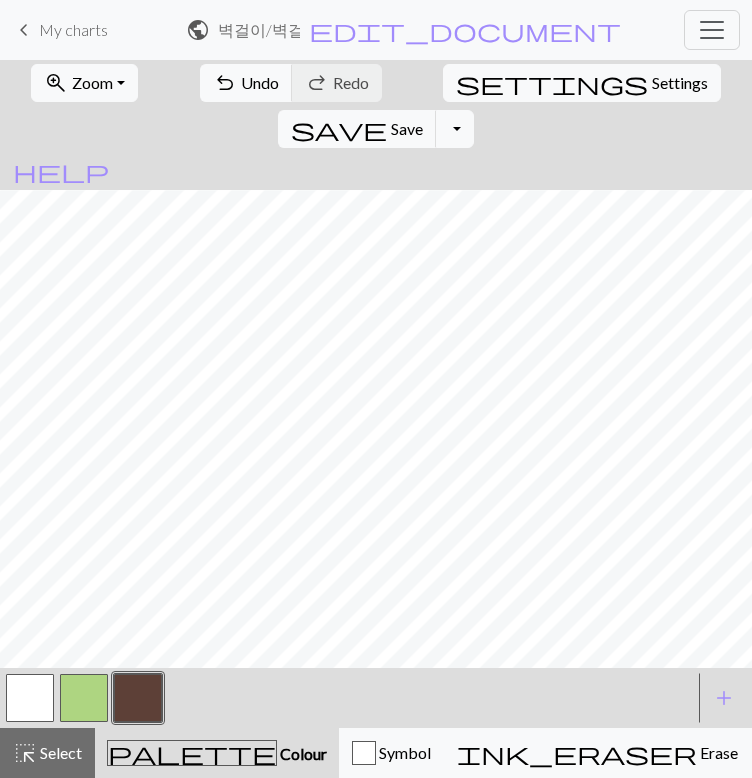 click on "Zoom" at bounding box center (92, 82) 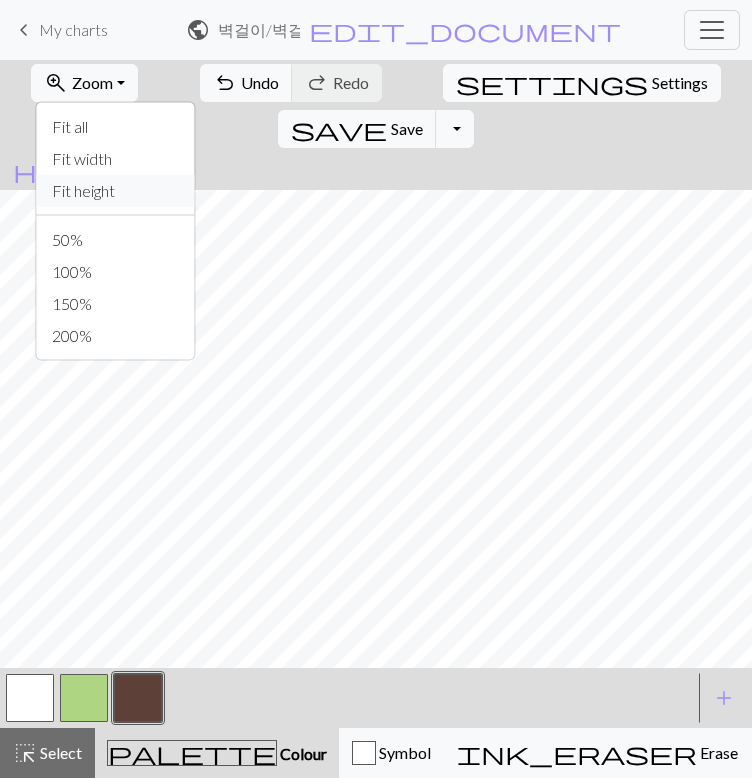 click on "Fit height" at bounding box center [115, 191] 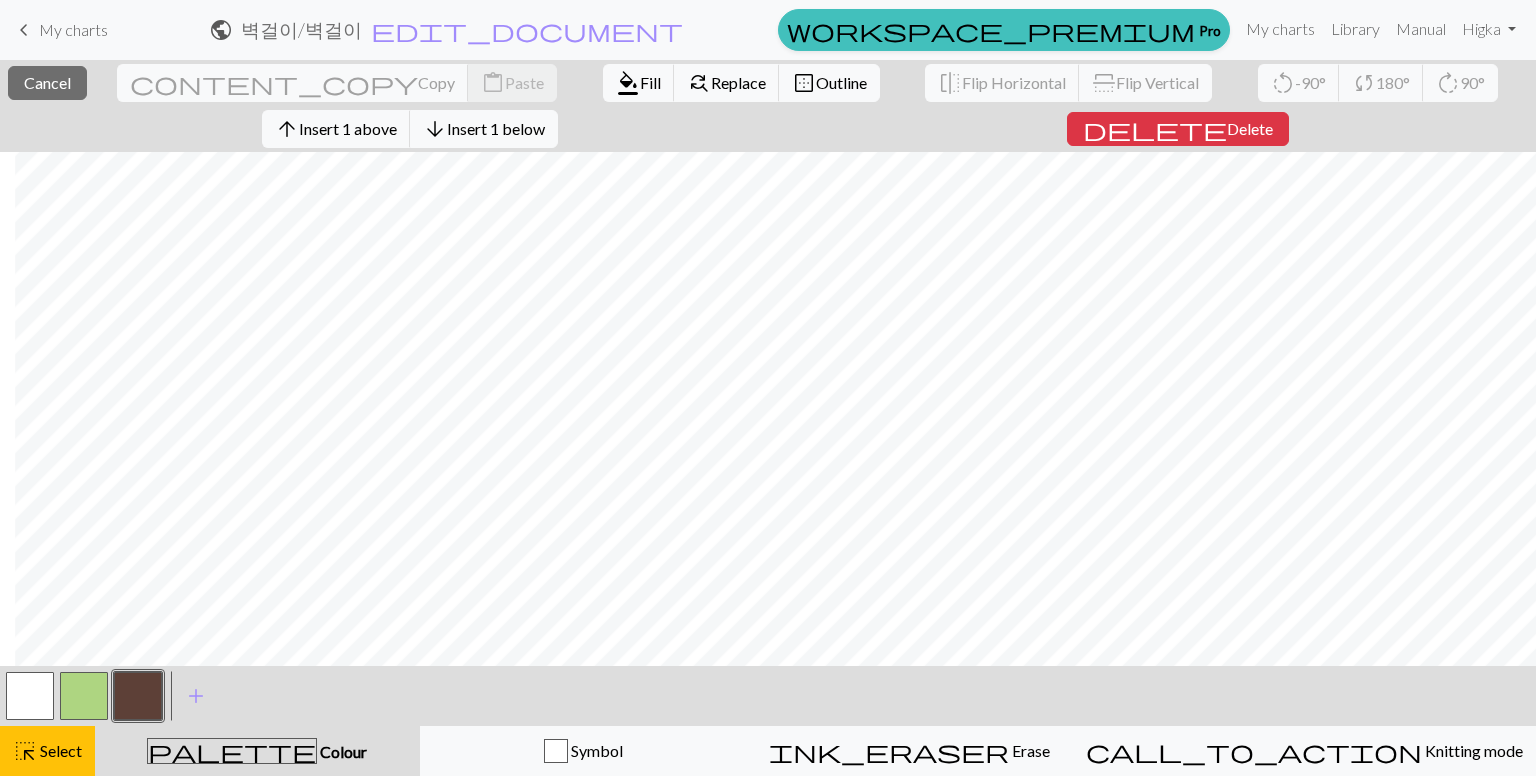 scroll, scrollTop: 104, scrollLeft: 15, axis: both 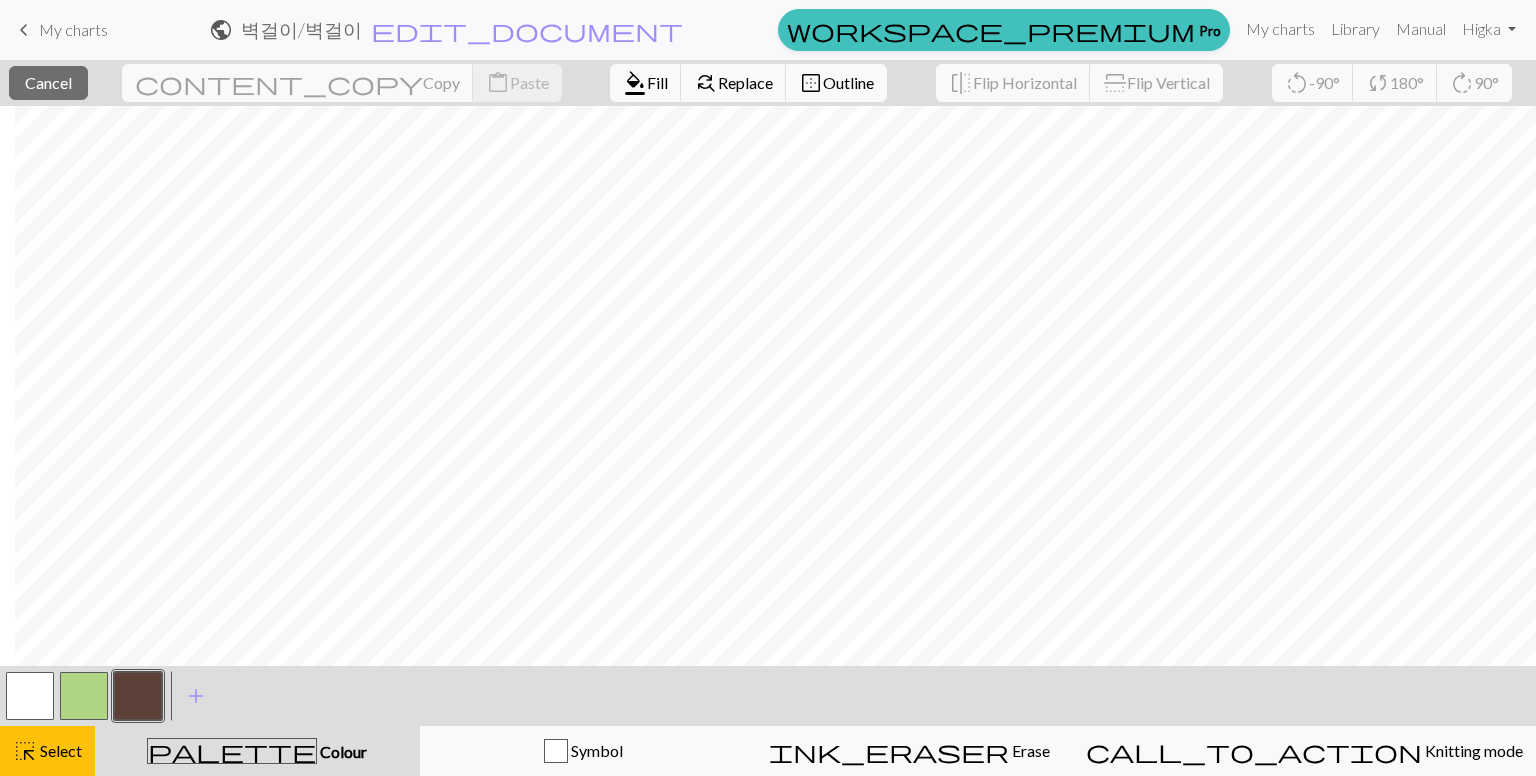 click on "highlight_alt   Select   Select" at bounding box center [47, 751] 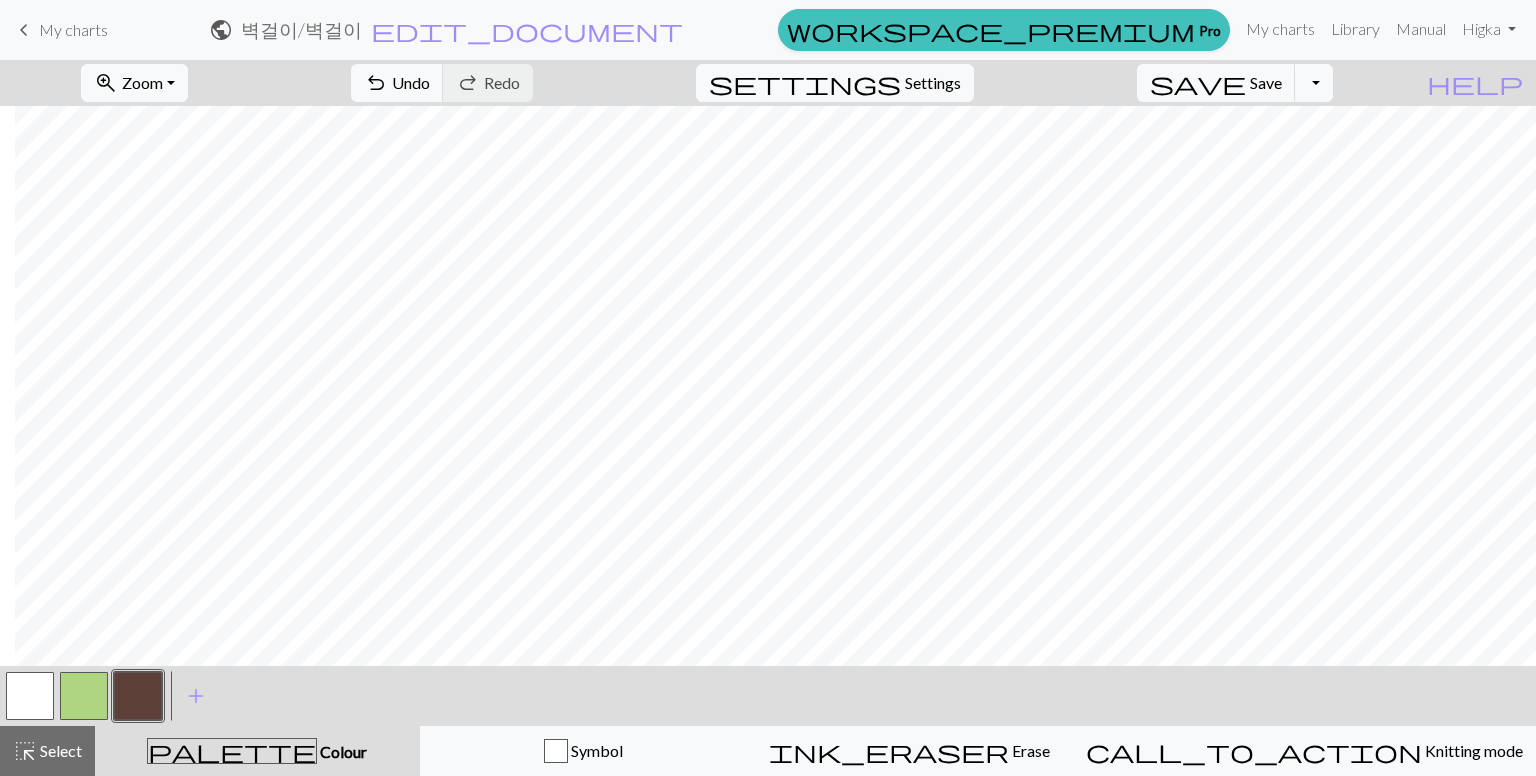 click on "zoom_in Zoom Zoom" at bounding box center (134, 83) 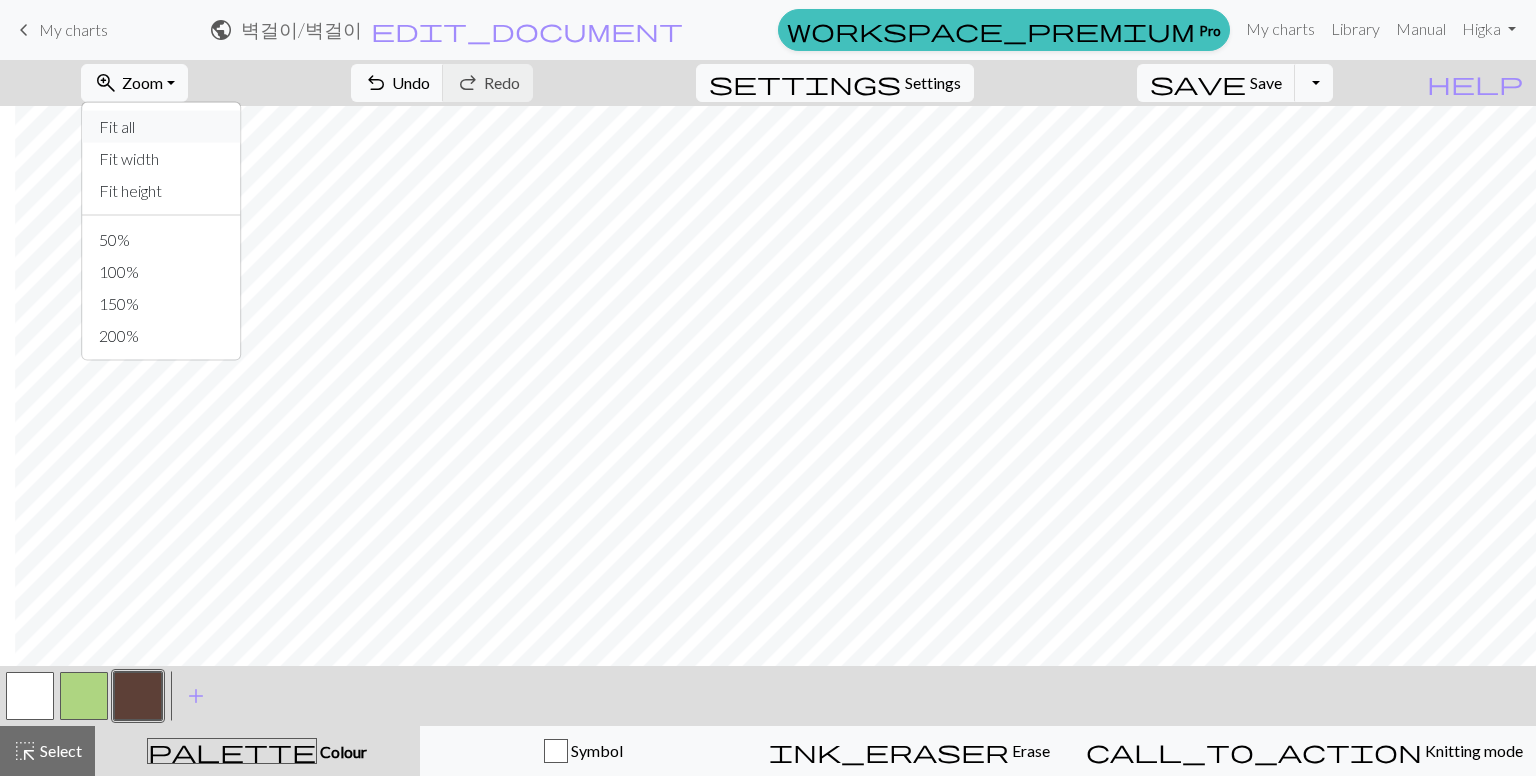 click on "Fit all" at bounding box center (162, 127) 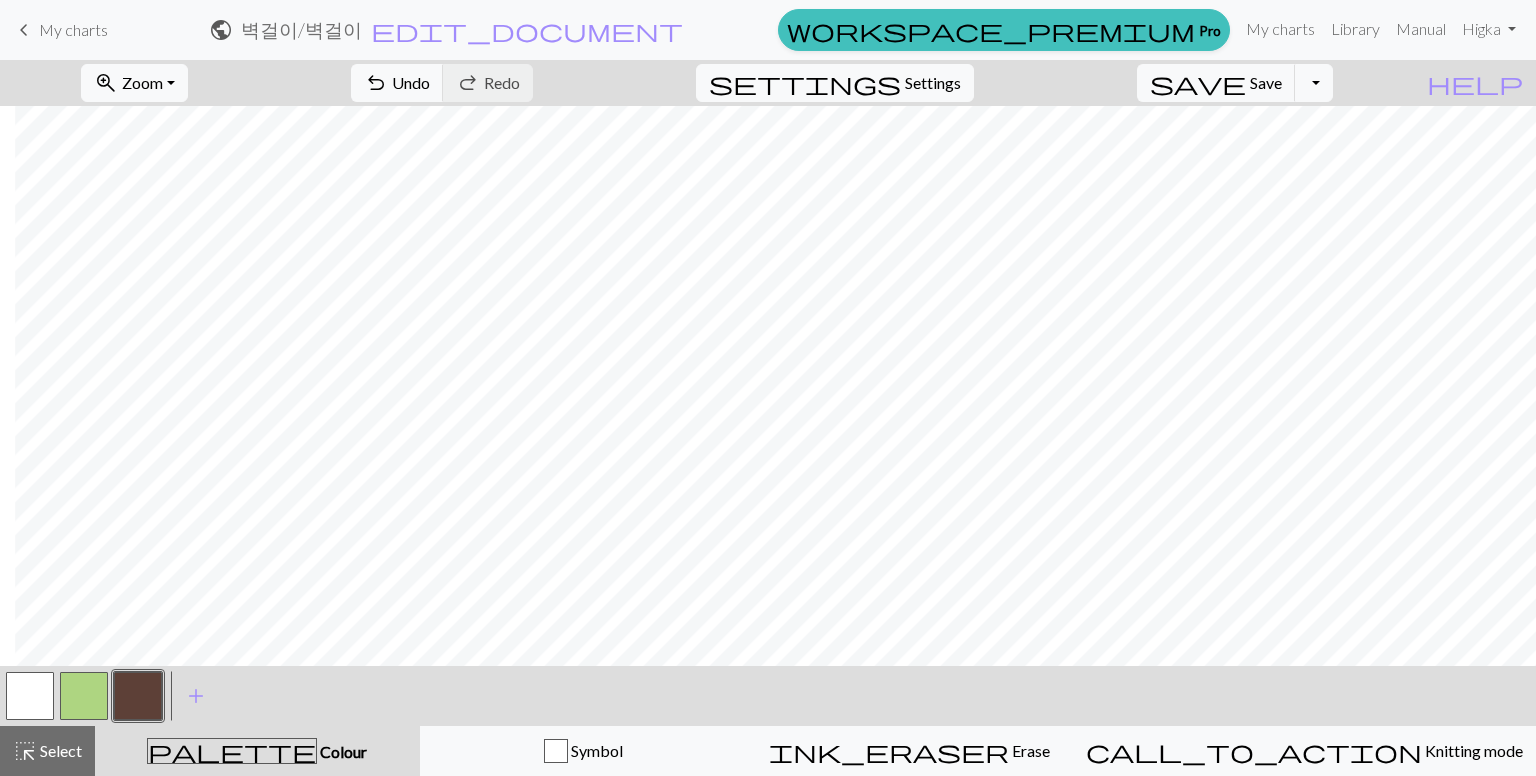 click on "Zoom" at bounding box center [142, 82] 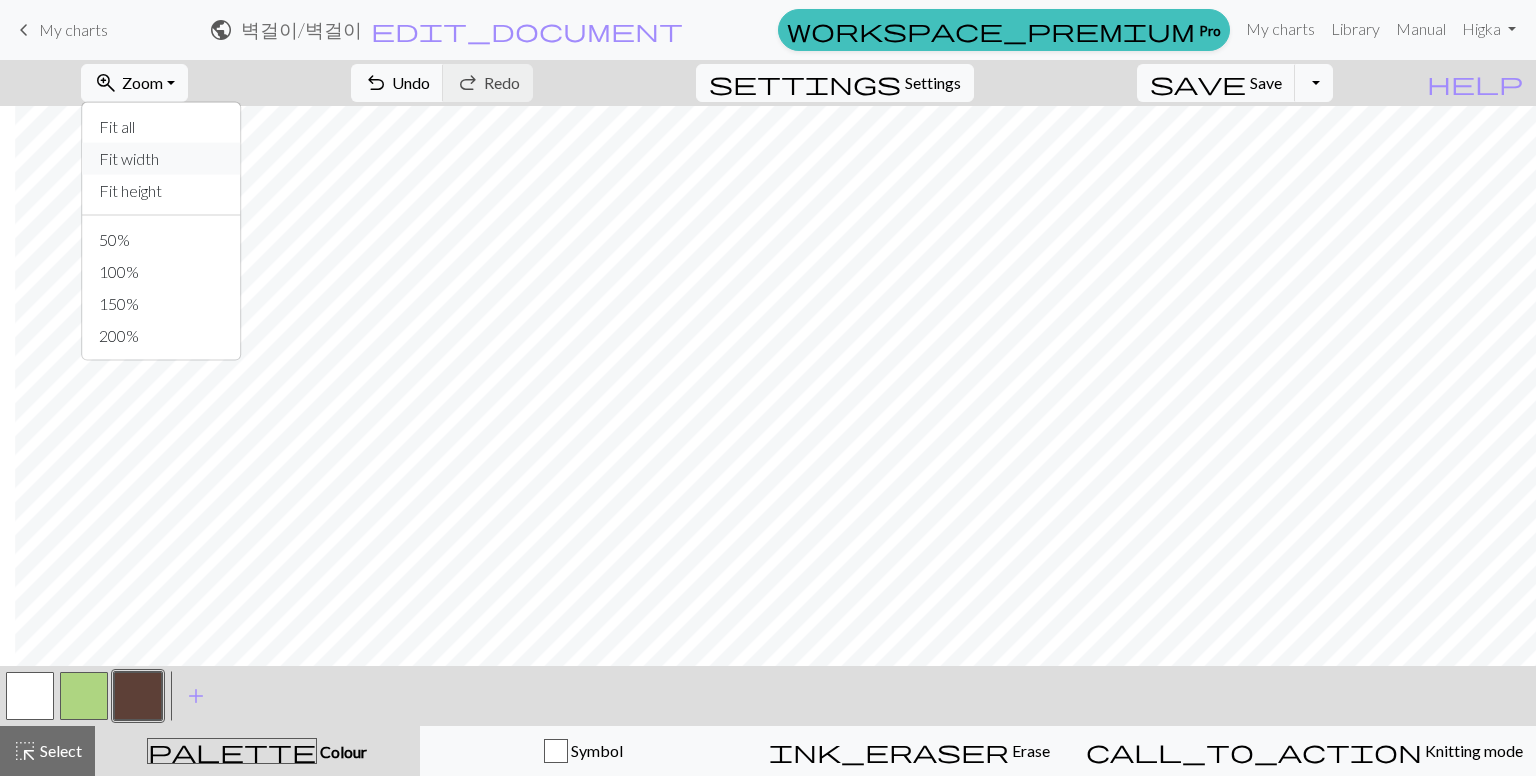 click on "Fit width" at bounding box center [162, 159] 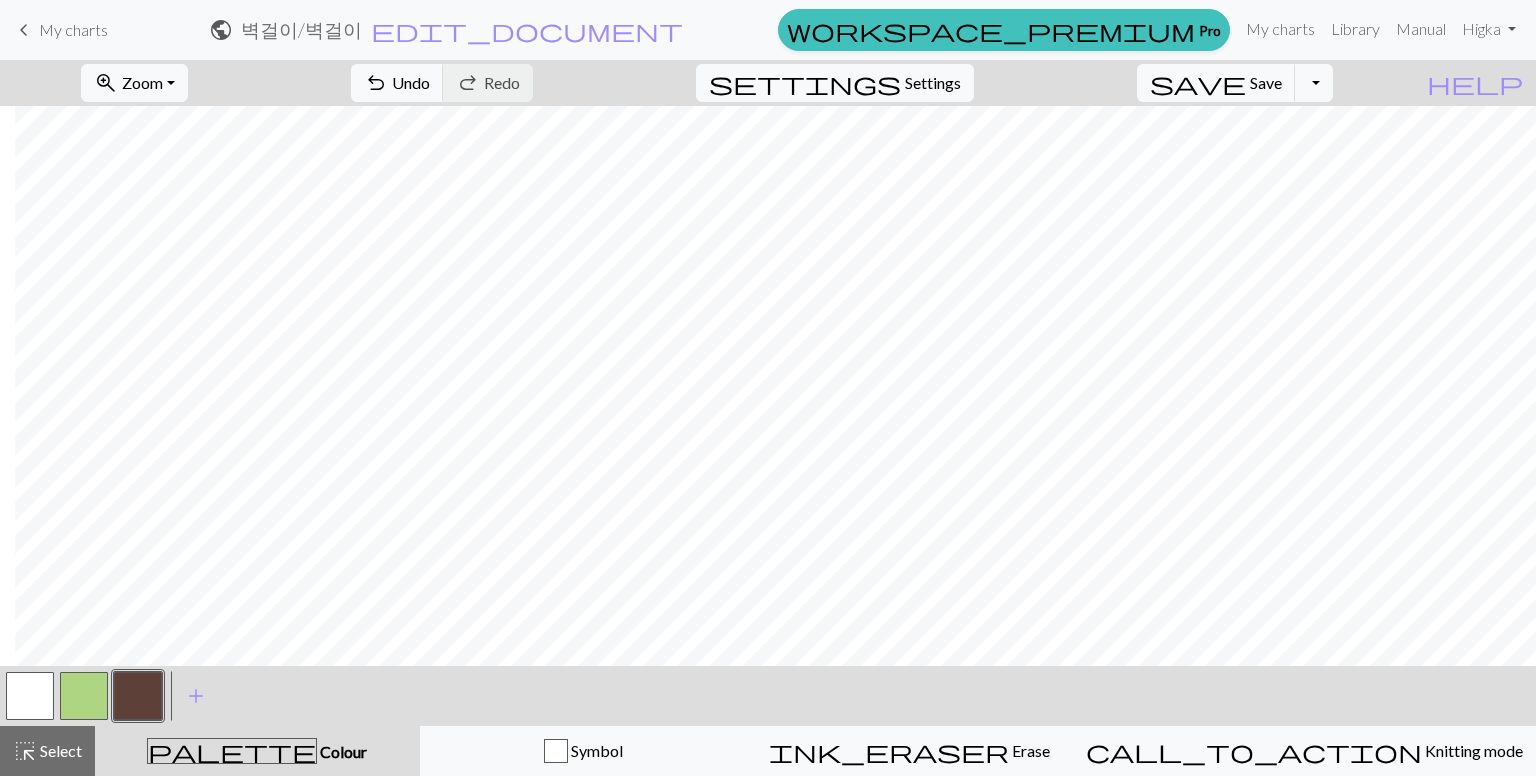 click on "Zoom" at bounding box center (142, 82) 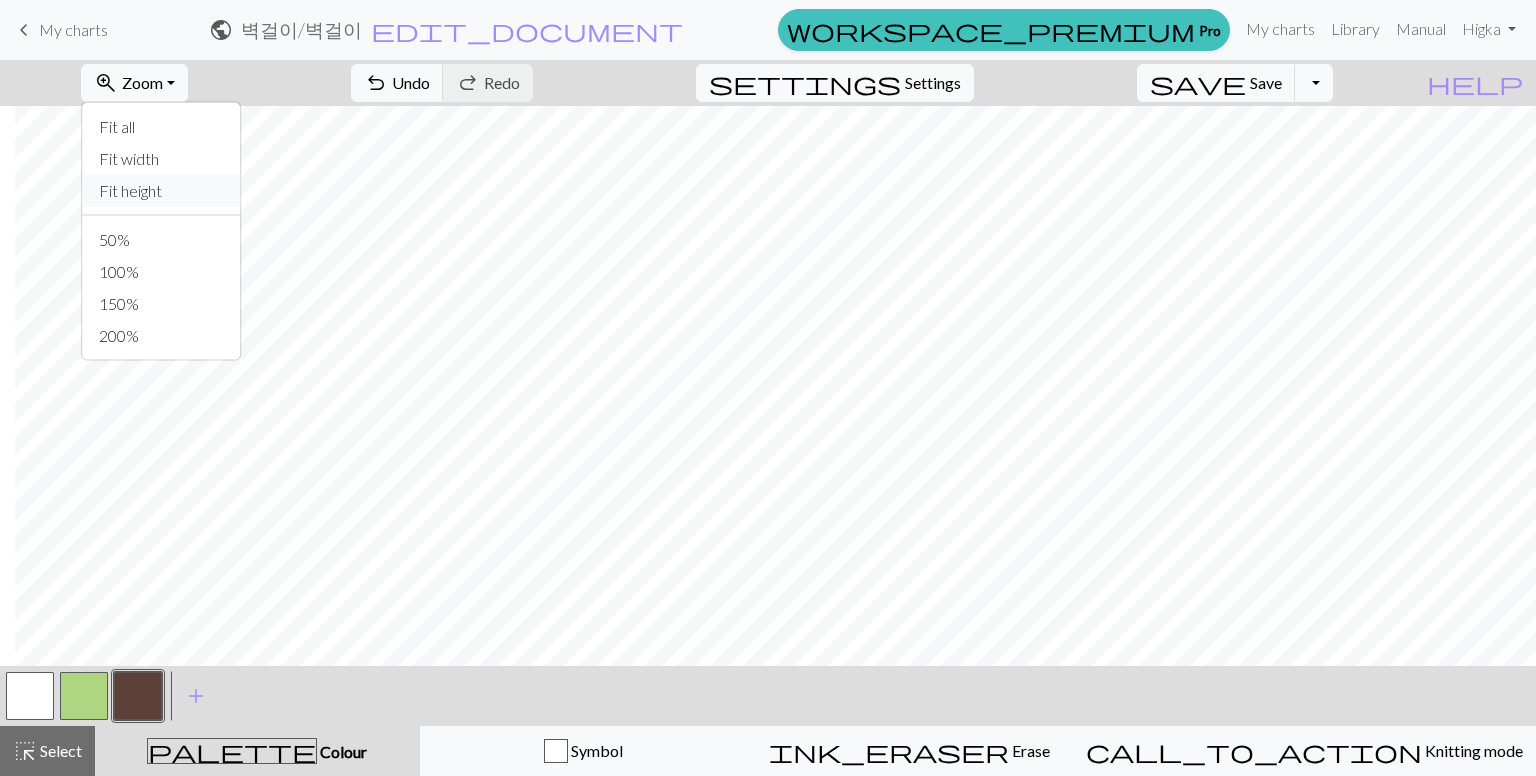 click on "Fit height" at bounding box center (162, 191) 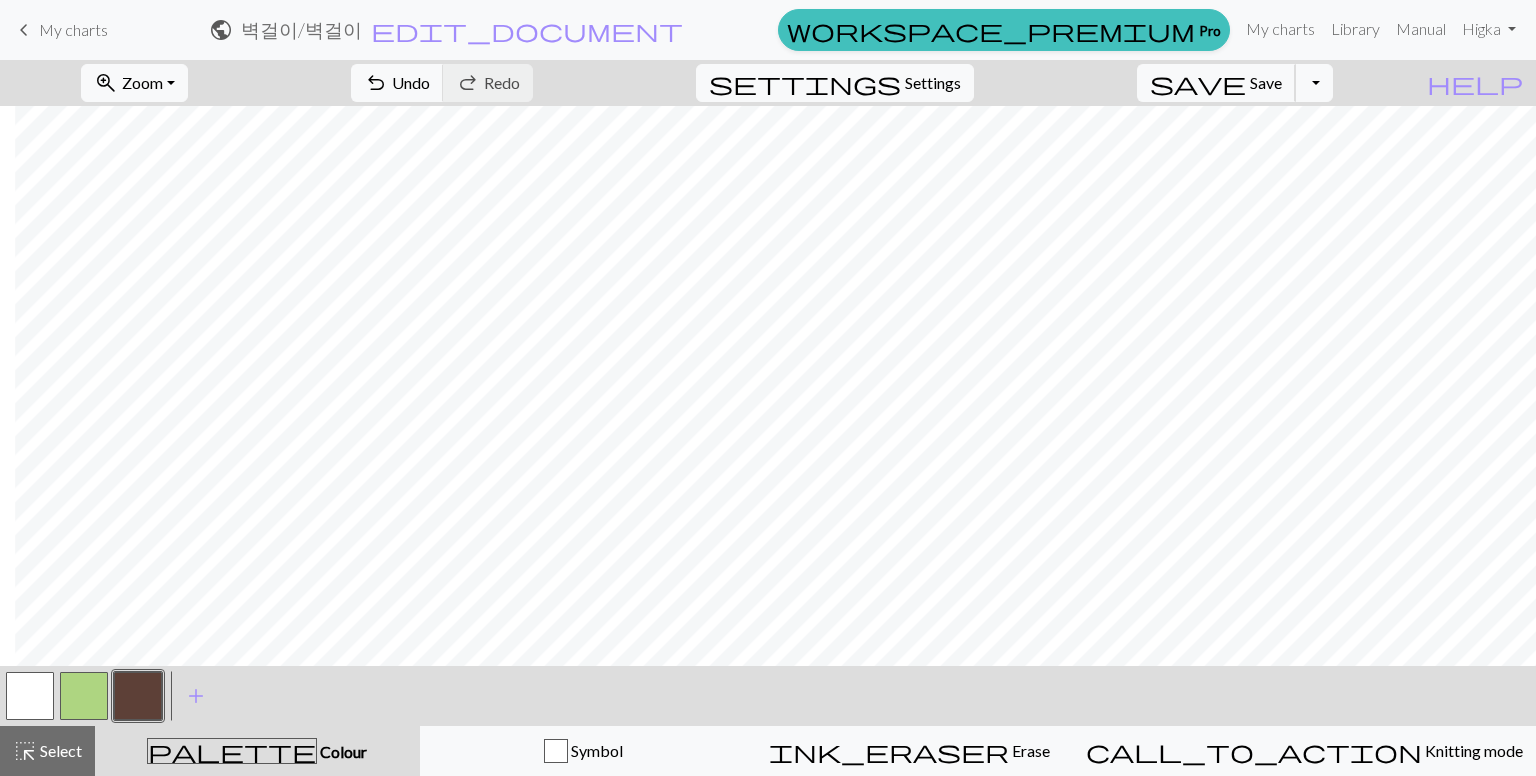 click on "Save" at bounding box center (1266, 82) 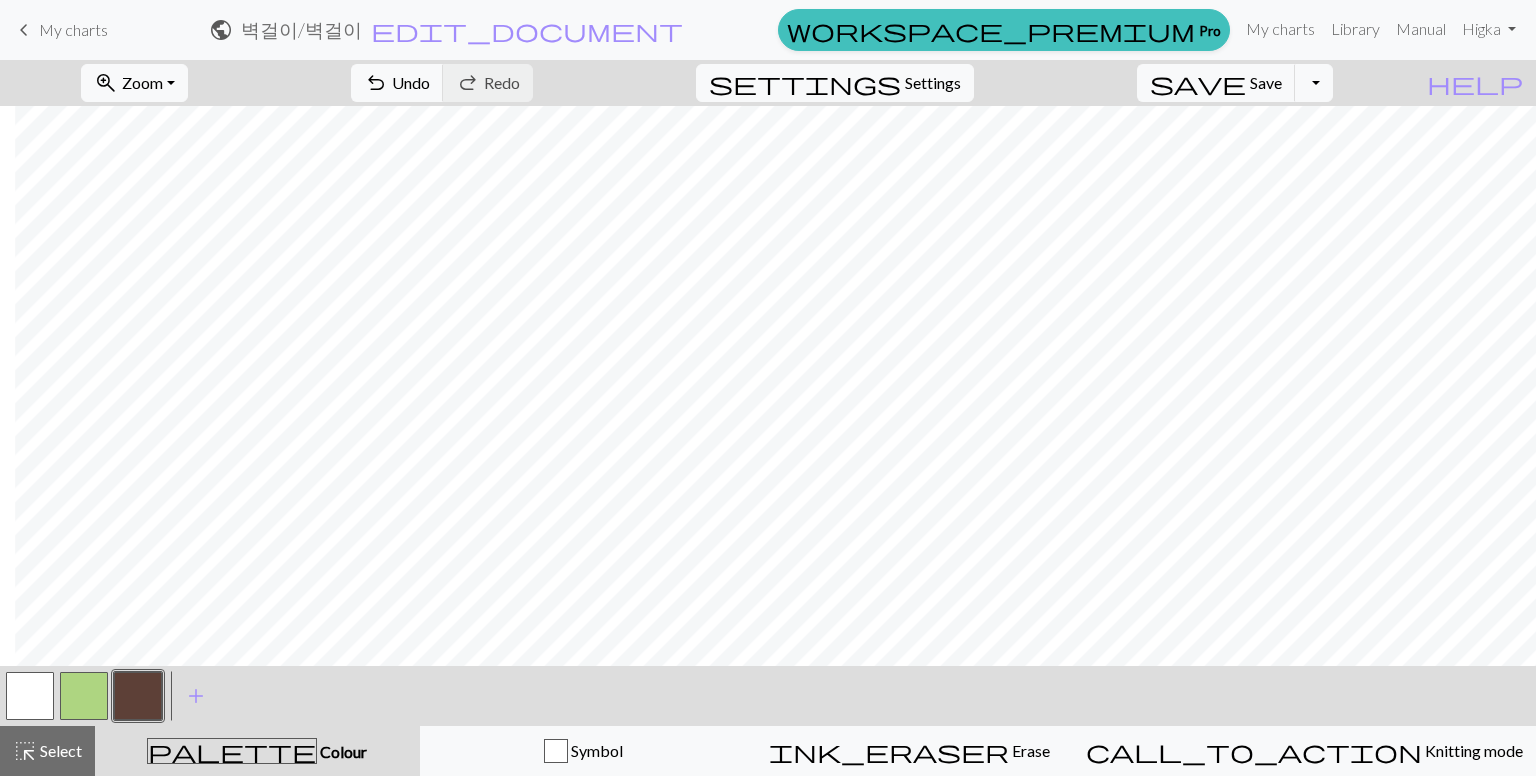 click on "Toggle Dropdown" at bounding box center [1314, 83] 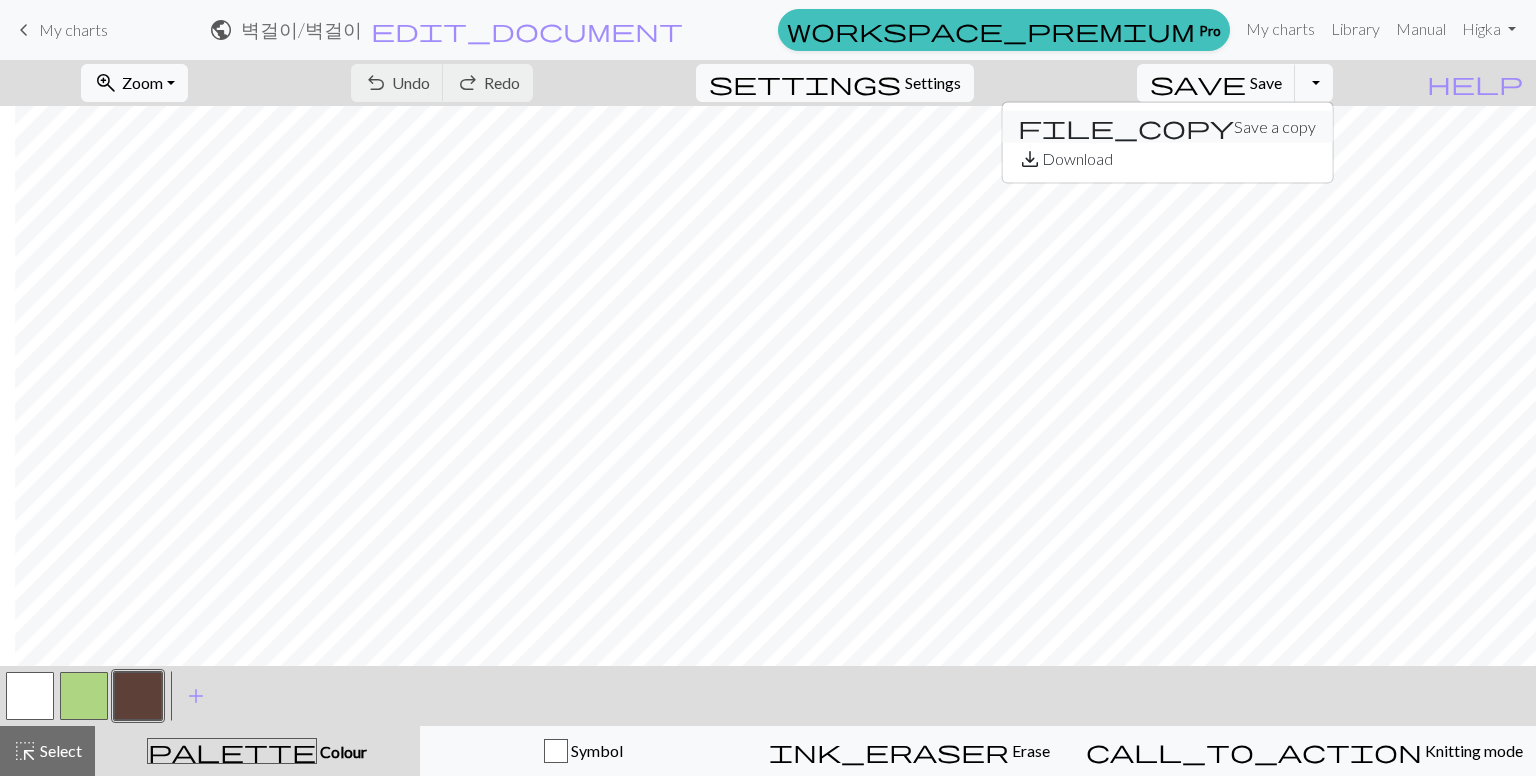 click on "file_copy  Save a copy" at bounding box center [1167, 127] 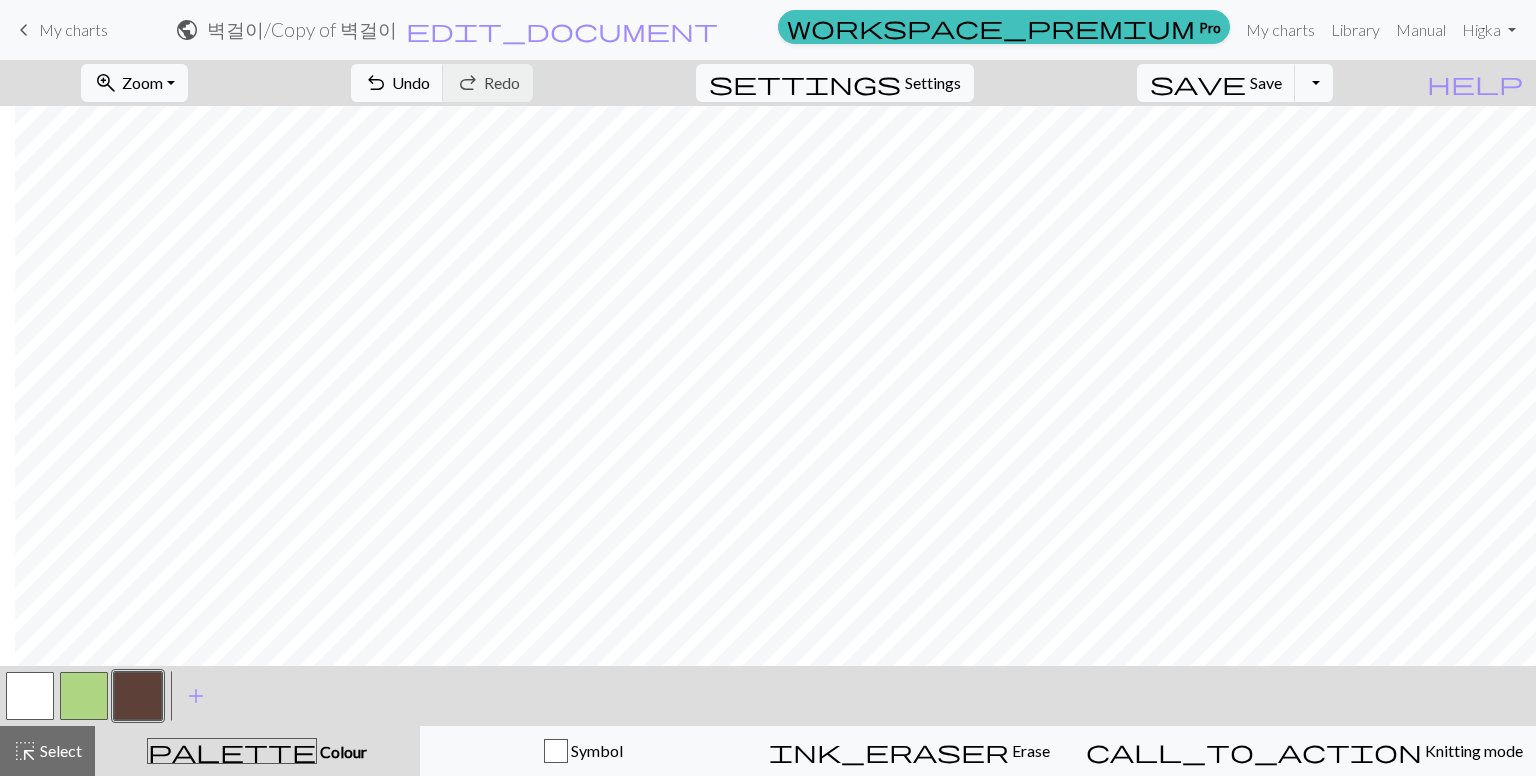 click on "Toggle Dropdown" at bounding box center [1314, 83] 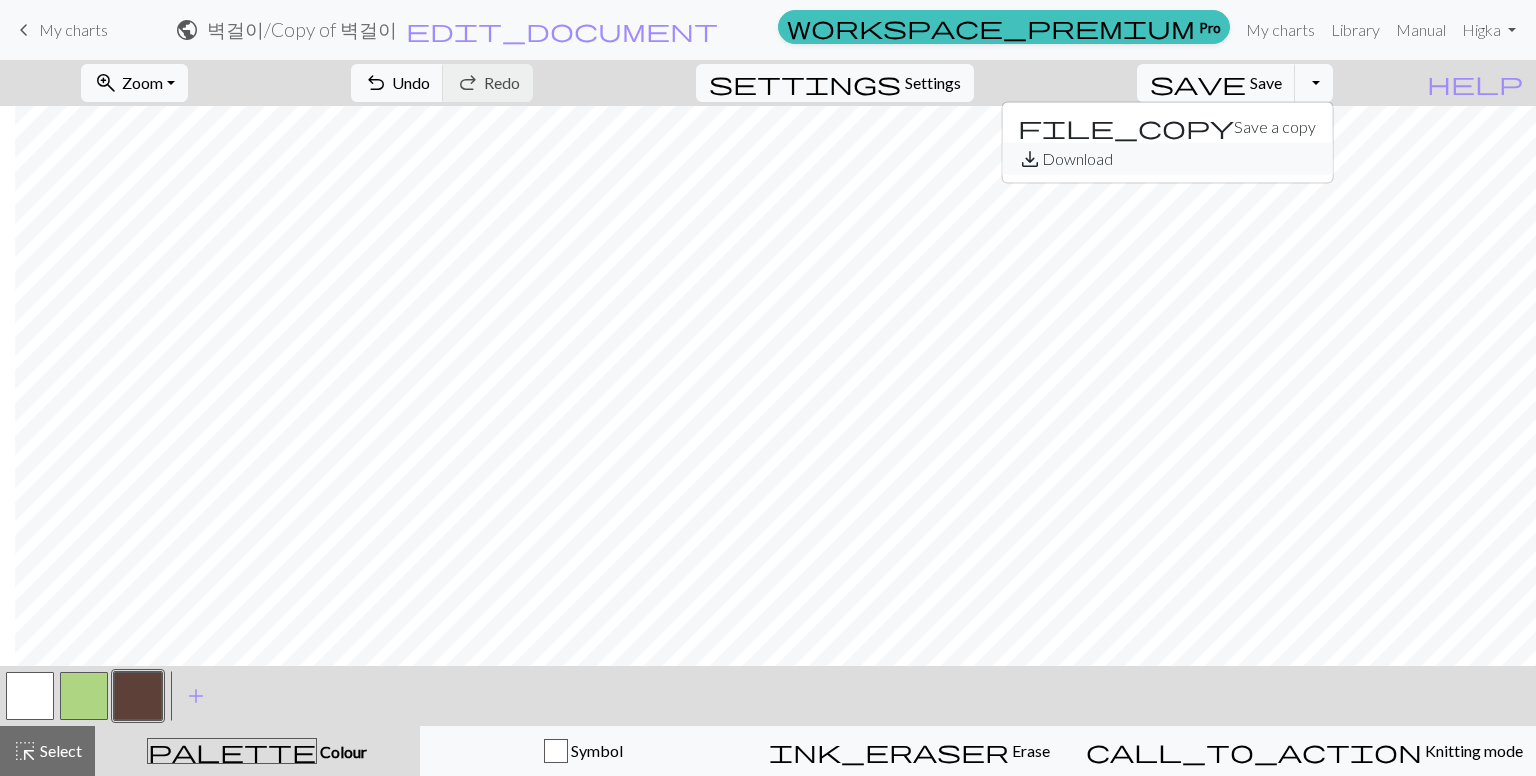 click on "save_alt  Download" at bounding box center [1167, 159] 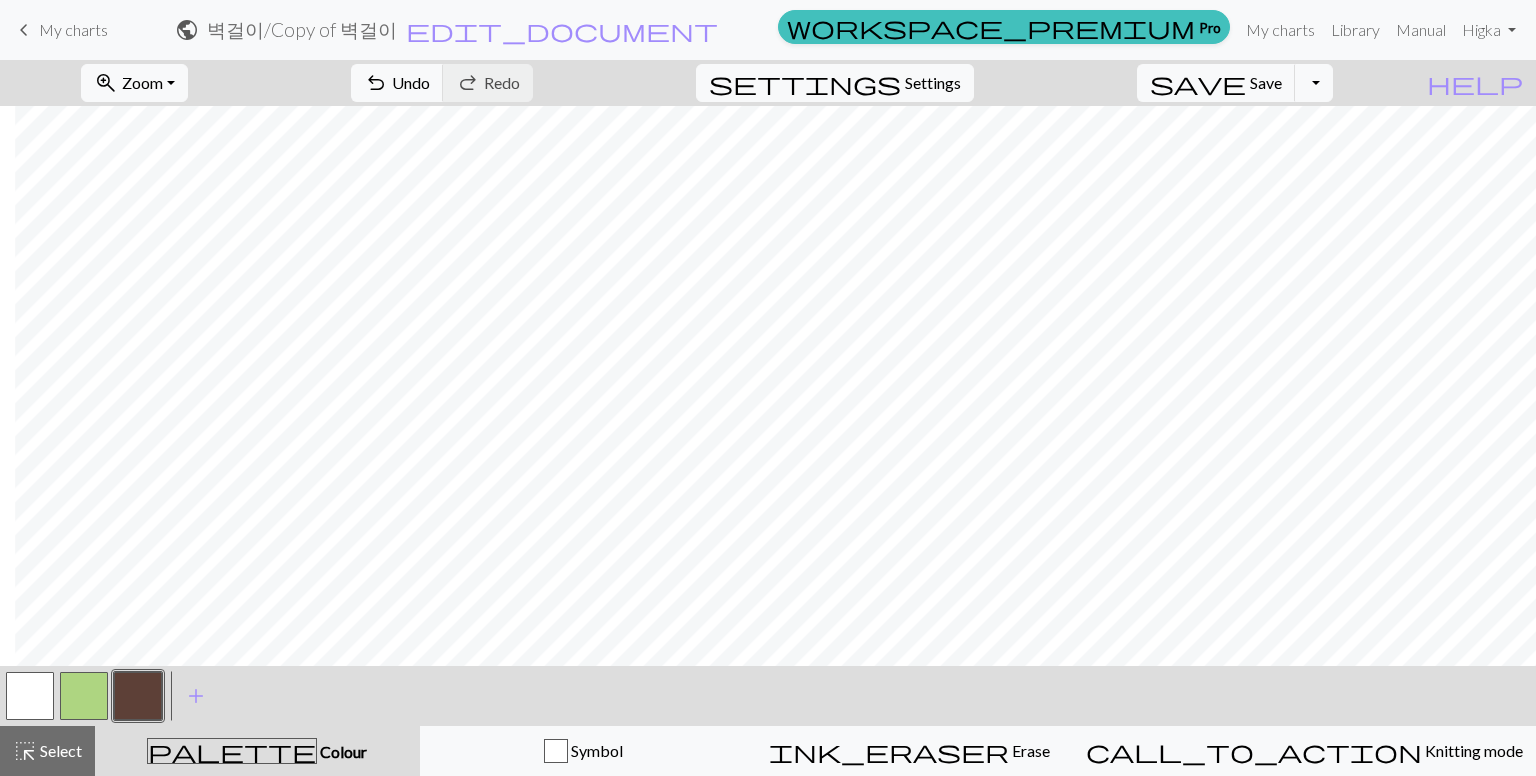 click on "Toggle Dropdown" at bounding box center (1314, 83) 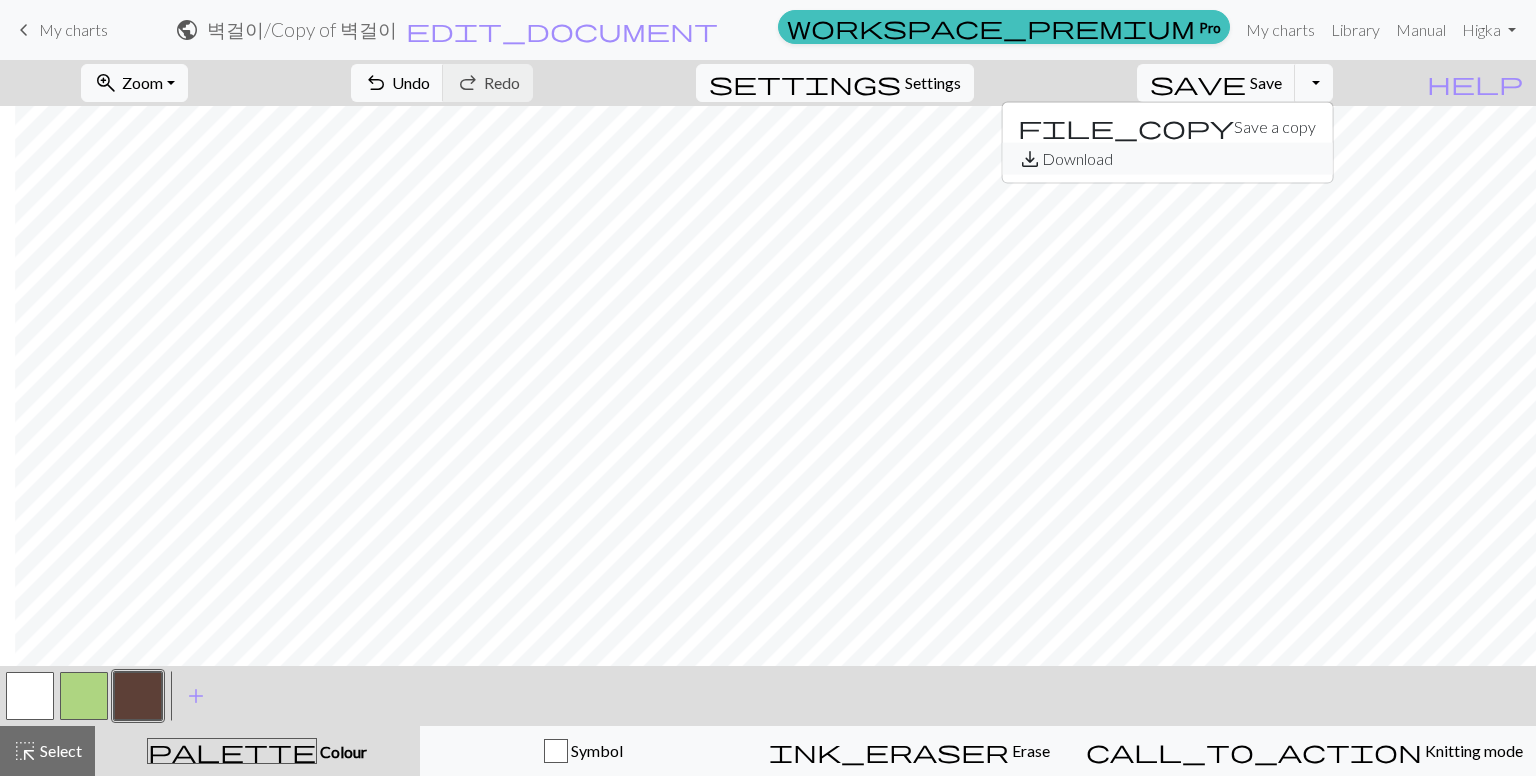 click on "save_alt  Download" at bounding box center [1167, 159] 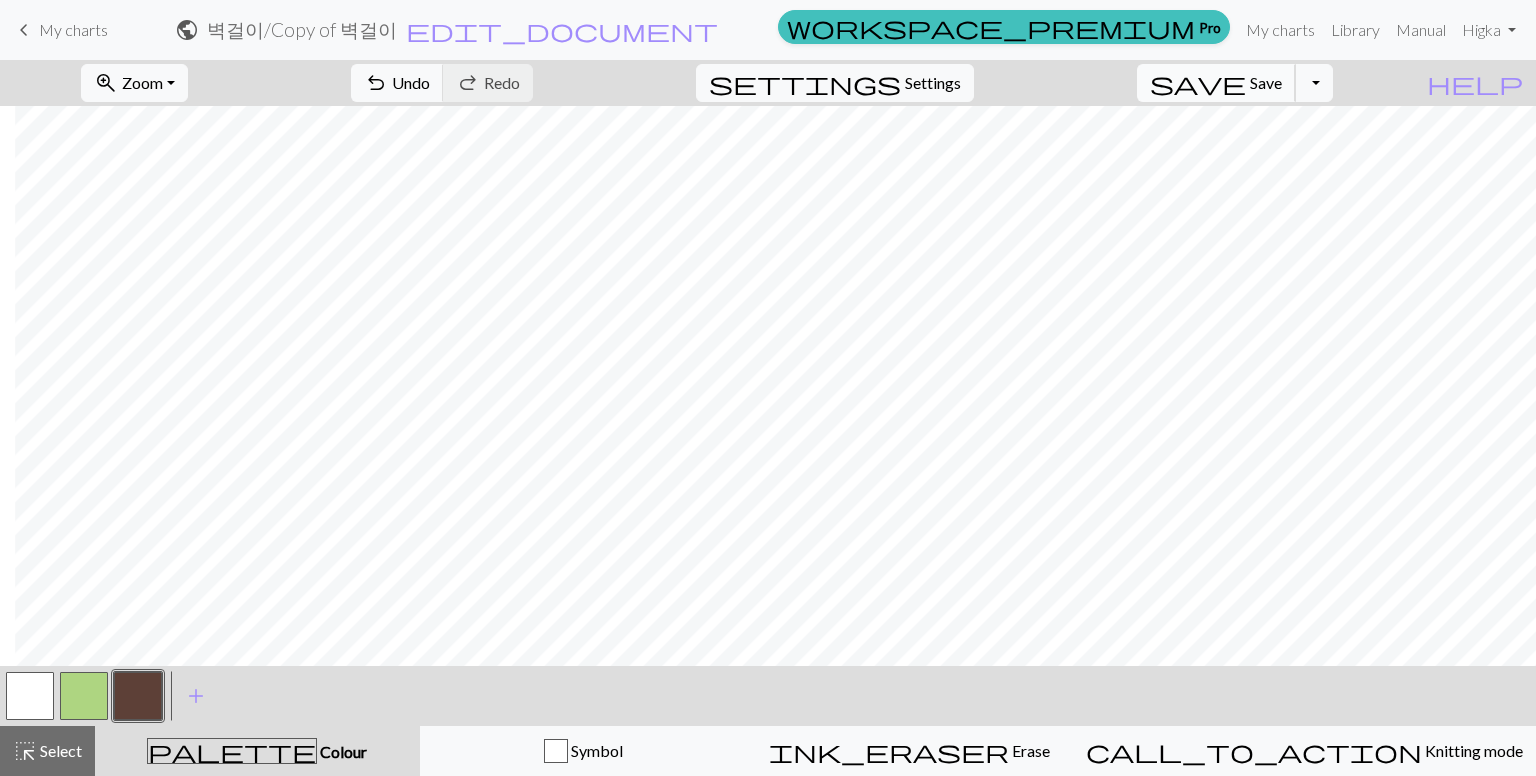 click on "Save" at bounding box center (1266, 82) 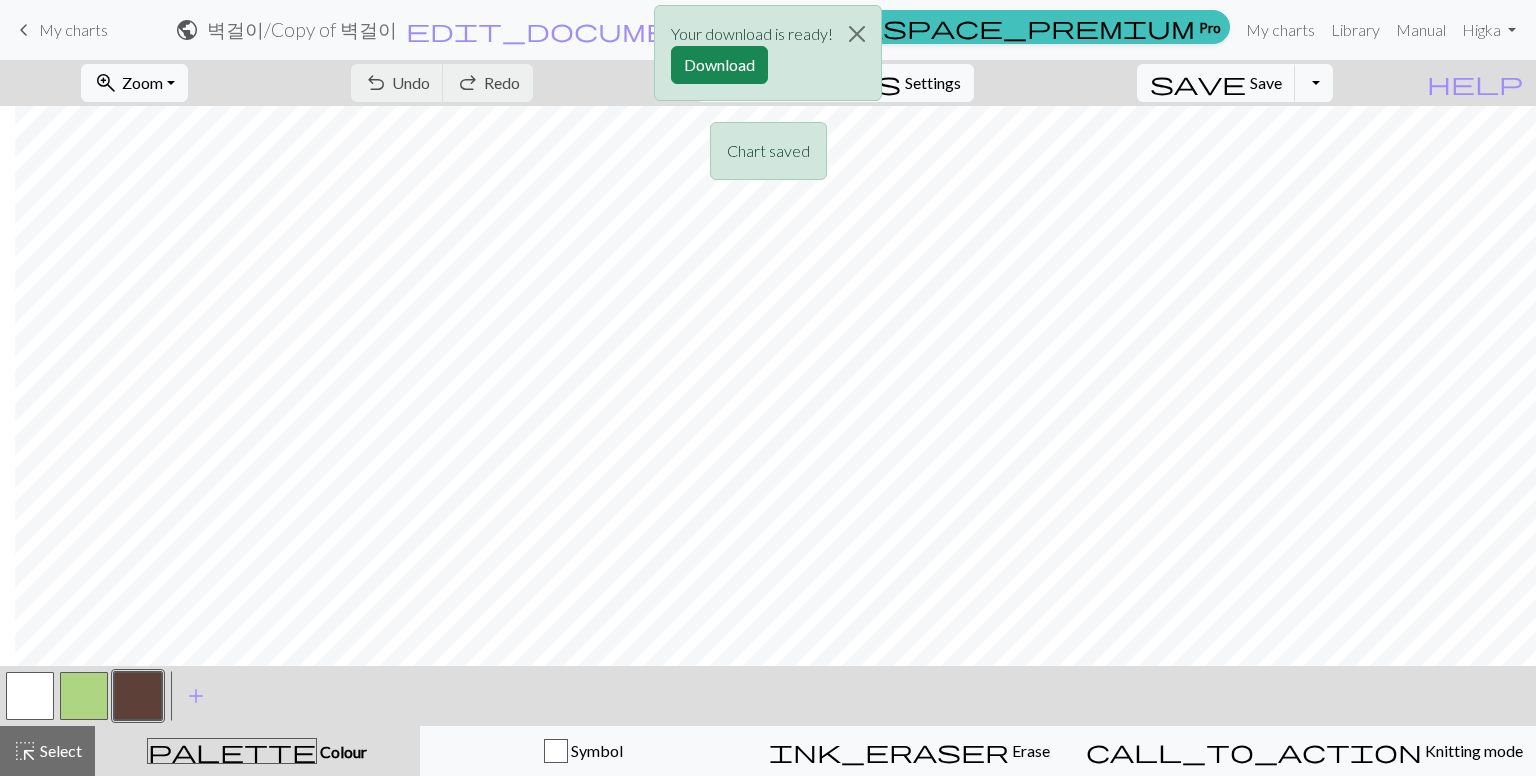 click on "Your download is ready! Download Chart saved" at bounding box center (768, 98) 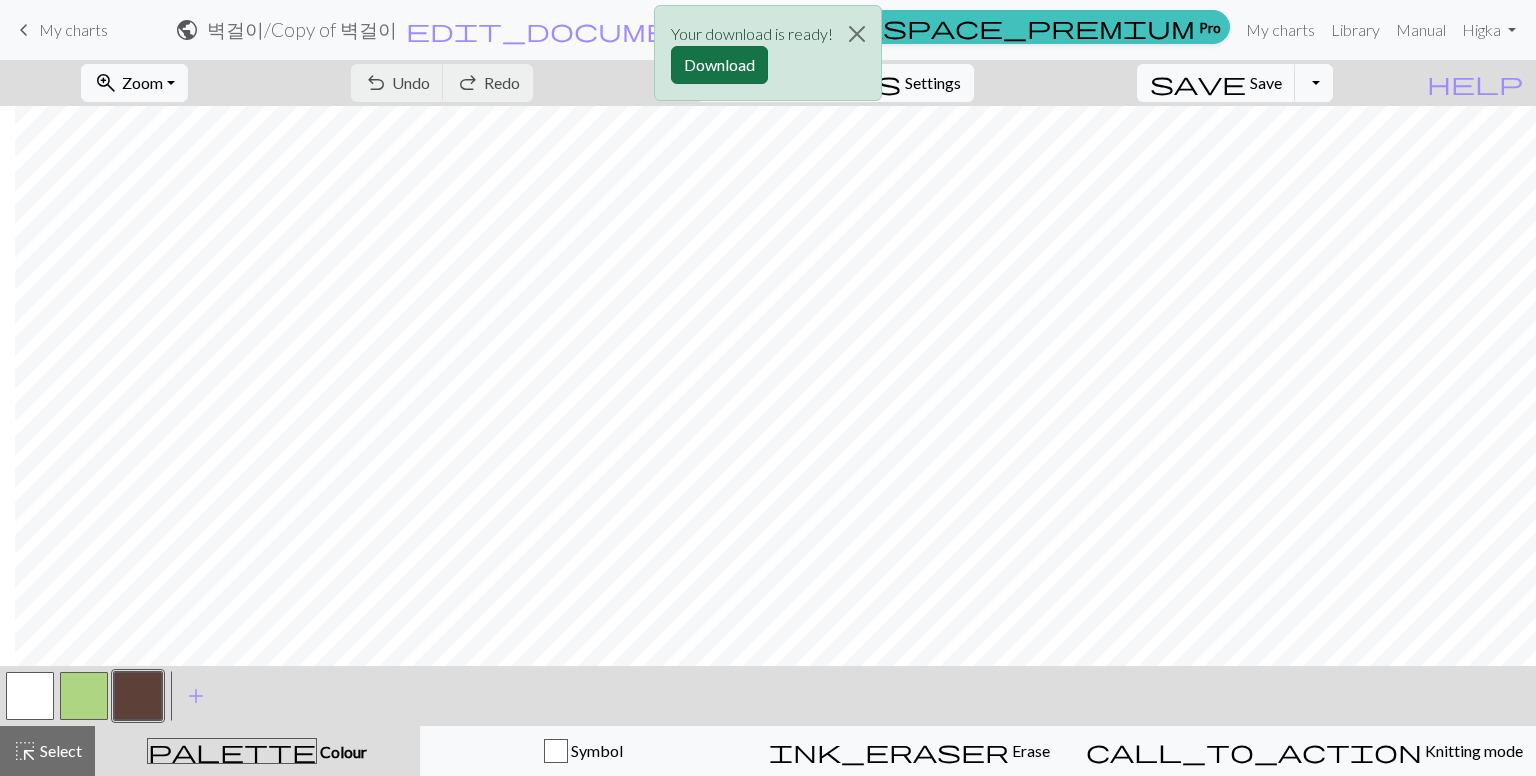 click on "Download" at bounding box center [719, 65] 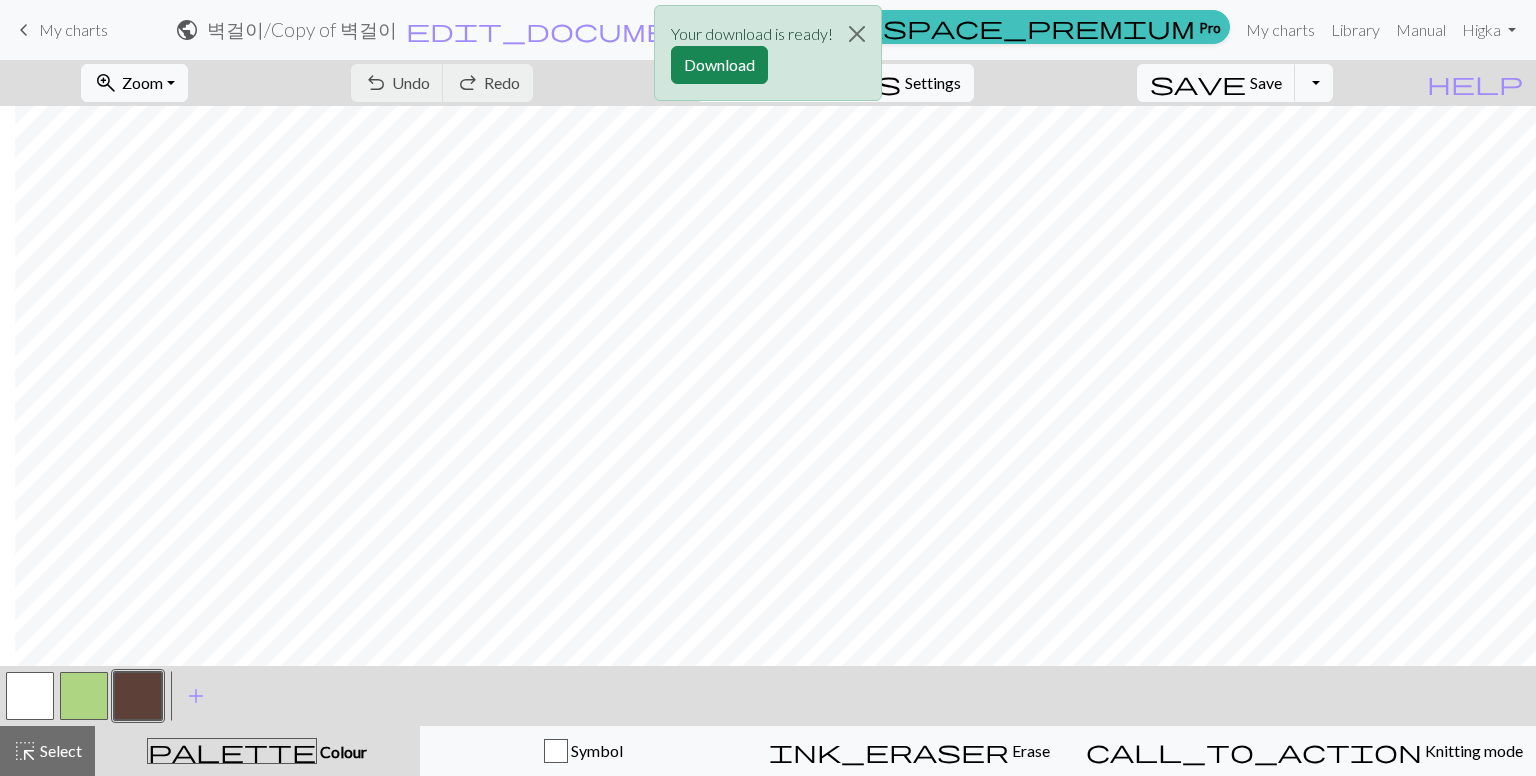 click at bounding box center (138, 696) 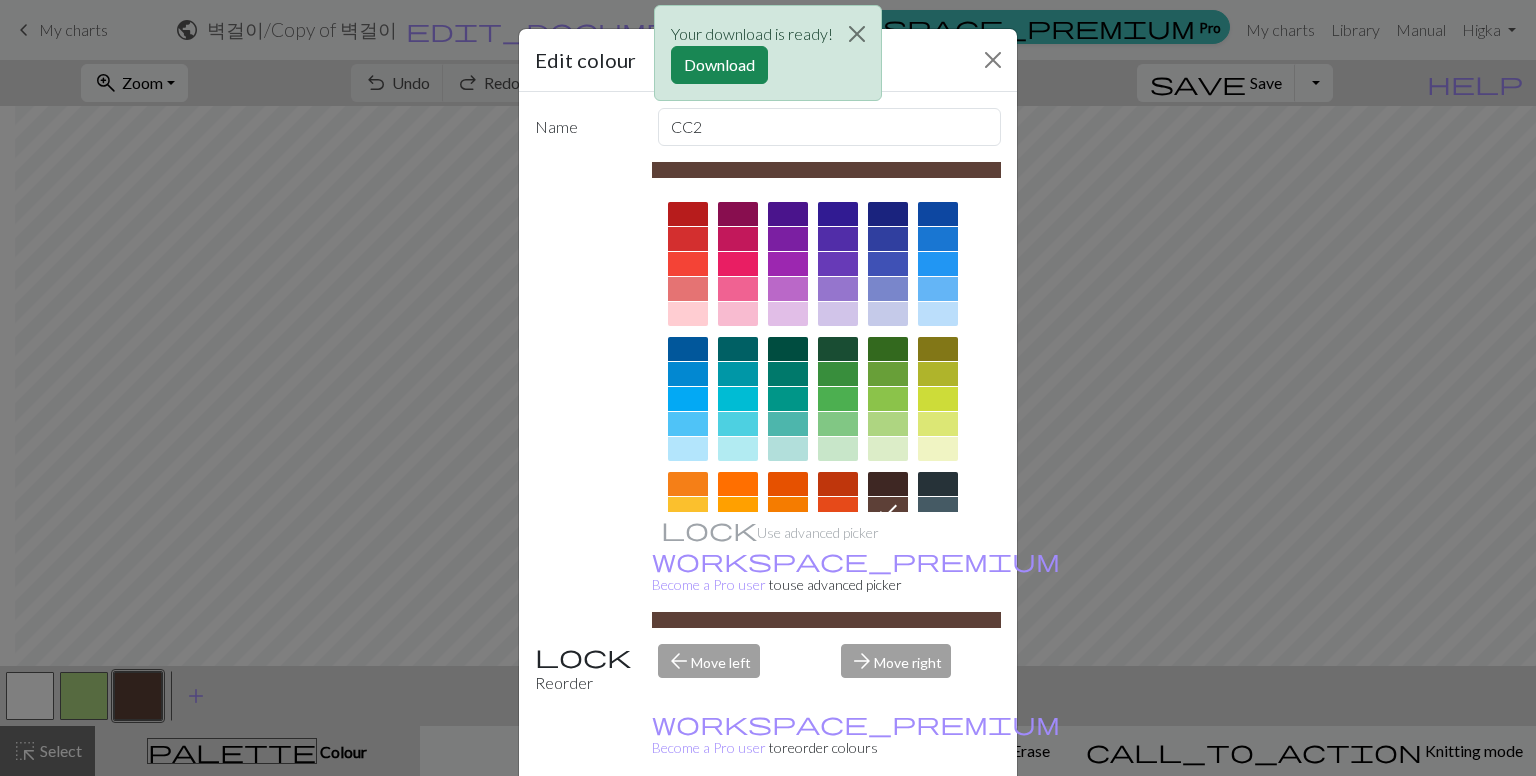 click on "Your download is ready! Download" at bounding box center (768, 58) 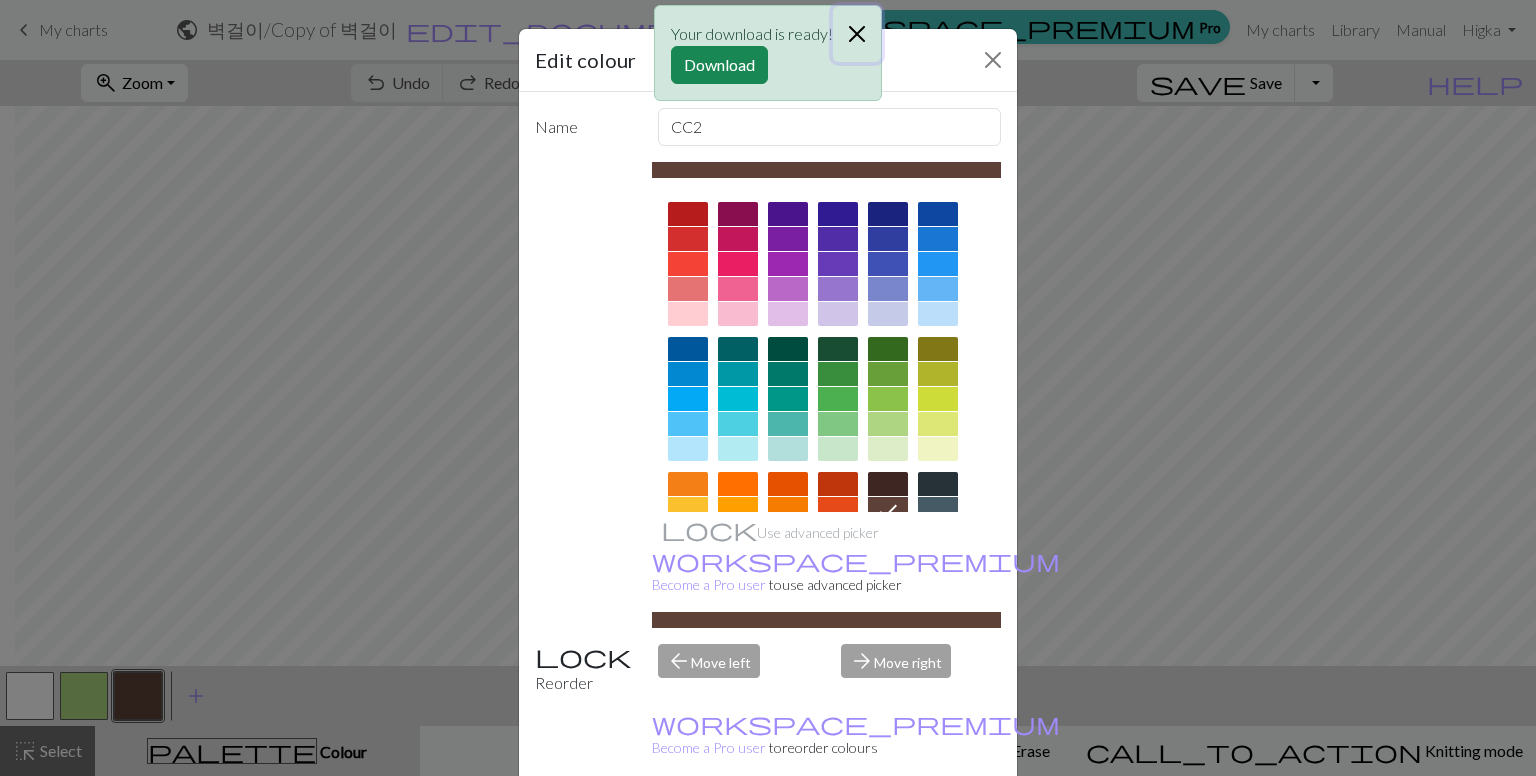 click at bounding box center [857, 34] 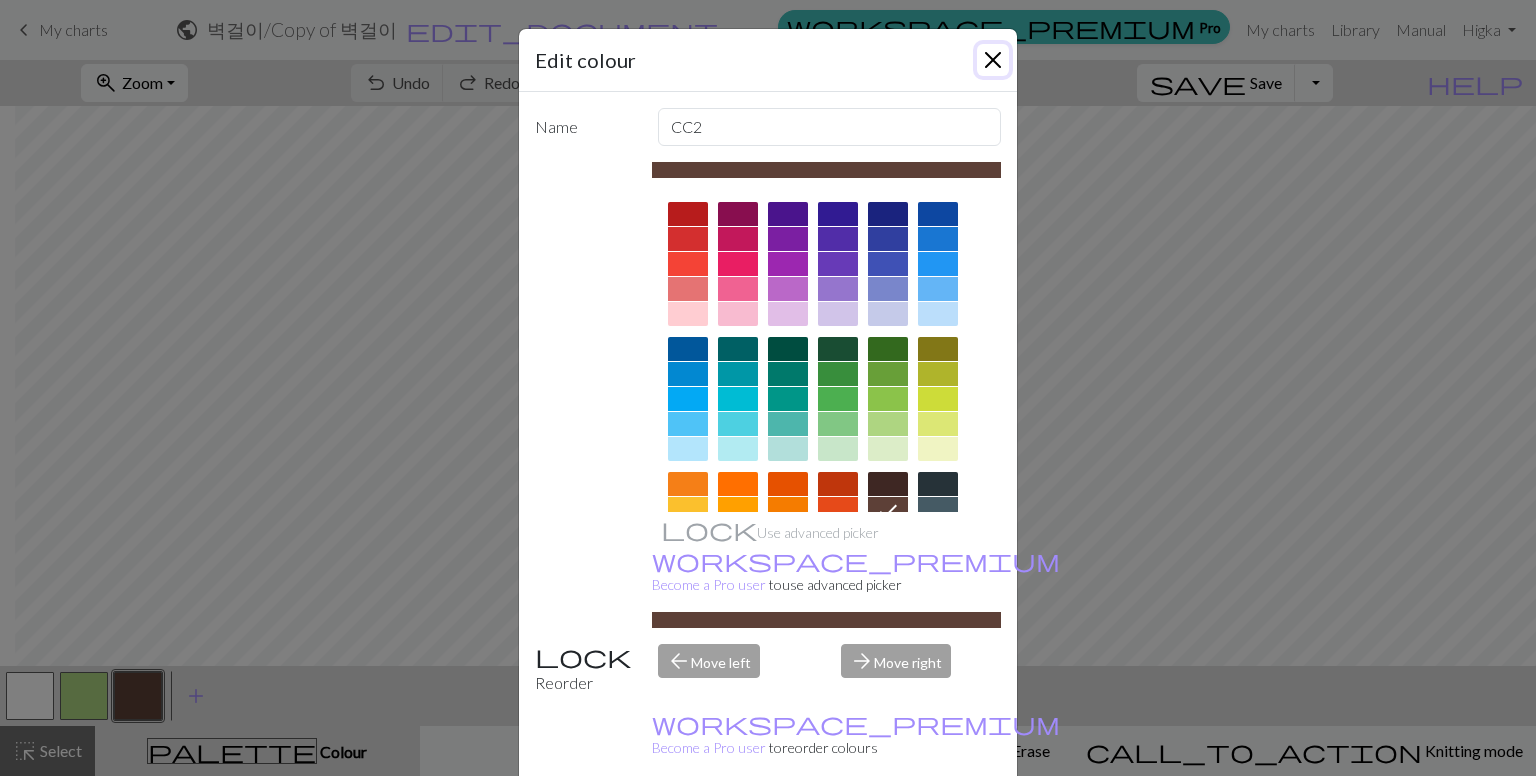 click at bounding box center (993, 60) 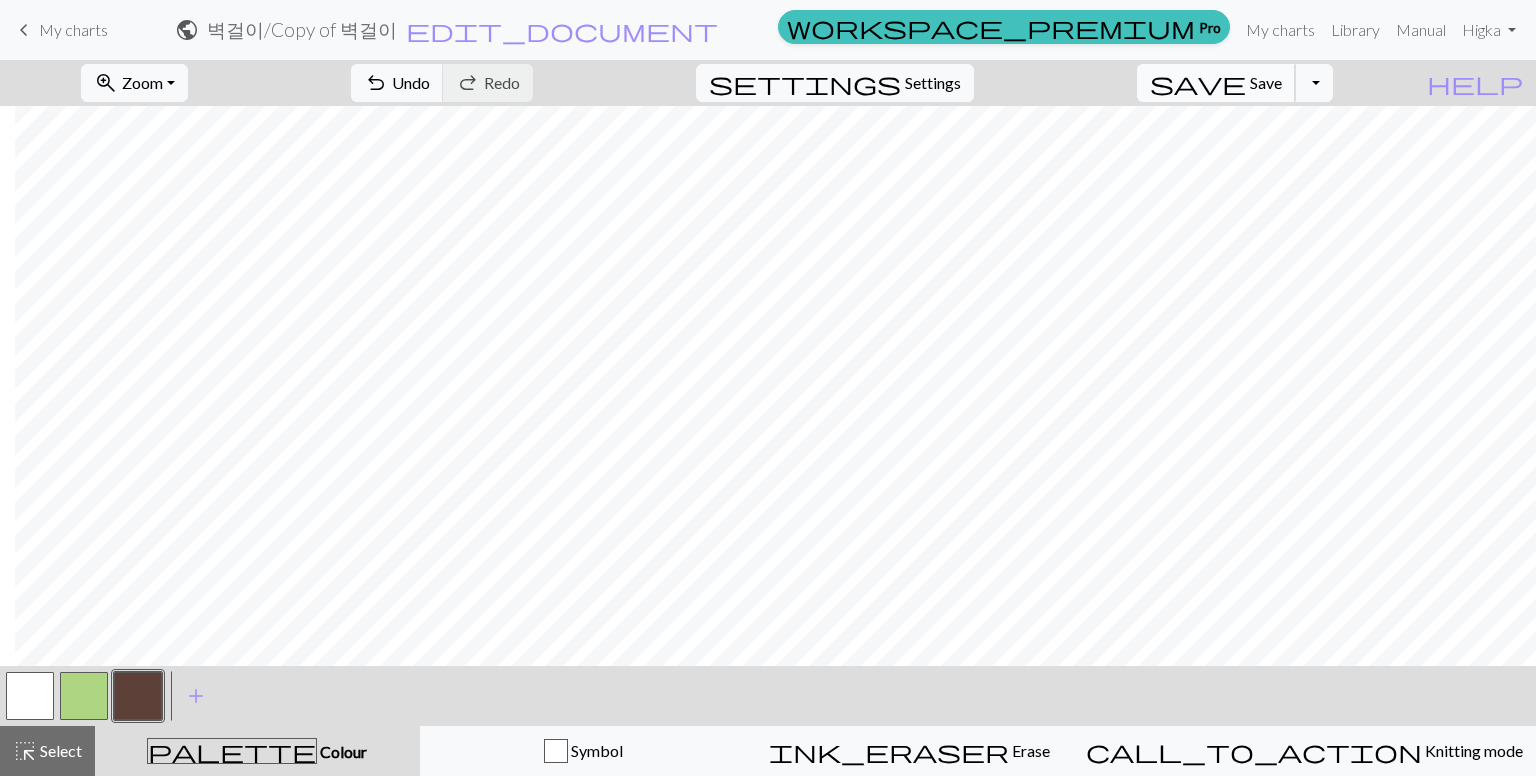 click on "Save" at bounding box center [1266, 82] 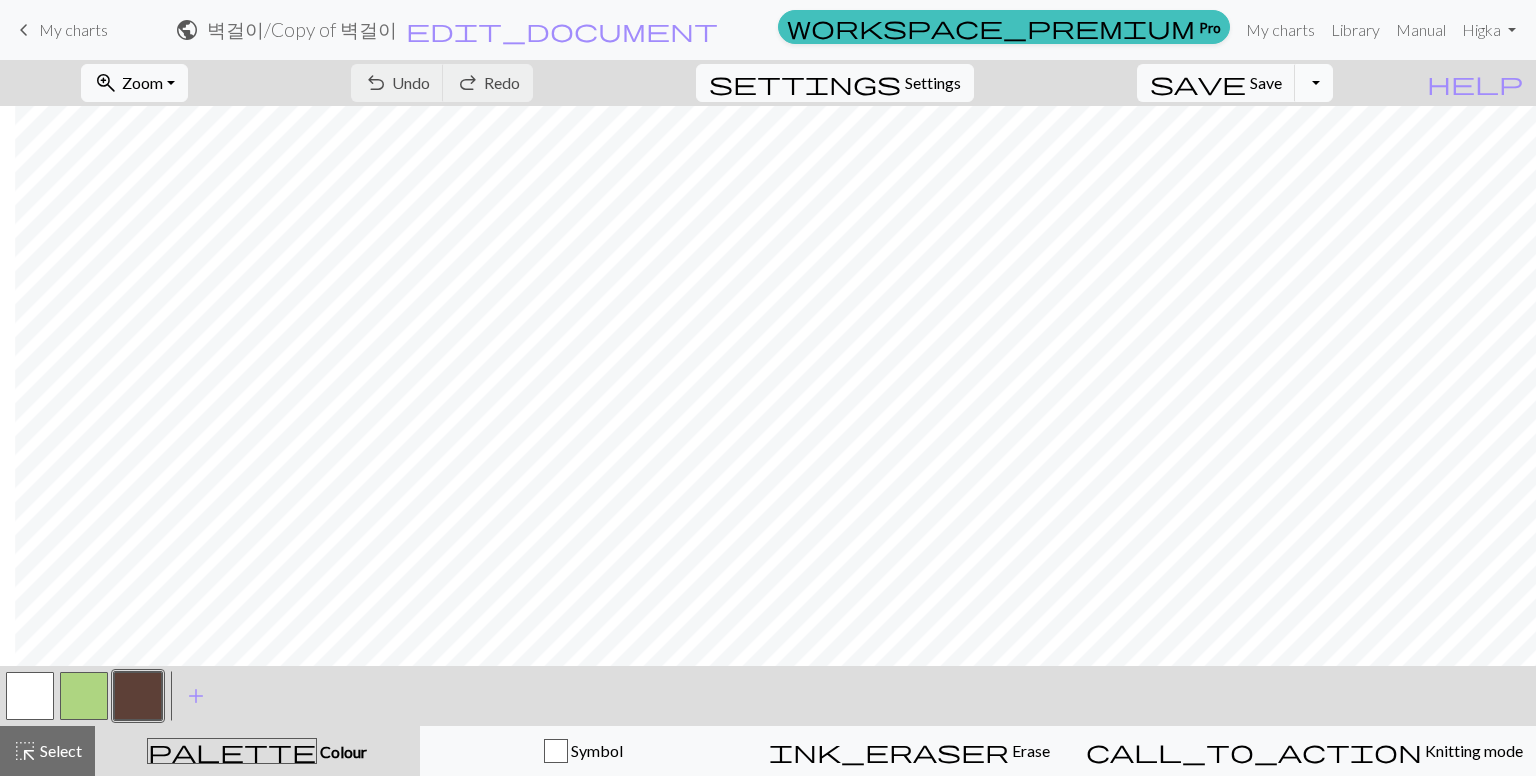 click on "Toggle Dropdown" at bounding box center (1314, 83) 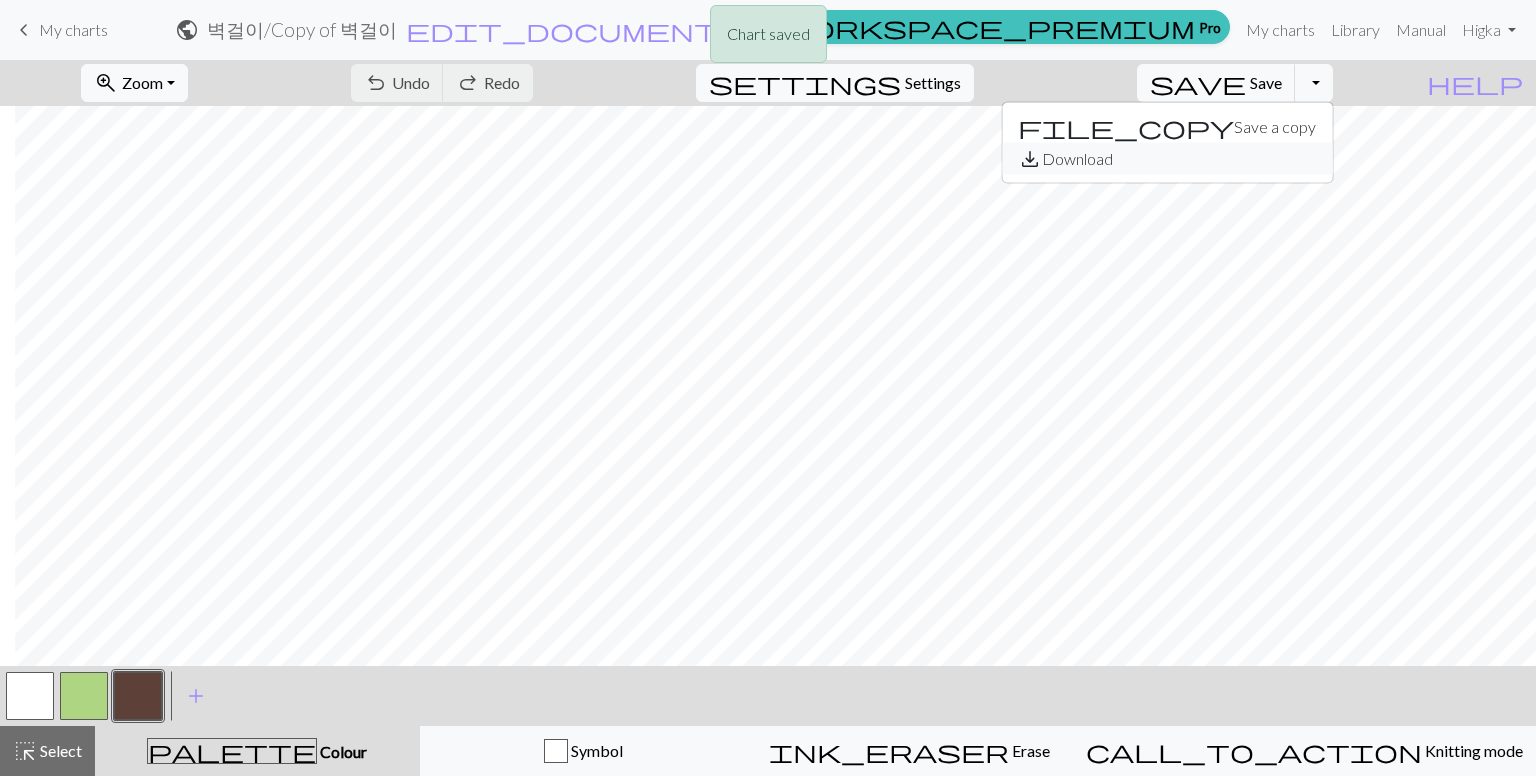 click on "save_alt  Download" at bounding box center (1167, 159) 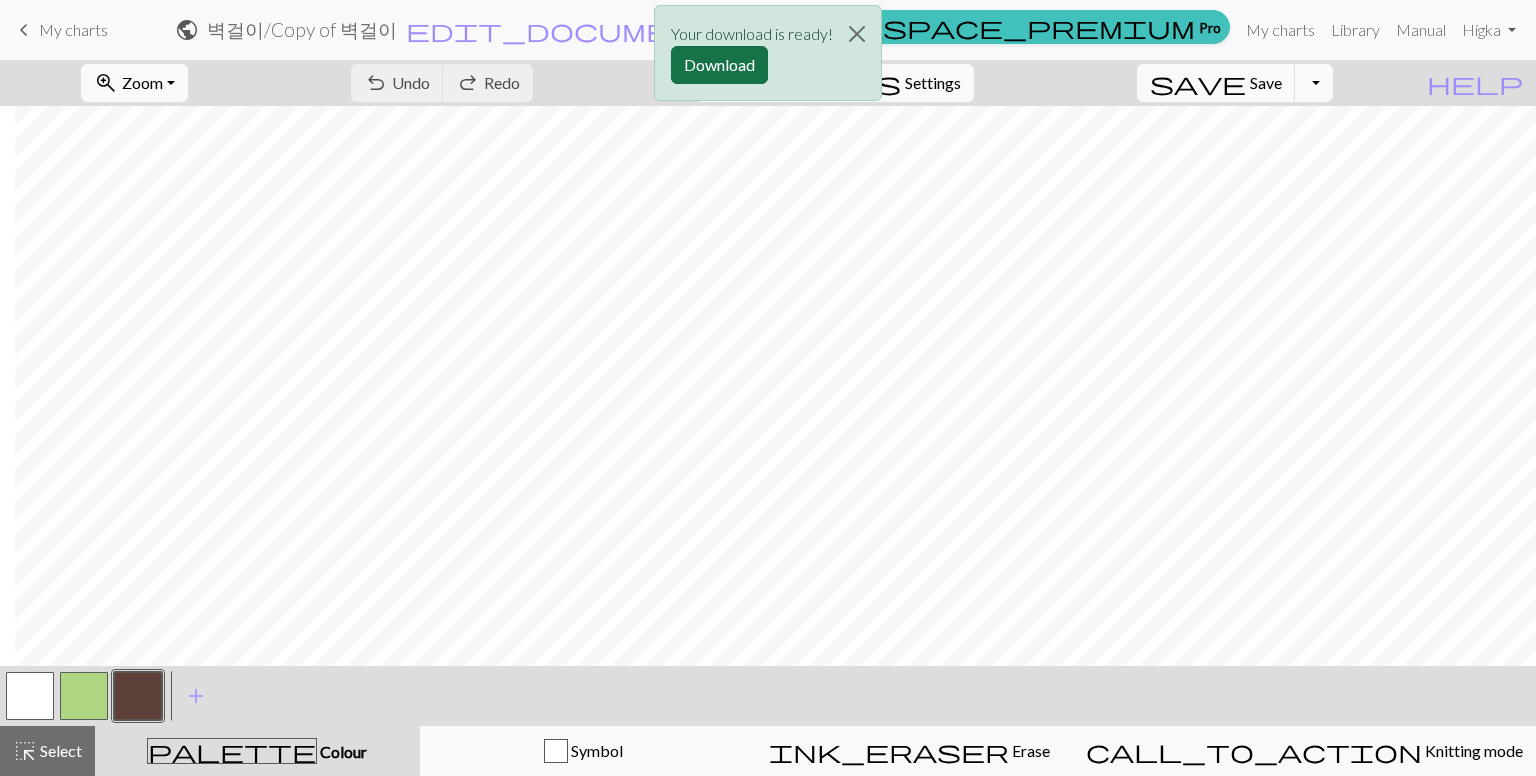 click on "Download" at bounding box center (719, 65) 